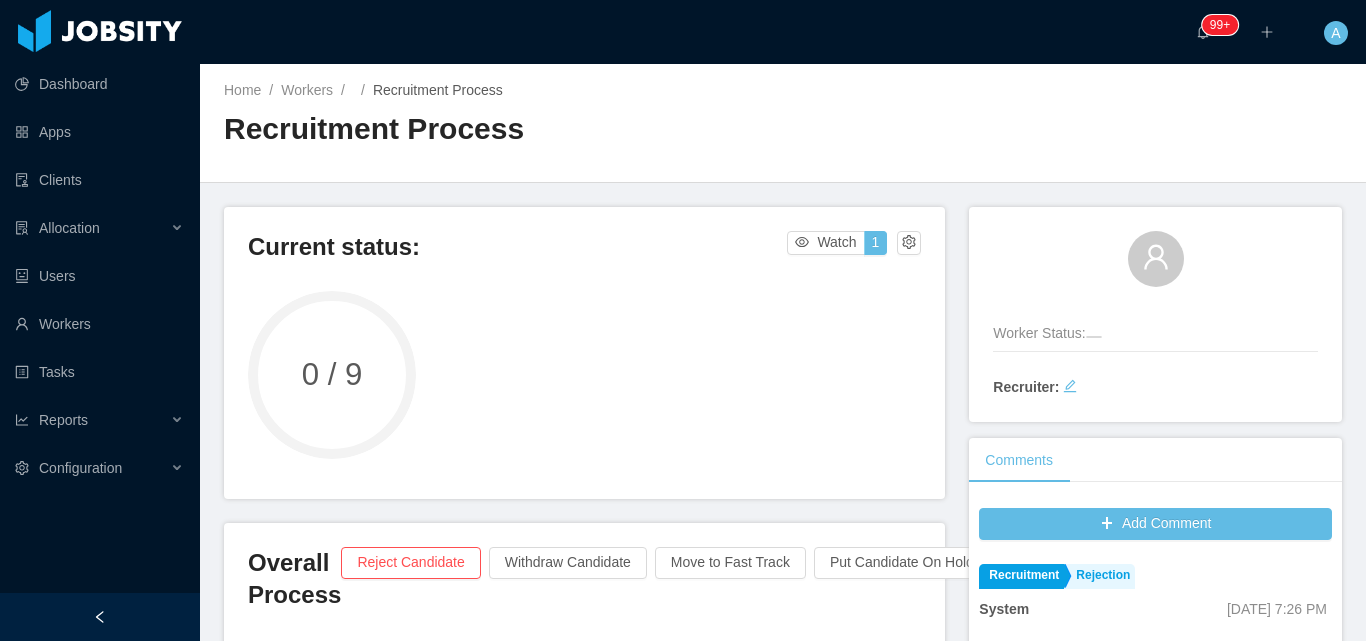 scroll, scrollTop: 0, scrollLeft: 0, axis: both 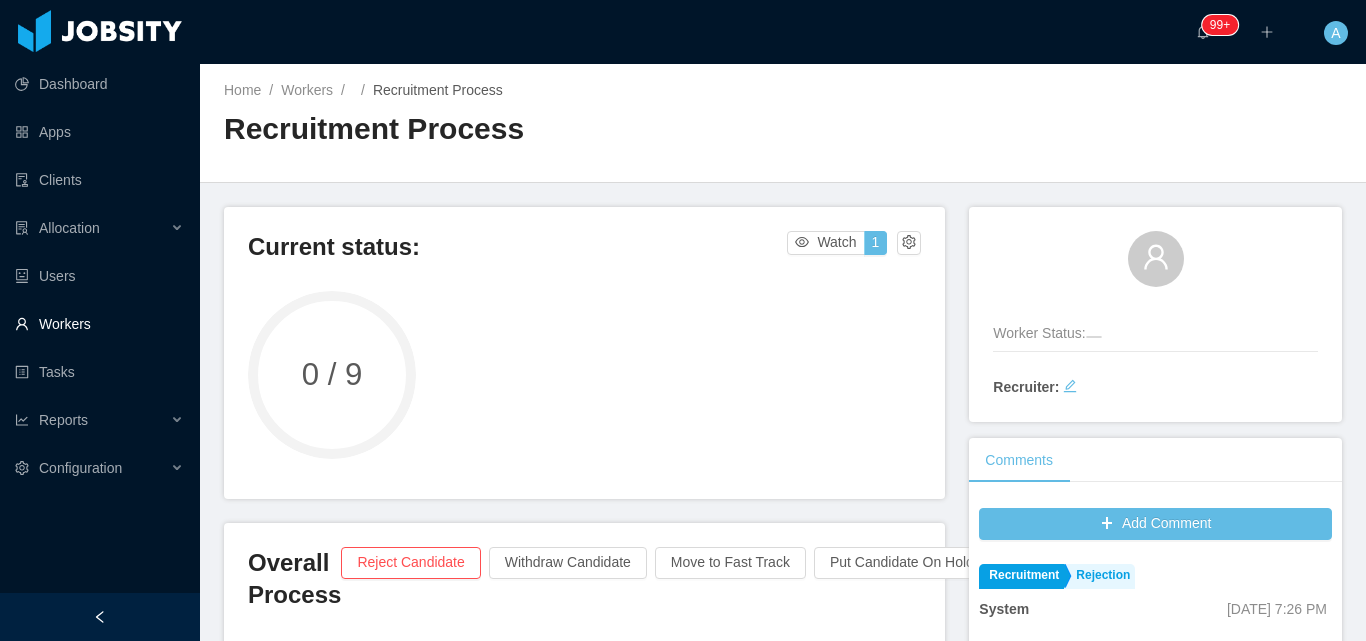 drag, startPoint x: 62, startPoint y: 320, endPoint x: 124, endPoint y: 325, distance: 62.201286 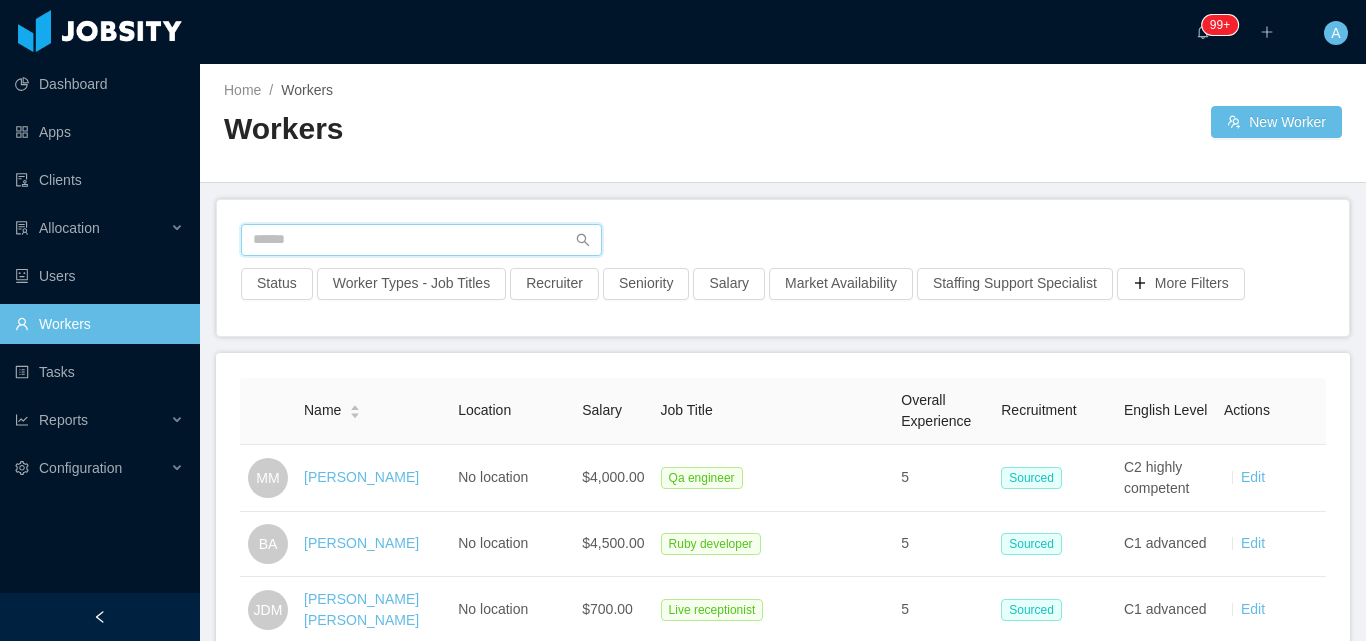 click at bounding box center (421, 240) 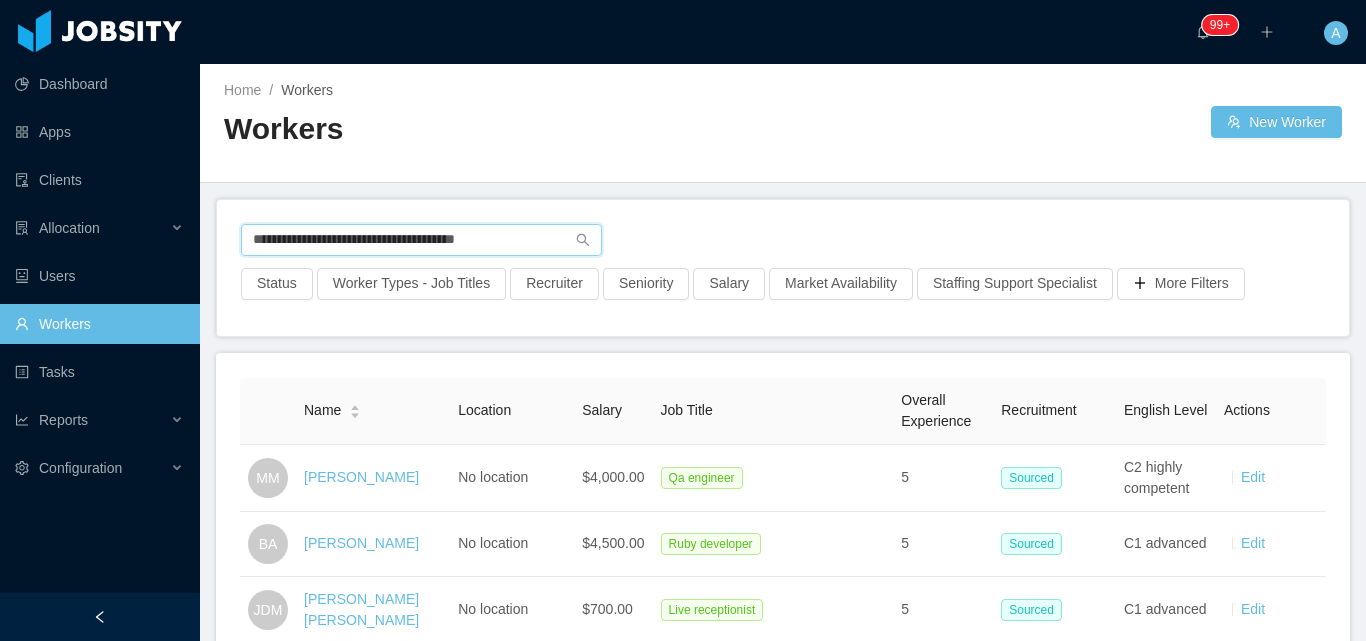 type on "**********" 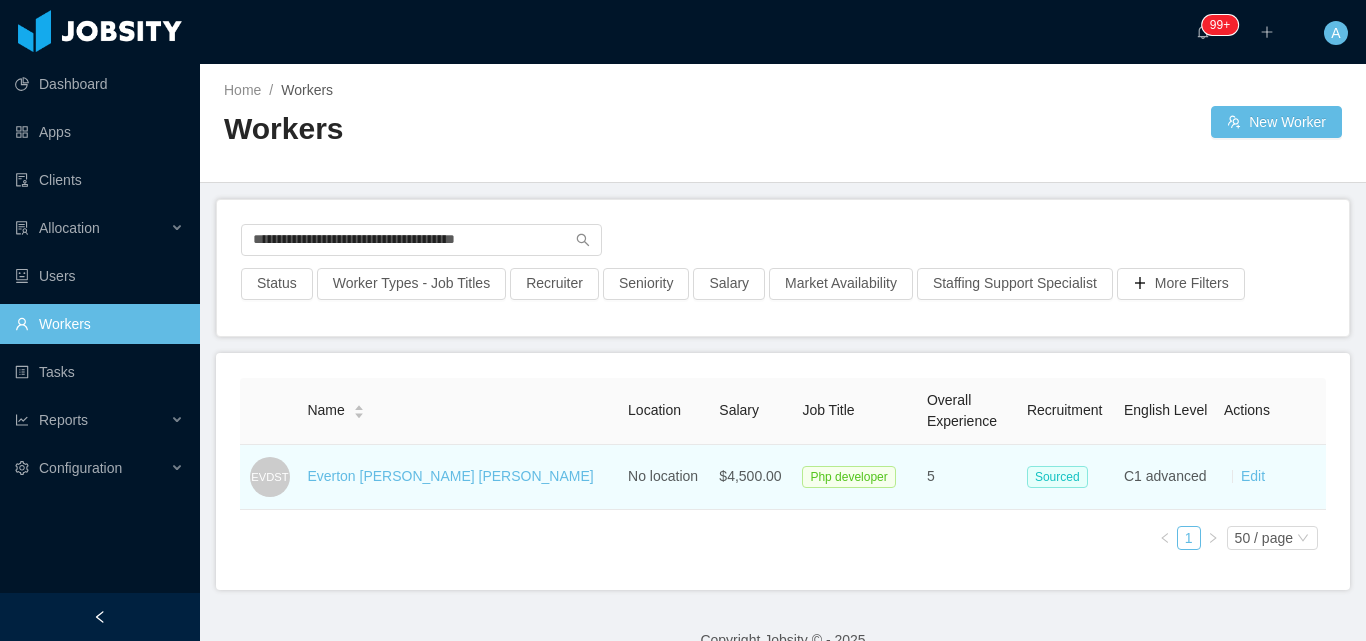 click on "Everton [PERSON_NAME] [PERSON_NAME]" at bounding box center (450, 476) 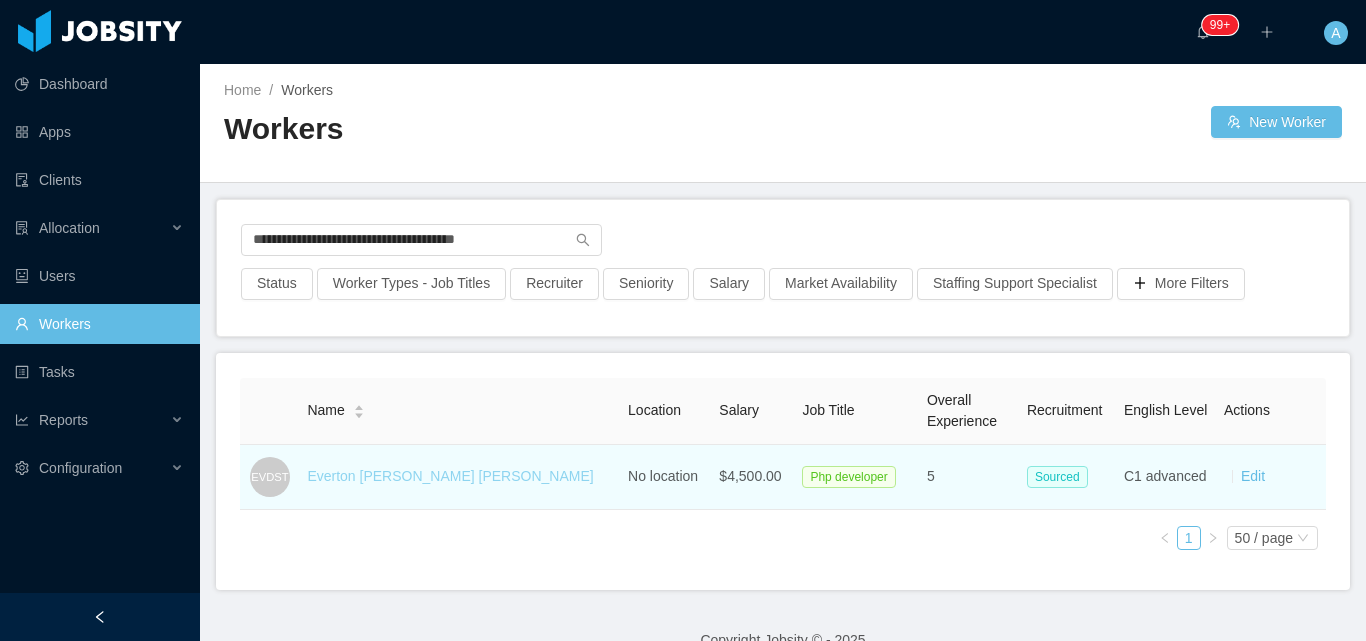 click on "Everton [PERSON_NAME] [PERSON_NAME]" at bounding box center [450, 476] 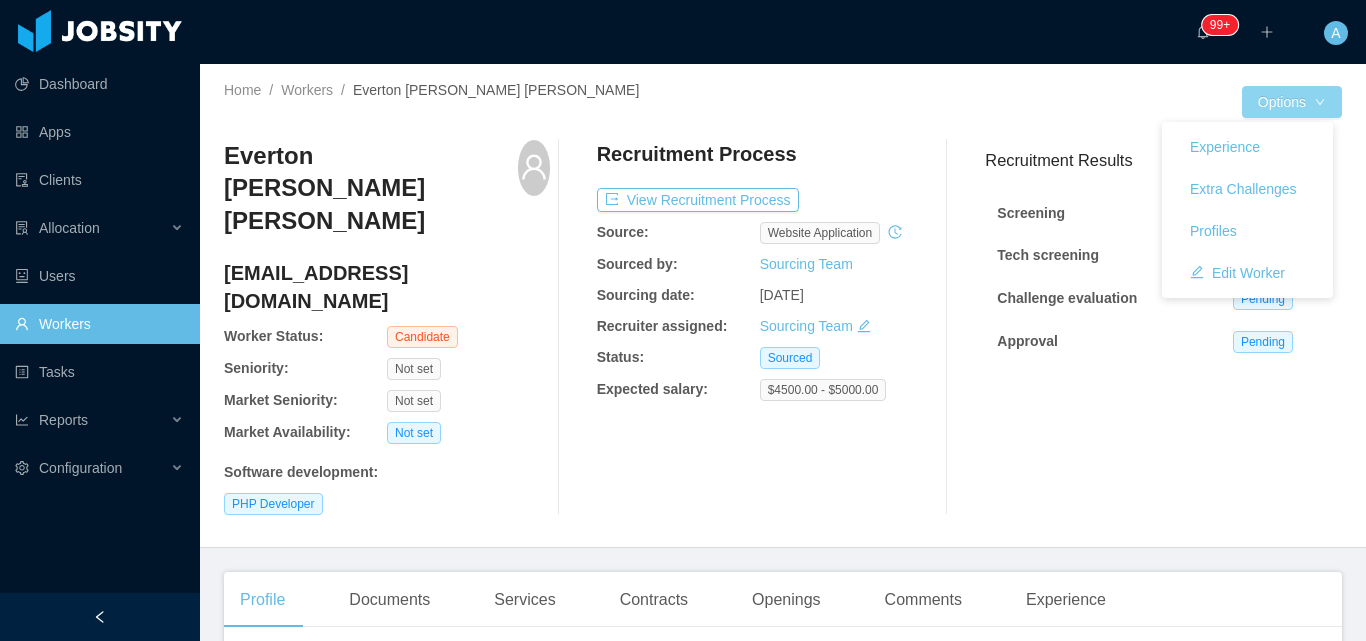click on "Options" at bounding box center (1292, 102) 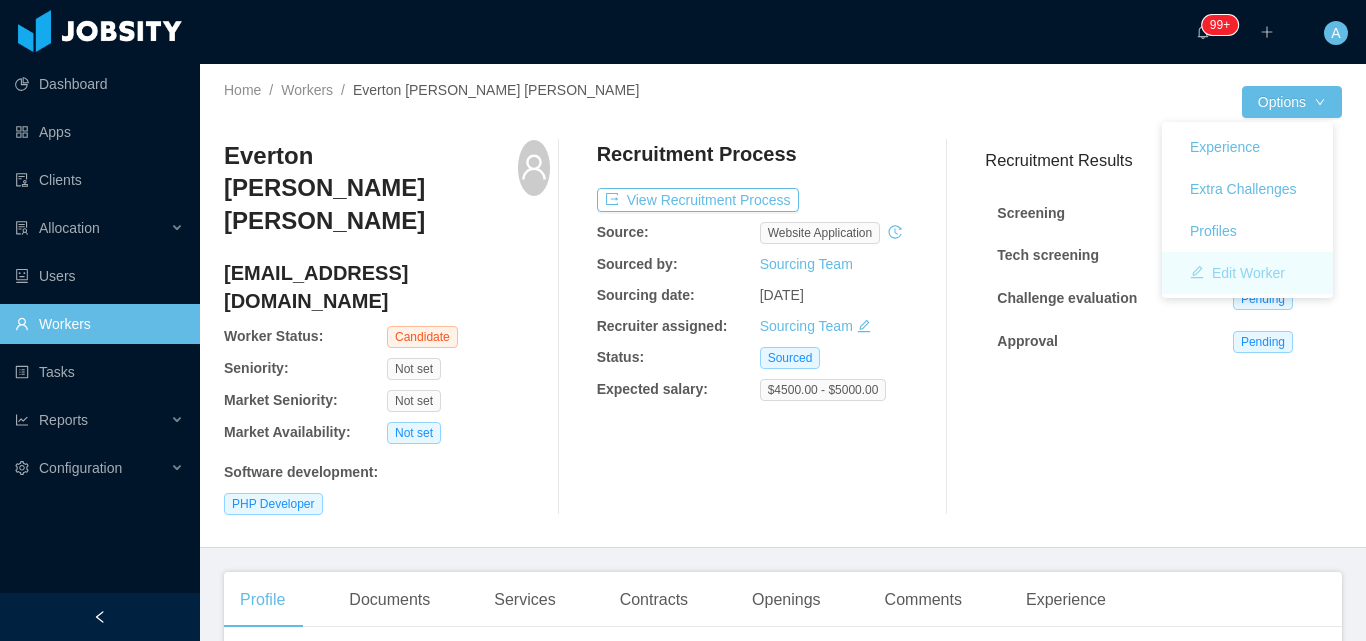 click on "Edit Worker" at bounding box center (1237, 273) 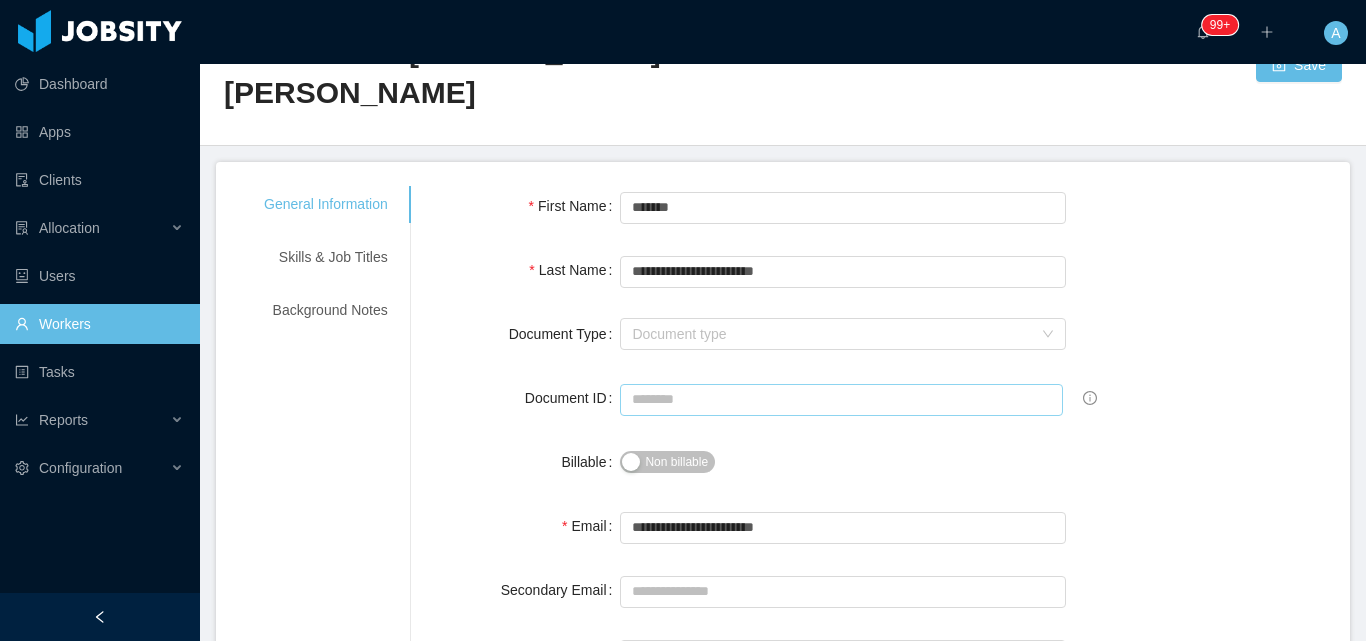 scroll, scrollTop: 100, scrollLeft: 0, axis: vertical 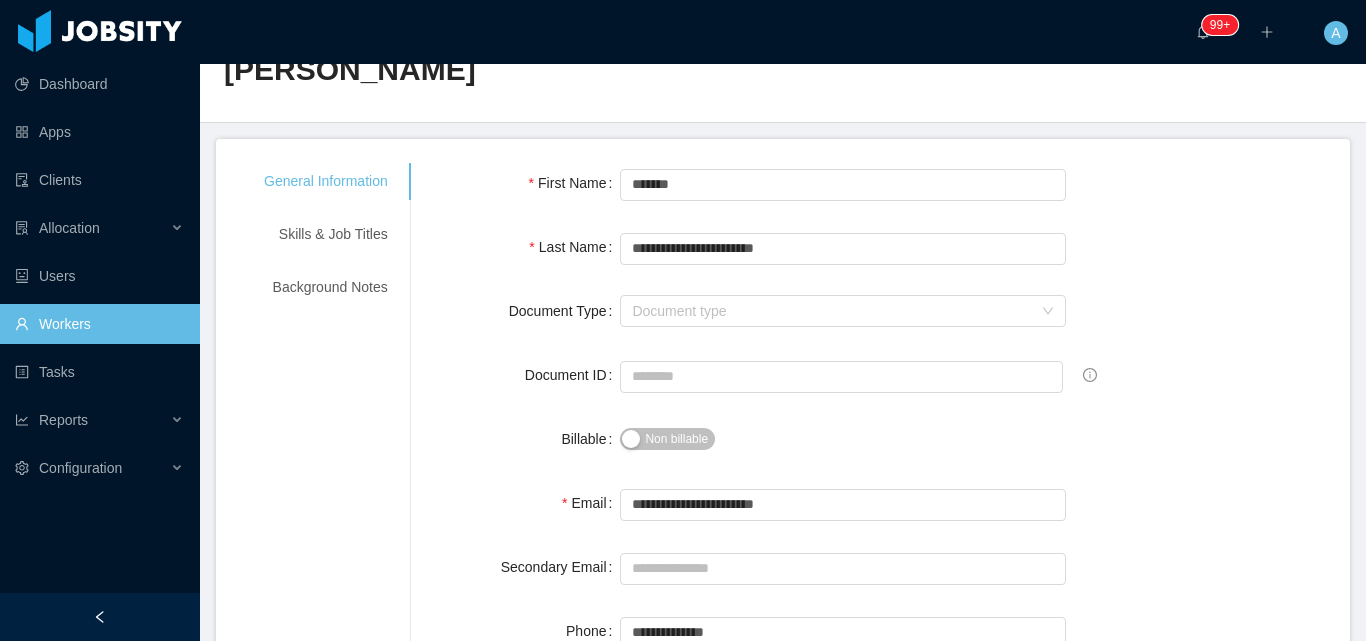 click on "Non billable" at bounding box center (676, 439) 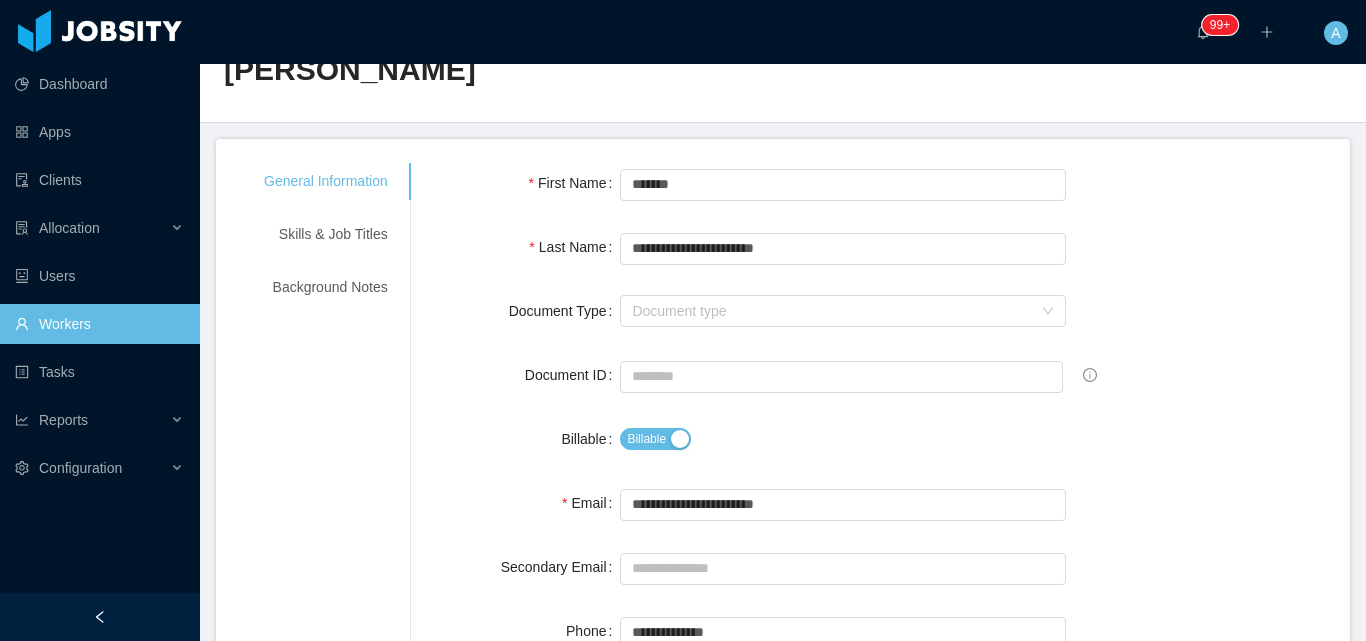 drag, startPoint x: 1262, startPoint y: 350, endPoint x: 1363, endPoint y: 181, distance: 196.88068 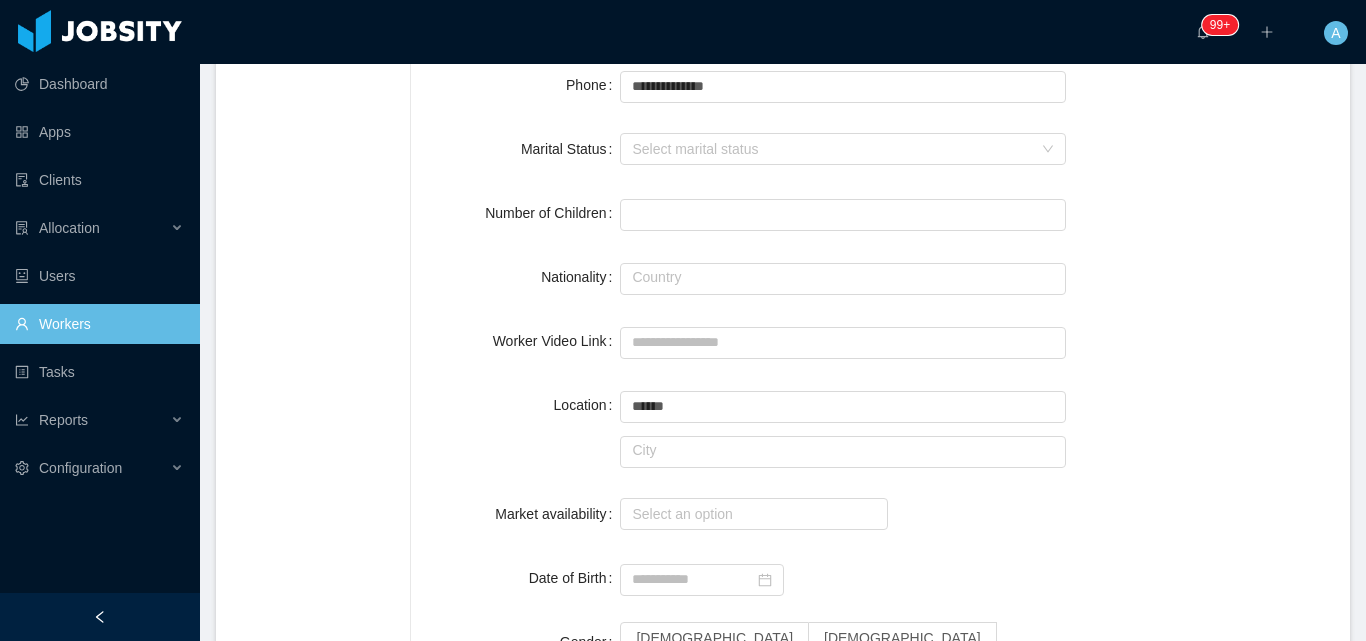 scroll, scrollTop: 694, scrollLeft: 0, axis: vertical 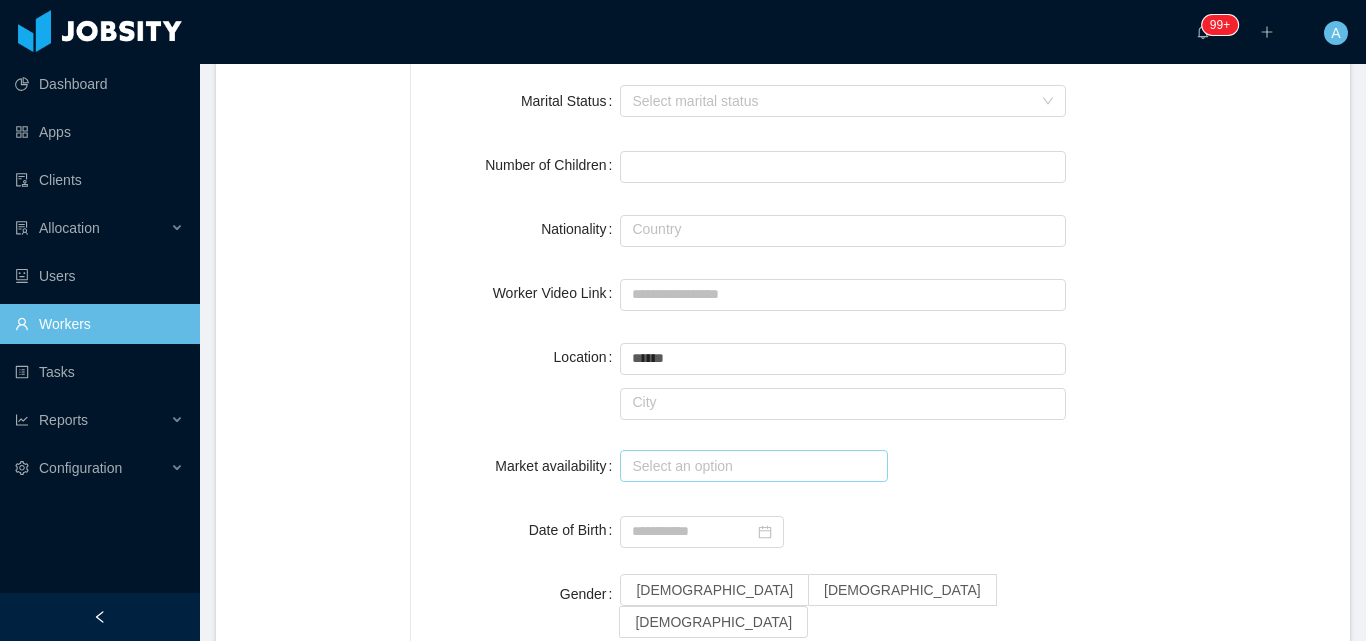drag, startPoint x: 675, startPoint y: 421, endPoint x: 664, endPoint y: 439, distance: 21.095022 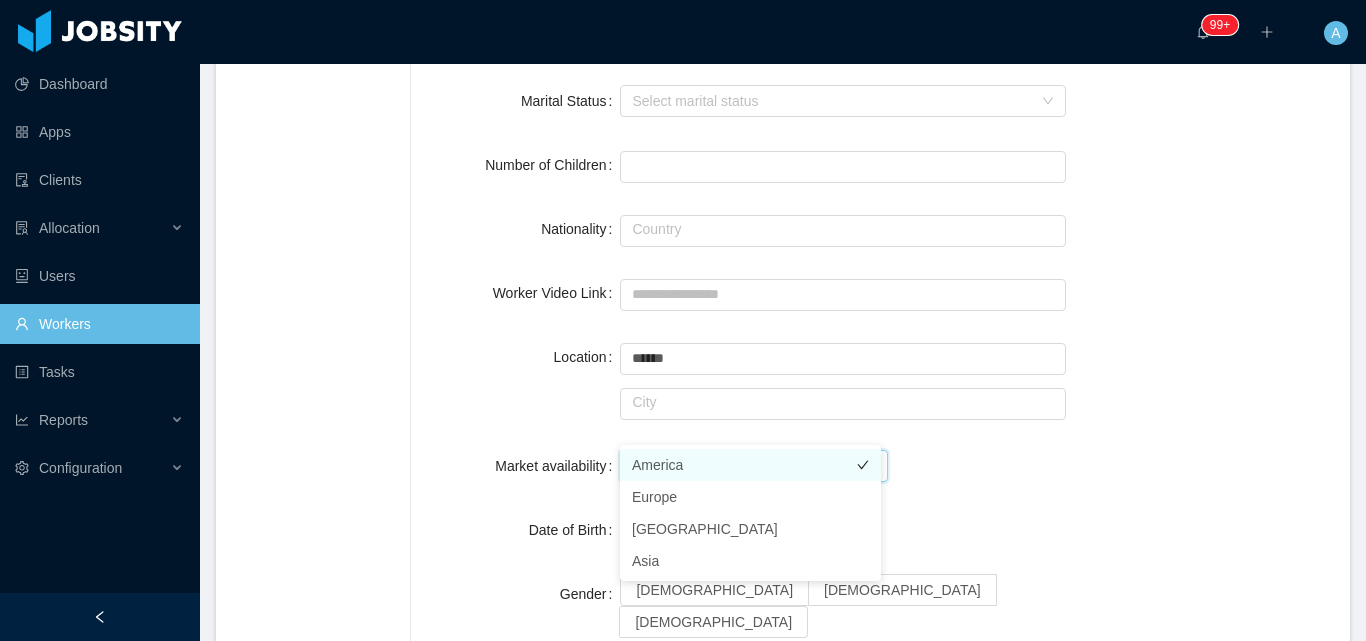 click on "America" at bounding box center (750, 465) 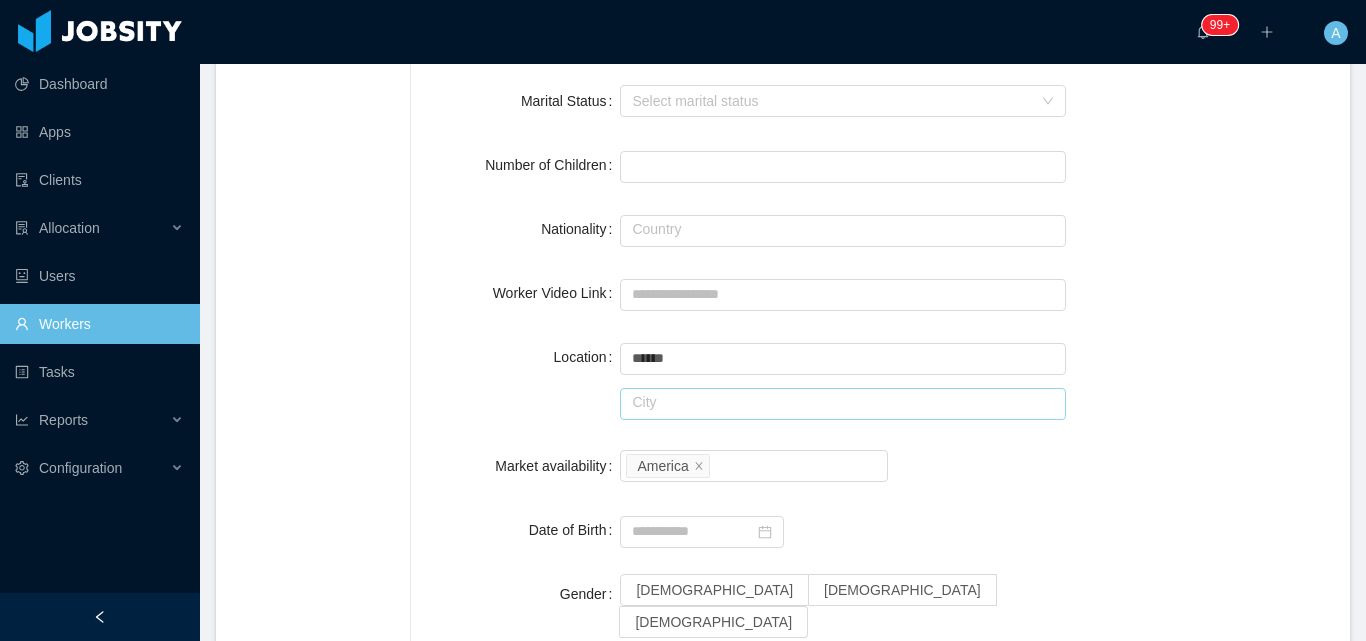click at bounding box center (843, 404) 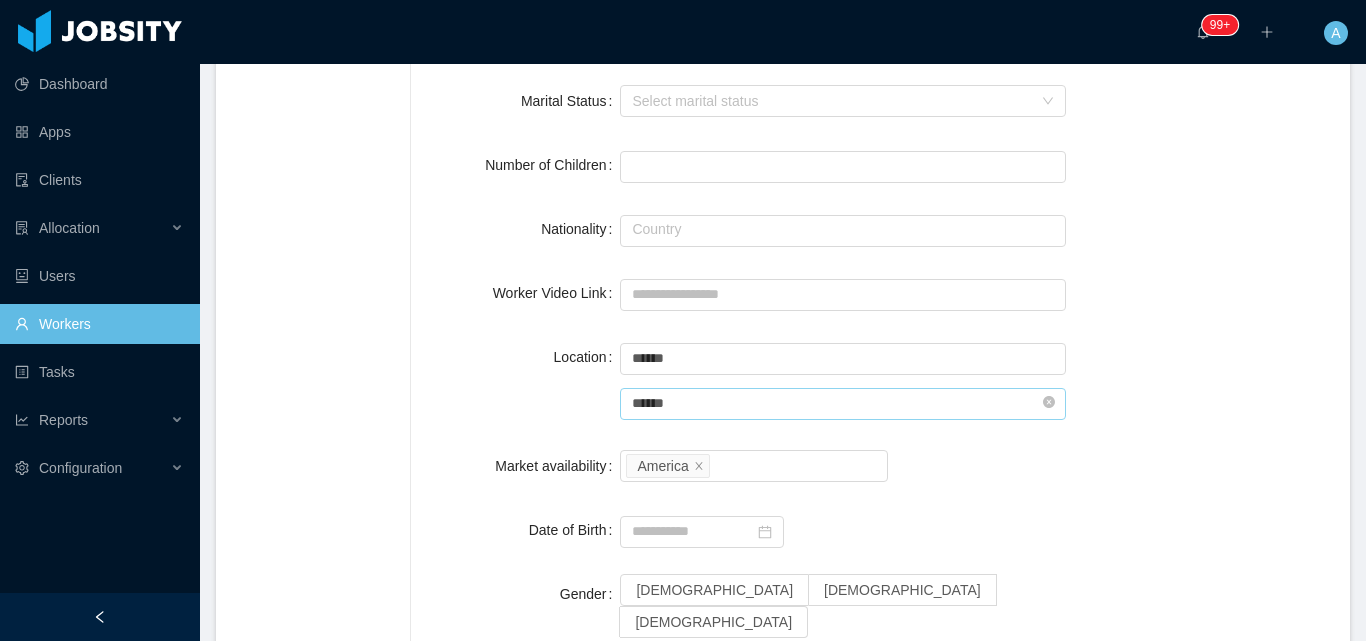 click on "******" at bounding box center [843, 404] 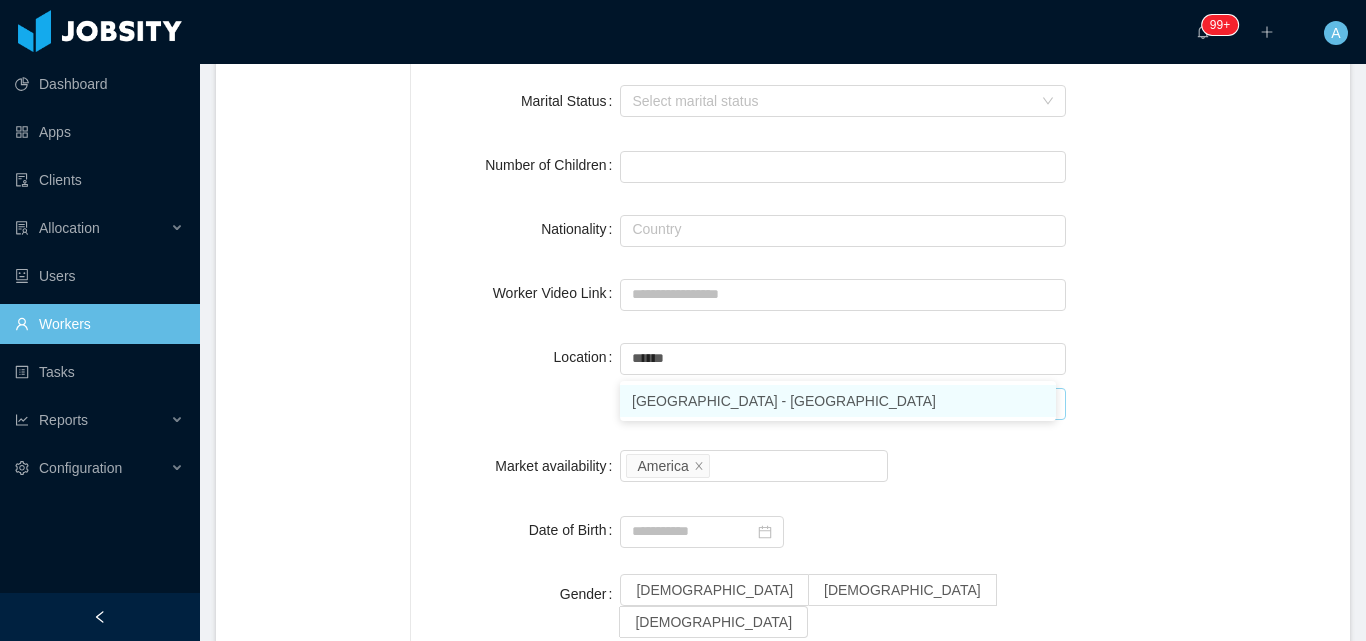 click on "[GEOGRAPHIC_DATA] - [GEOGRAPHIC_DATA]" at bounding box center (838, 401) 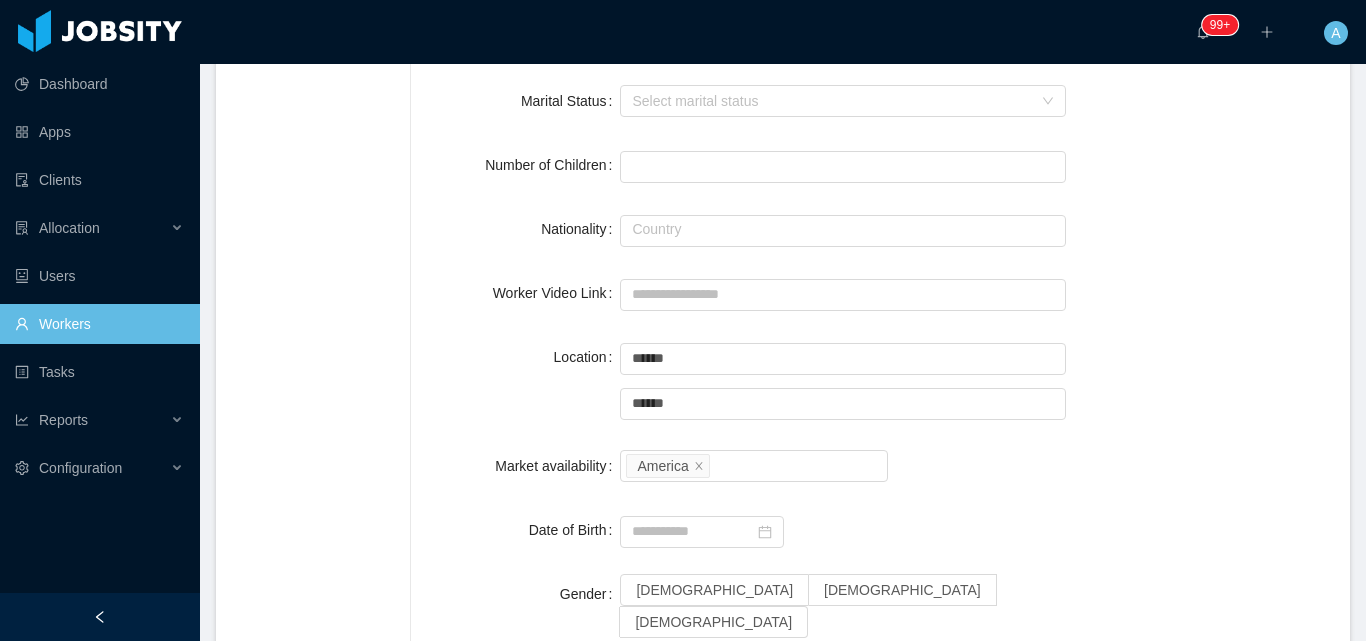 click on "Date of Birth" at bounding box center (880, 530) 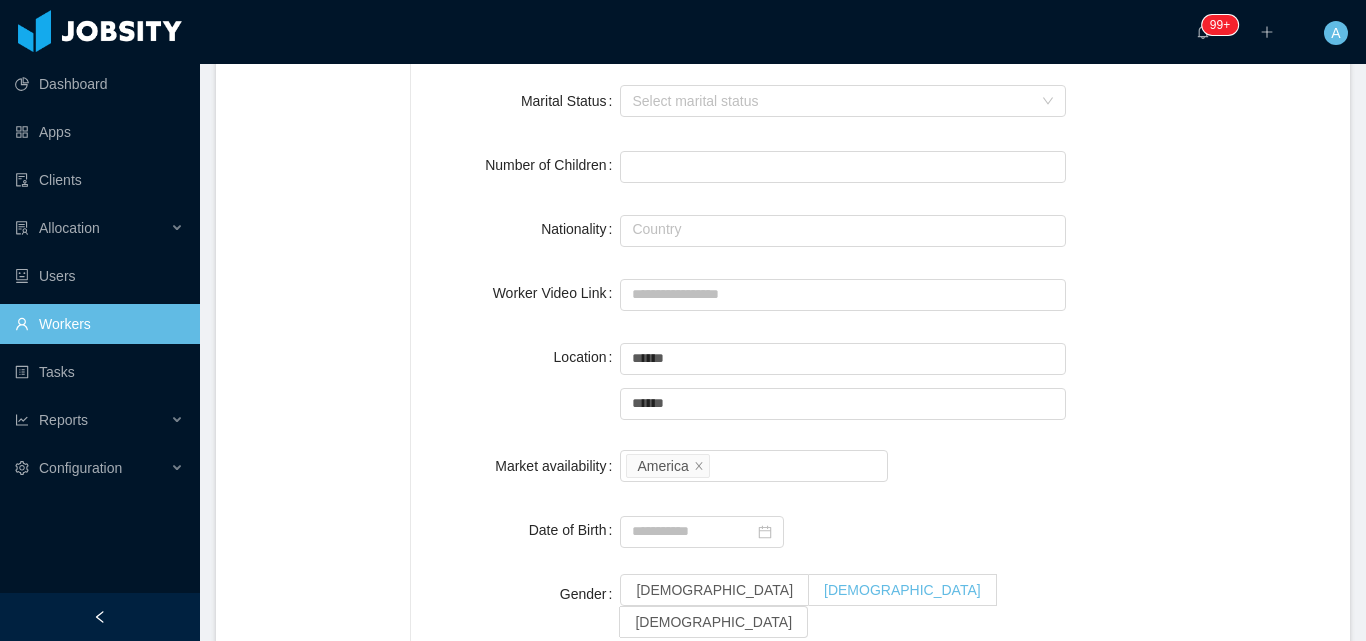 click on "[DEMOGRAPHIC_DATA]" at bounding box center (902, 590) 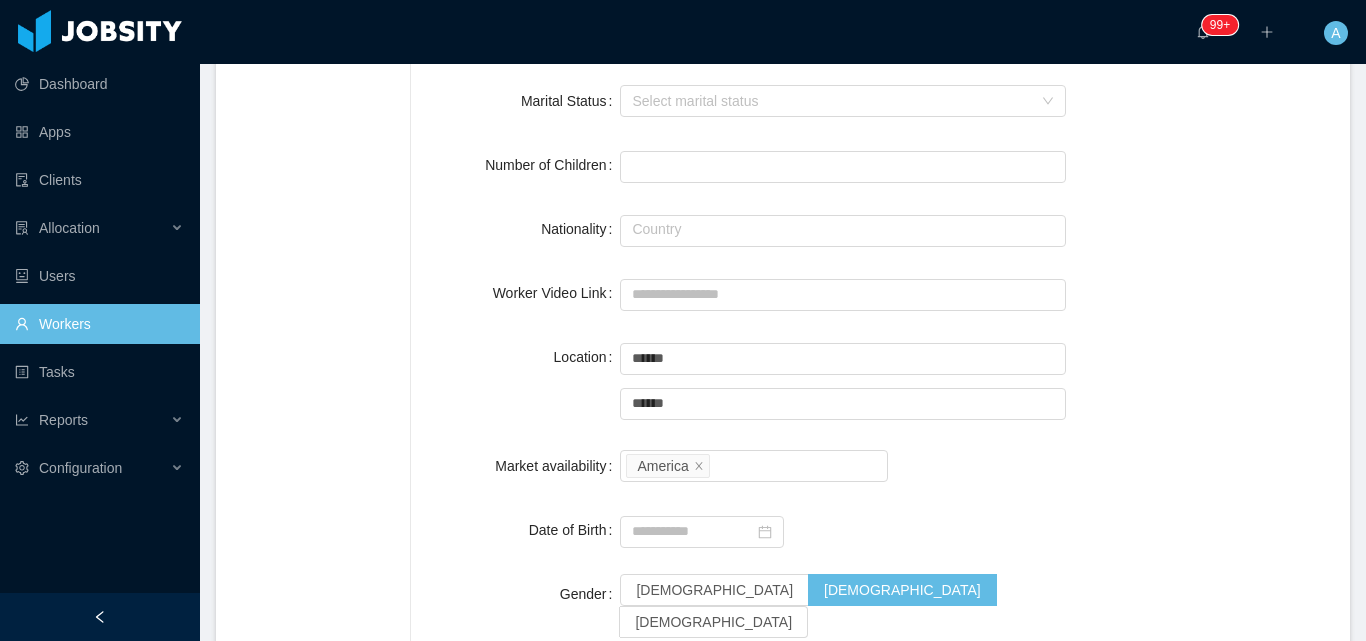 drag, startPoint x: 1143, startPoint y: 450, endPoint x: 1365, endPoint y: 192, distance: 340.3645 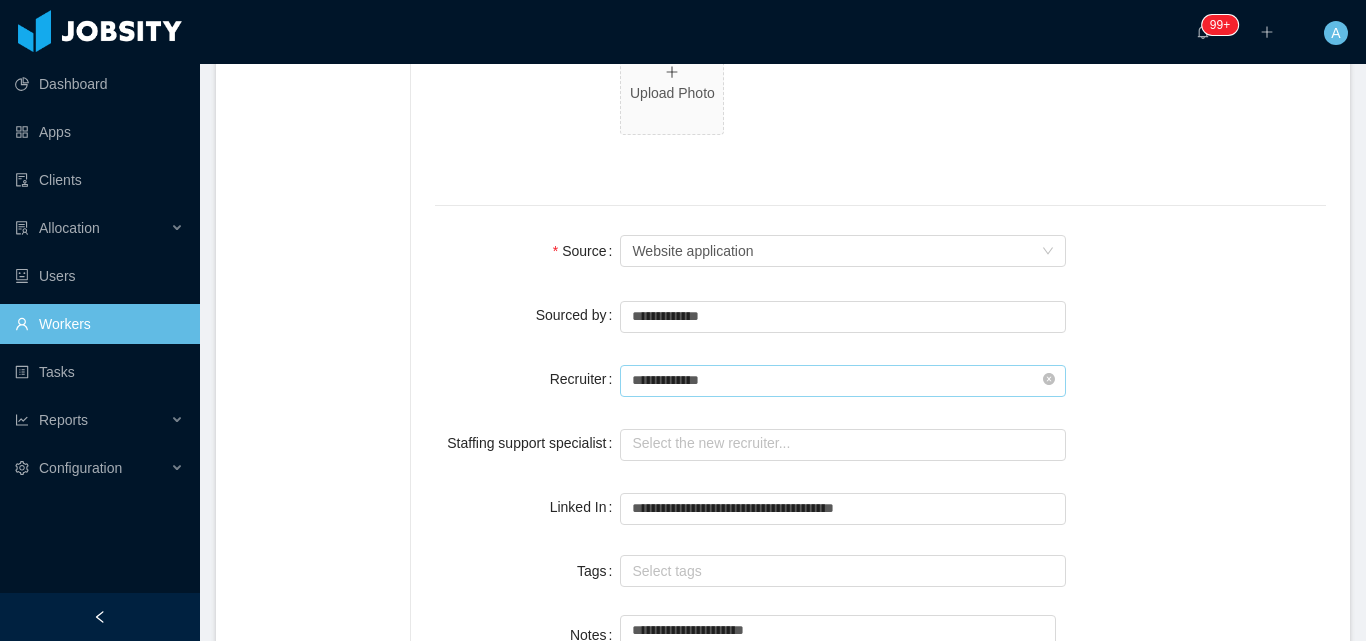 scroll, scrollTop: 1337, scrollLeft: 0, axis: vertical 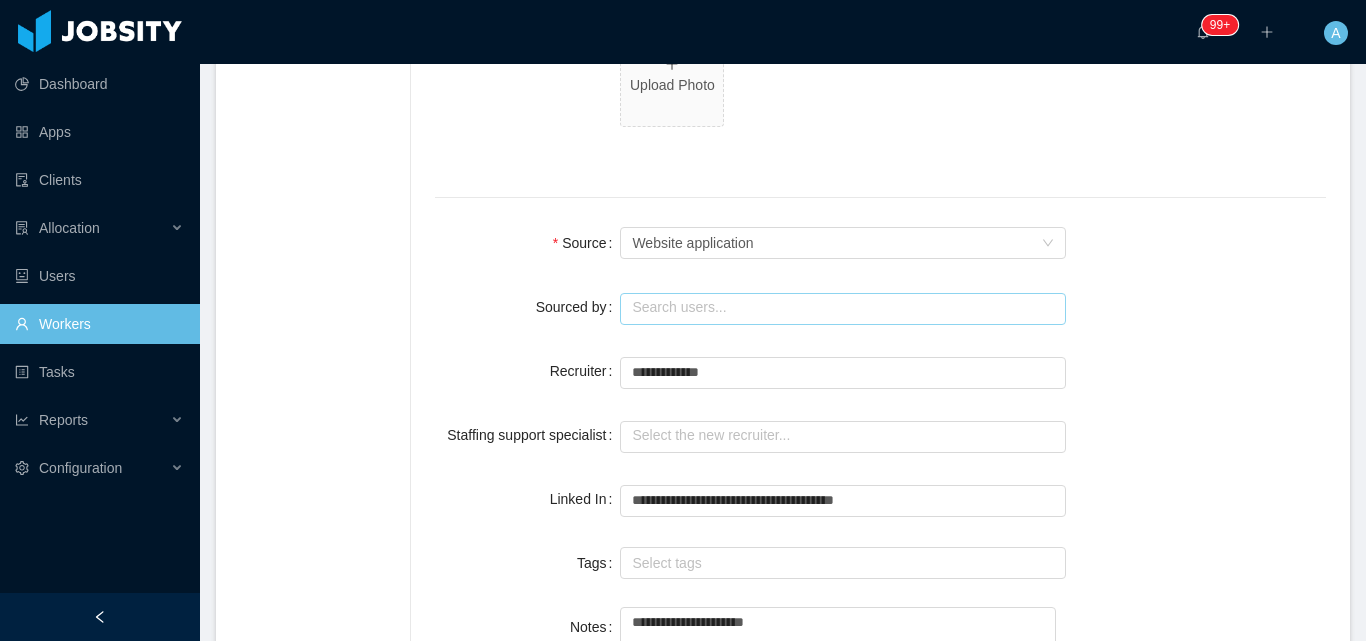 click at bounding box center (843, 309) 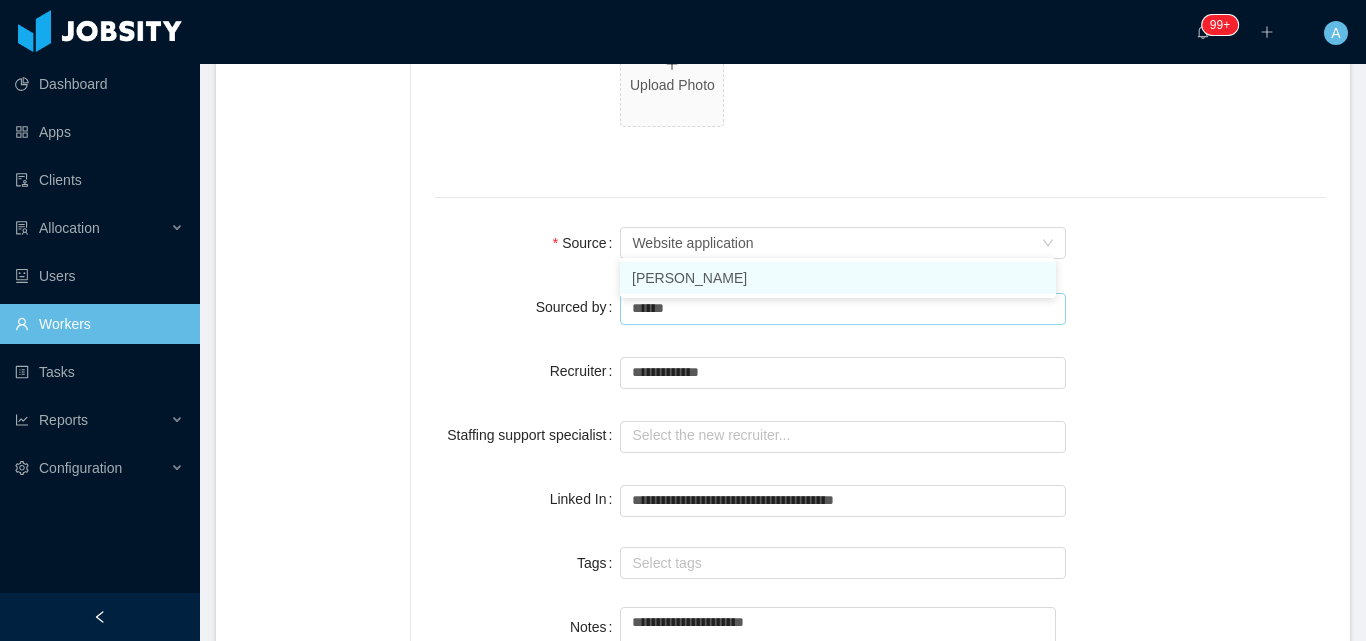 click on "[PERSON_NAME]" at bounding box center [838, 278] 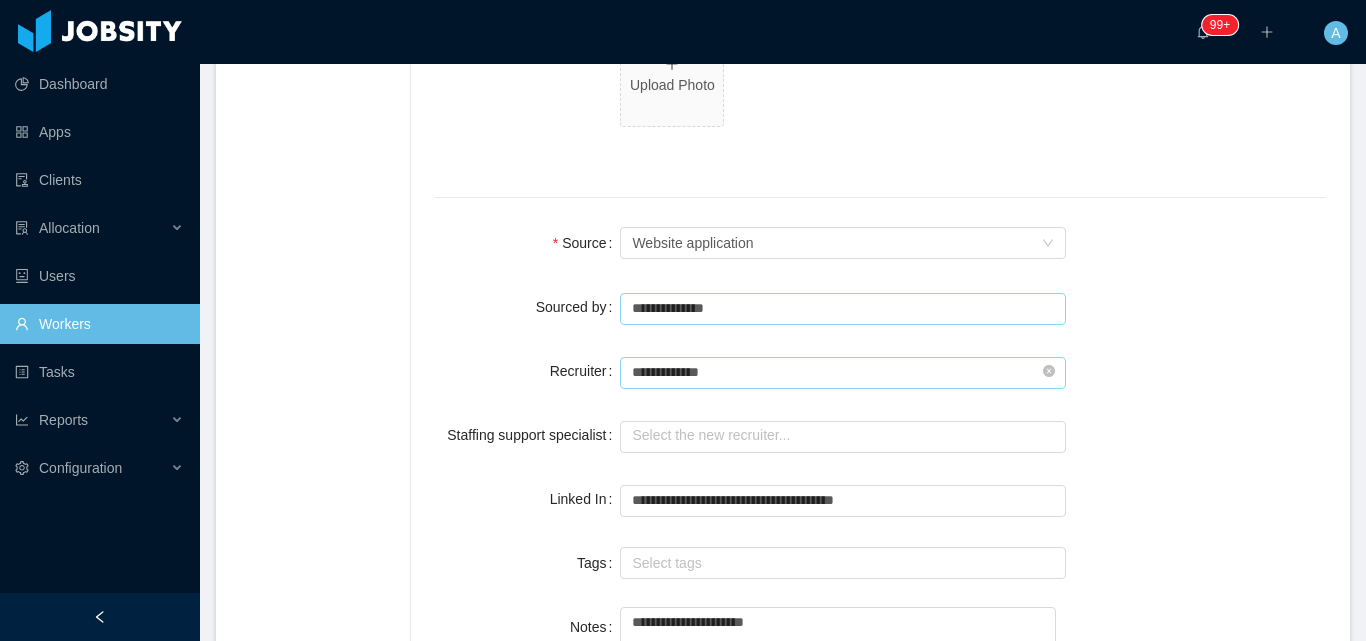 type on "**********" 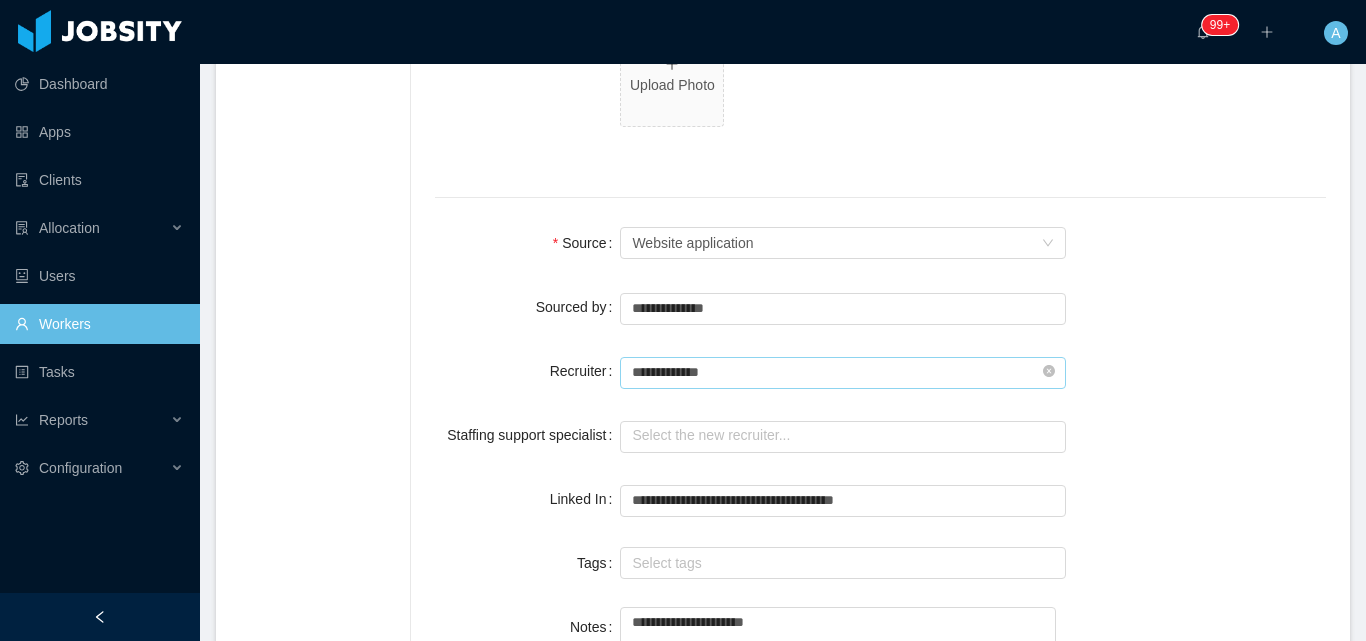 click on "**********" at bounding box center (843, 373) 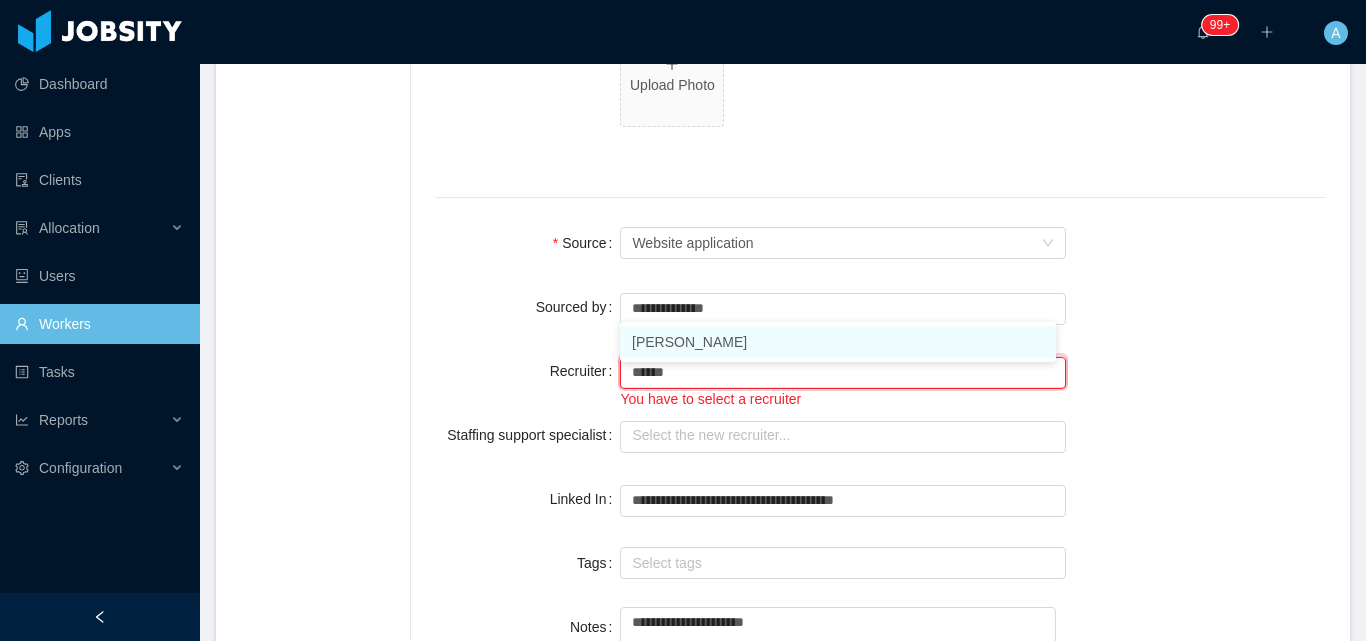 click on "[PERSON_NAME]" at bounding box center [838, 342] 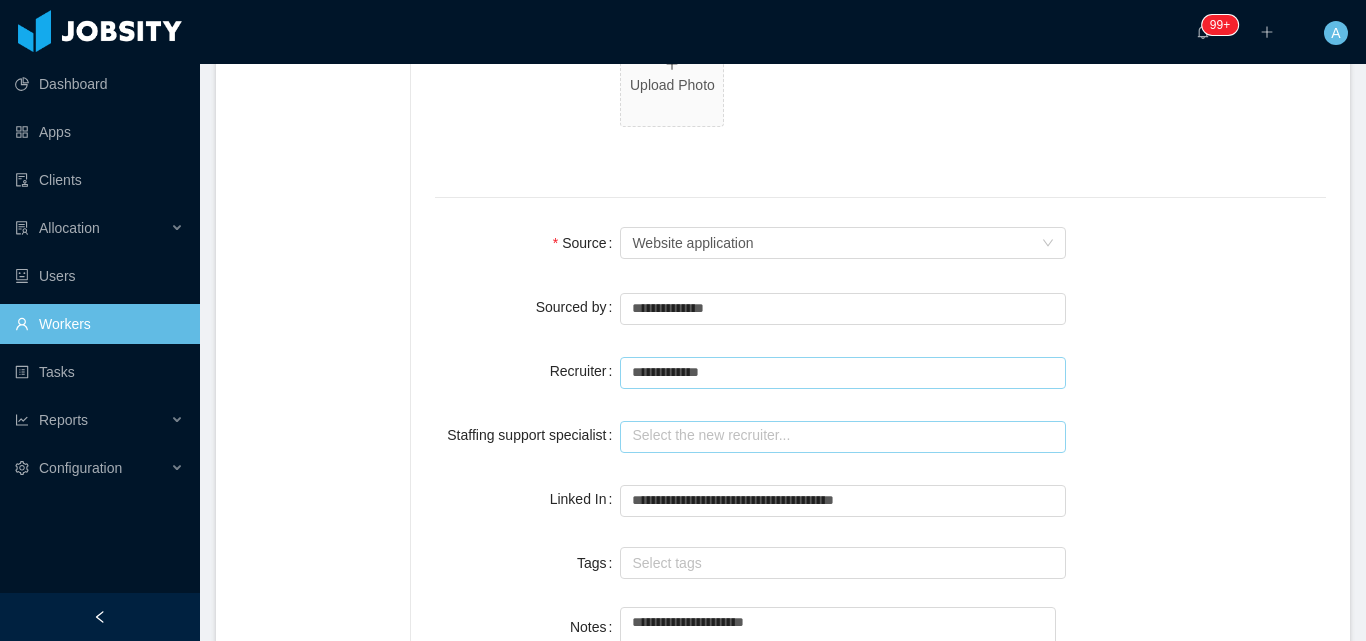 type on "**********" 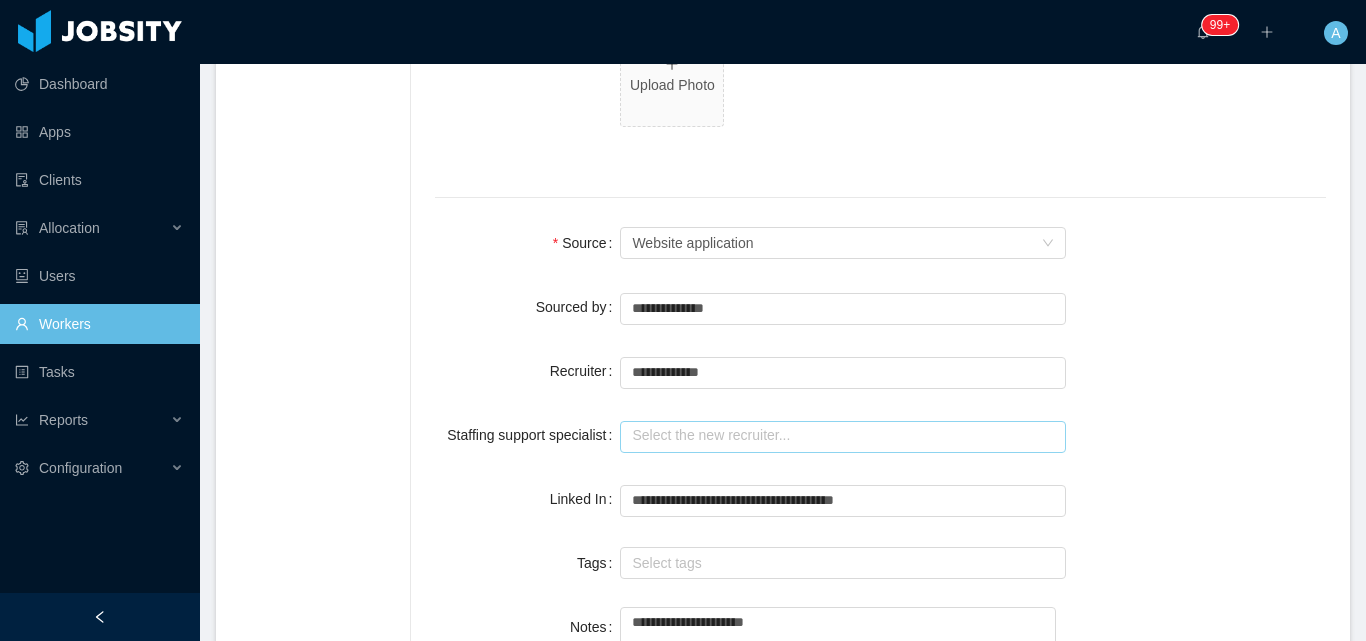 click at bounding box center [843, 437] 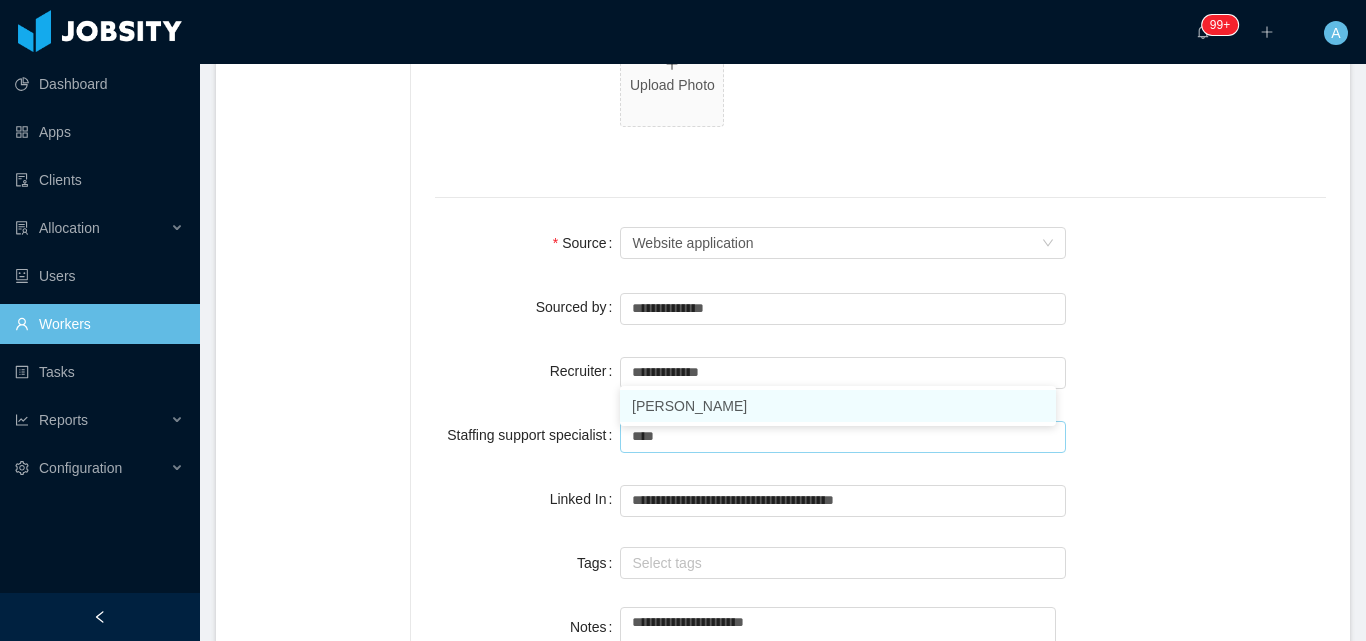 click on "[PERSON_NAME]" at bounding box center (838, 406) 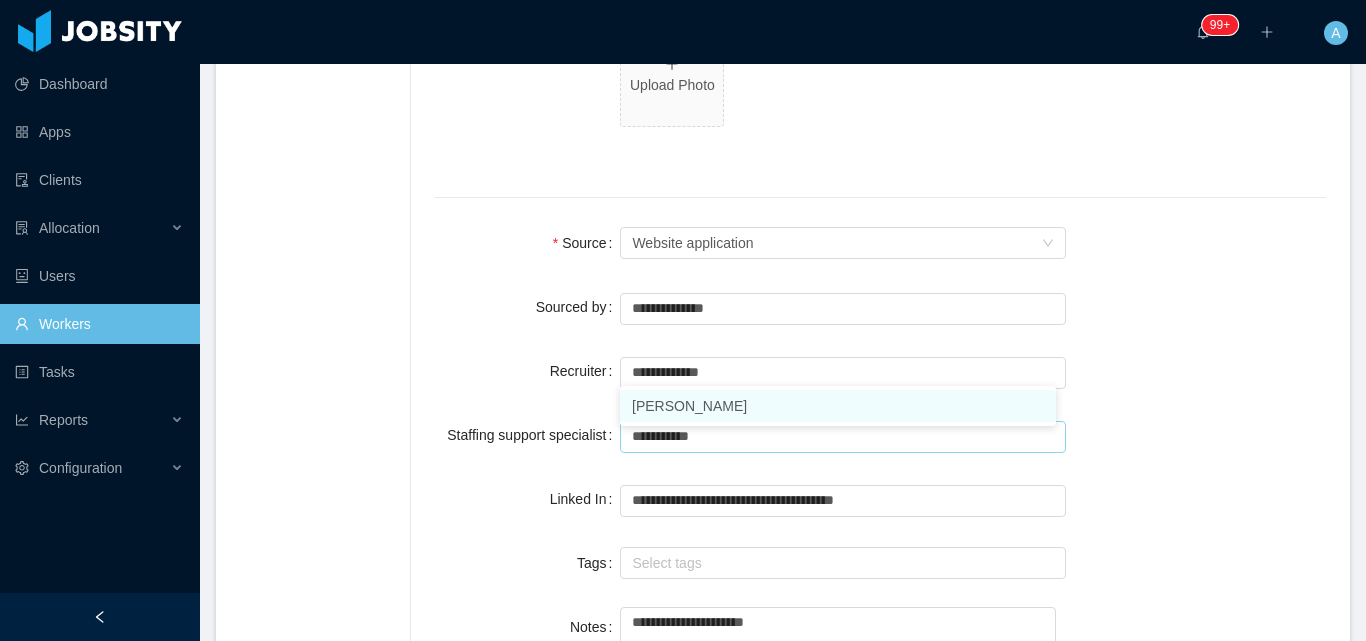 type on "**********" 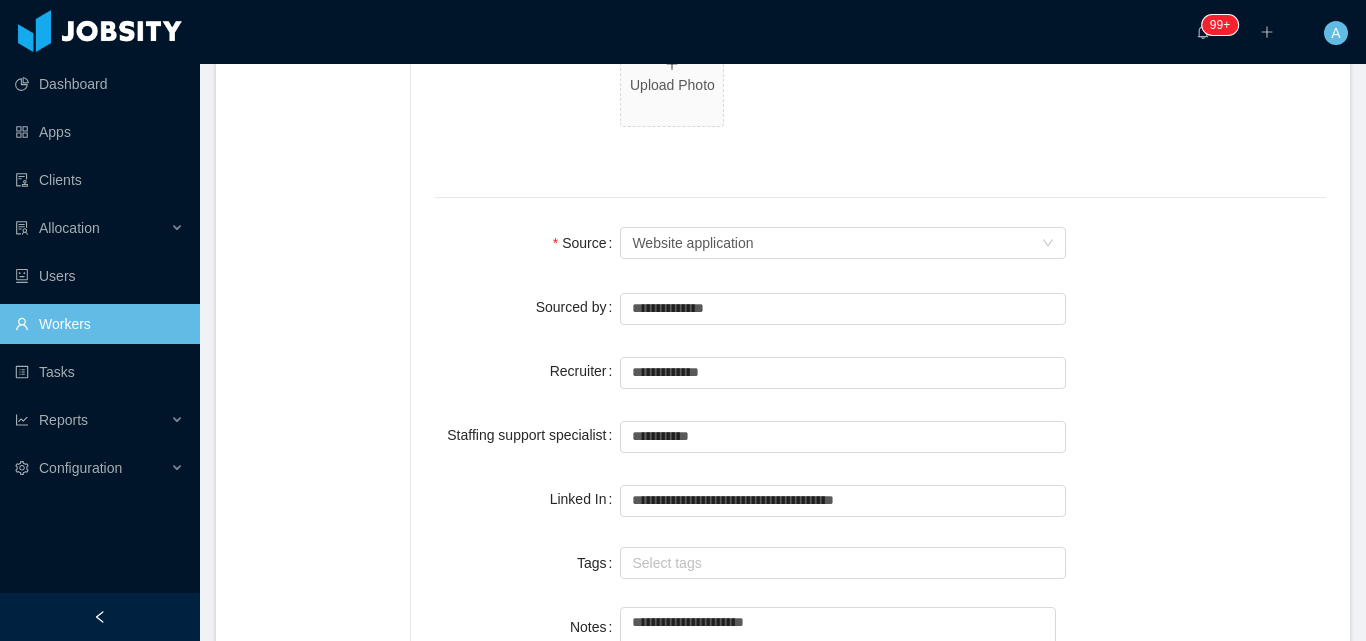 drag, startPoint x: 1175, startPoint y: 351, endPoint x: 1365, endPoint y: 336, distance: 190.59119 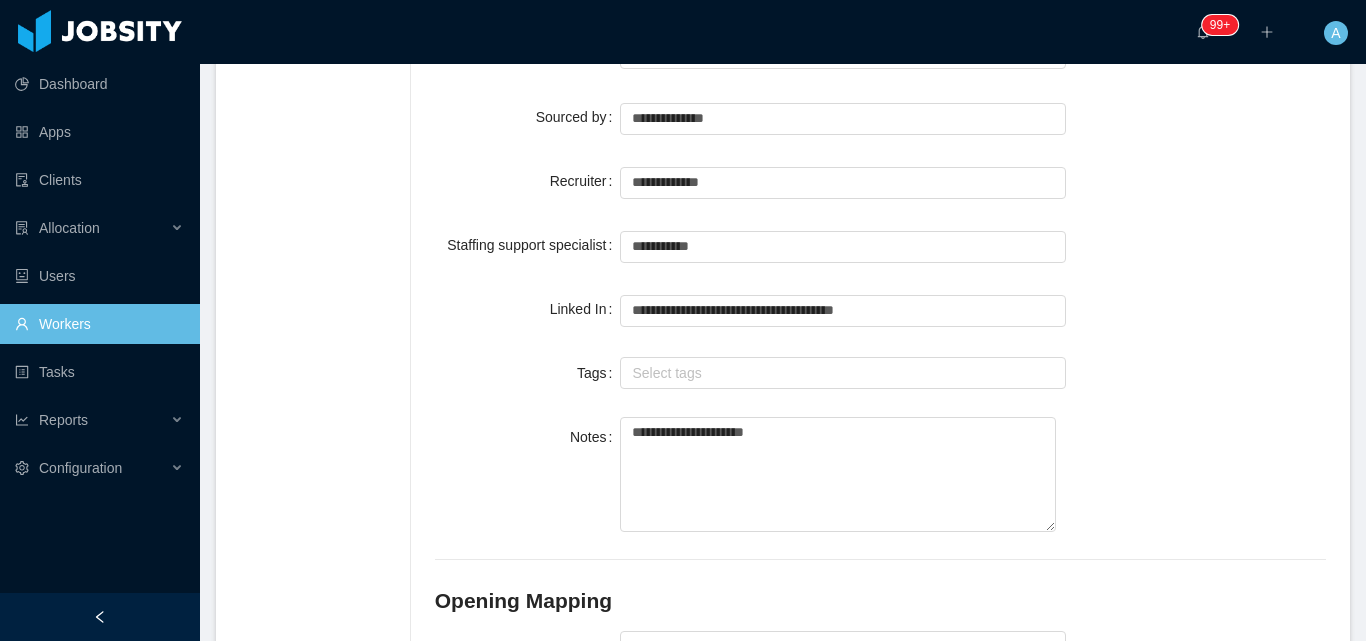 scroll, scrollTop: 1618, scrollLeft: 0, axis: vertical 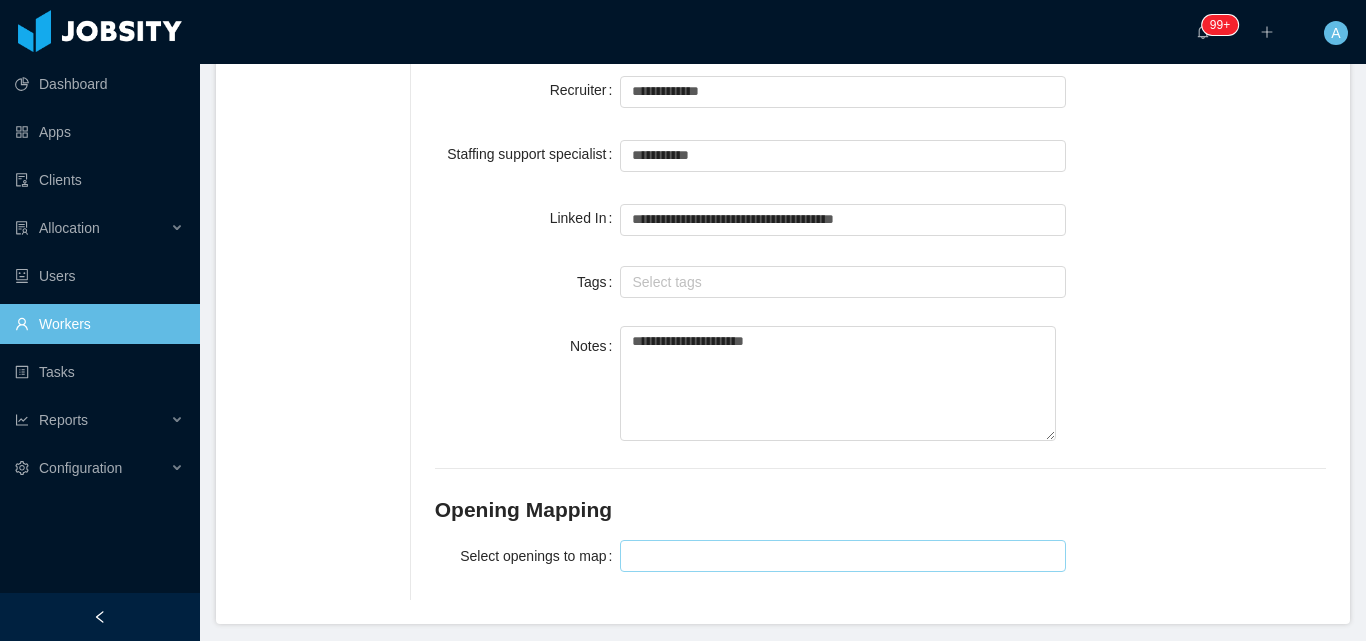 click at bounding box center [840, 556] 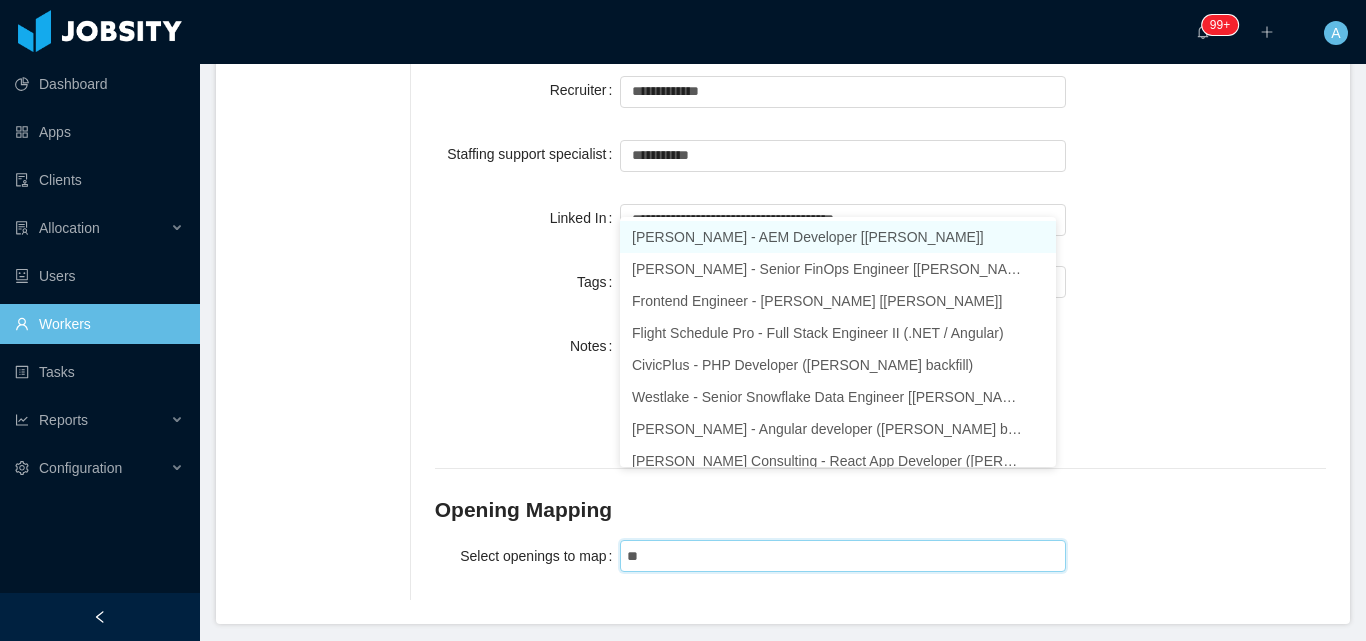 type on "***" 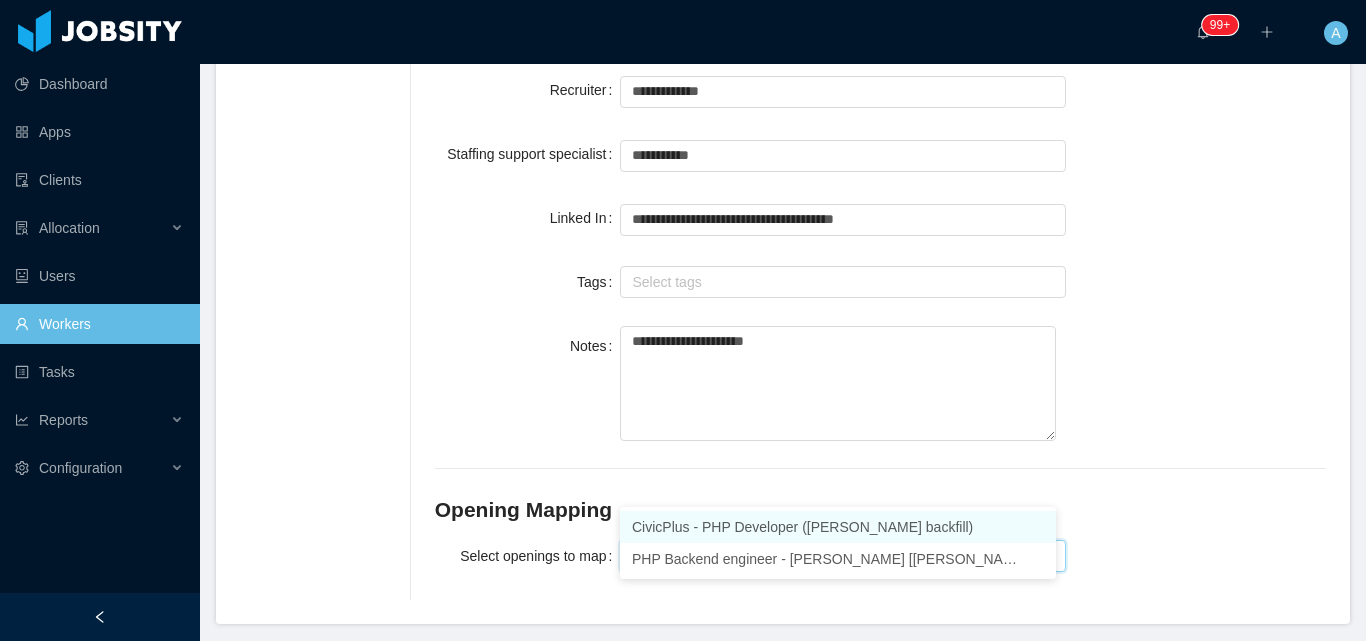 drag, startPoint x: 818, startPoint y: 531, endPoint x: 1179, endPoint y: 443, distance: 371.57098 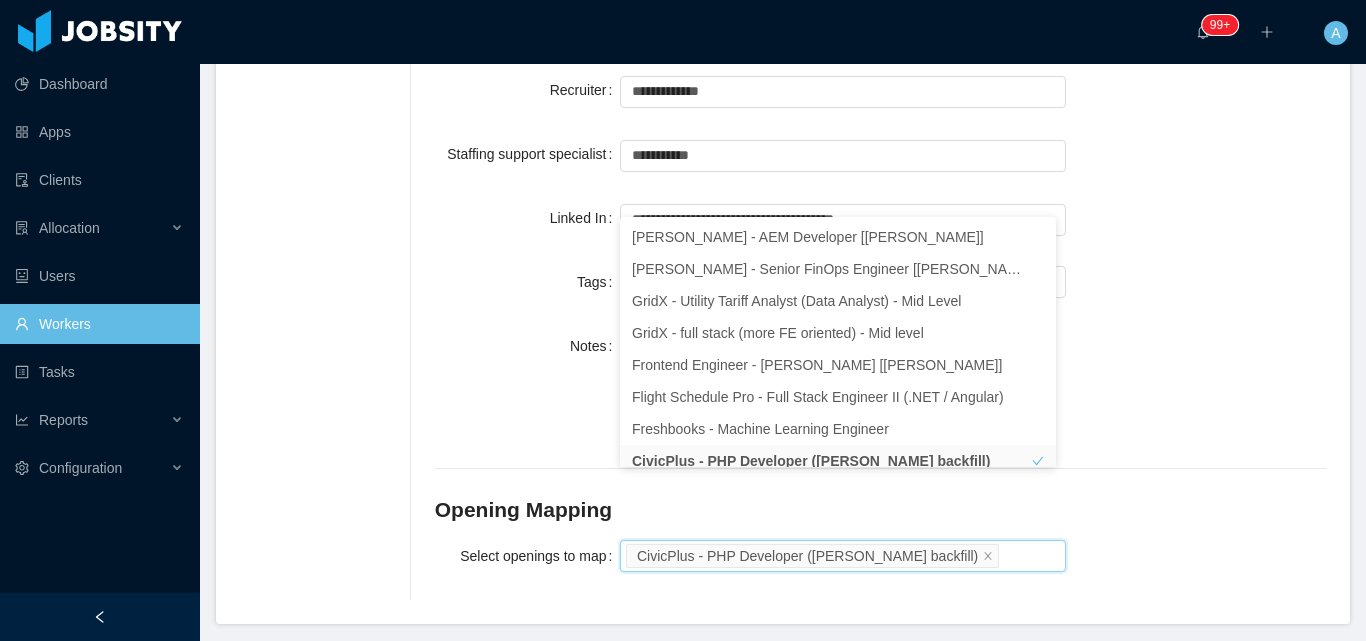 drag, startPoint x: 1257, startPoint y: 404, endPoint x: 1269, endPoint y: 404, distance: 12 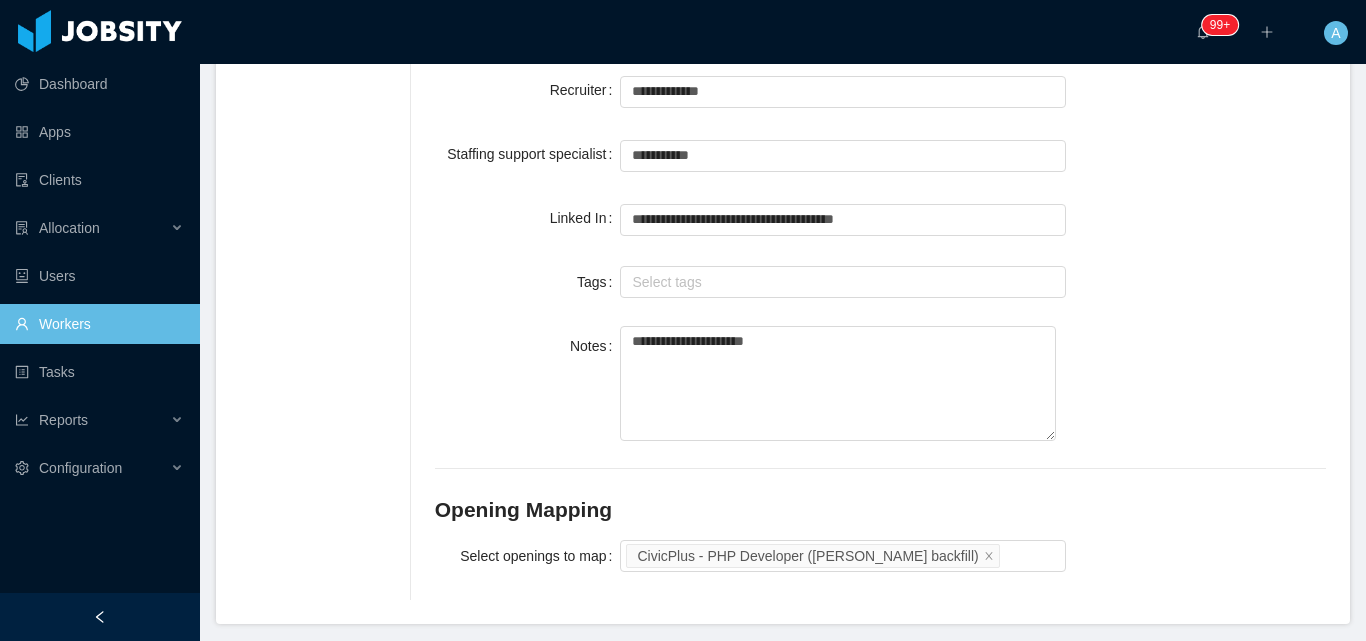 scroll, scrollTop: 0, scrollLeft: 0, axis: both 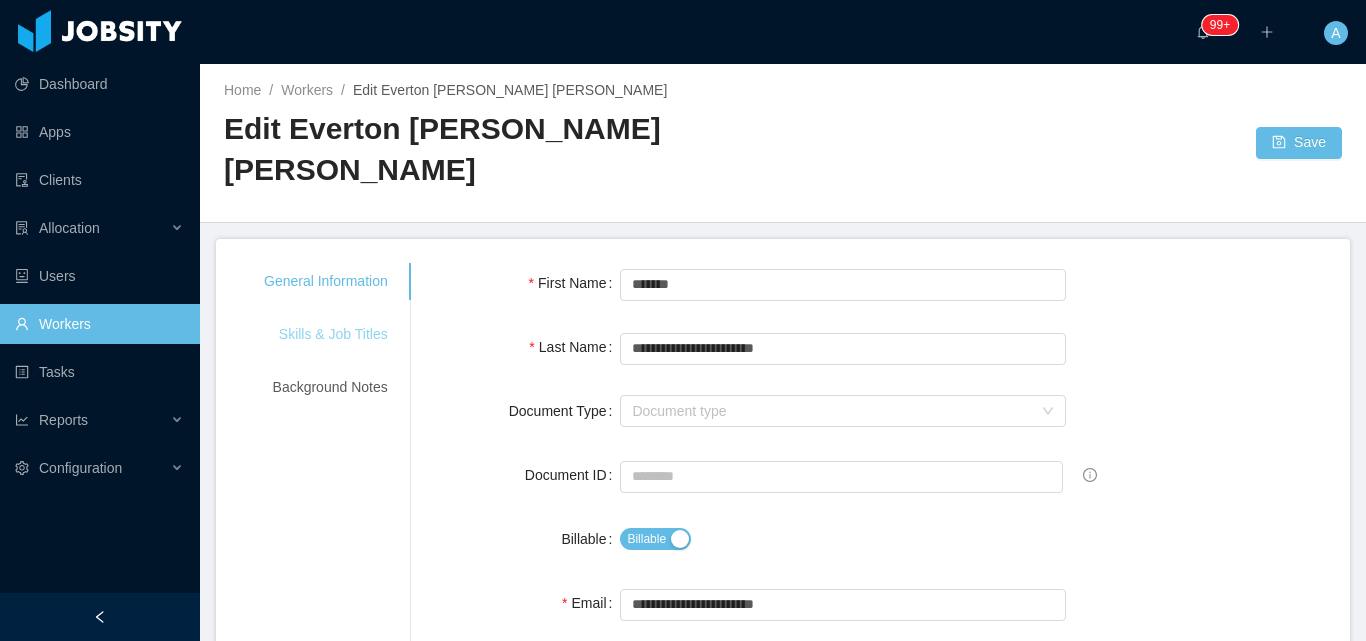 click on "Skills & Job Titles" at bounding box center [326, 334] 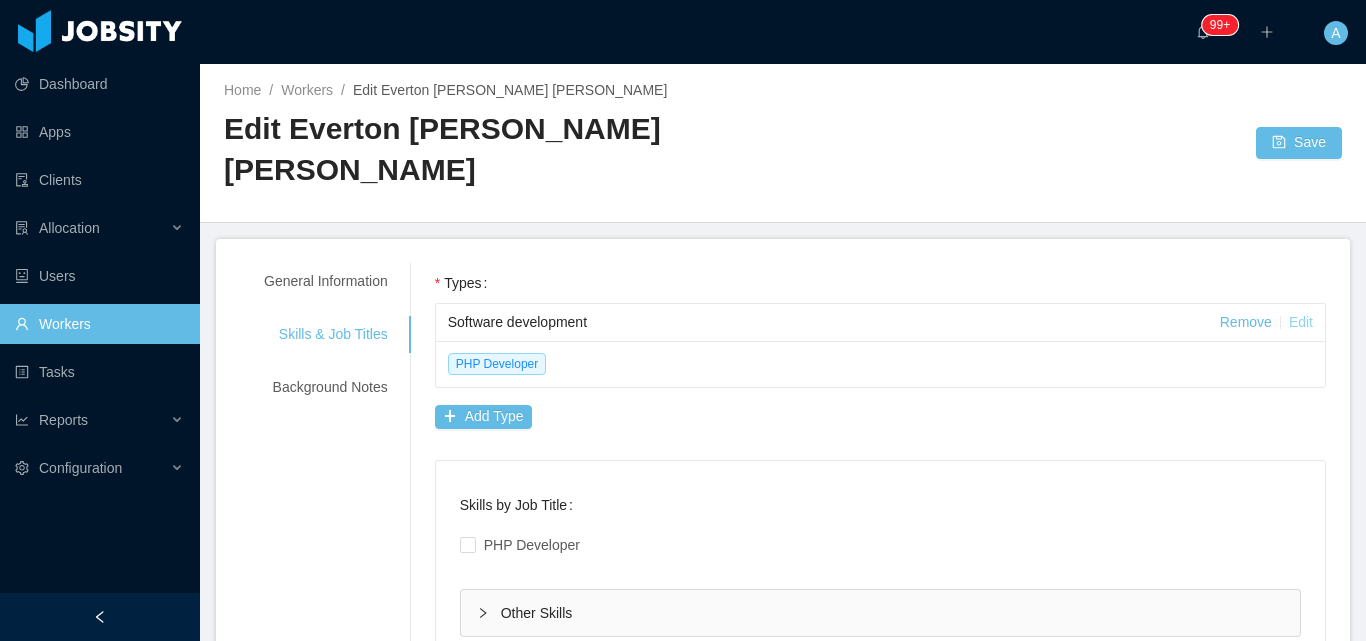 click on "Edit" at bounding box center [1301, 322] 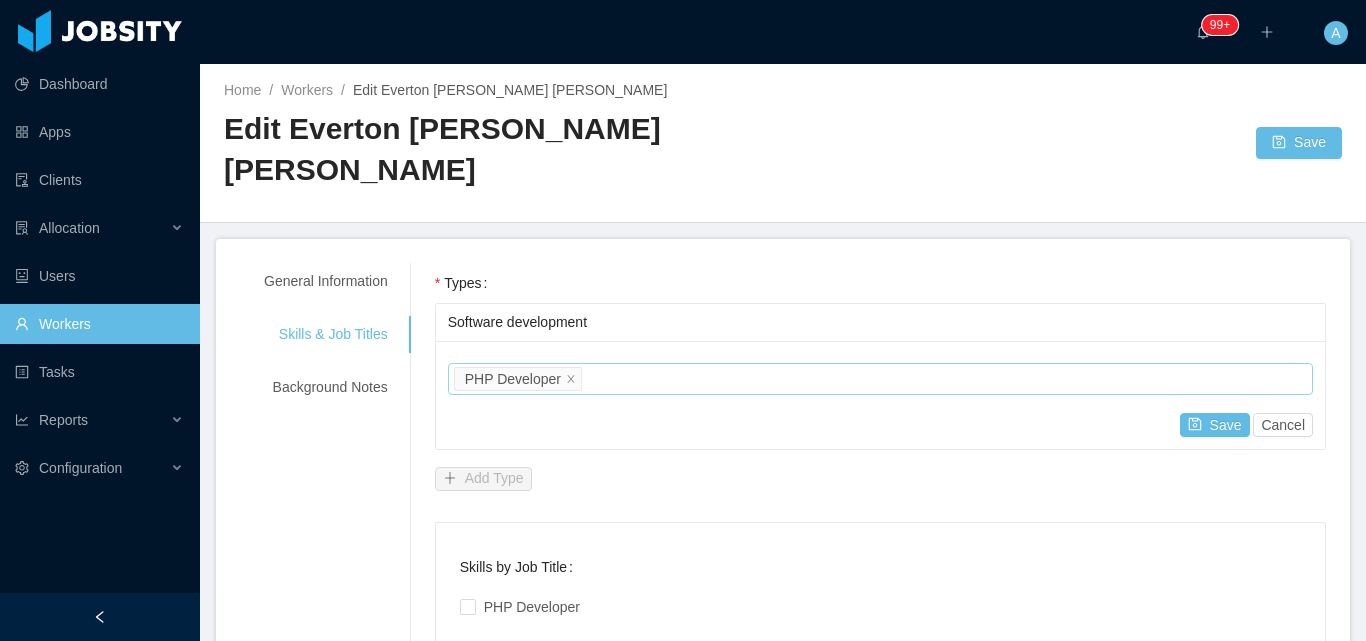 click on "Job titles PHP Developer" at bounding box center (877, 379) 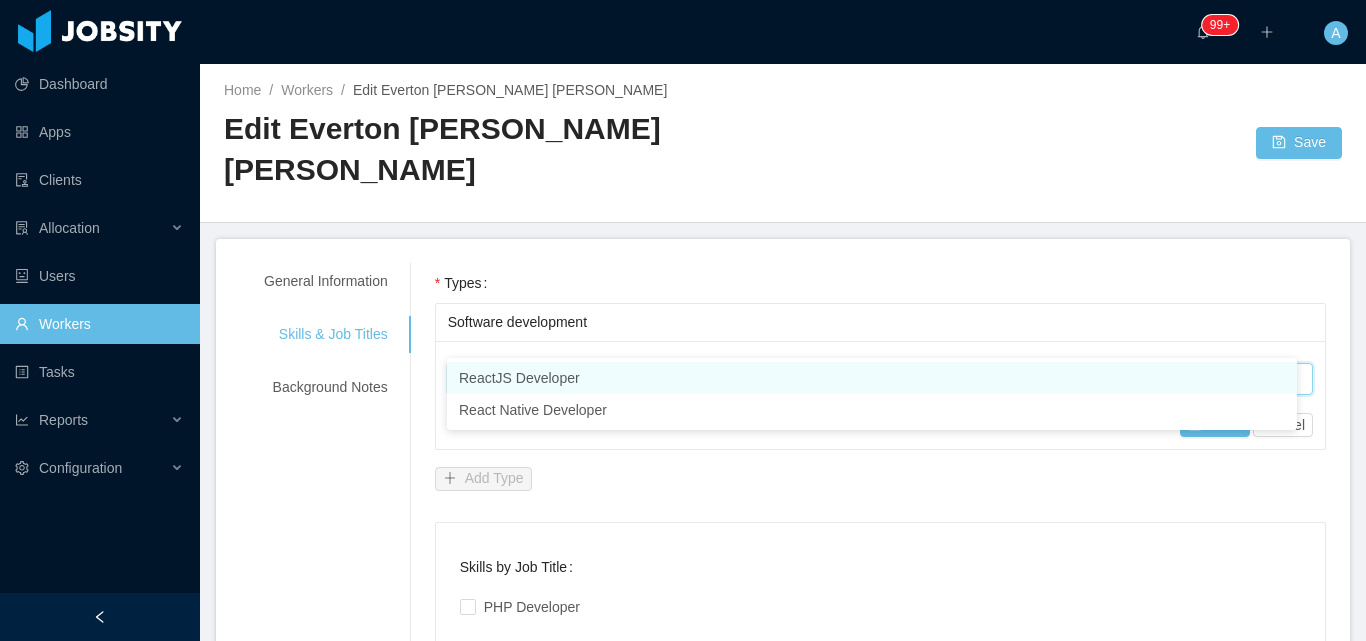 type on "*****" 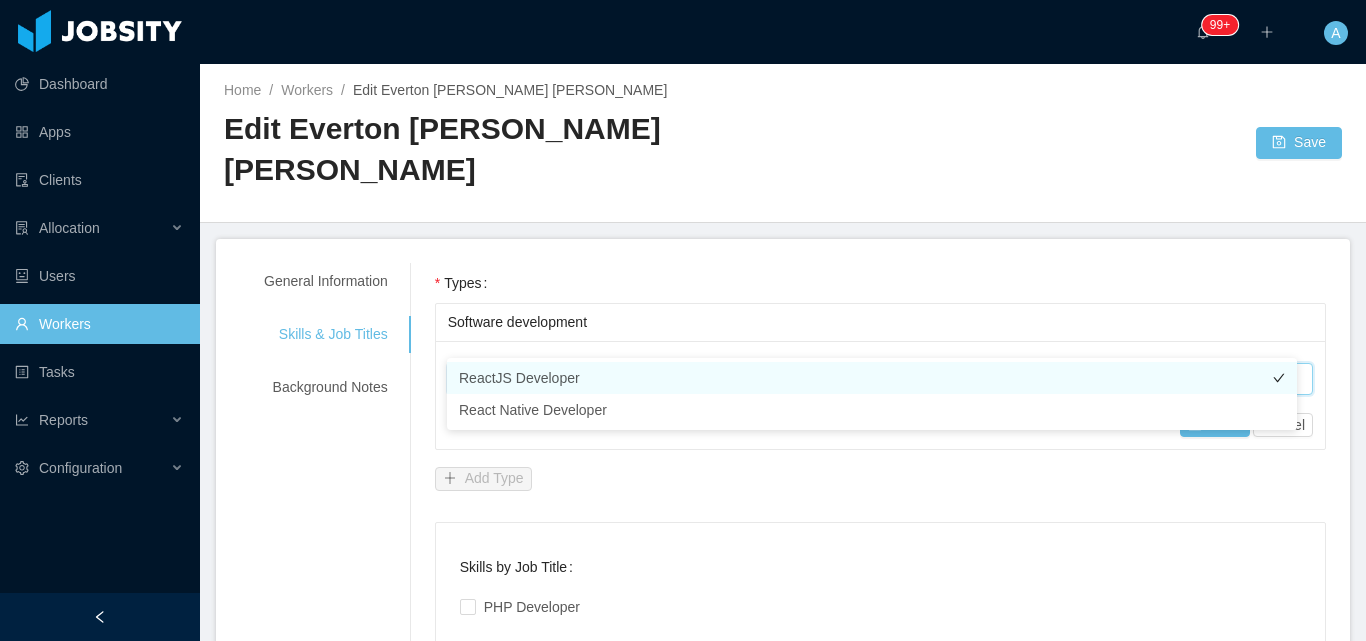 click on "ReactJS Developer" at bounding box center [872, 378] 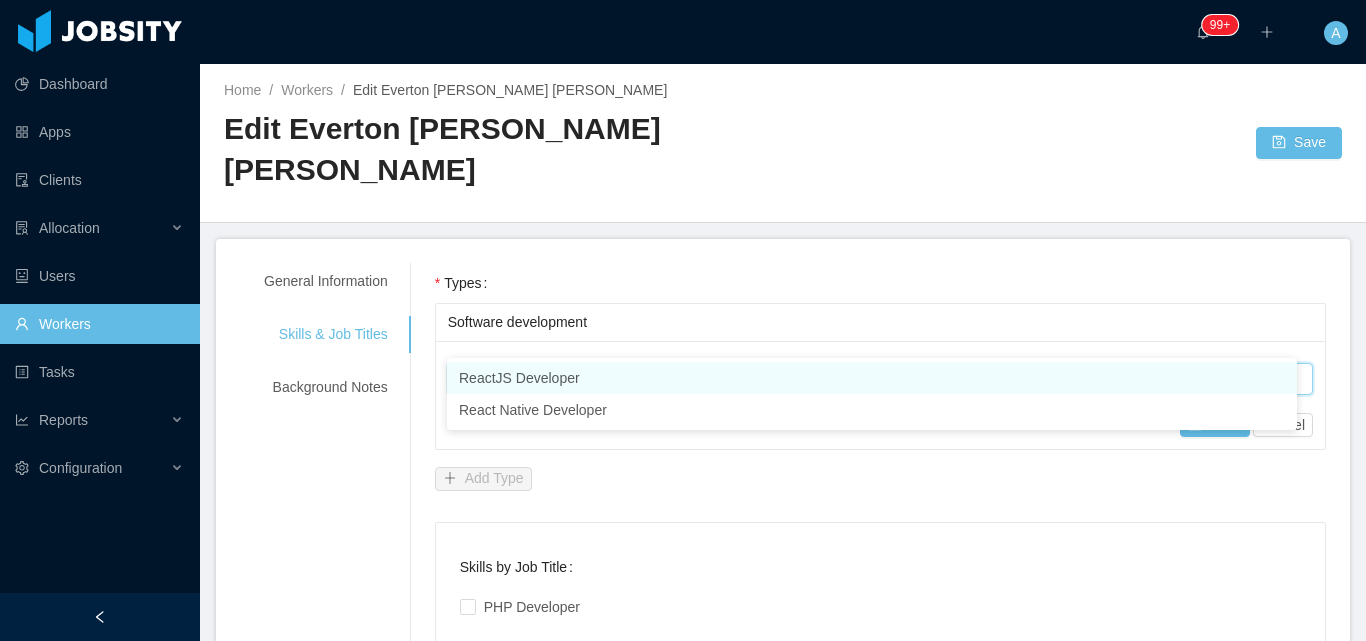 type 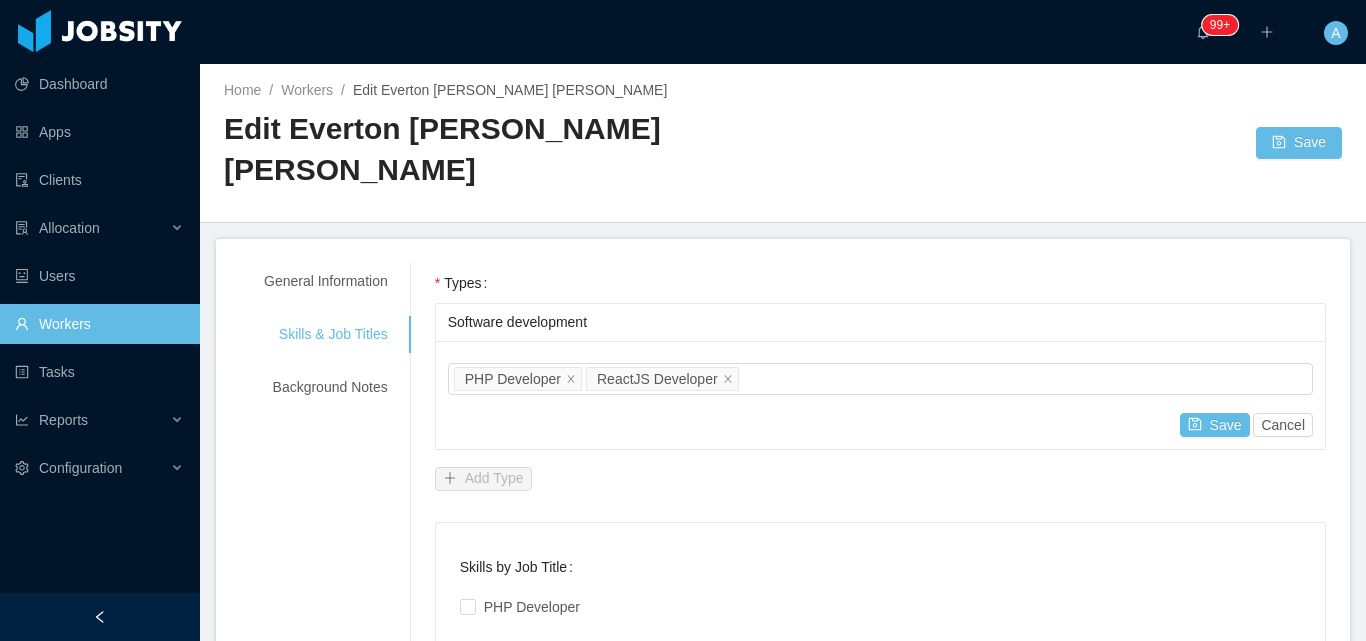 click on "Home / Workers / Edit Everton [PERSON_NAME] [PERSON_NAME] / Edit Everton [PERSON_NAME] [PERSON_NAME] Save" at bounding box center [783, 143] 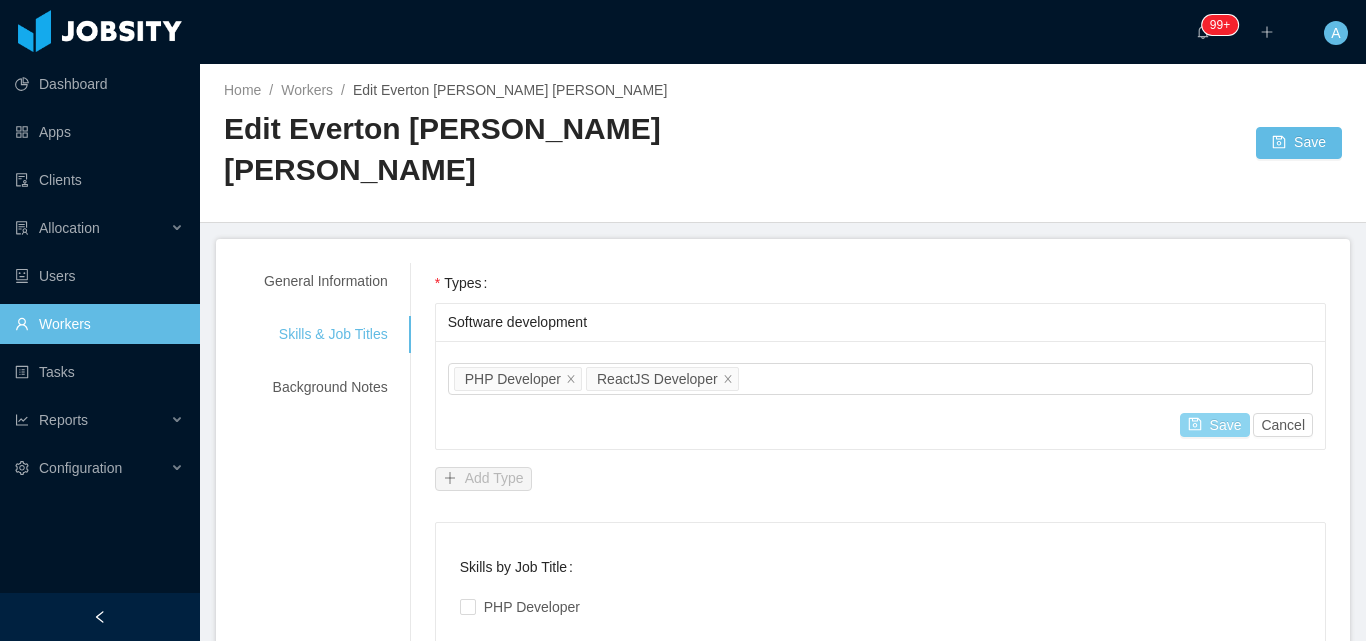 click on "Save" at bounding box center [1215, 425] 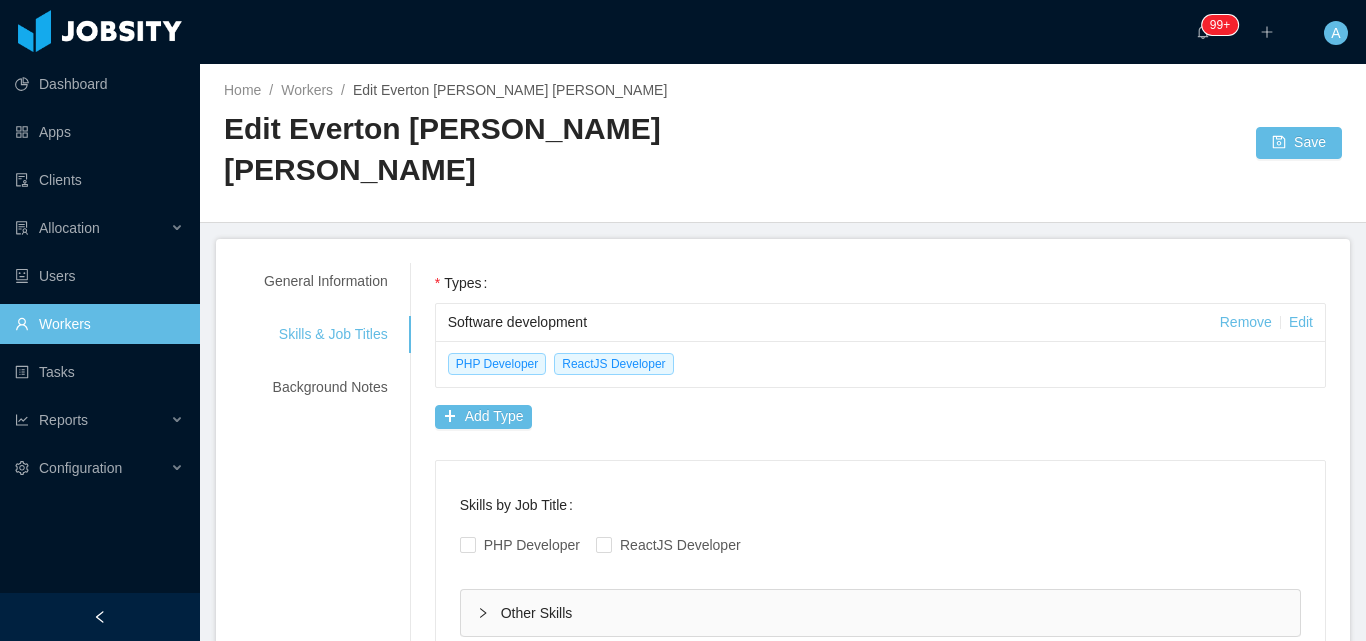 click on "Home / Workers / Edit Everton [PERSON_NAME] [PERSON_NAME] / Edit Everton [PERSON_NAME] [PERSON_NAME] Save" at bounding box center (783, 143) 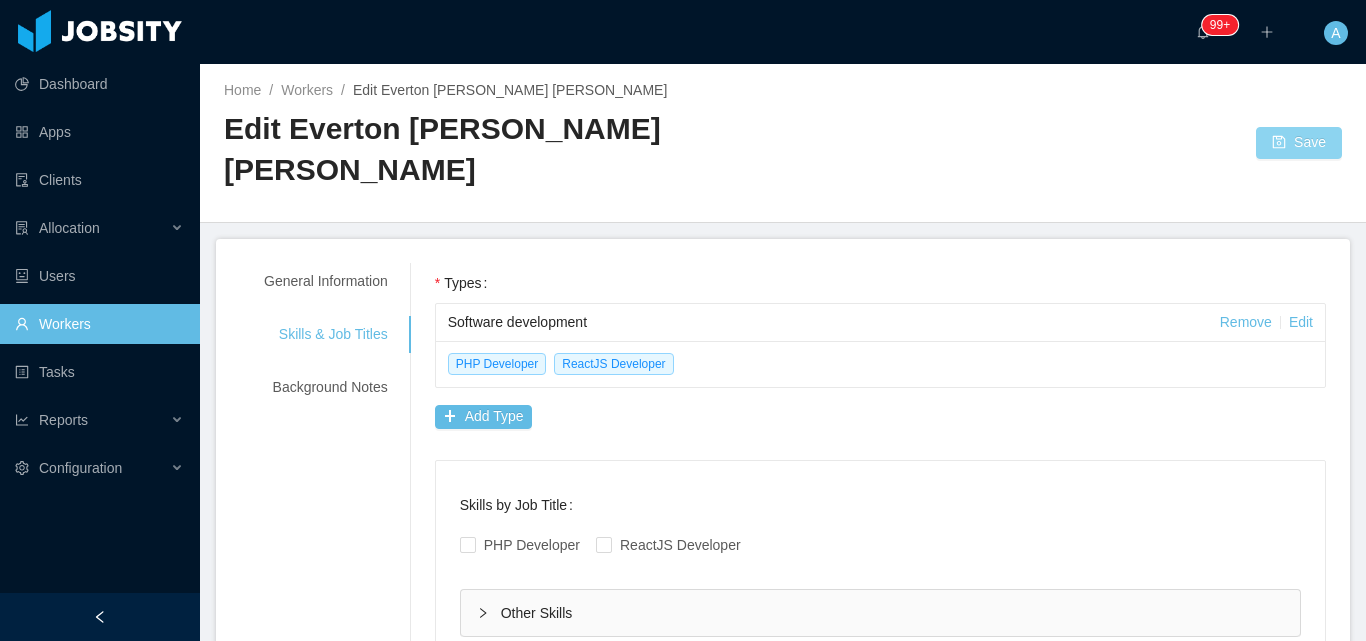 click on "Save" at bounding box center [1299, 143] 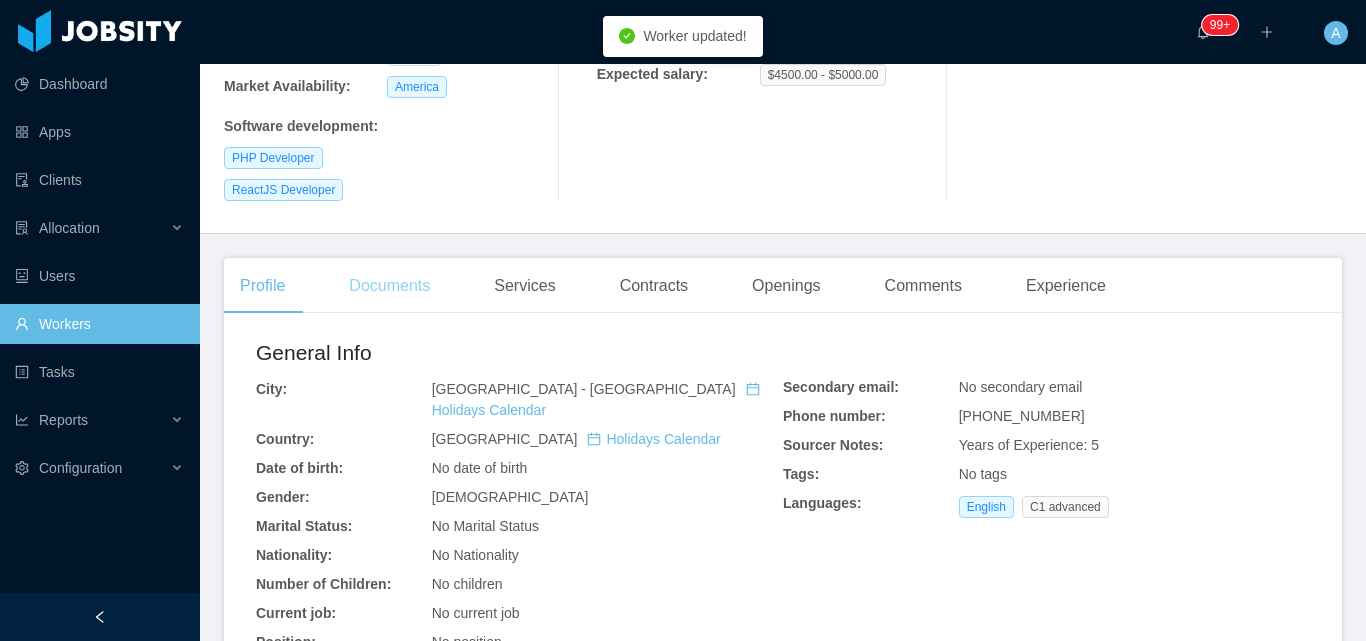 click on "Documents" at bounding box center [389, 286] 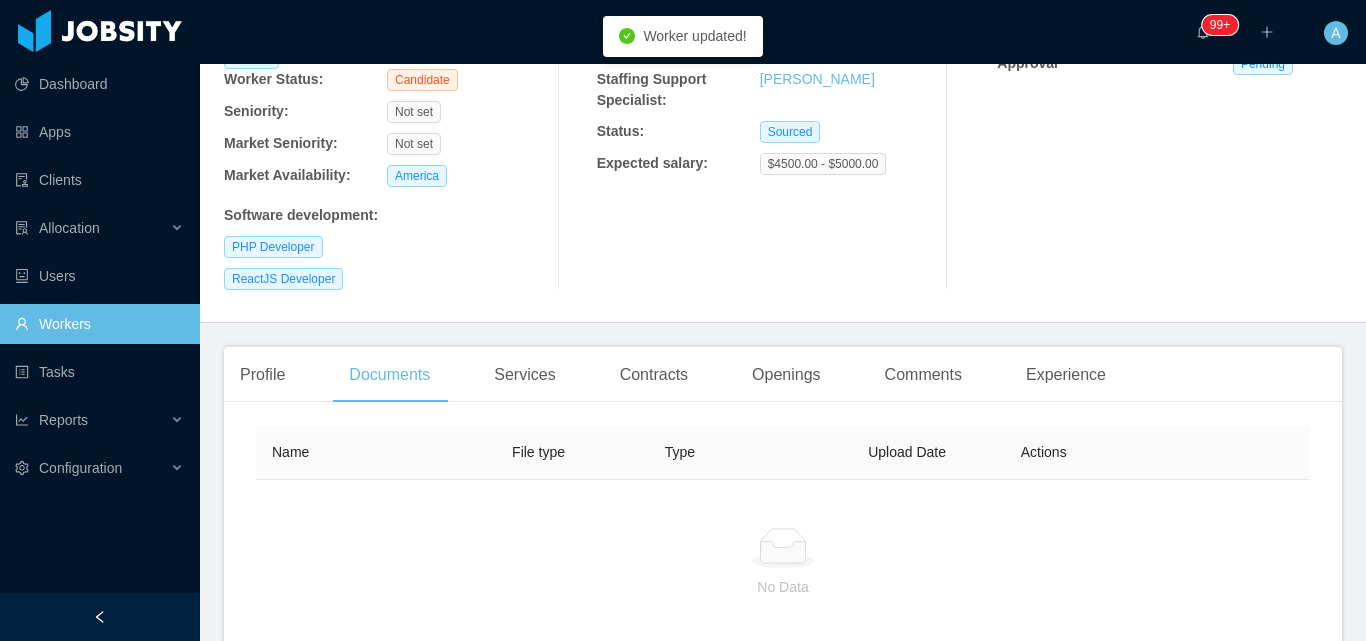 scroll, scrollTop: 367, scrollLeft: 0, axis: vertical 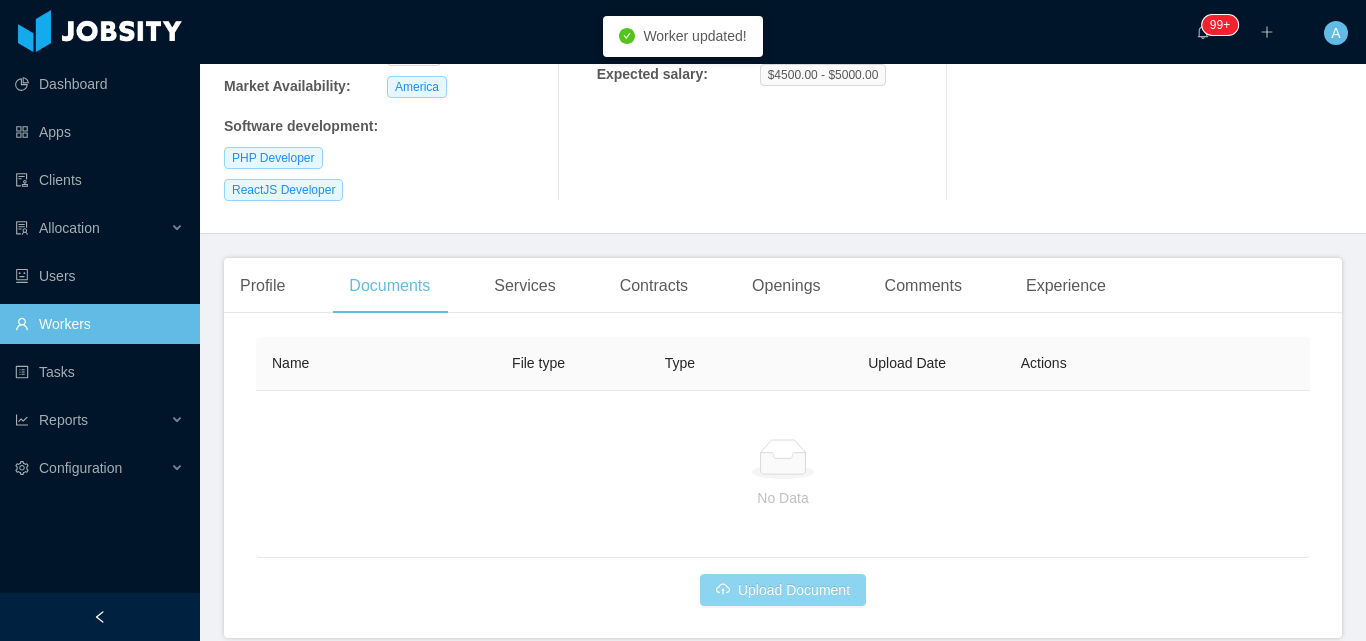 click on "Upload Document" at bounding box center [783, 590] 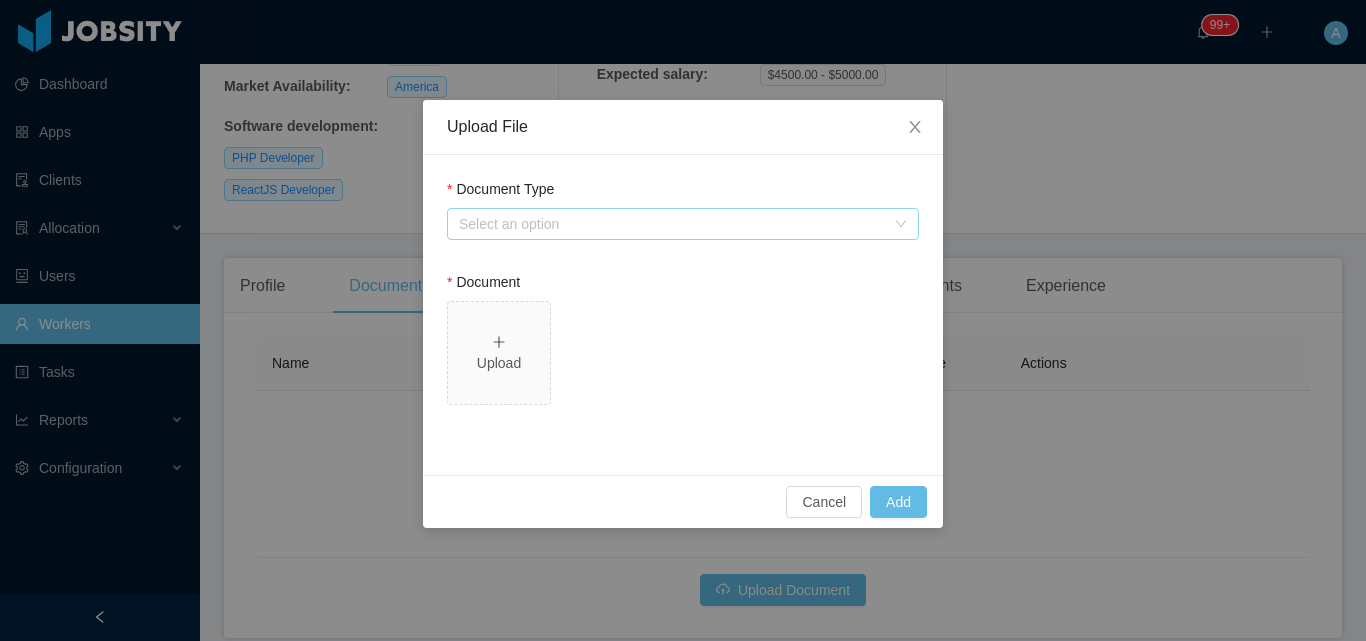 click on "Select an option" at bounding box center (672, 224) 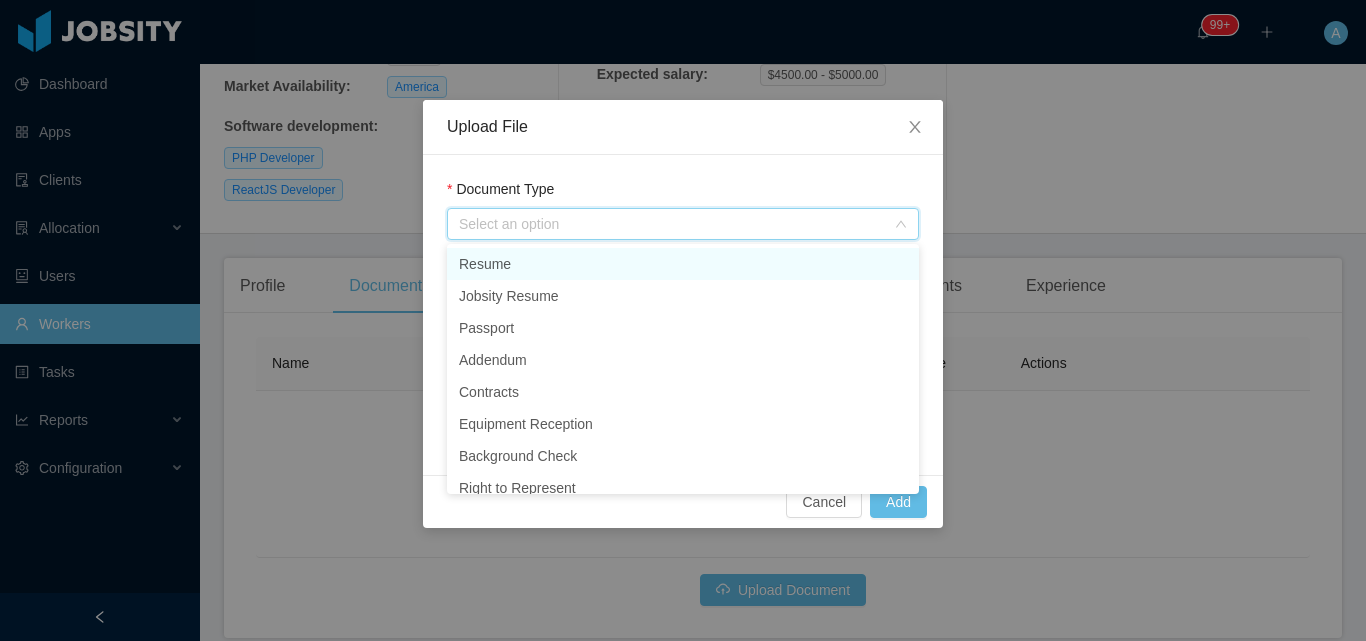 click on "Resume" at bounding box center (683, 264) 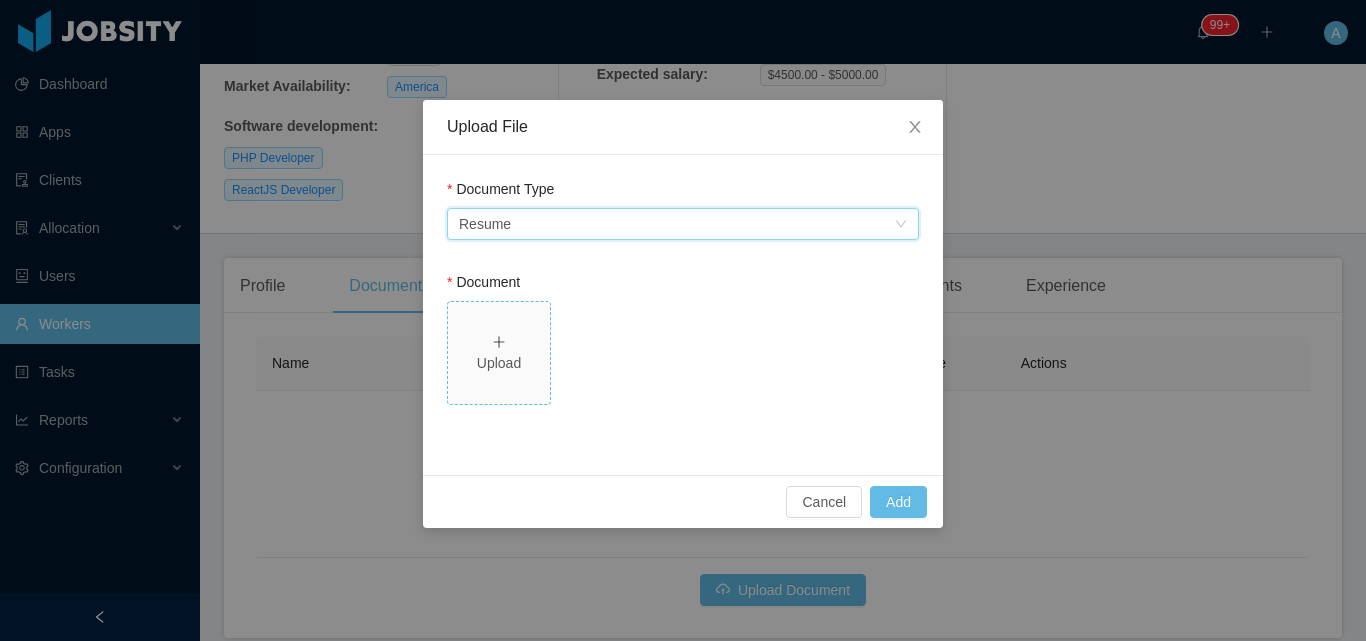 click on "Upload" at bounding box center (499, 353) 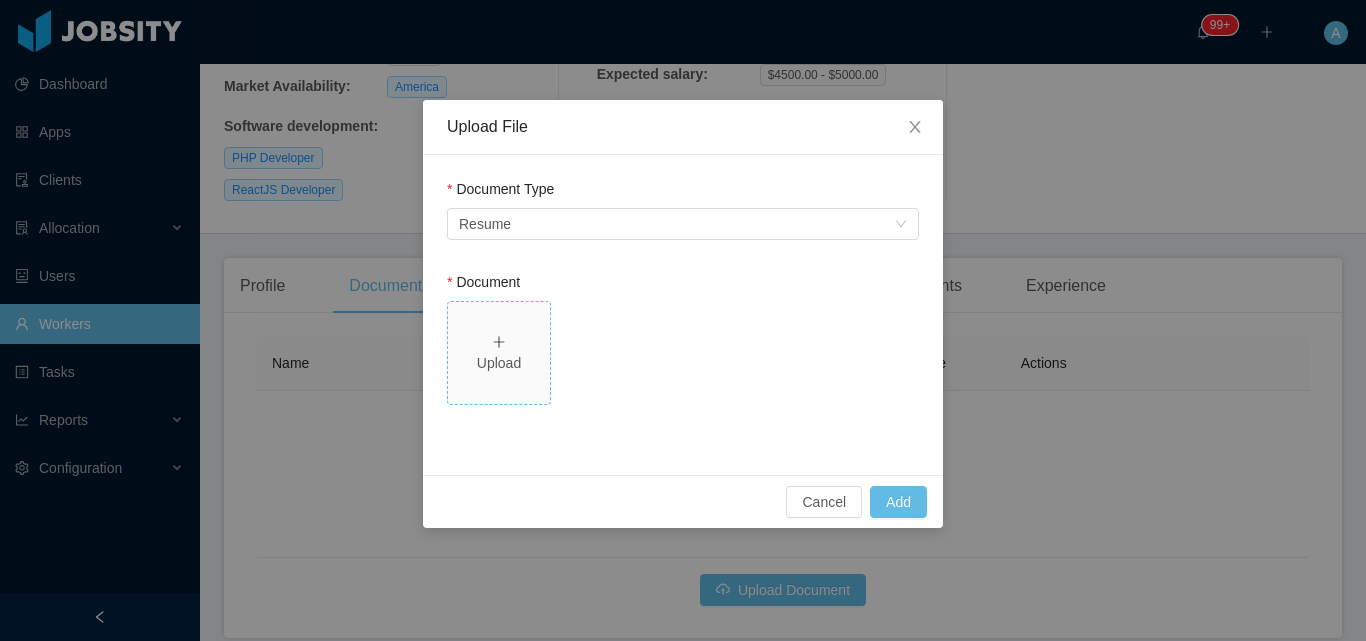 click on "Upload" at bounding box center [499, 353] 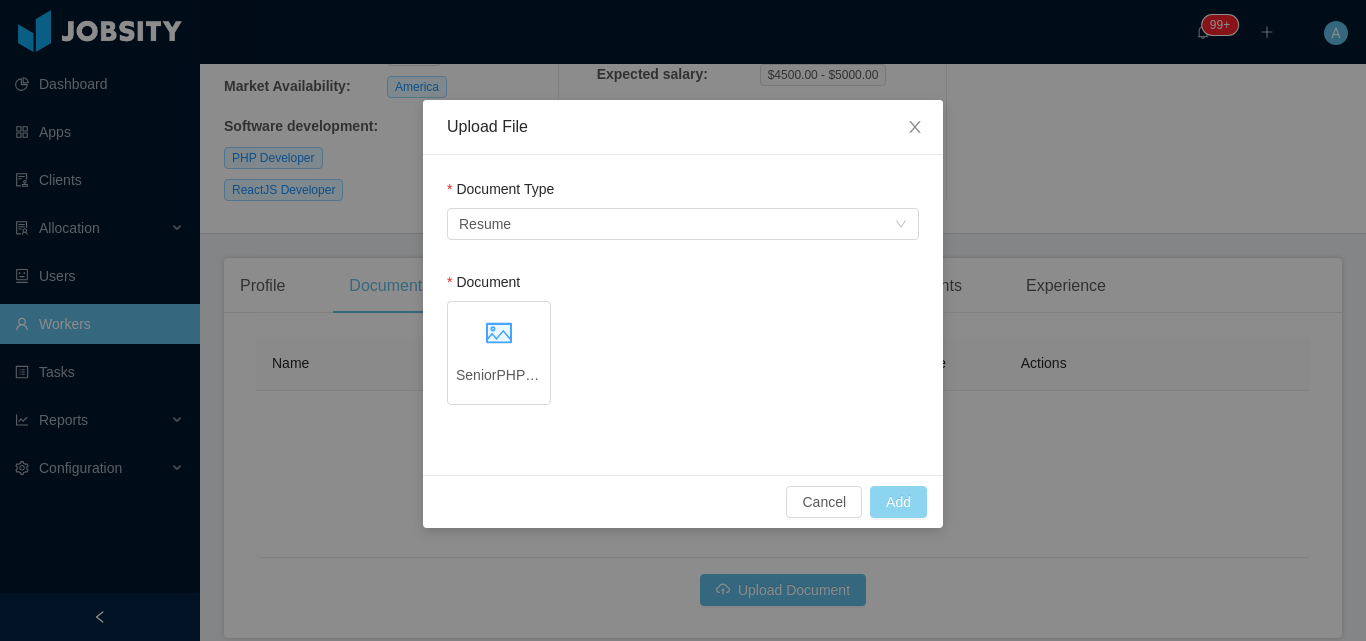 click on "Add" at bounding box center (898, 502) 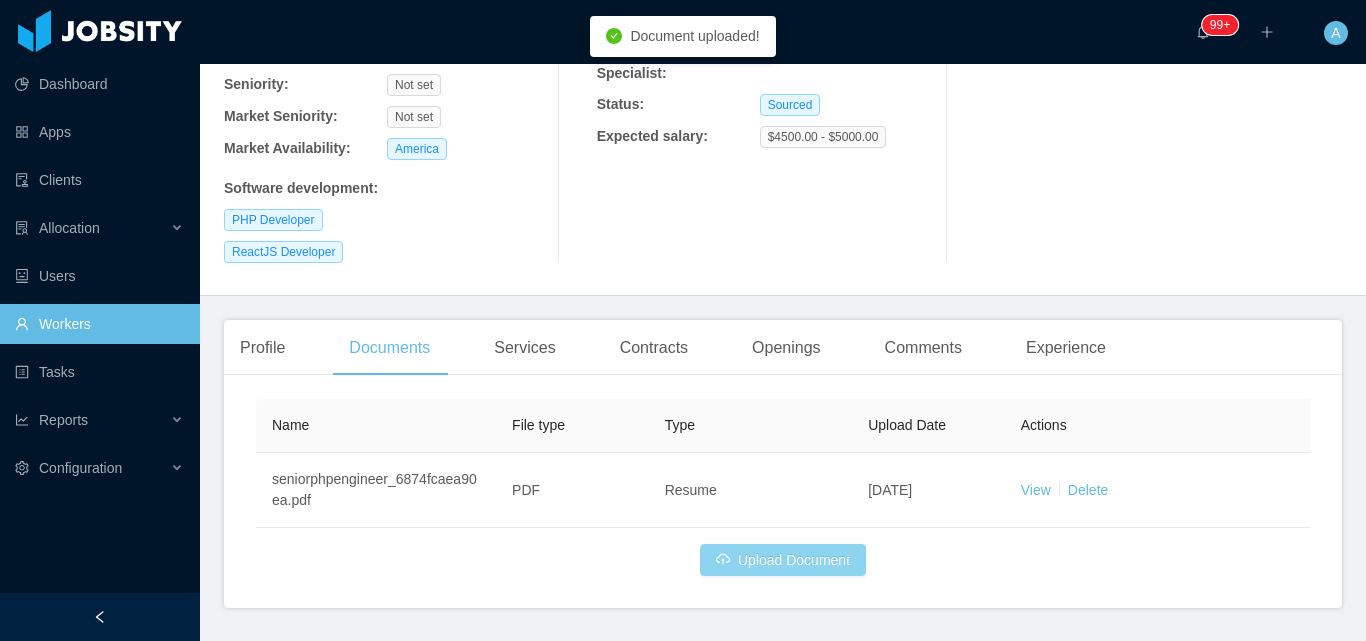 scroll, scrollTop: 0, scrollLeft: 0, axis: both 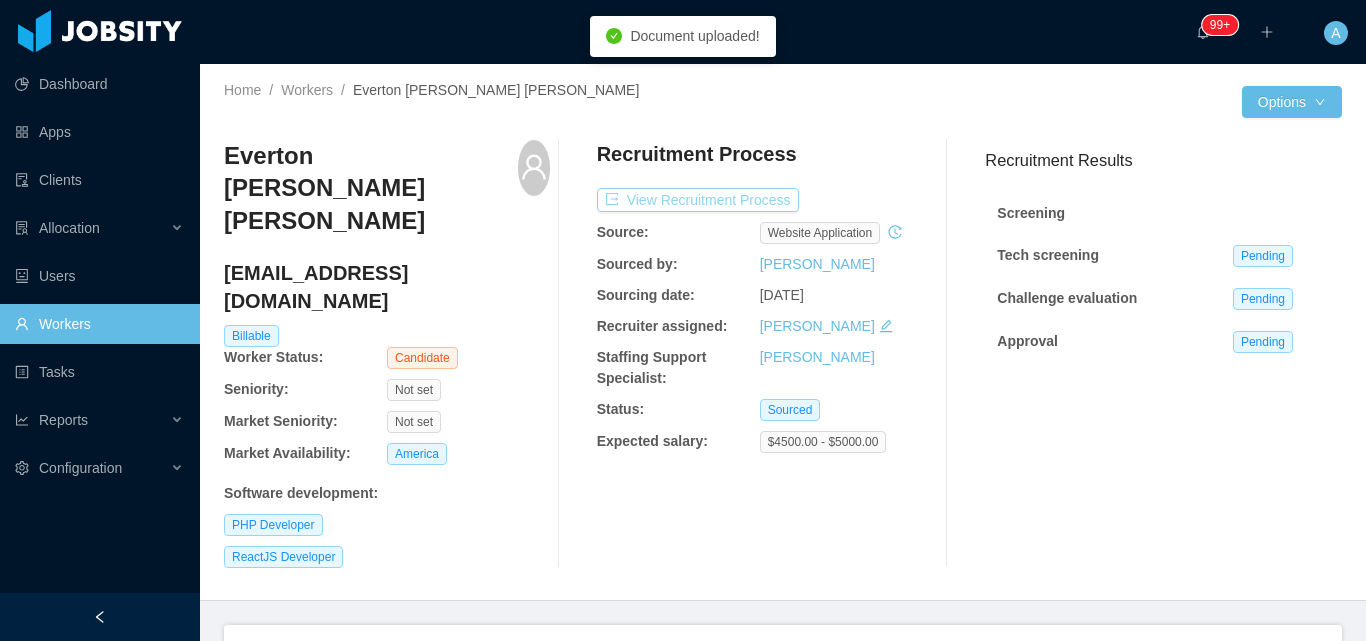 click on "View Recruitment Process" at bounding box center (698, 200) 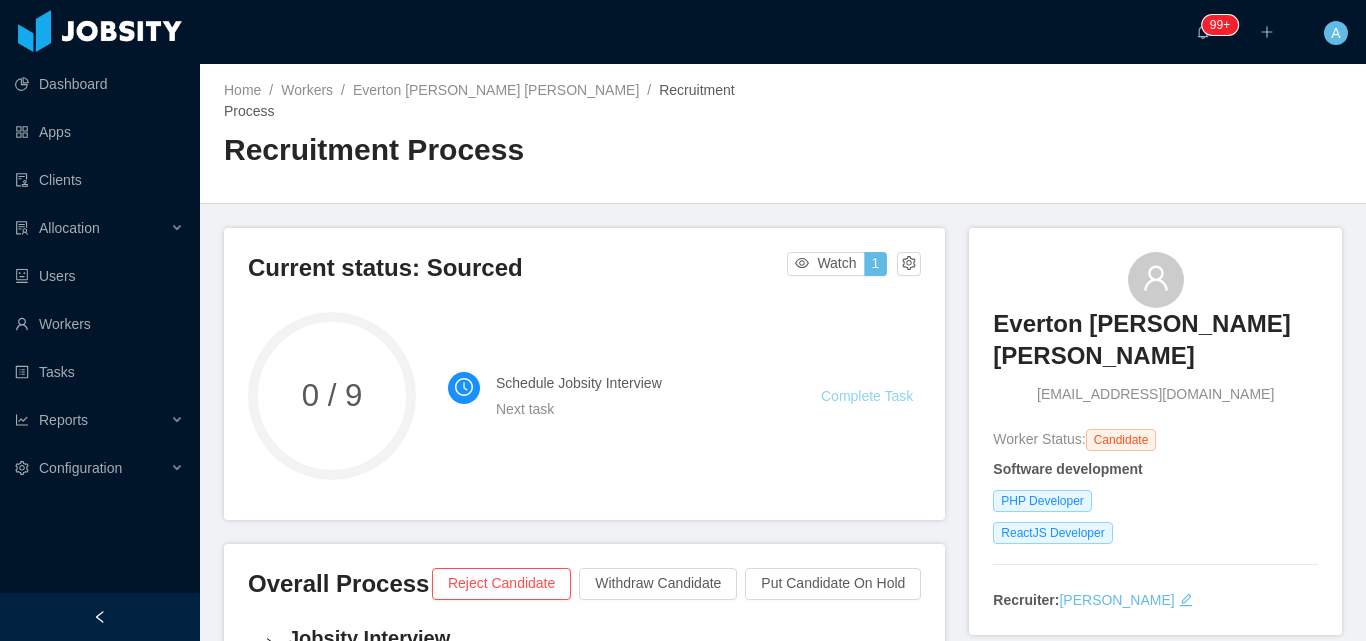 click on "Complete Task" at bounding box center [867, 396] 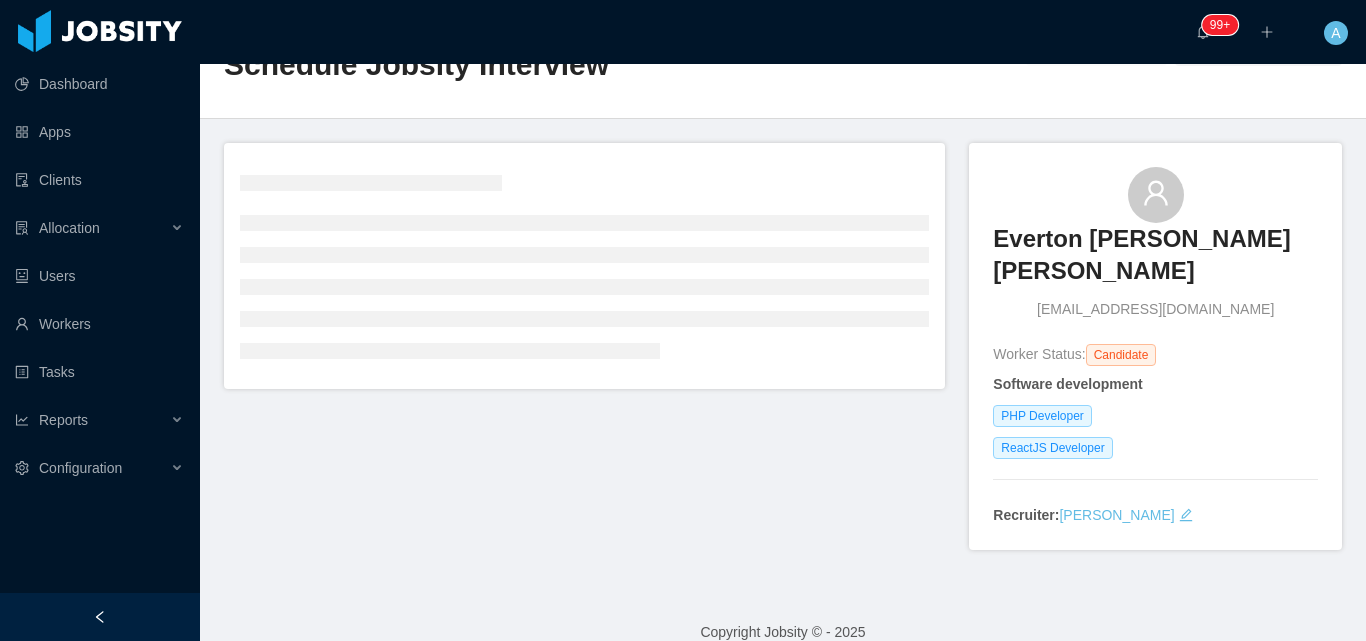 scroll, scrollTop: 111, scrollLeft: 0, axis: vertical 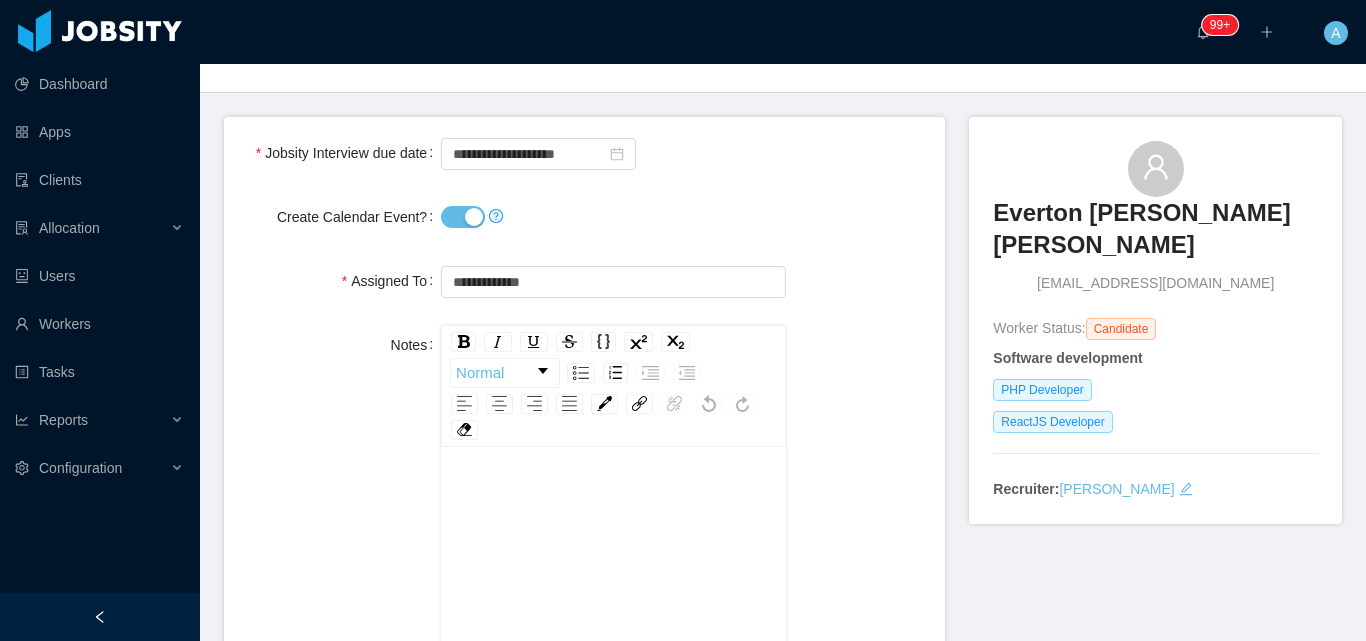 click on "Create Calendar Event?" at bounding box center [463, 217] 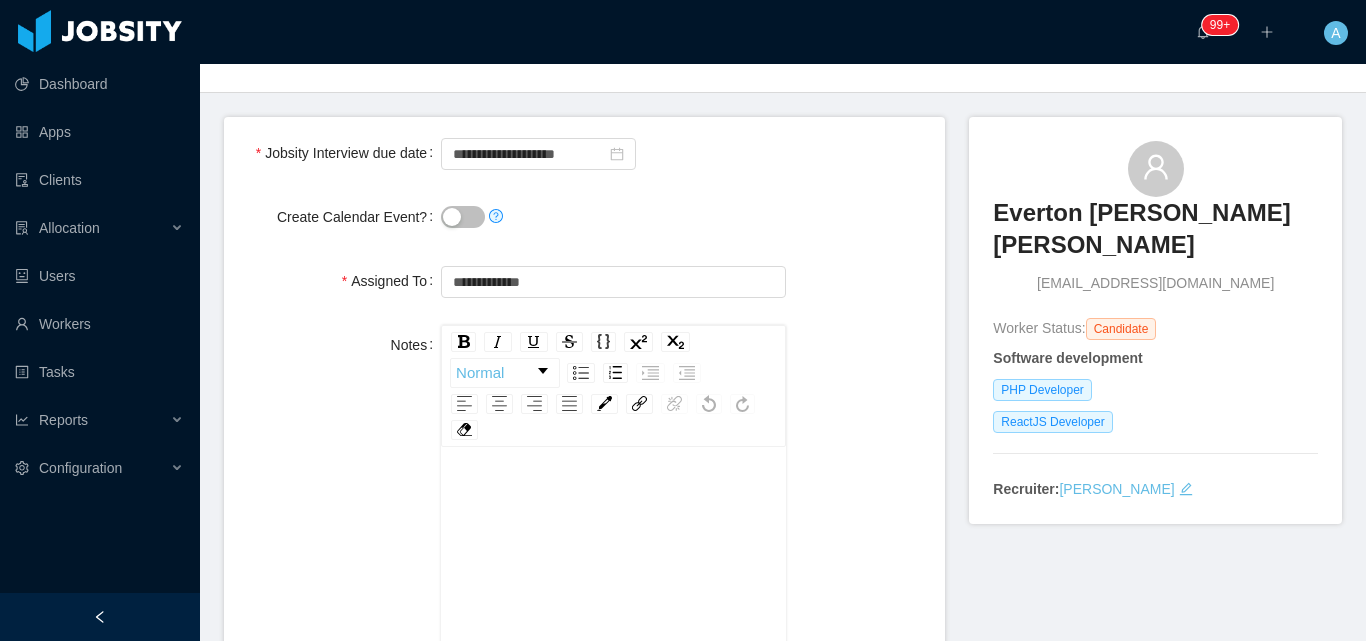 click at bounding box center [613, 217] 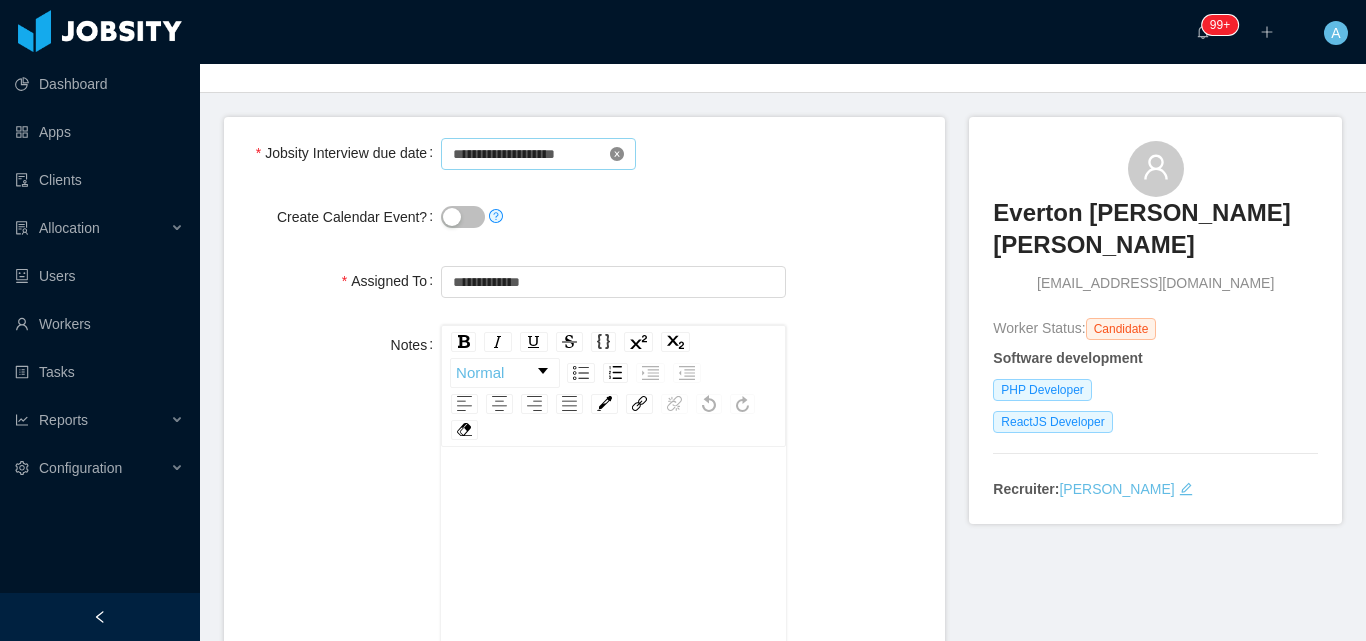 click 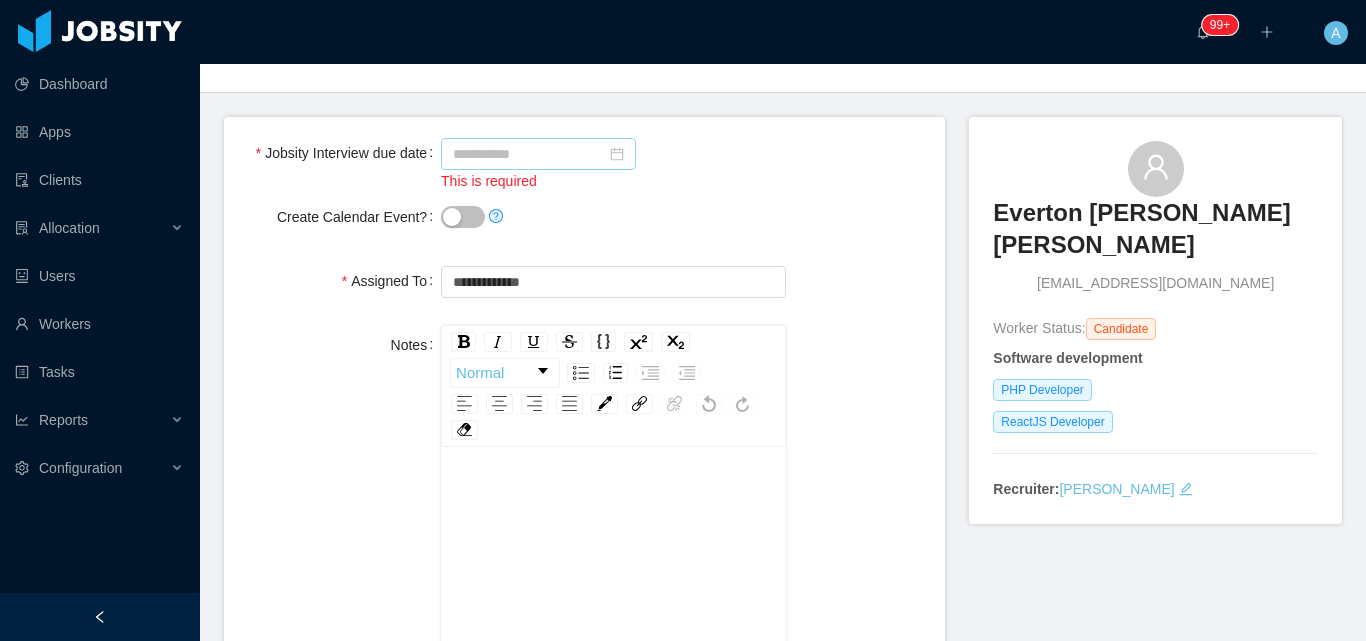 click 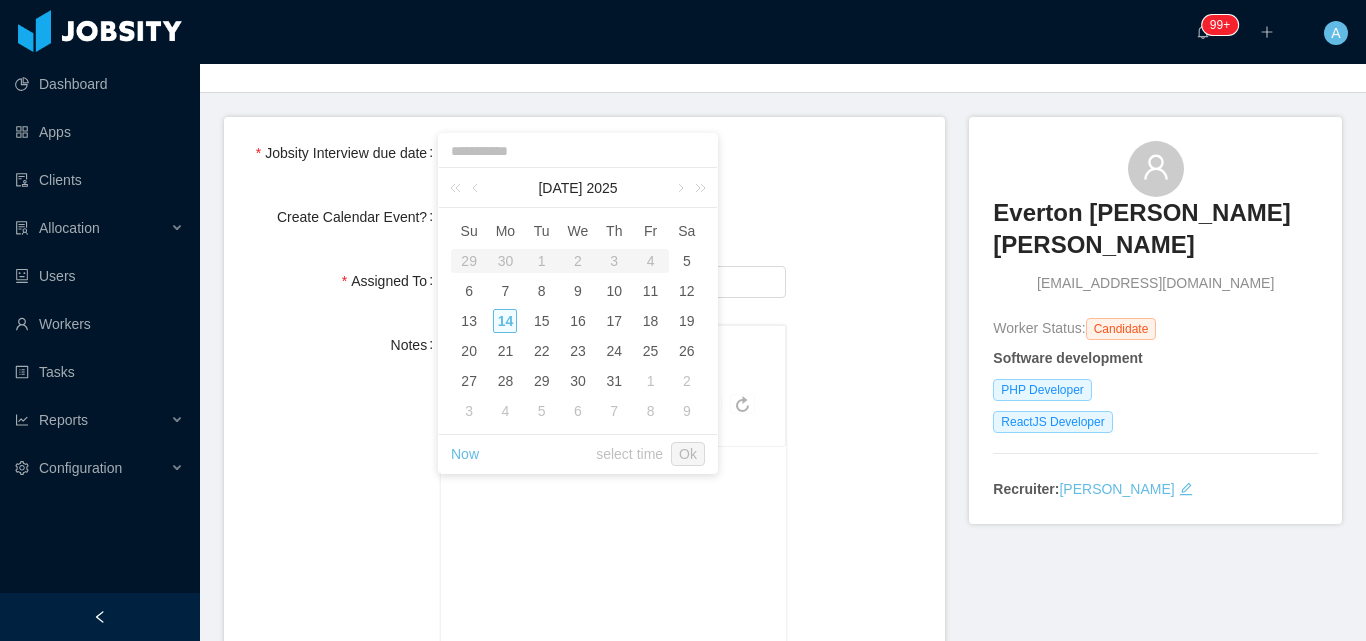 click on "14" at bounding box center [505, 321] 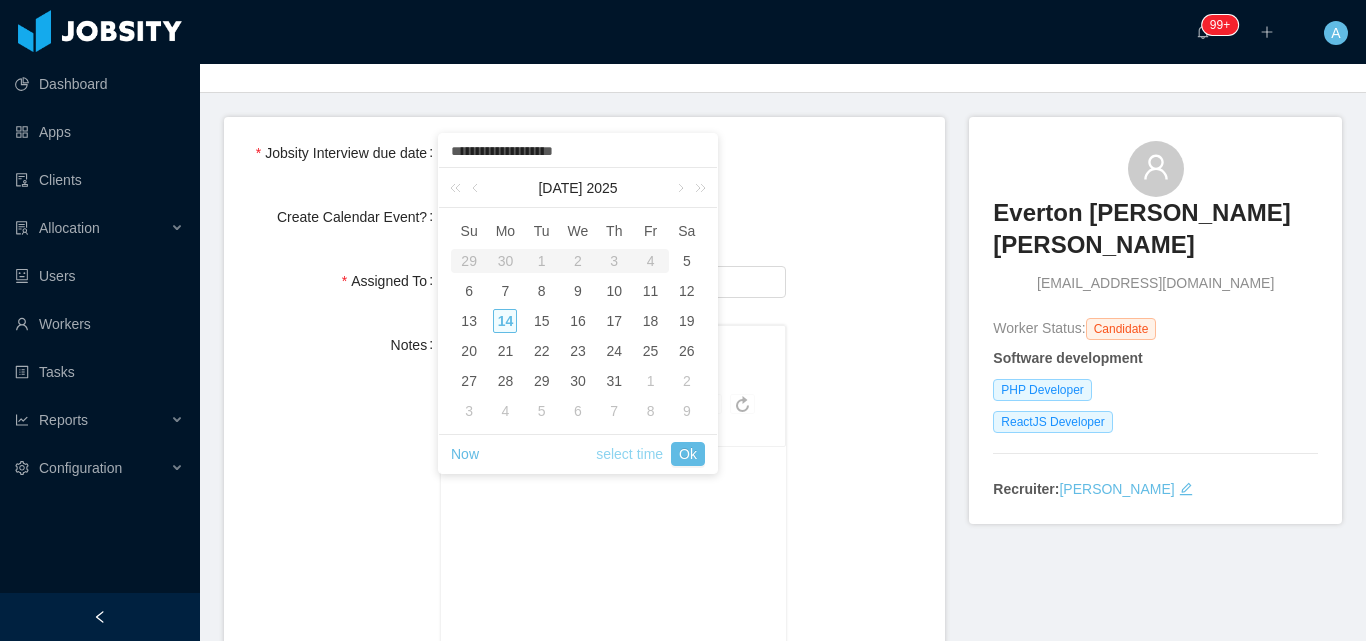 click on "select time" at bounding box center (629, 454) 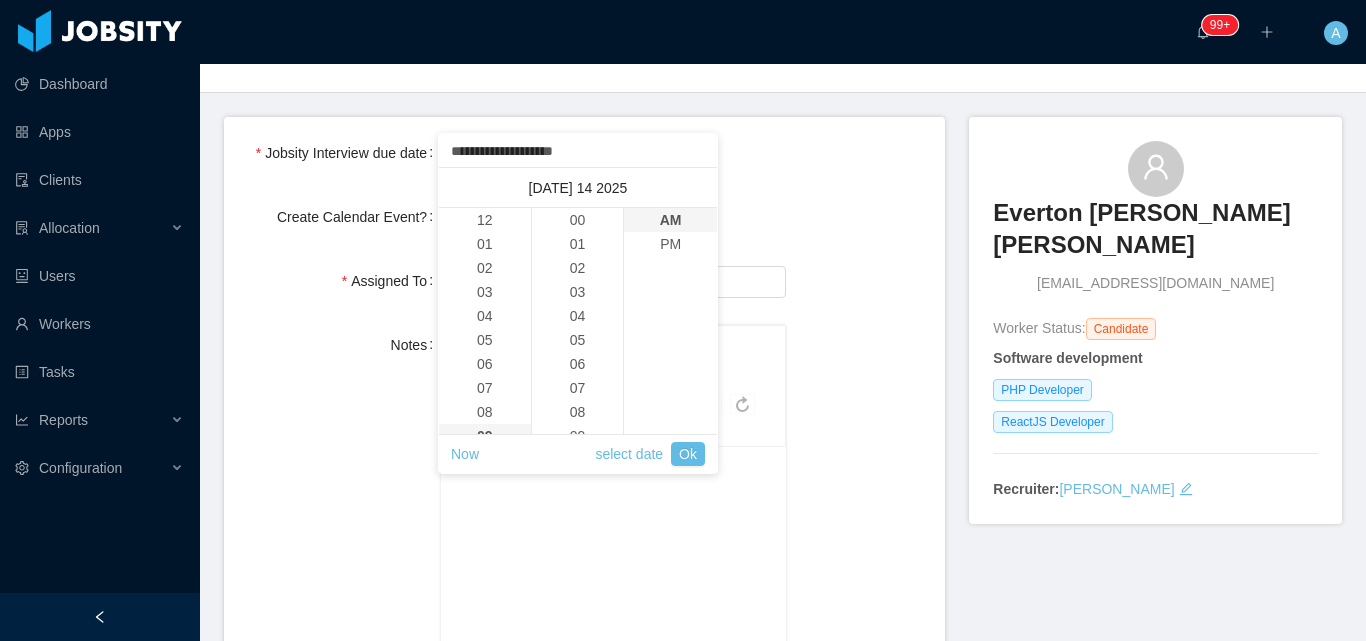 scroll, scrollTop: 216, scrollLeft: 0, axis: vertical 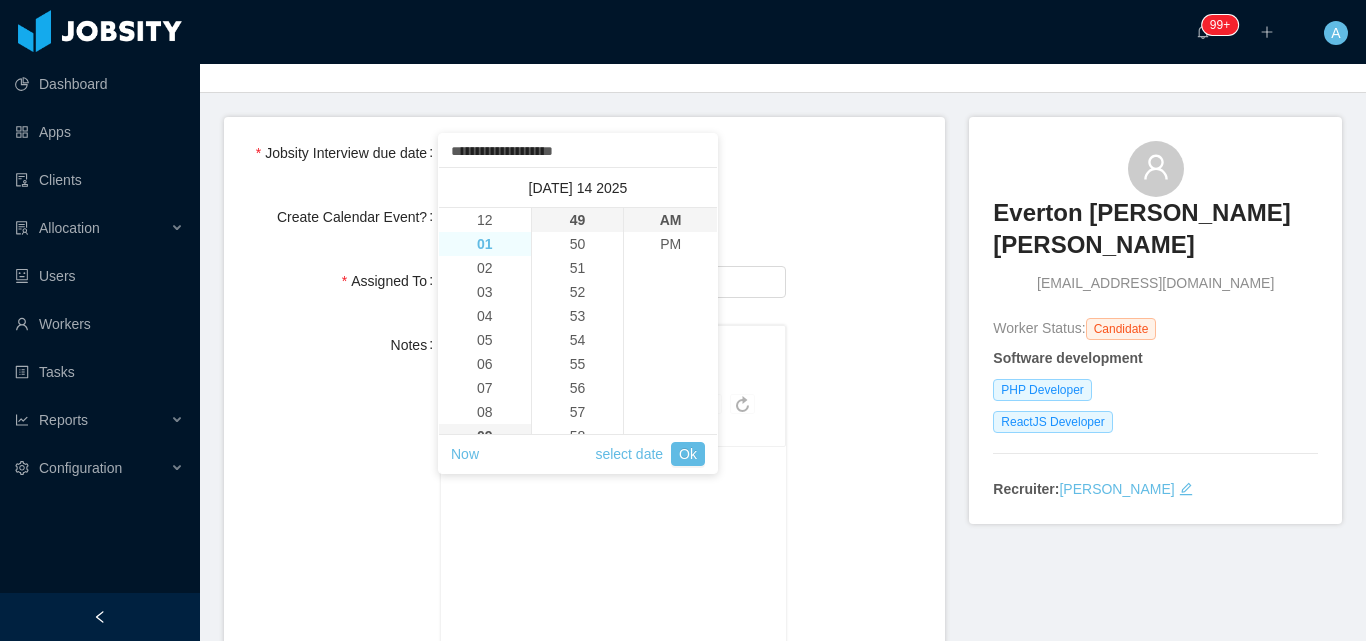 click on "01" at bounding box center (485, 244) 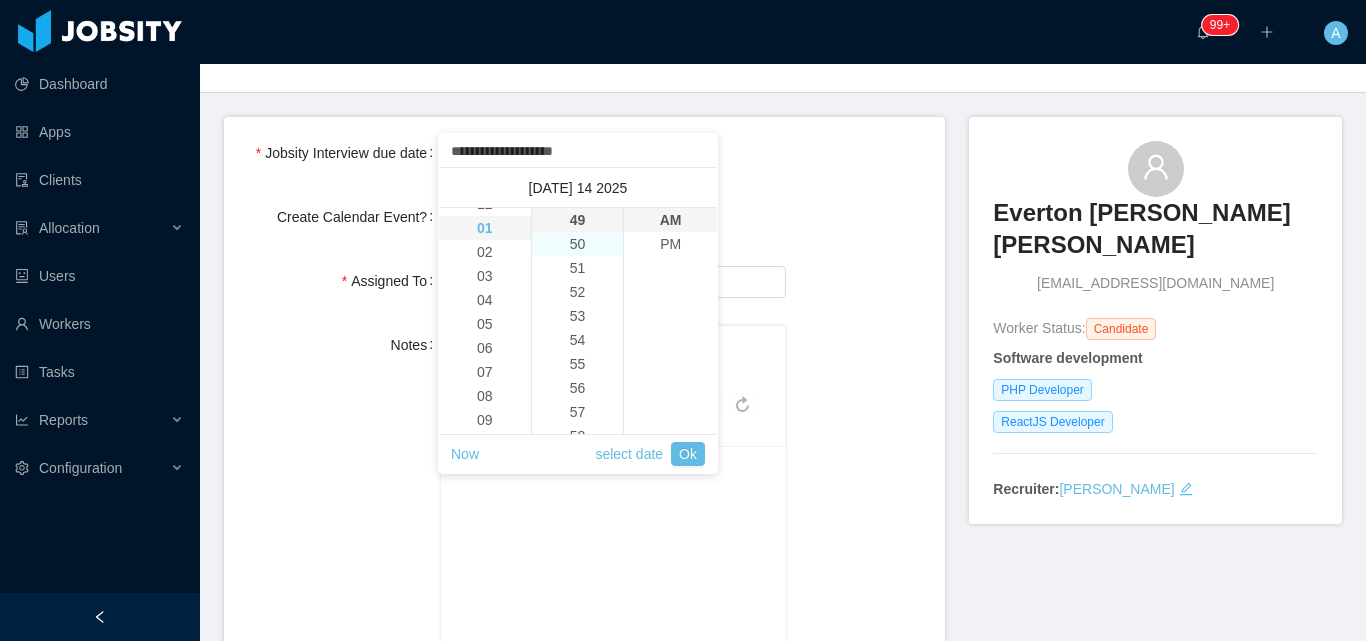 scroll, scrollTop: 24, scrollLeft: 0, axis: vertical 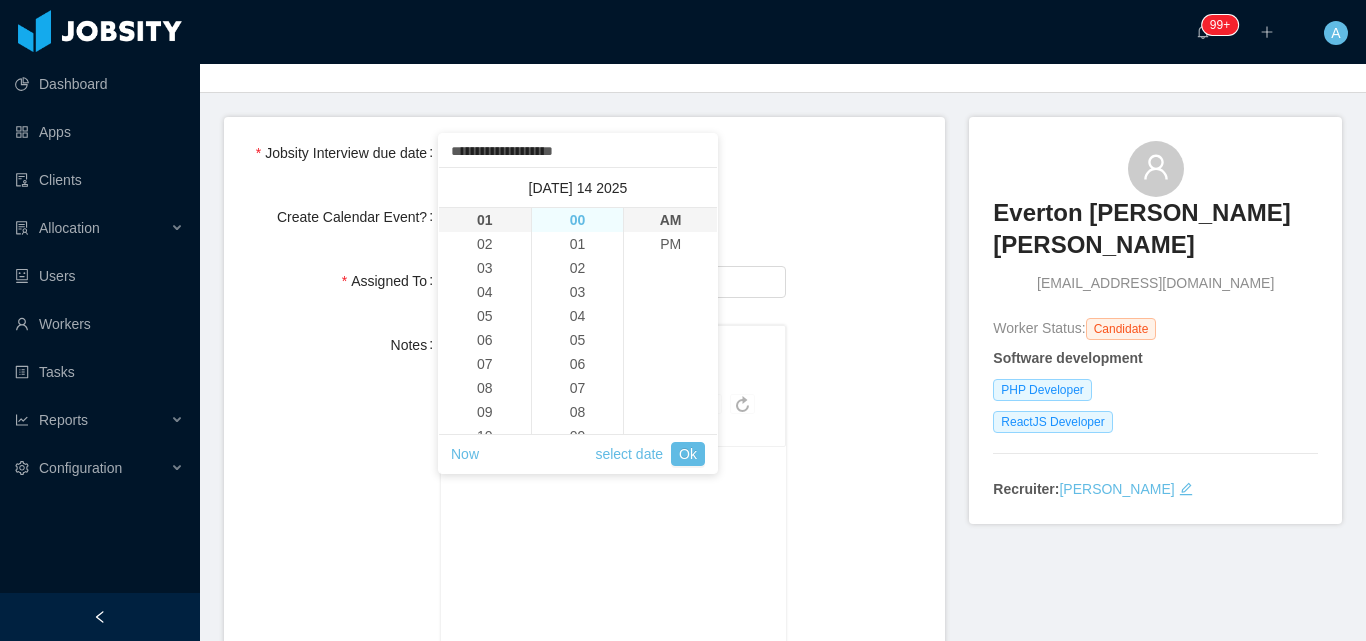 click on "00" at bounding box center (578, 220) 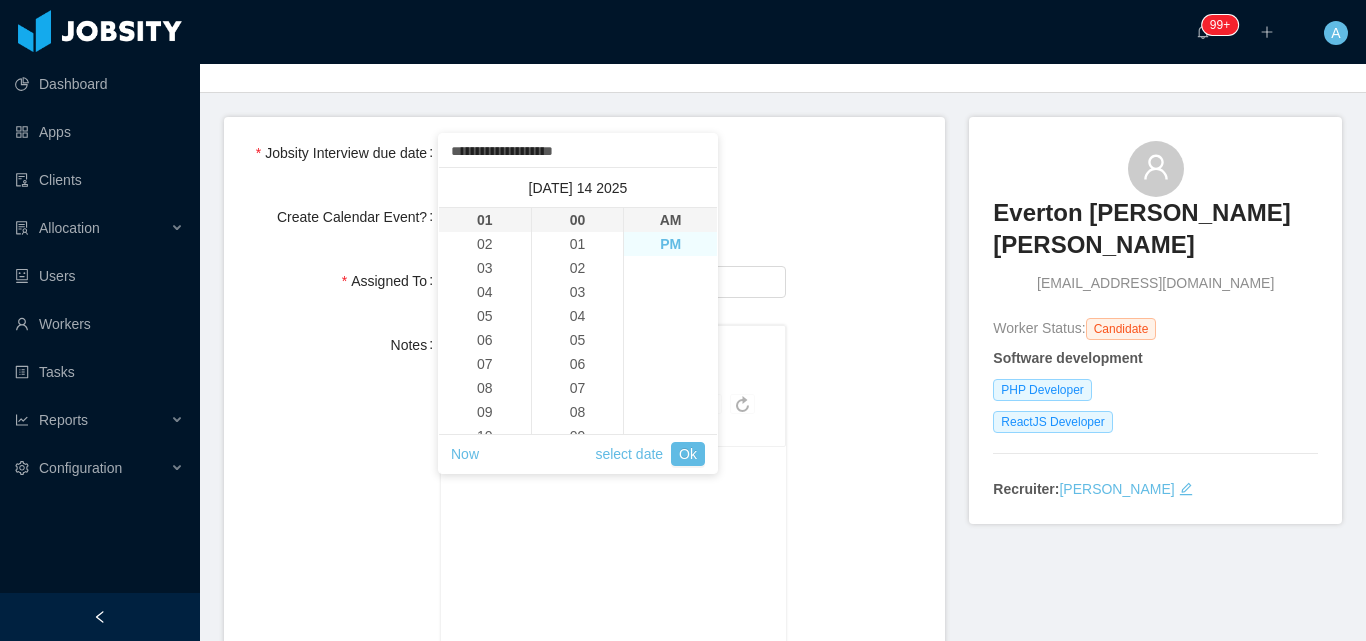 click on "PM" at bounding box center [670, 244] 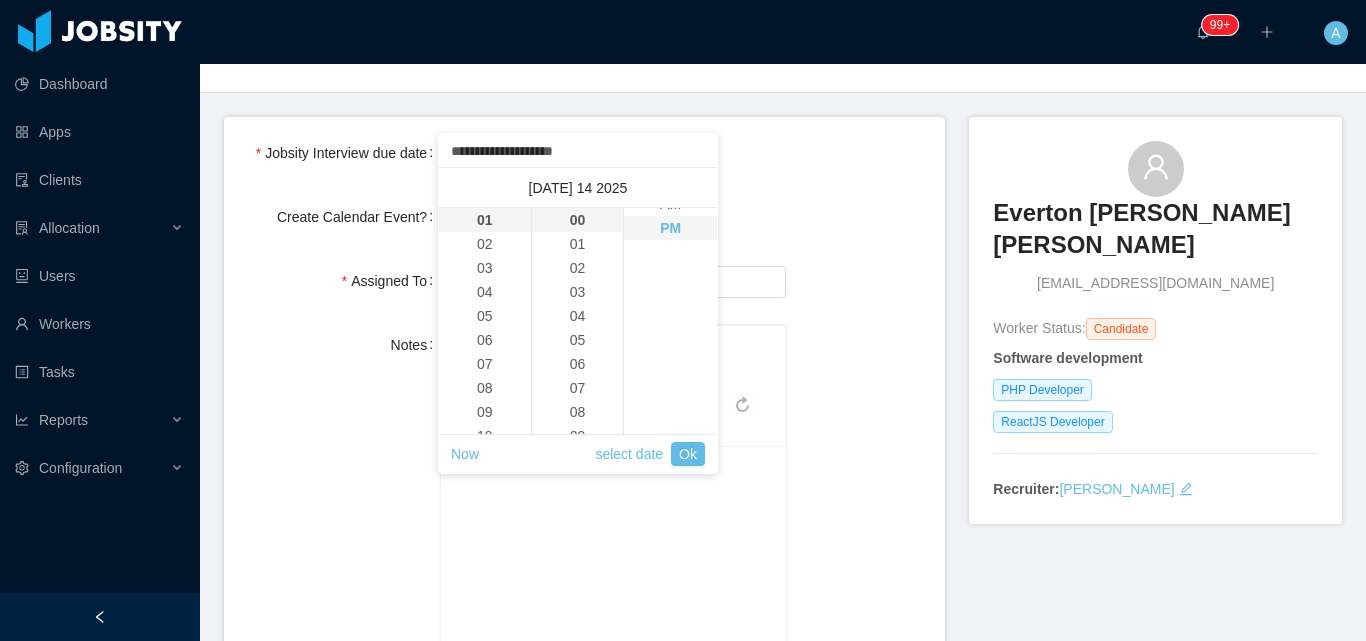 scroll, scrollTop: 24, scrollLeft: 0, axis: vertical 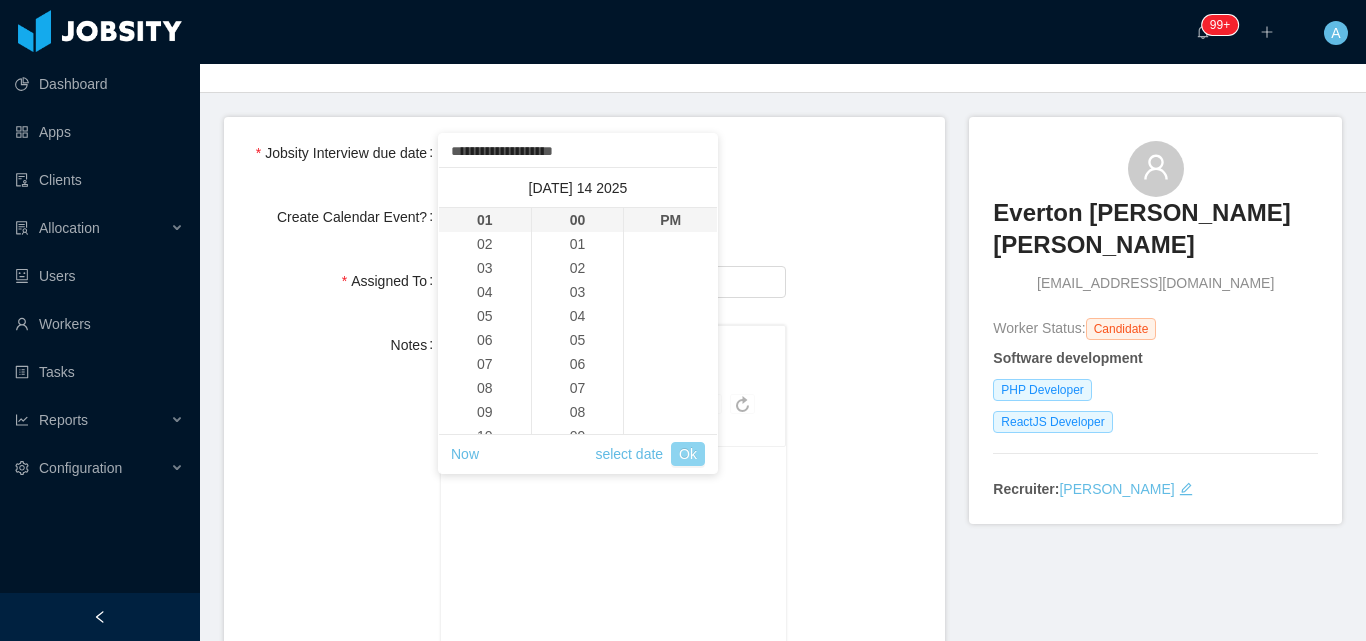 click on "Ok" at bounding box center (688, 454) 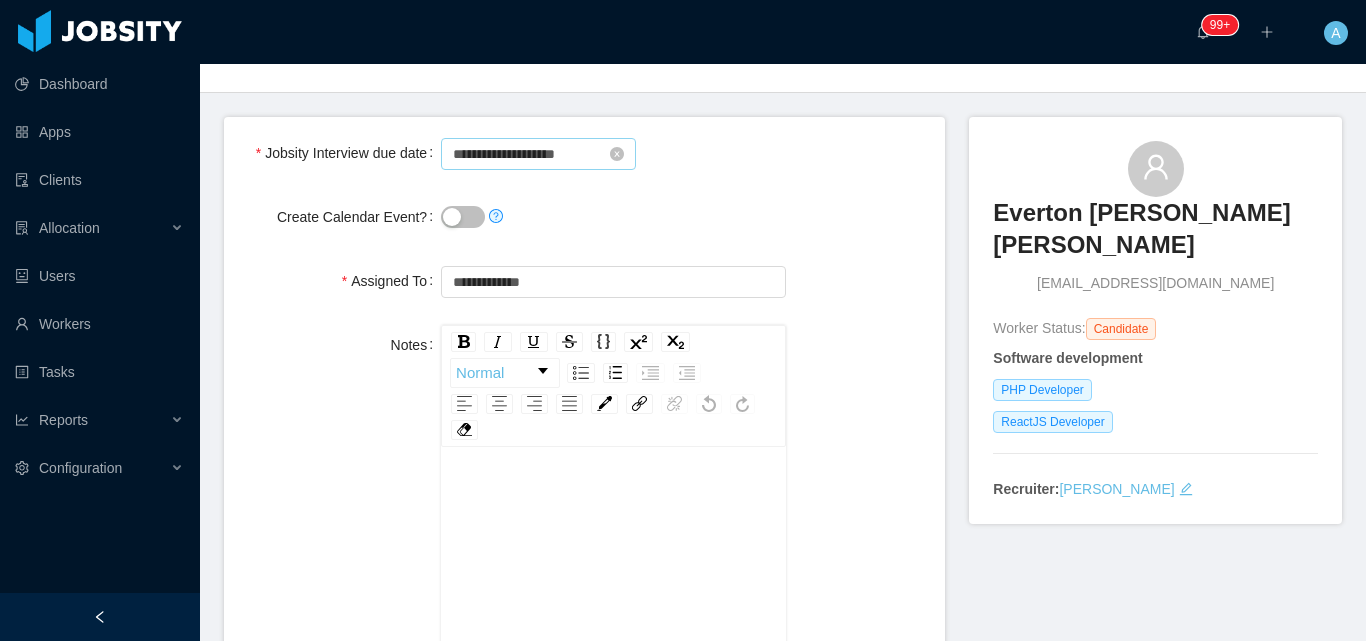 click on "Create Calendar Event?" at bounding box center [584, 217] 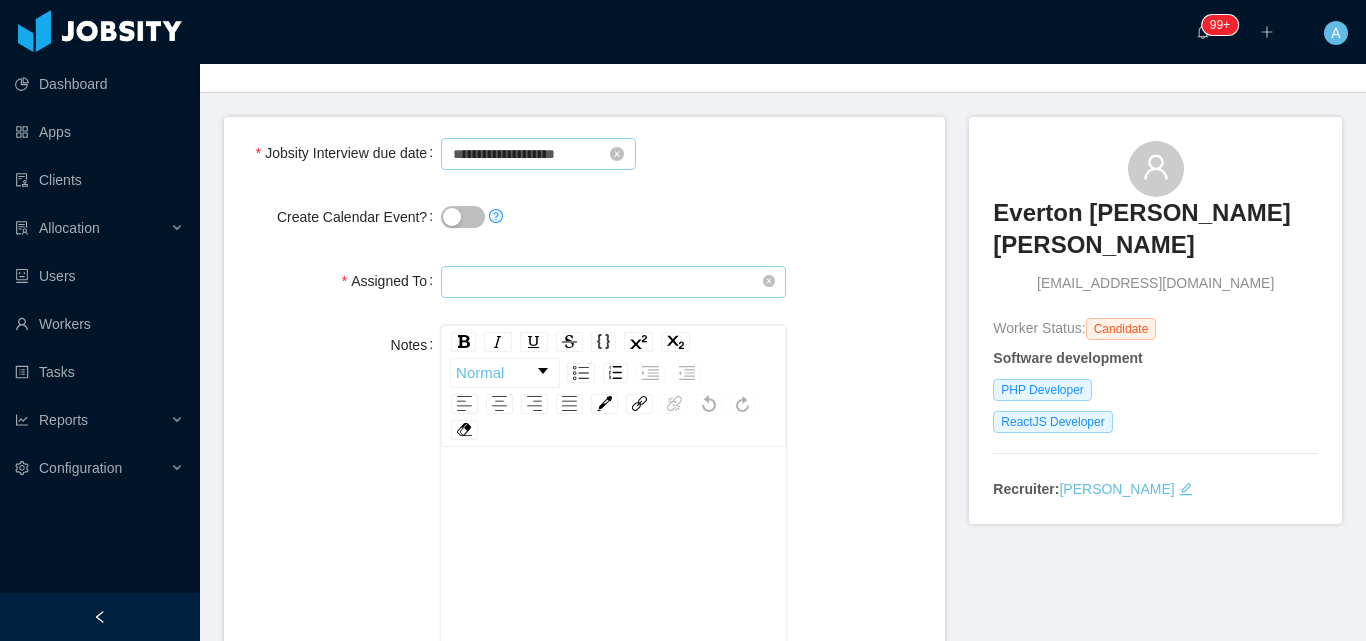 click at bounding box center [613, 282] 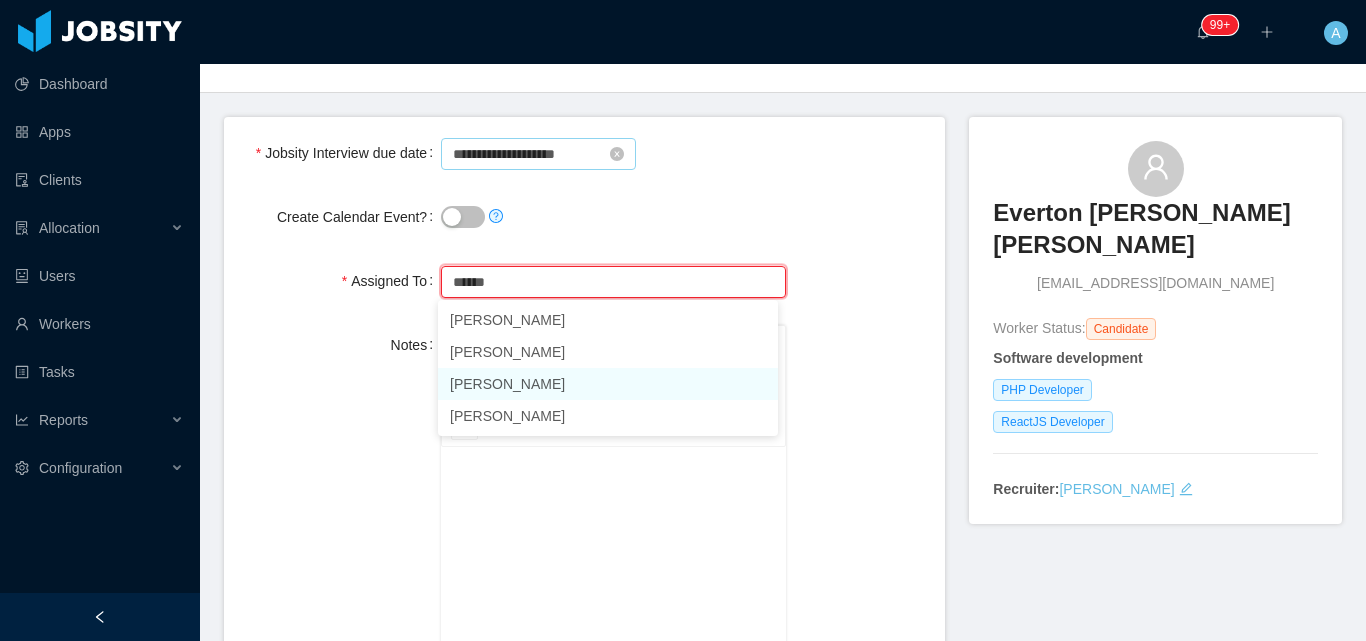 drag, startPoint x: 513, startPoint y: 325, endPoint x: 509, endPoint y: 383, distance: 58.137768 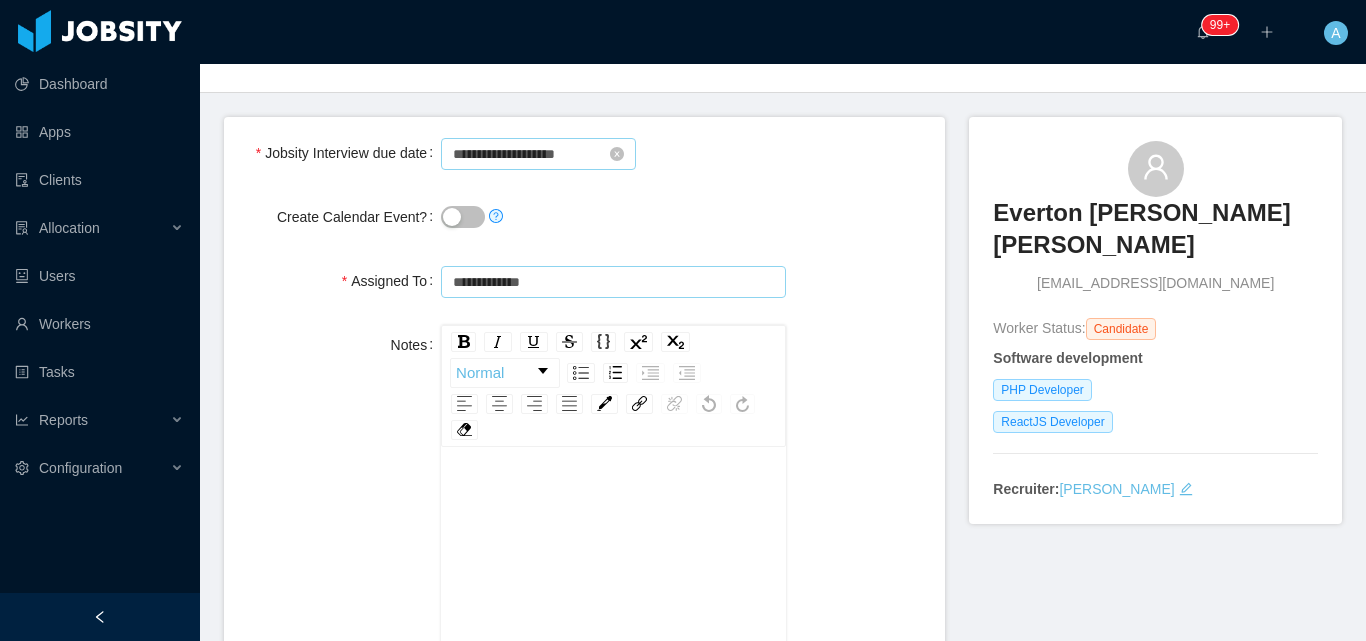 type on "**********" 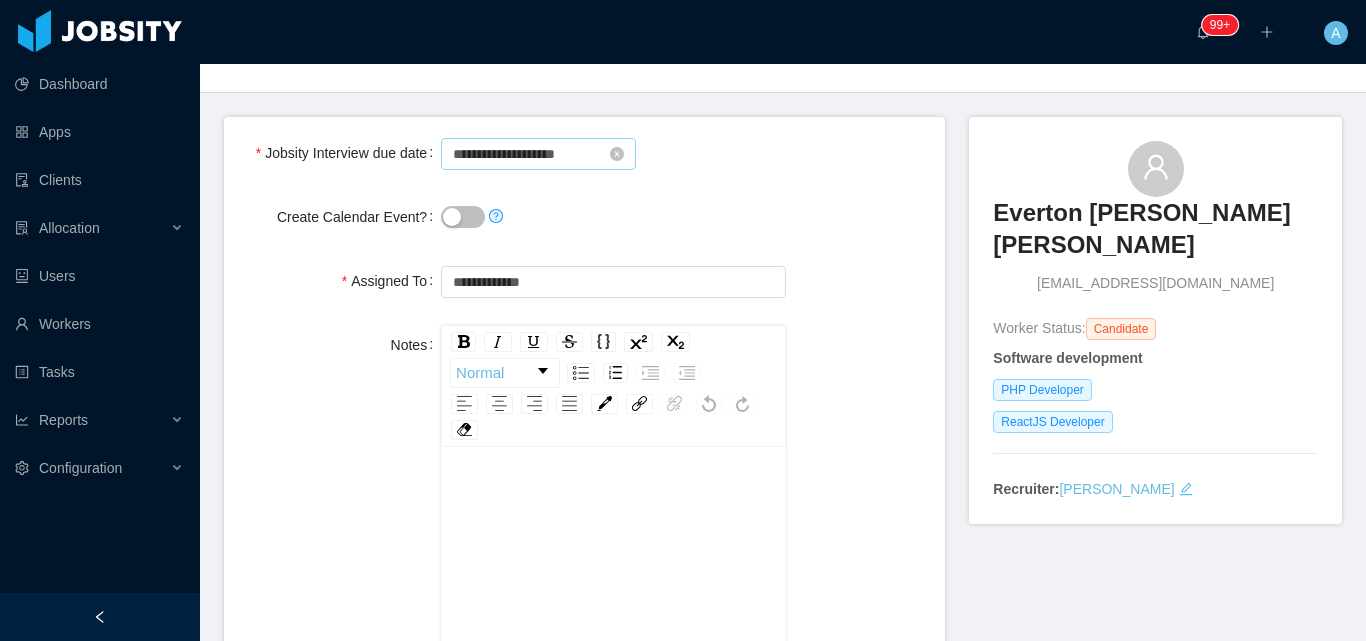 click at bounding box center (614, 501) 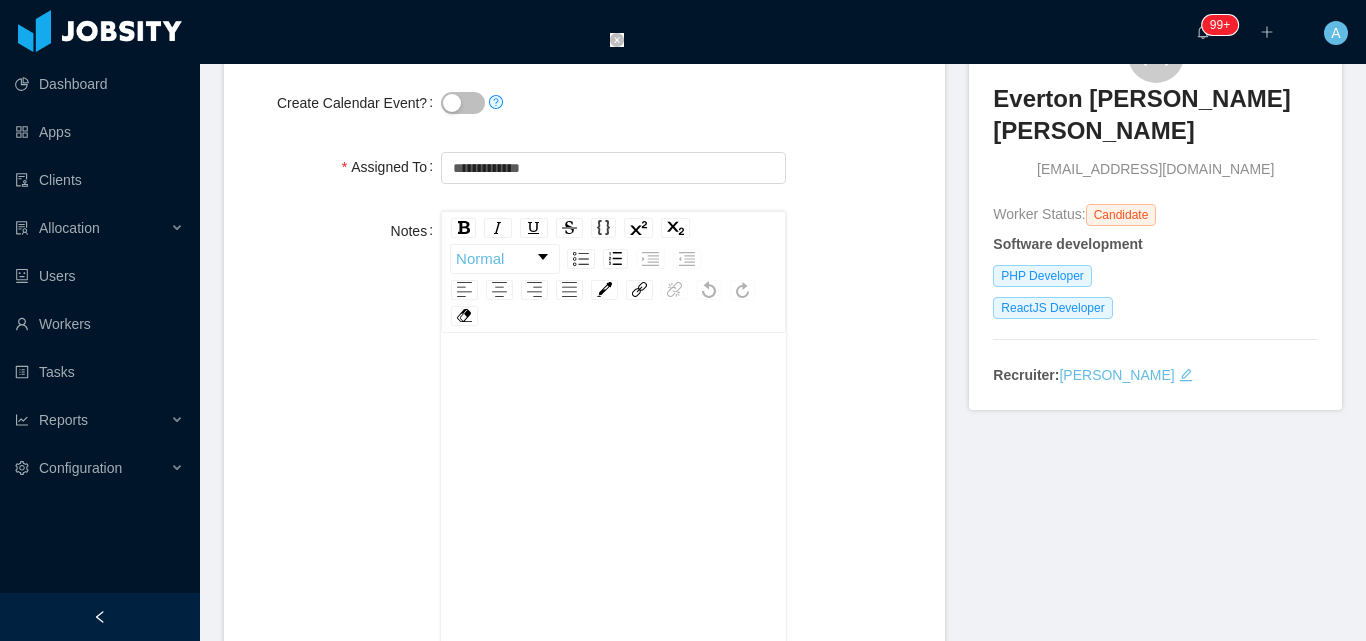 scroll, scrollTop: 239, scrollLeft: 0, axis: vertical 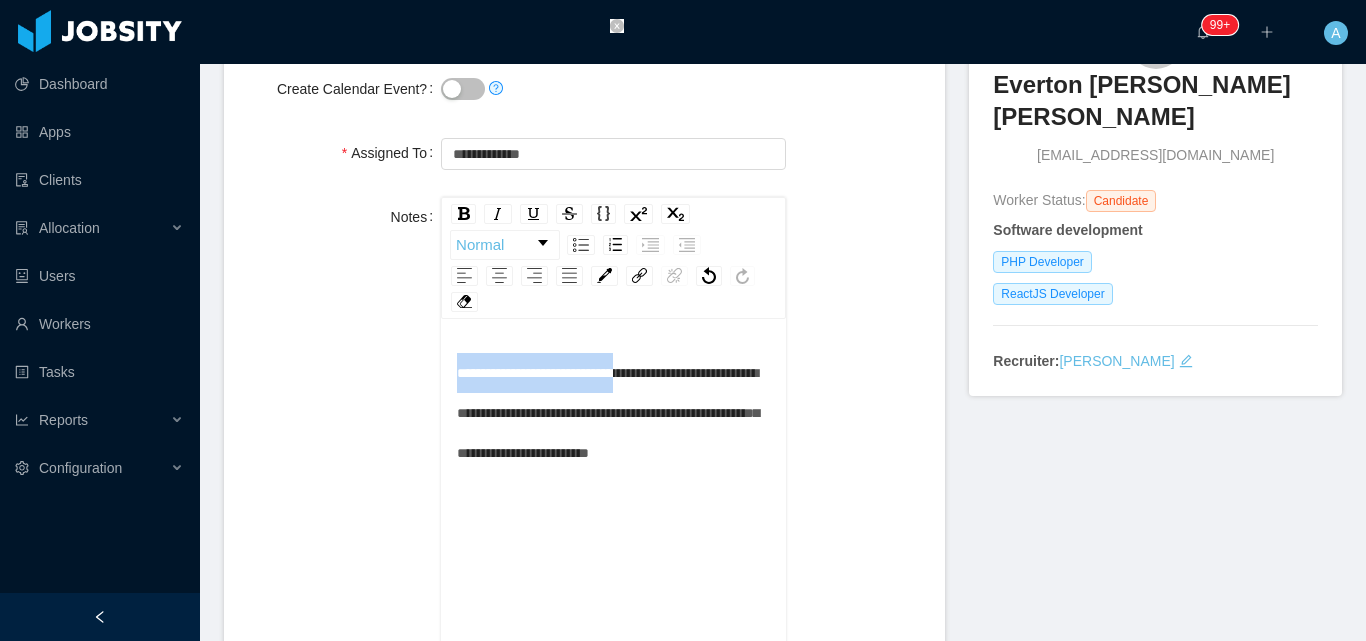 drag, startPoint x: 660, startPoint y: 374, endPoint x: 447, endPoint y: 382, distance: 213.15018 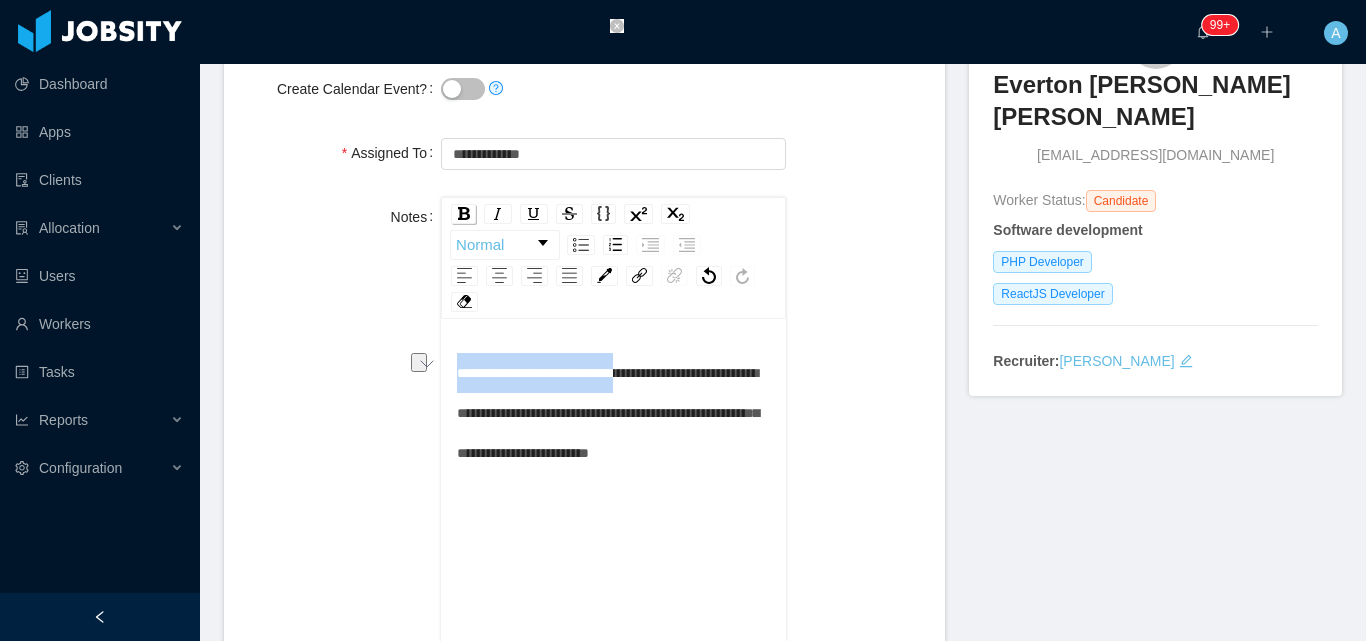 click at bounding box center [463, 214] 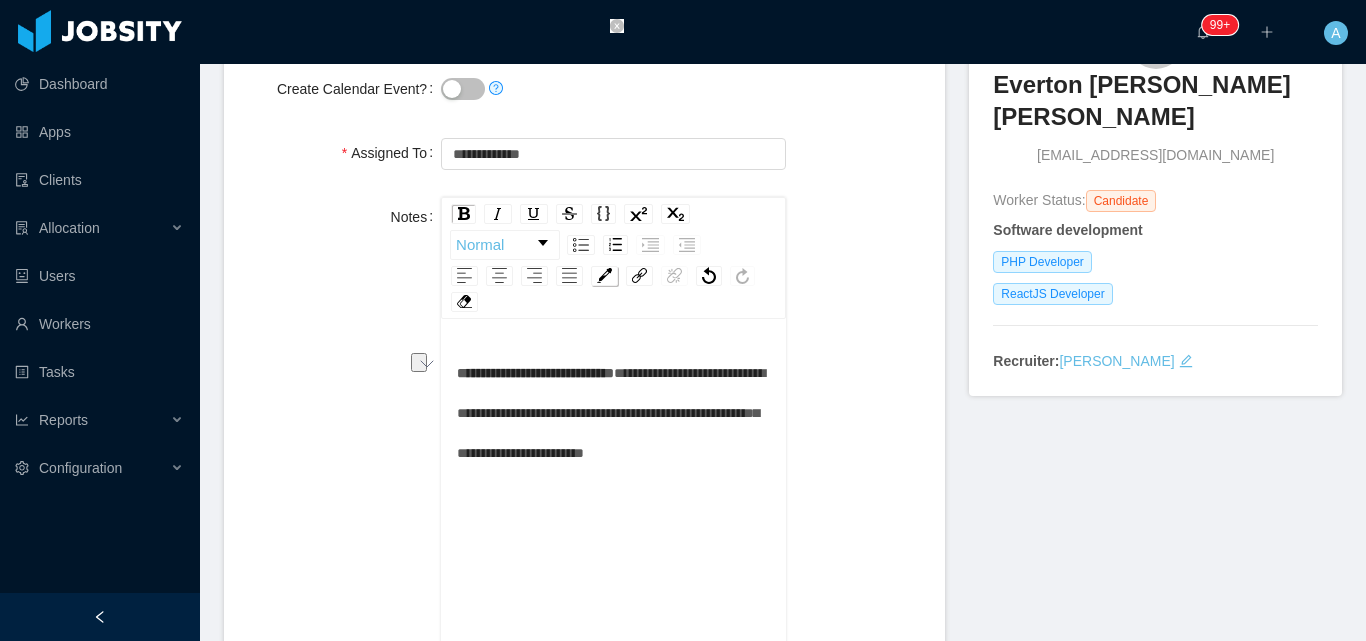 click at bounding box center [604, 275] 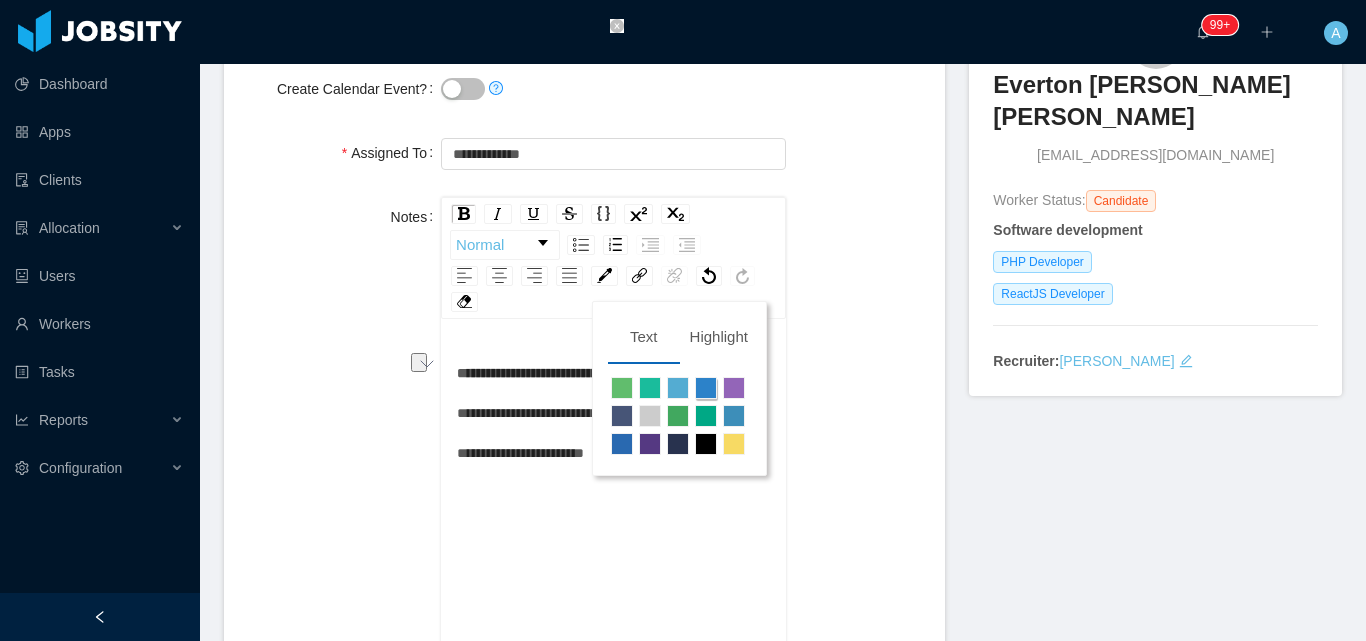 click at bounding box center (706, 388) 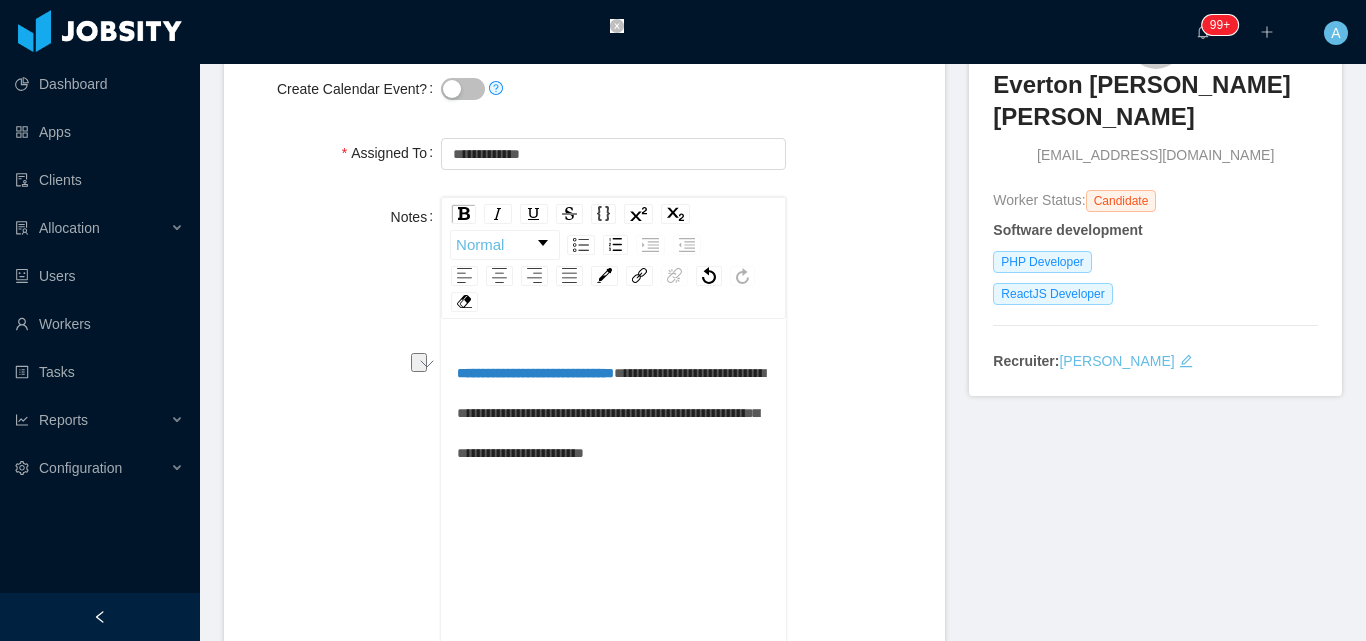 click on "**********" at bounding box center (611, 413) 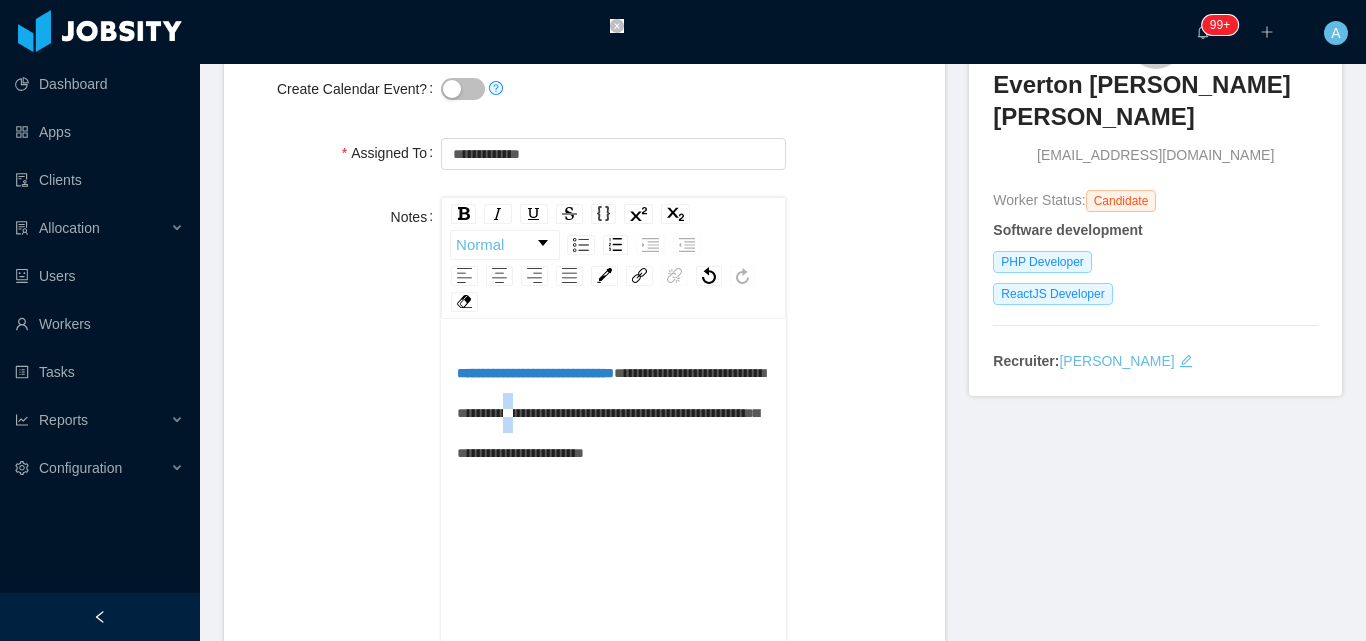click on "**********" at bounding box center (611, 413) 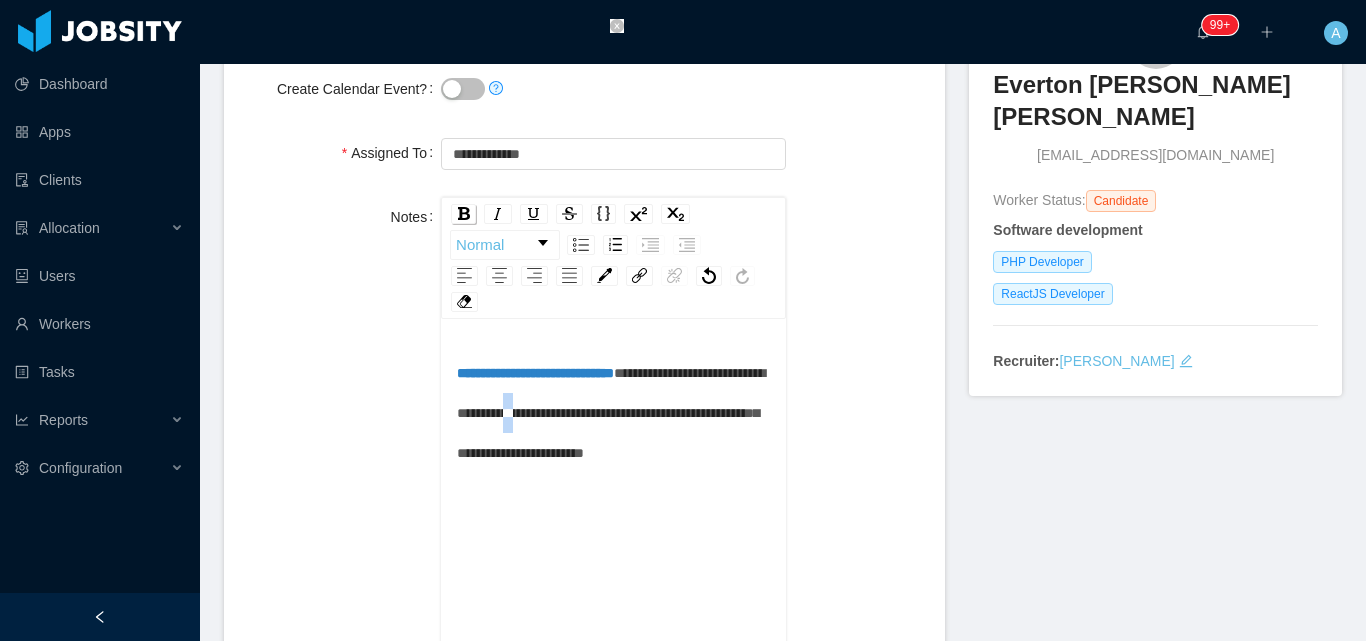 click at bounding box center (464, 213) 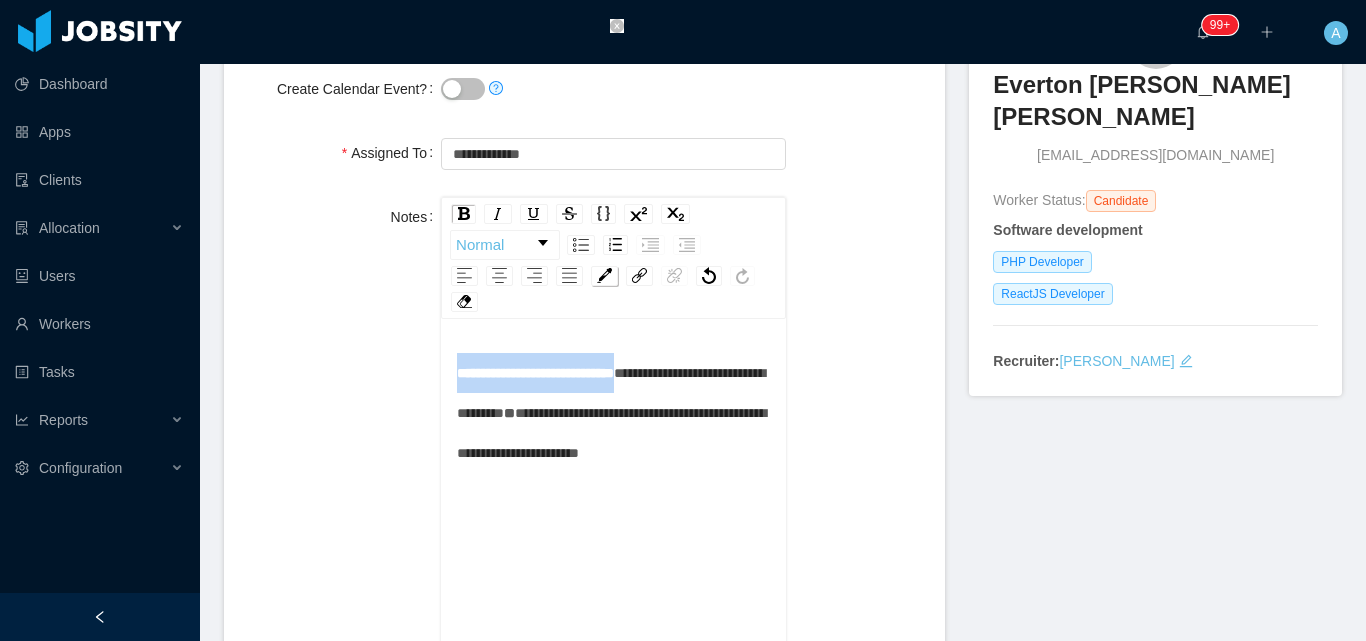 click at bounding box center [604, 276] 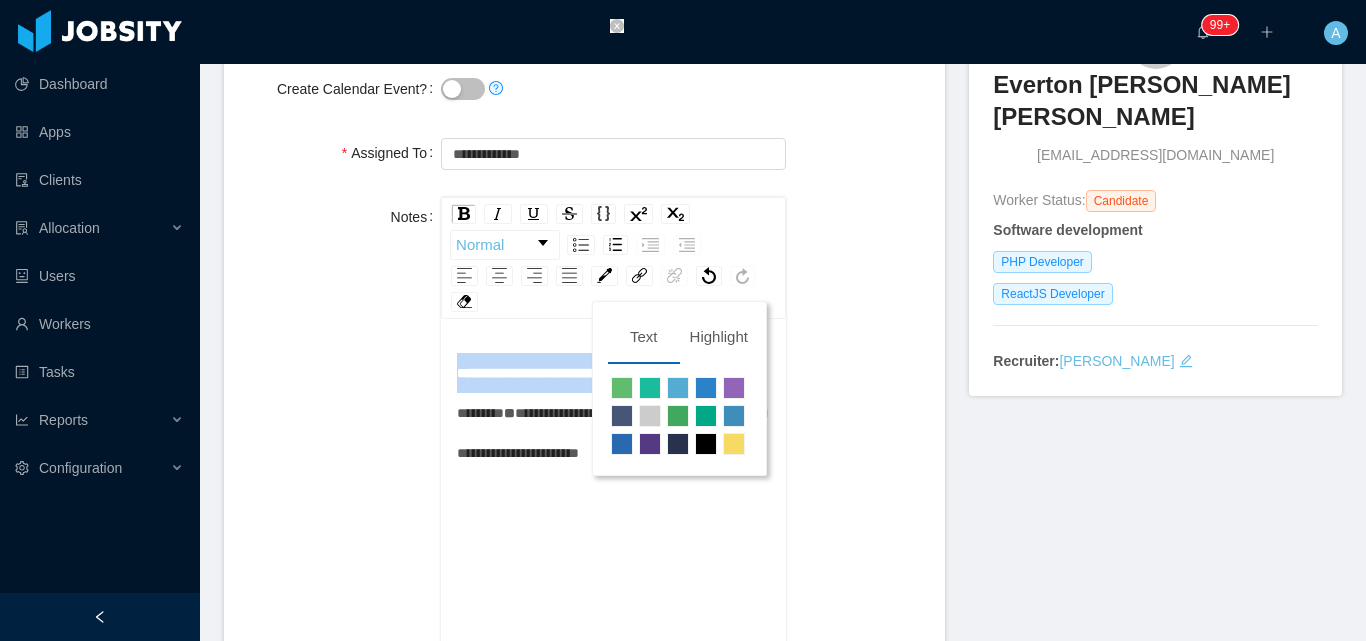click at bounding box center [706, 388] 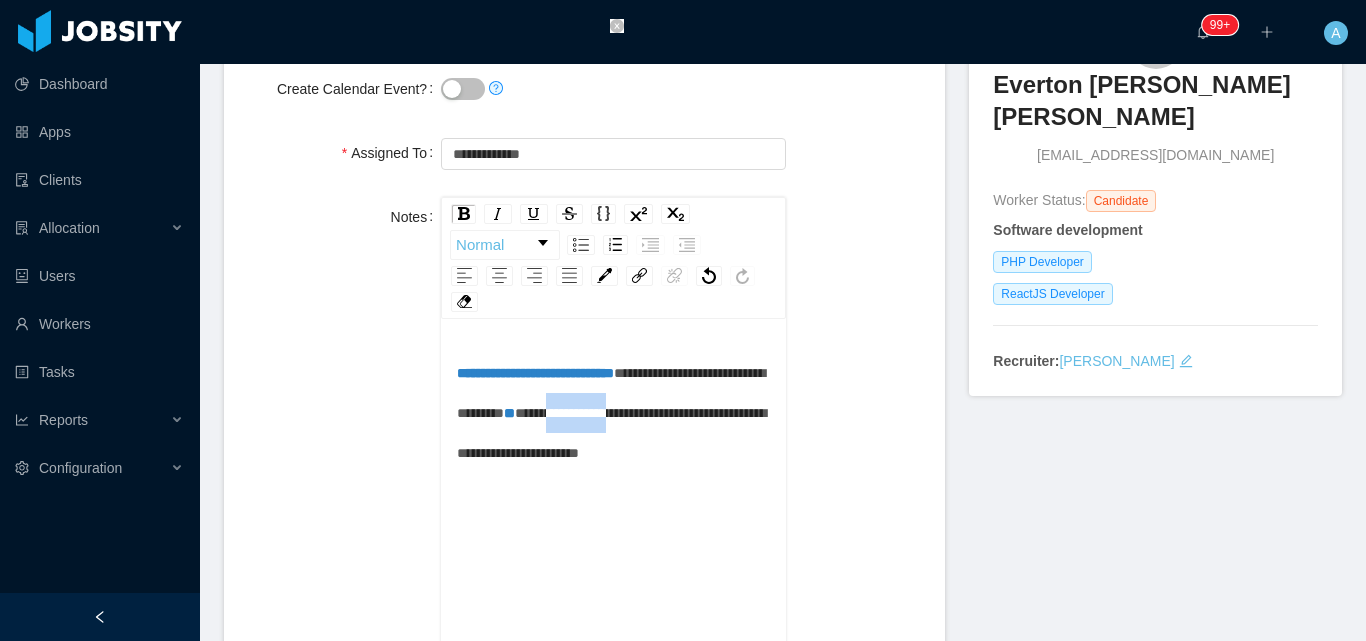 drag, startPoint x: 556, startPoint y: 462, endPoint x: 352, endPoint y: 436, distance: 205.65019 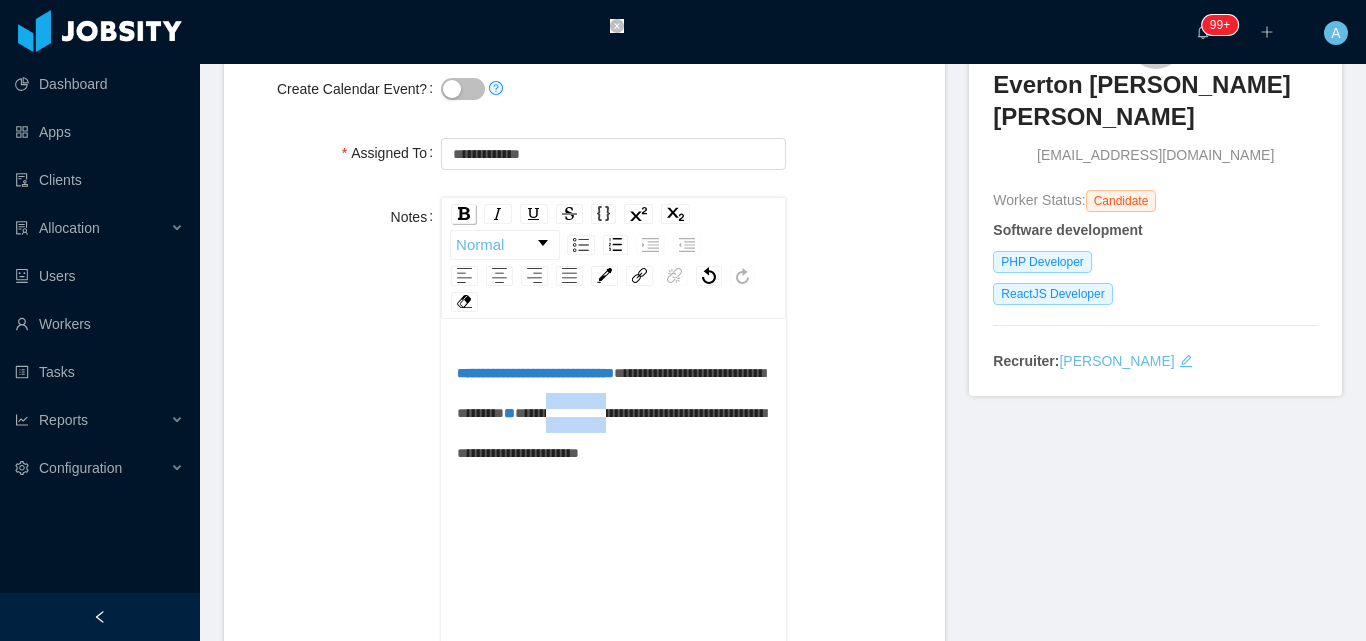 click at bounding box center [463, 214] 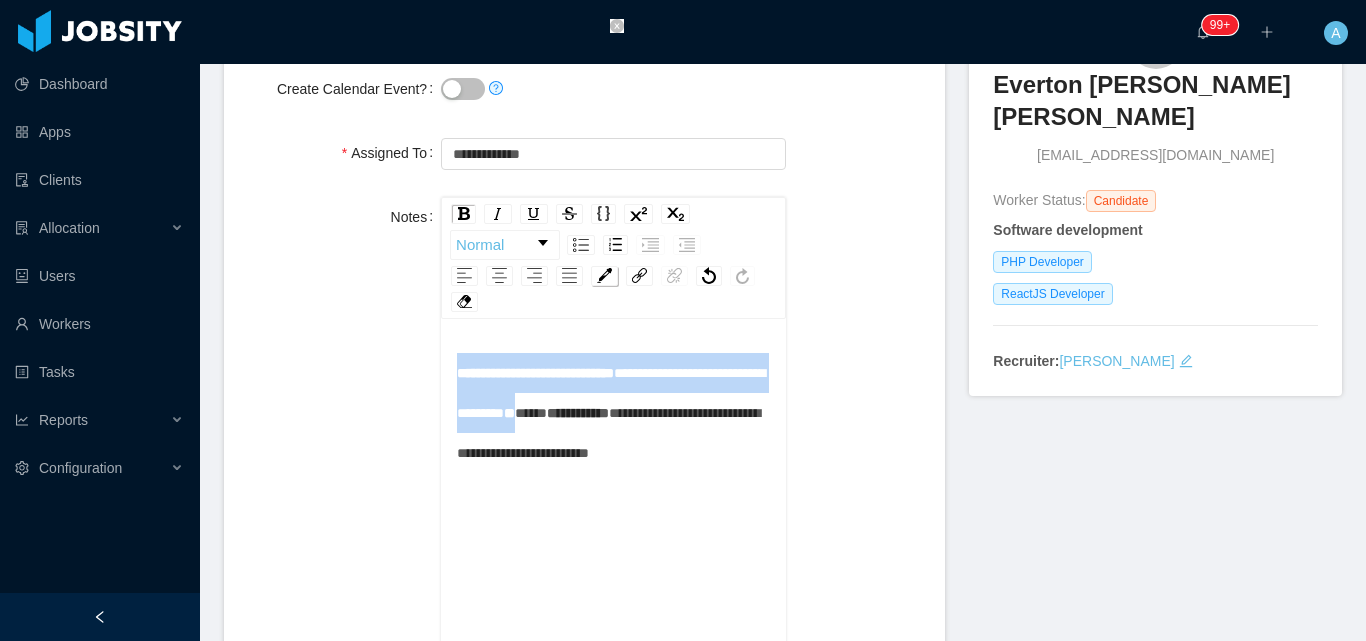 click at bounding box center (604, 275) 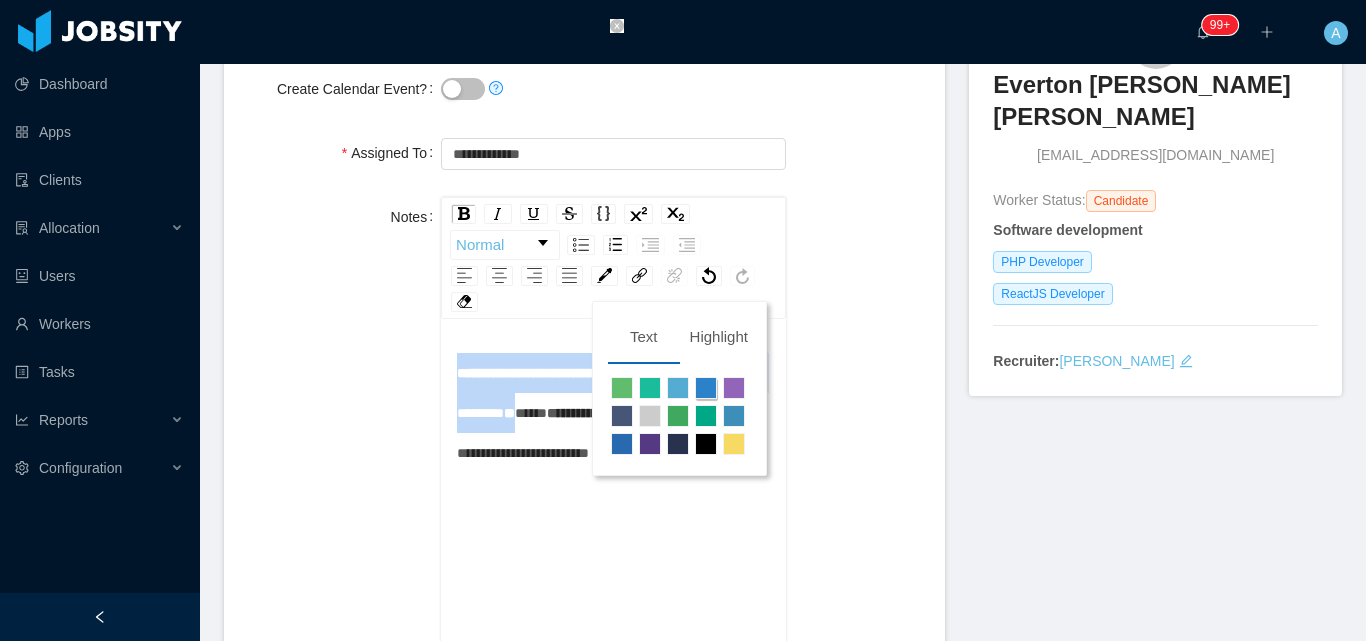 click at bounding box center (706, 388) 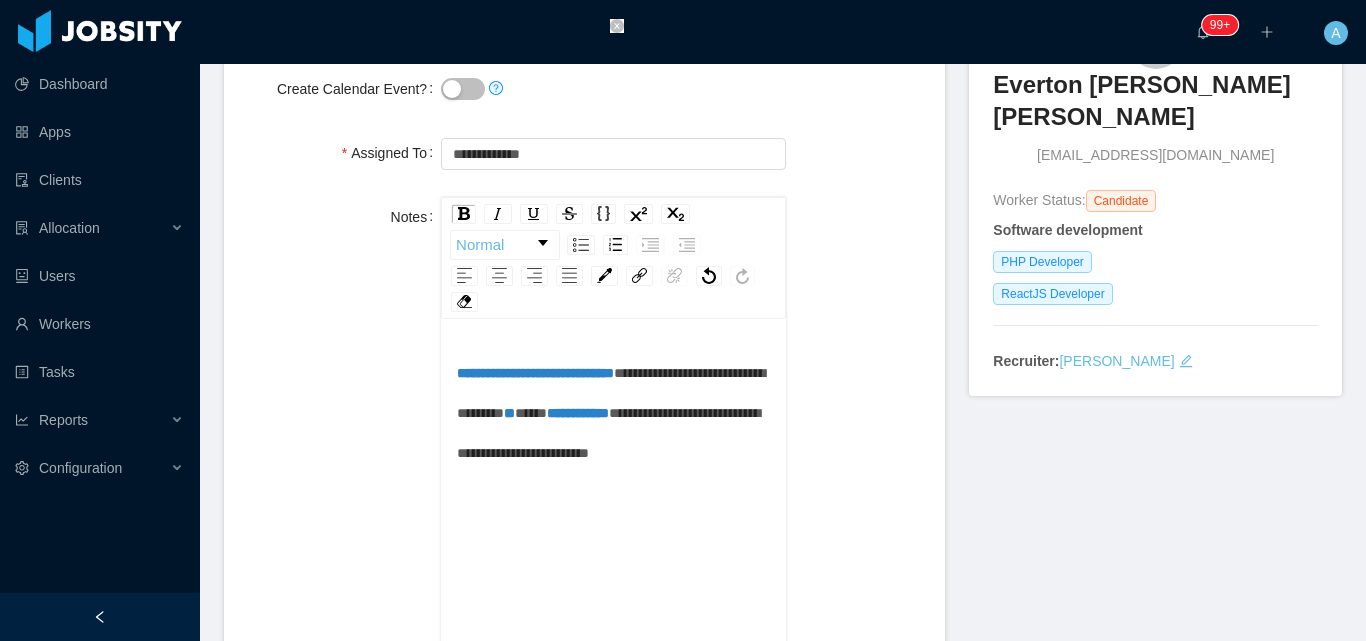 click on "**********" at bounding box center (614, 413) 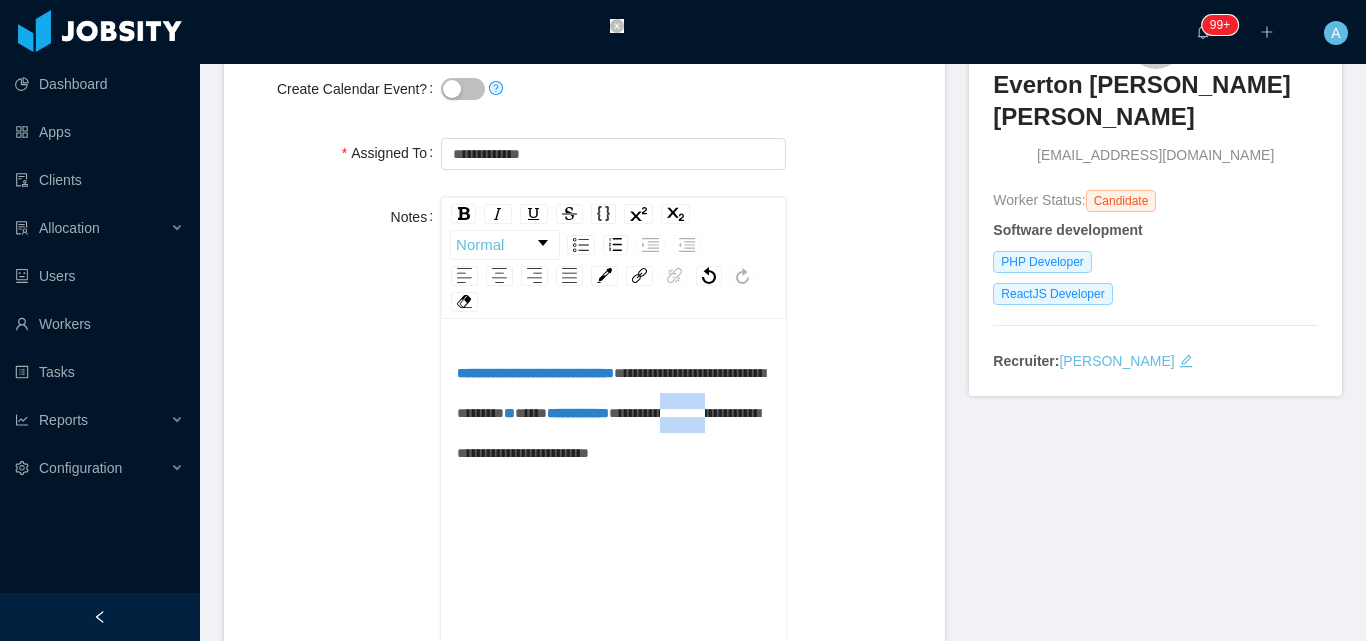 click on "**********" at bounding box center (614, 413) 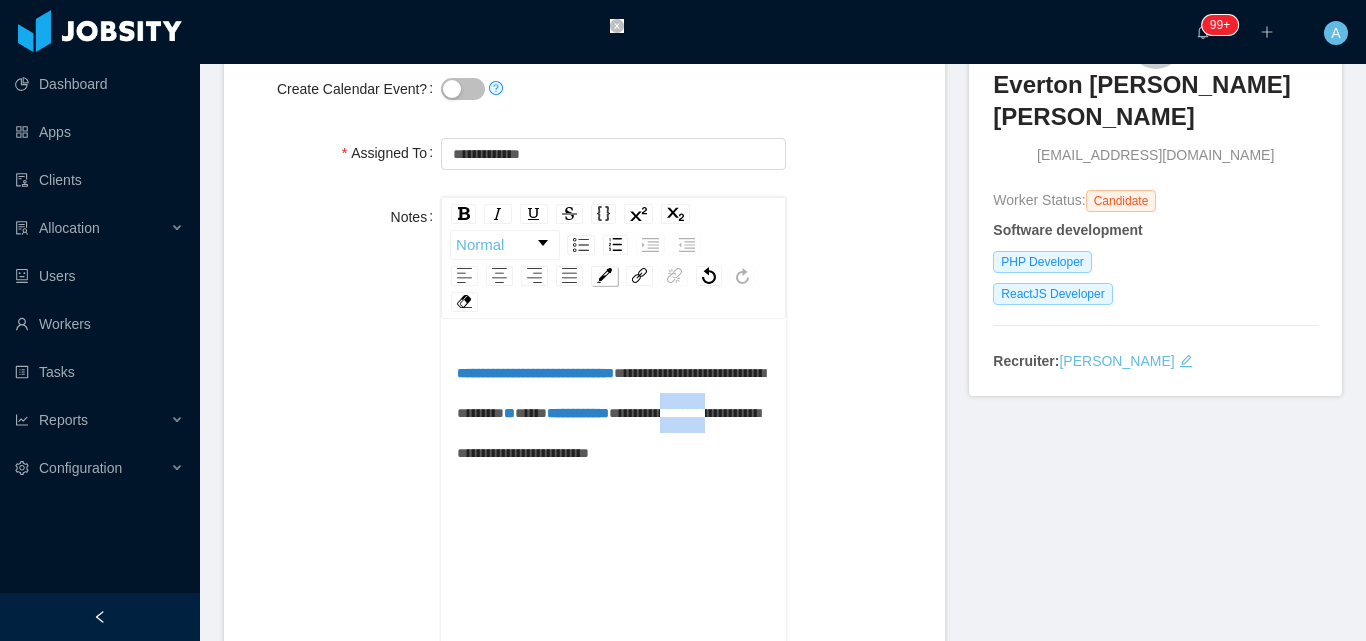 click at bounding box center [604, 275] 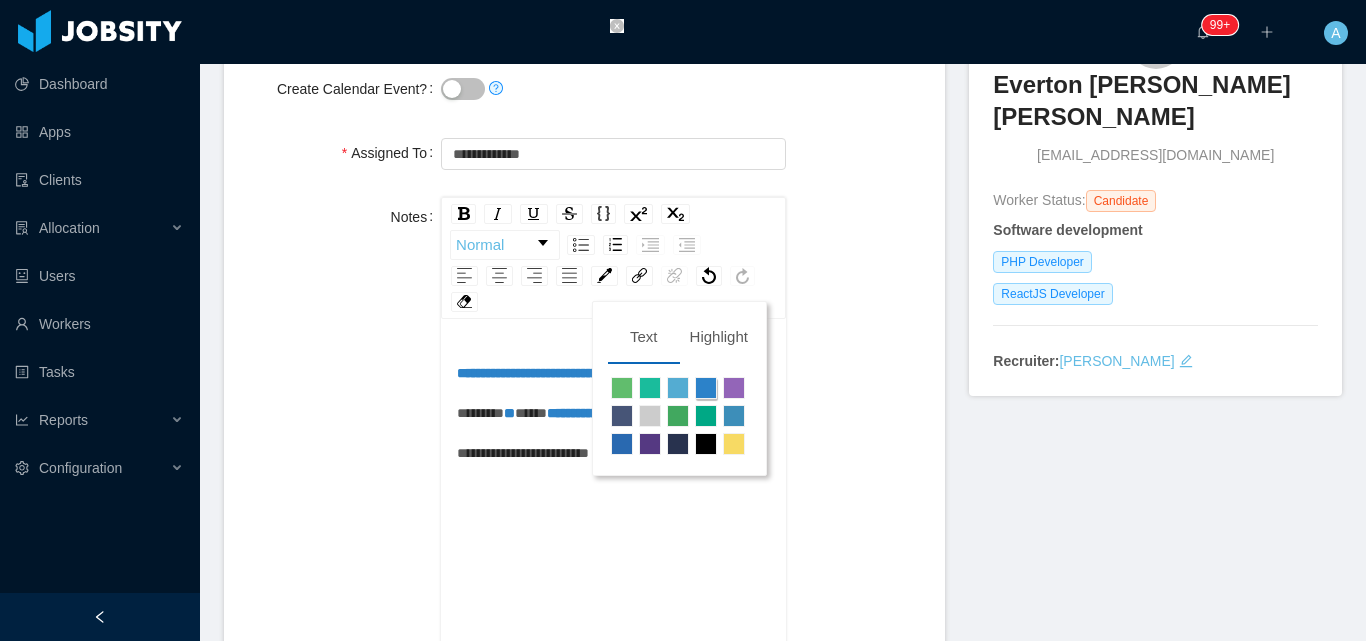 click at bounding box center [706, 388] 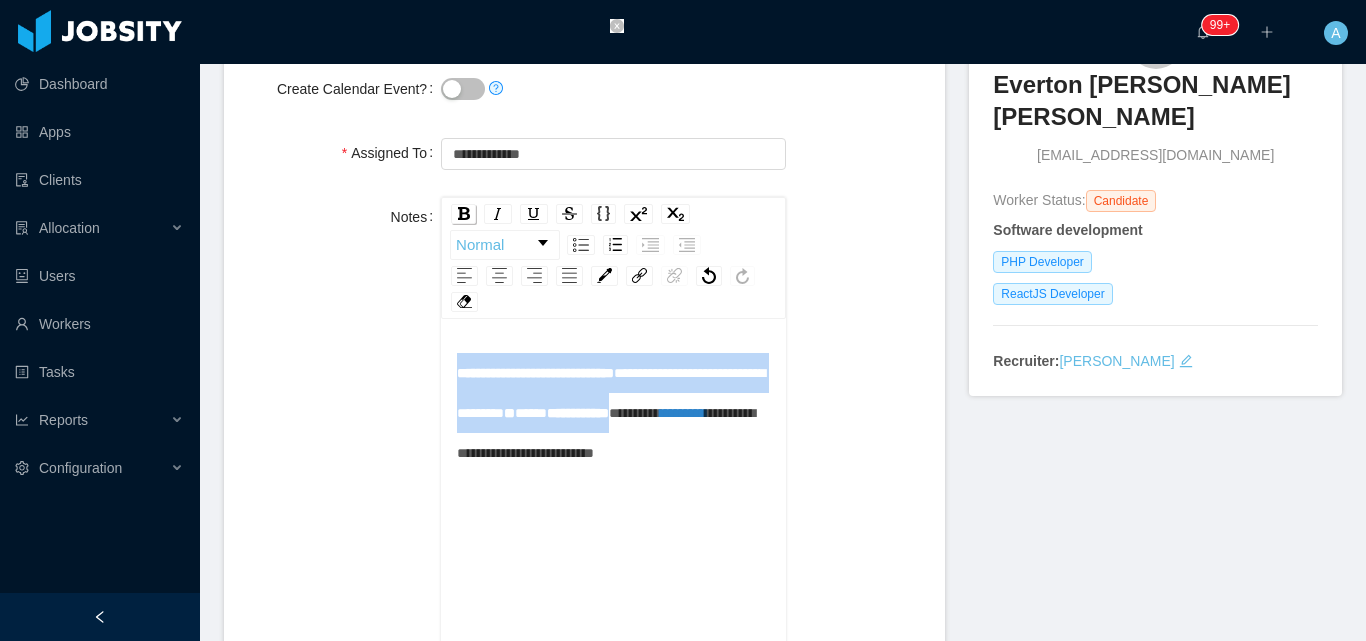 click at bounding box center [464, 213] 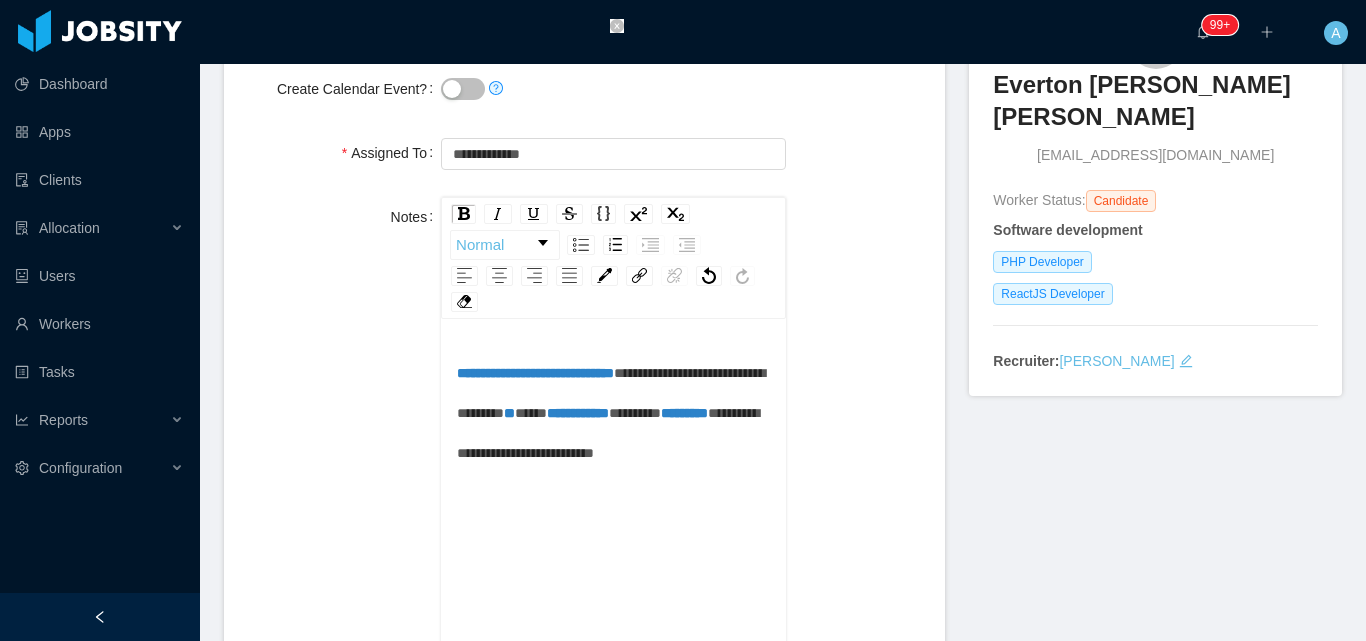 click on "**********" at bounding box center [535, 373] 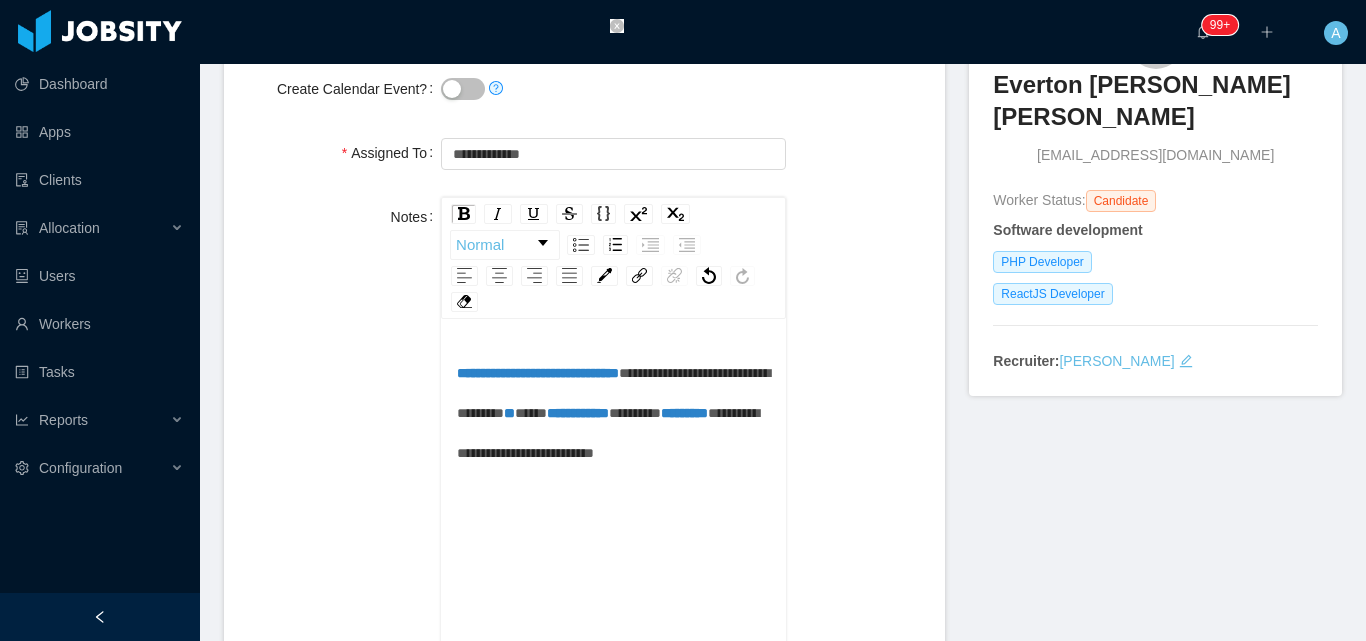 type 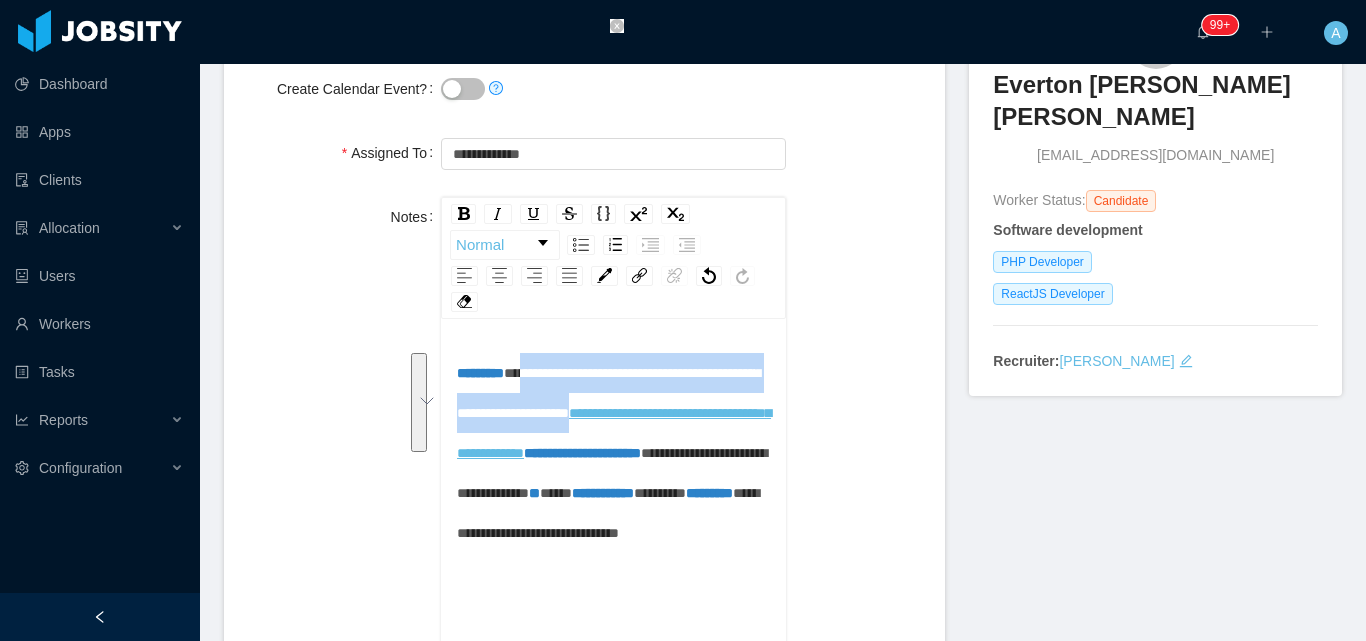 drag, startPoint x: 460, startPoint y: 443, endPoint x: 542, endPoint y: 380, distance: 103.40696 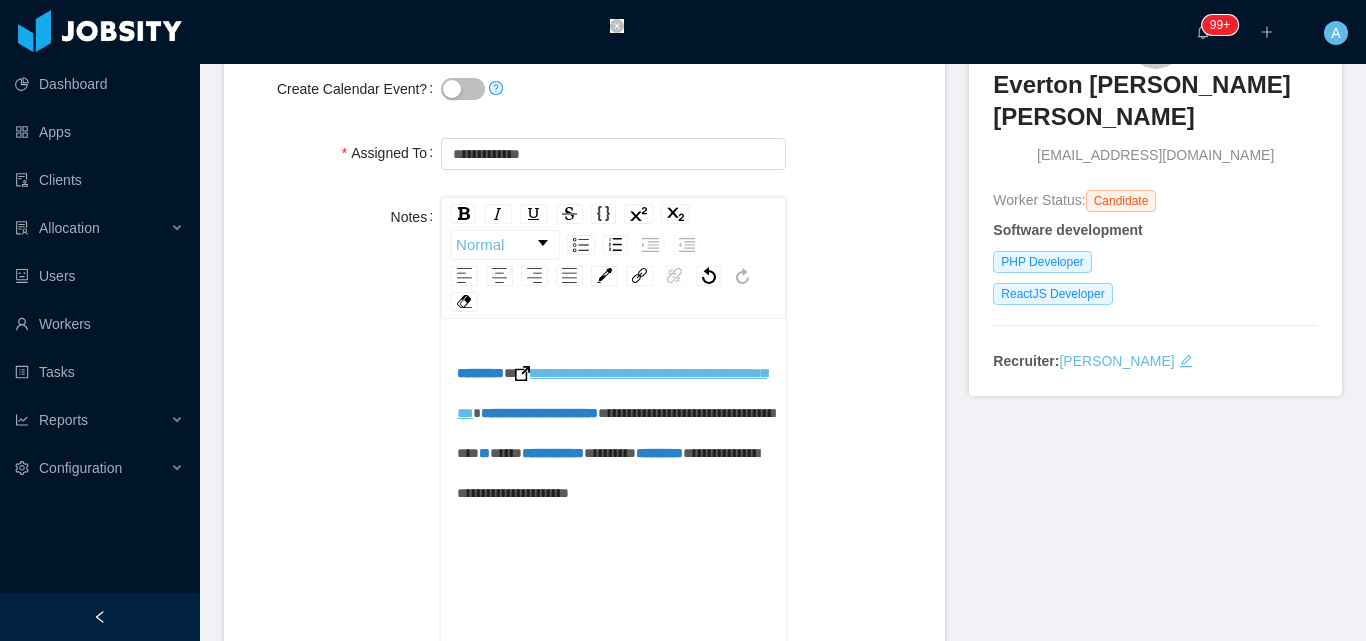 click on "**********" at bounding box center (539, 413) 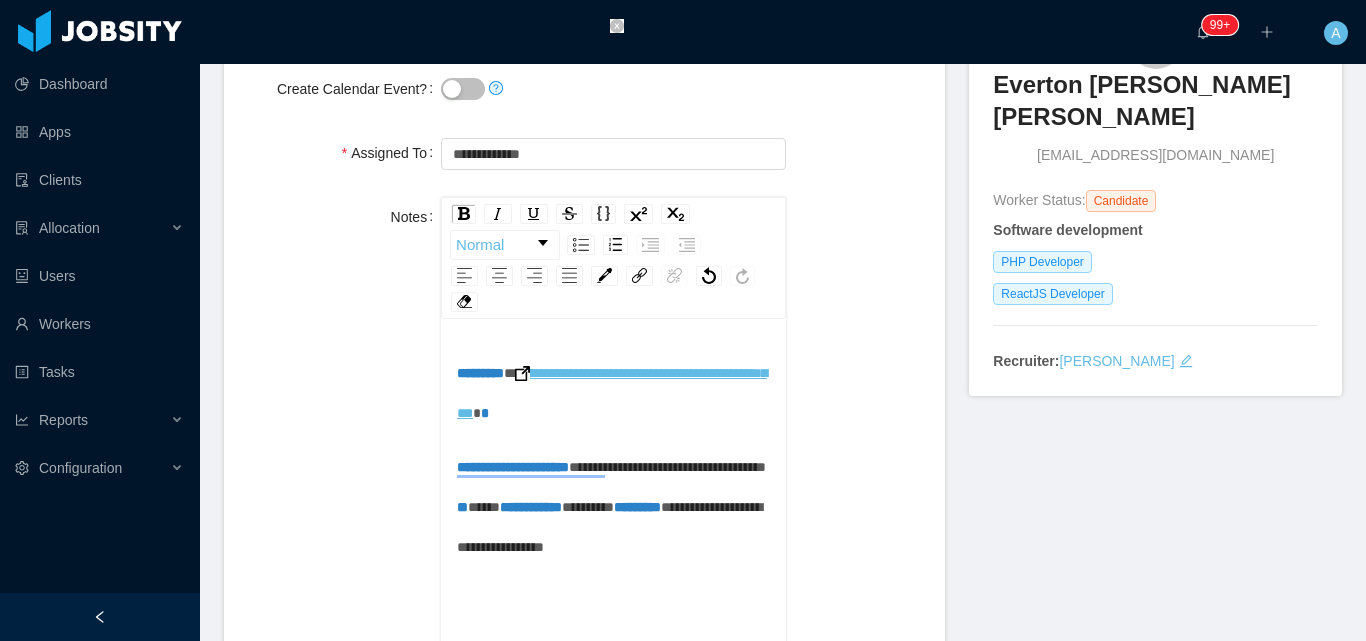 scroll, scrollTop: 44, scrollLeft: 0, axis: vertical 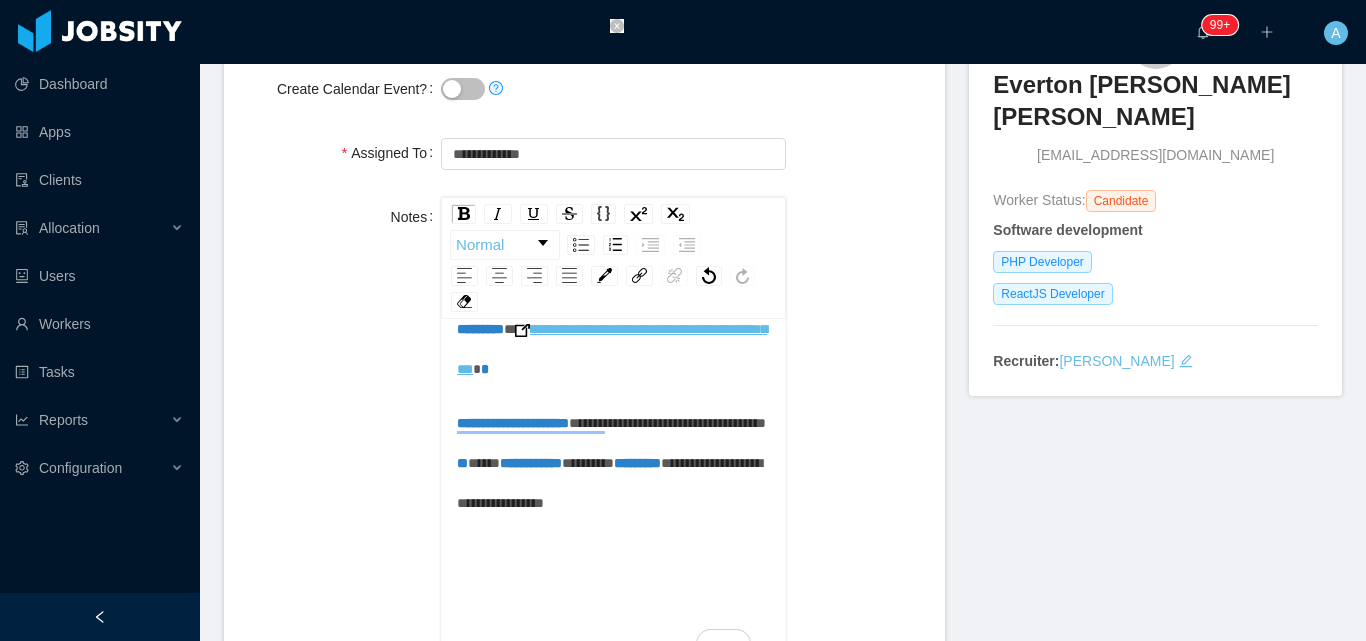 click on "**********" at bounding box center (513, 423) 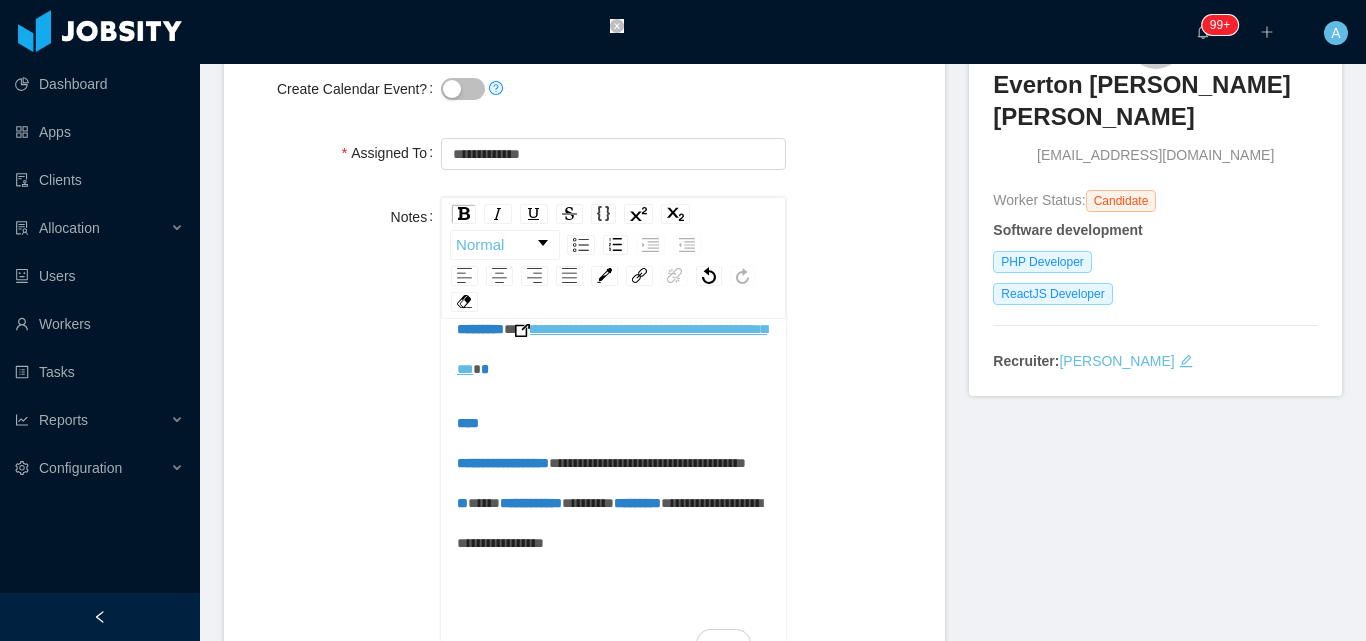 click on "**********" at bounding box center (503, 443) 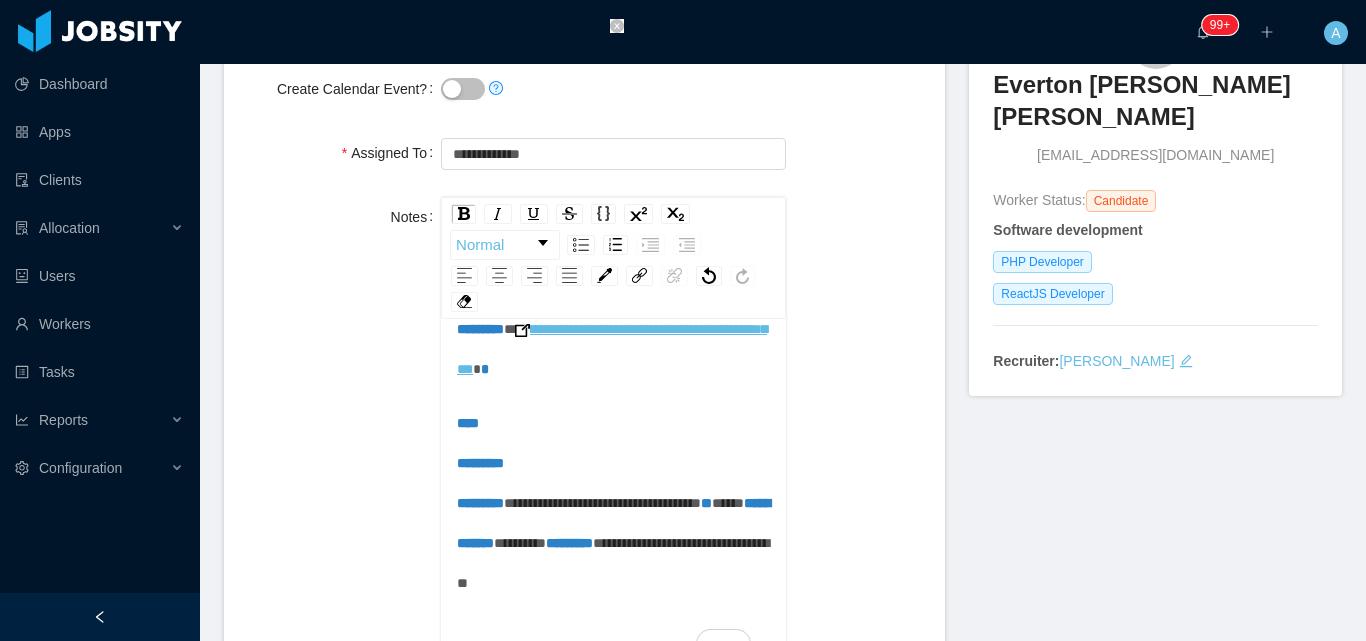 click on "**" at bounding box center [706, 503] 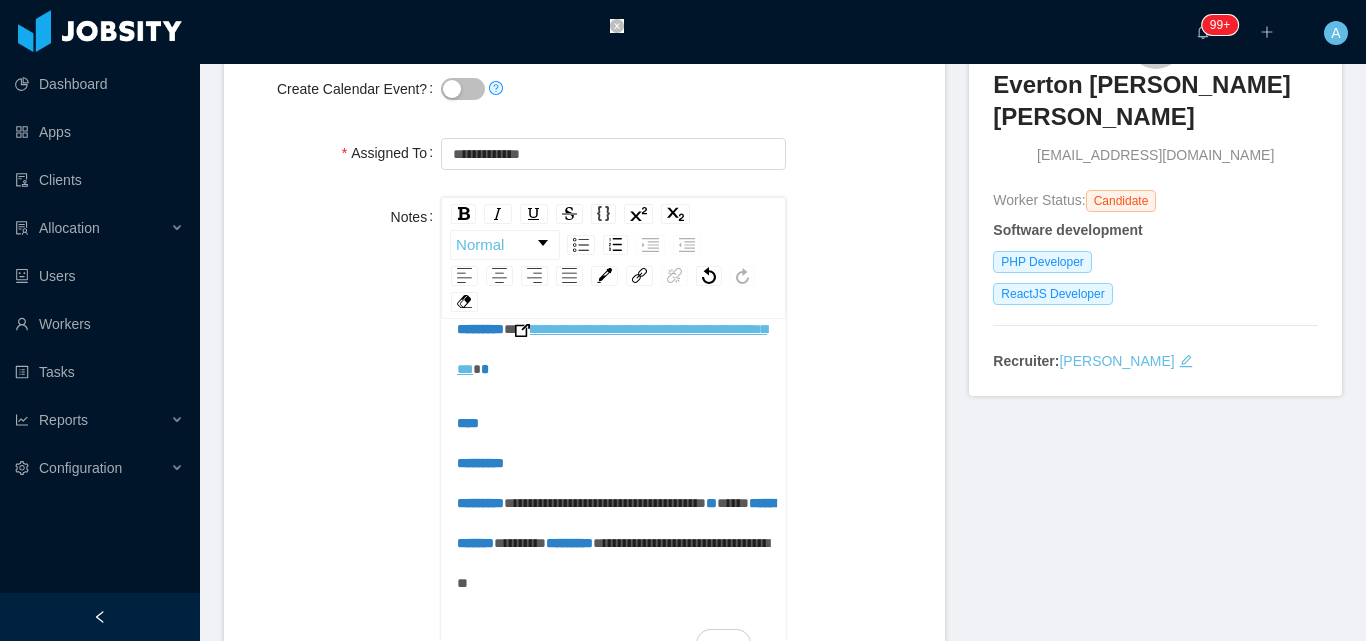 scroll, scrollTop: 44, scrollLeft: 0, axis: vertical 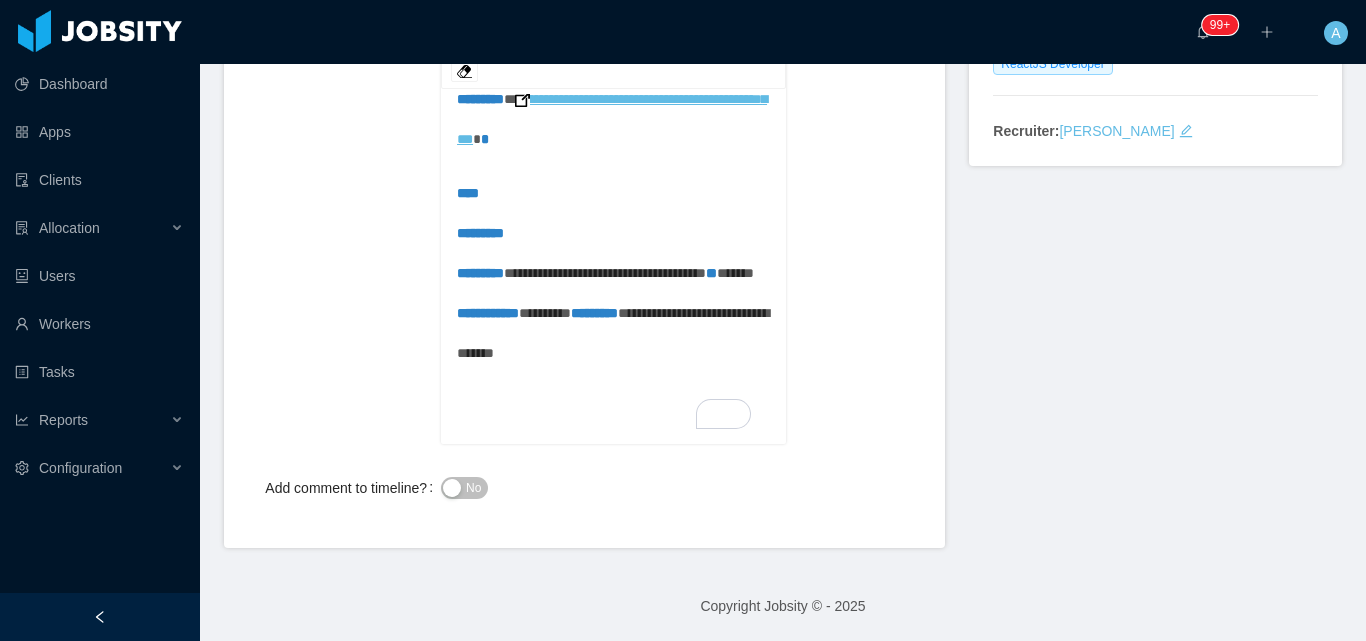 click on "*********" at bounding box center [545, 313] 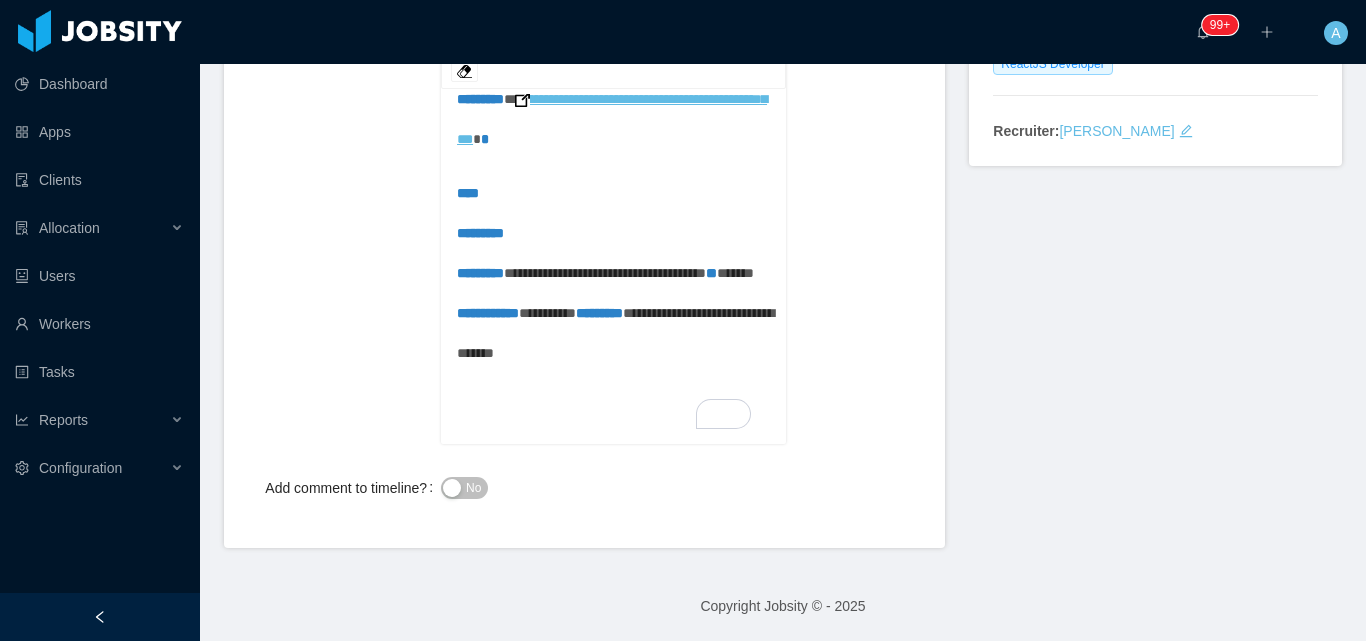 click on "No" at bounding box center [613, 488] 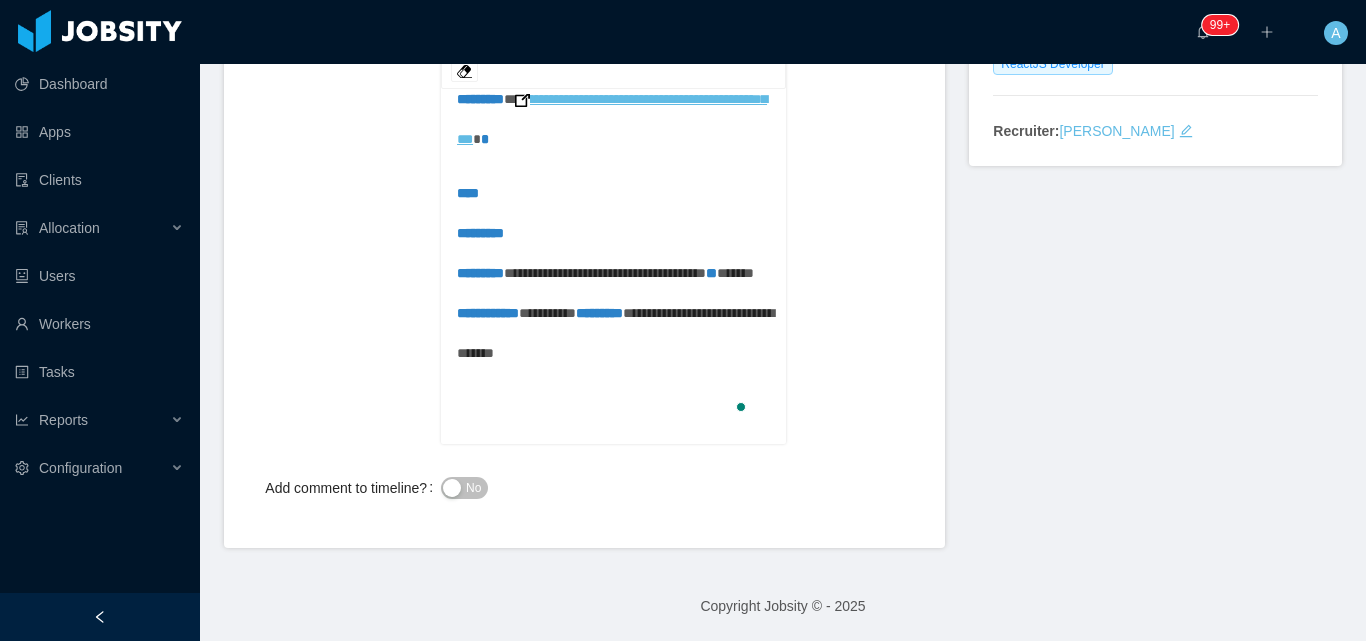 click on "No" at bounding box center [613, 488] 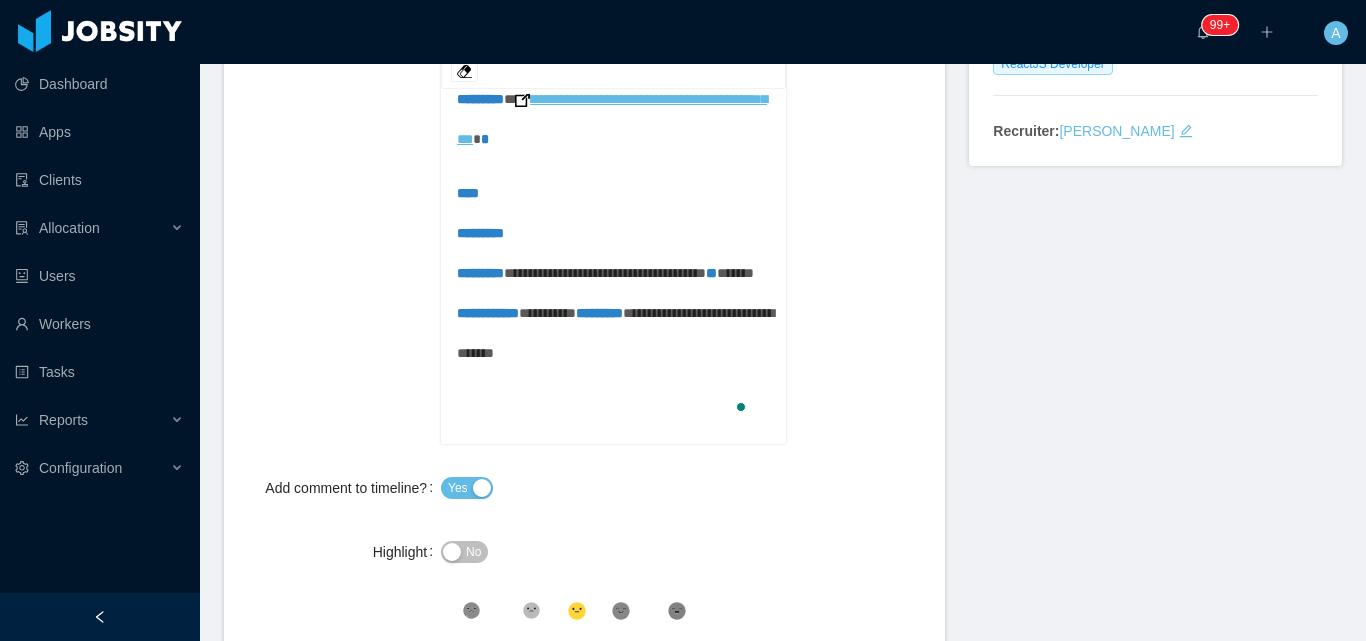 click on "No" at bounding box center (464, 552) 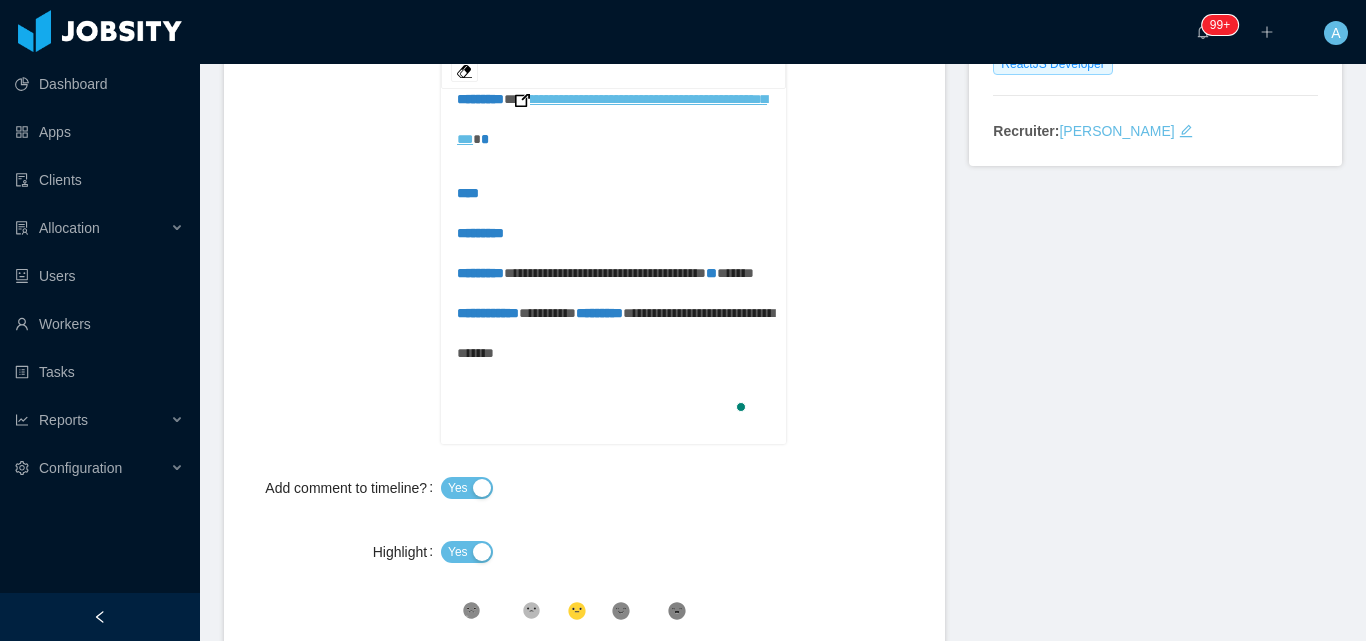 scroll, scrollTop: 0, scrollLeft: 0, axis: both 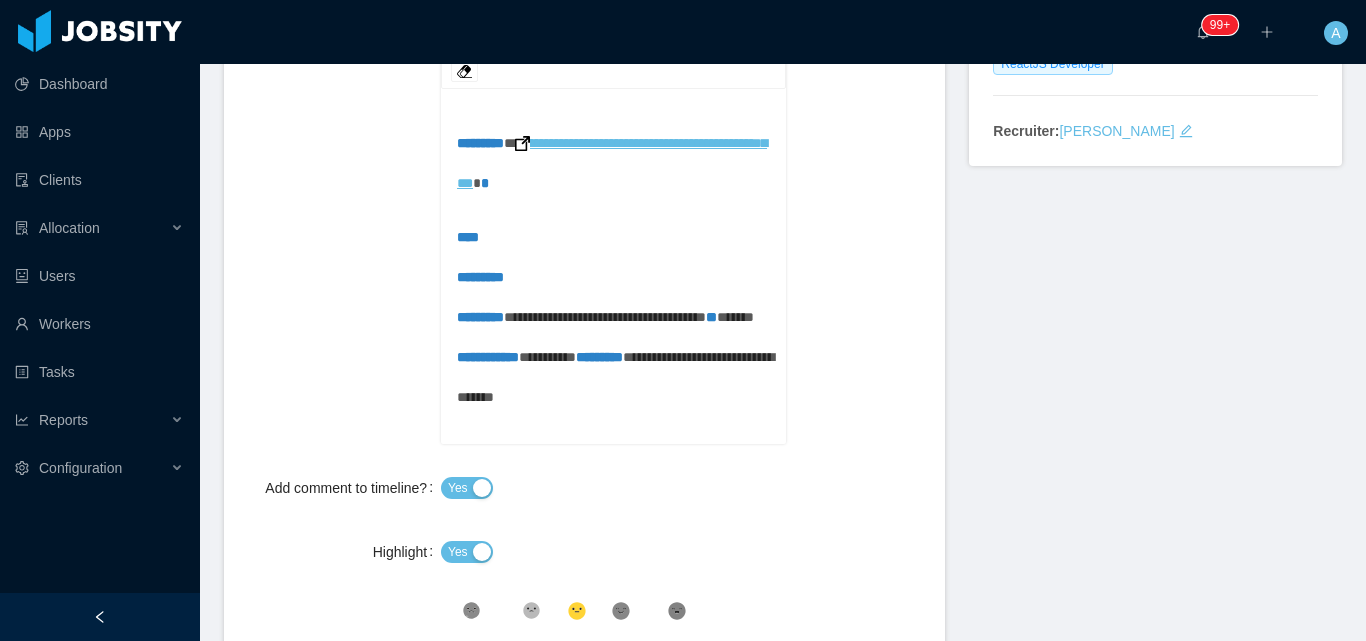 click on "**********" at bounding box center (614, 317) 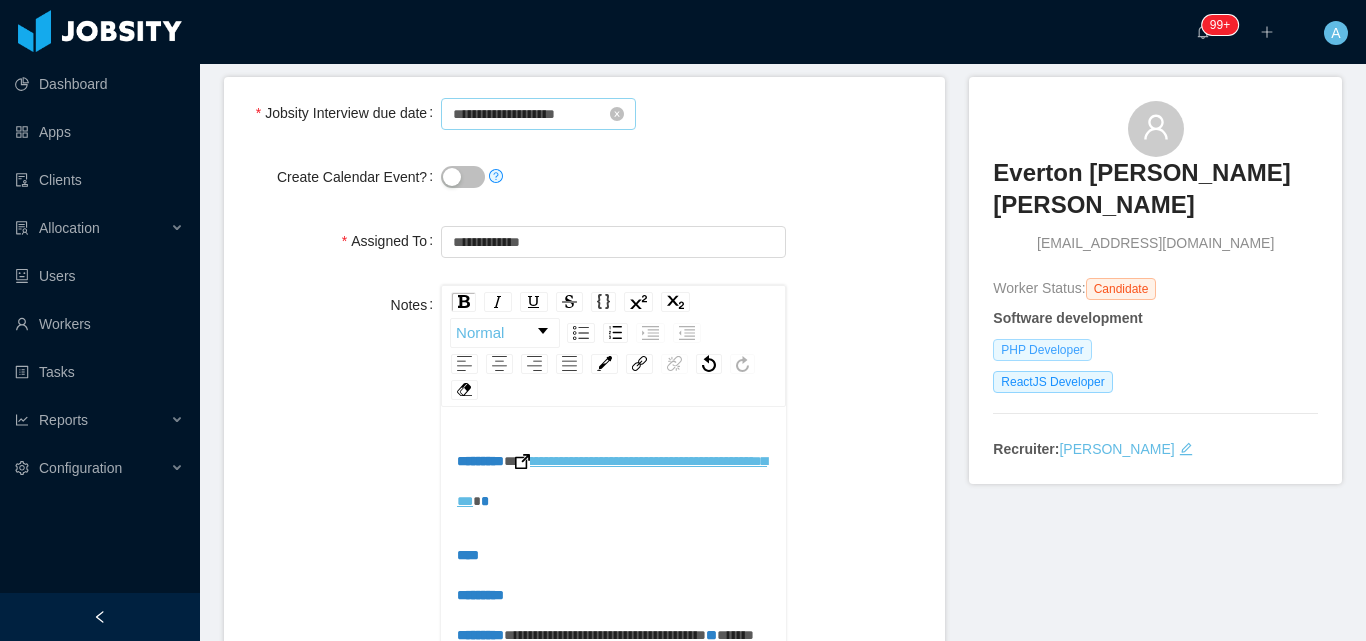 scroll, scrollTop: 148, scrollLeft: 0, axis: vertical 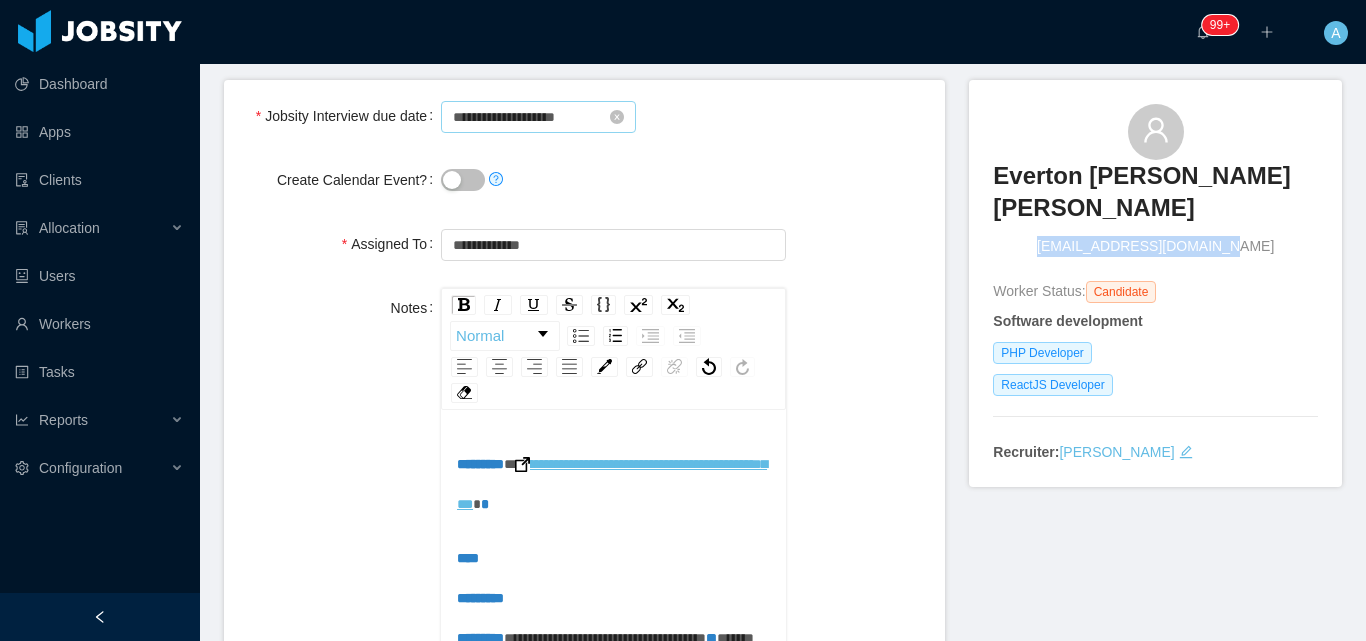 drag, startPoint x: 1060, startPoint y: 242, endPoint x: 1222, endPoint y: 247, distance: 162.07715 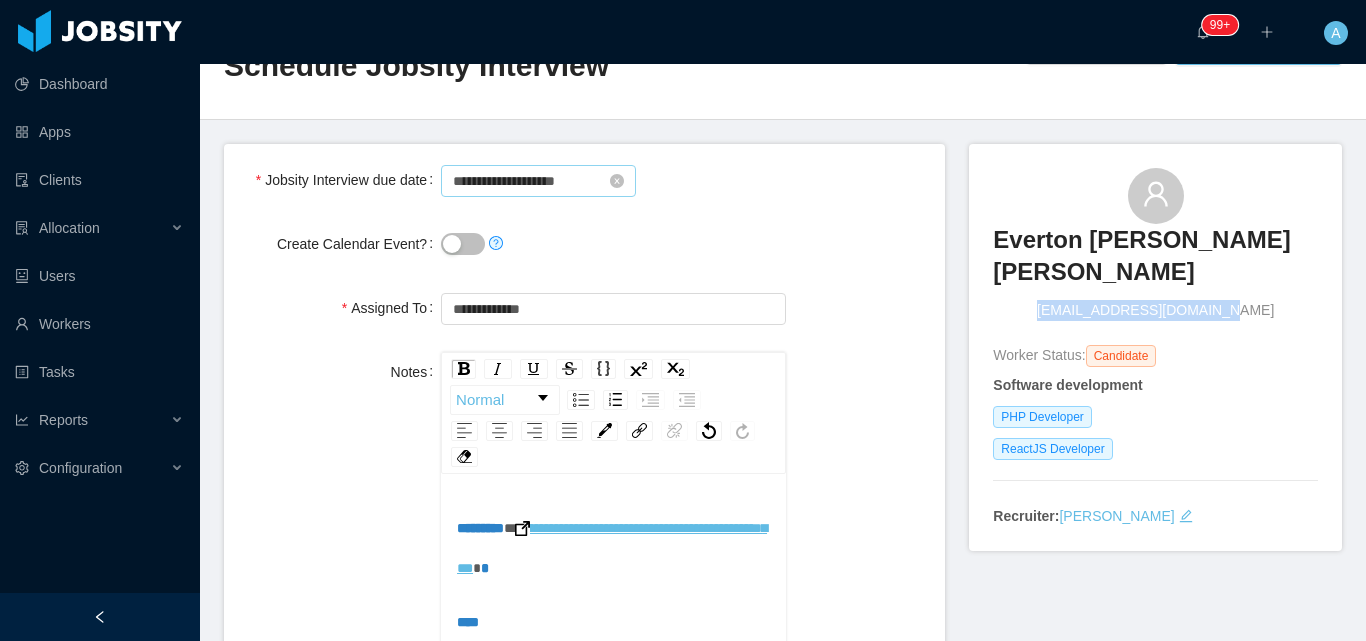 scroll, scrollTop: 48, scrollLeft: 0, axis: vertical 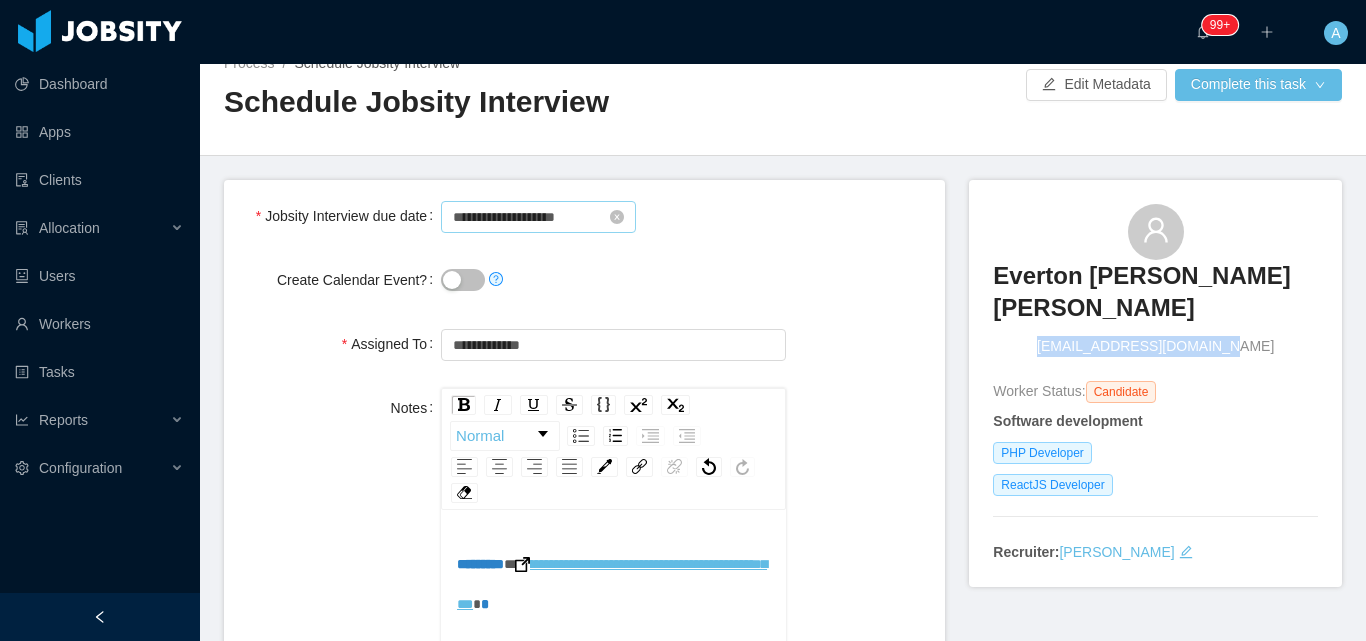 drag, startPoint x: 1199, startPoint y: 245, endPoint x: 1211, endPoint y: 342, distance: 97.73945 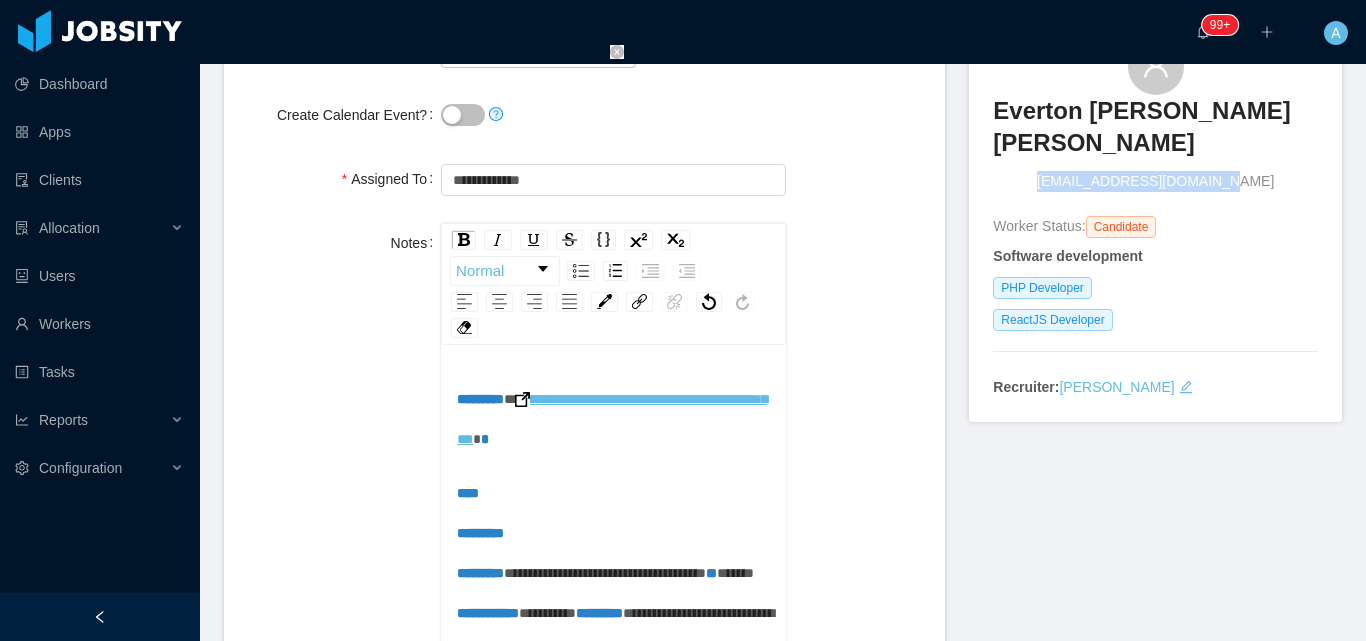 scroll, scrollTop: 248, scrollLeft: 0, axis: vertical 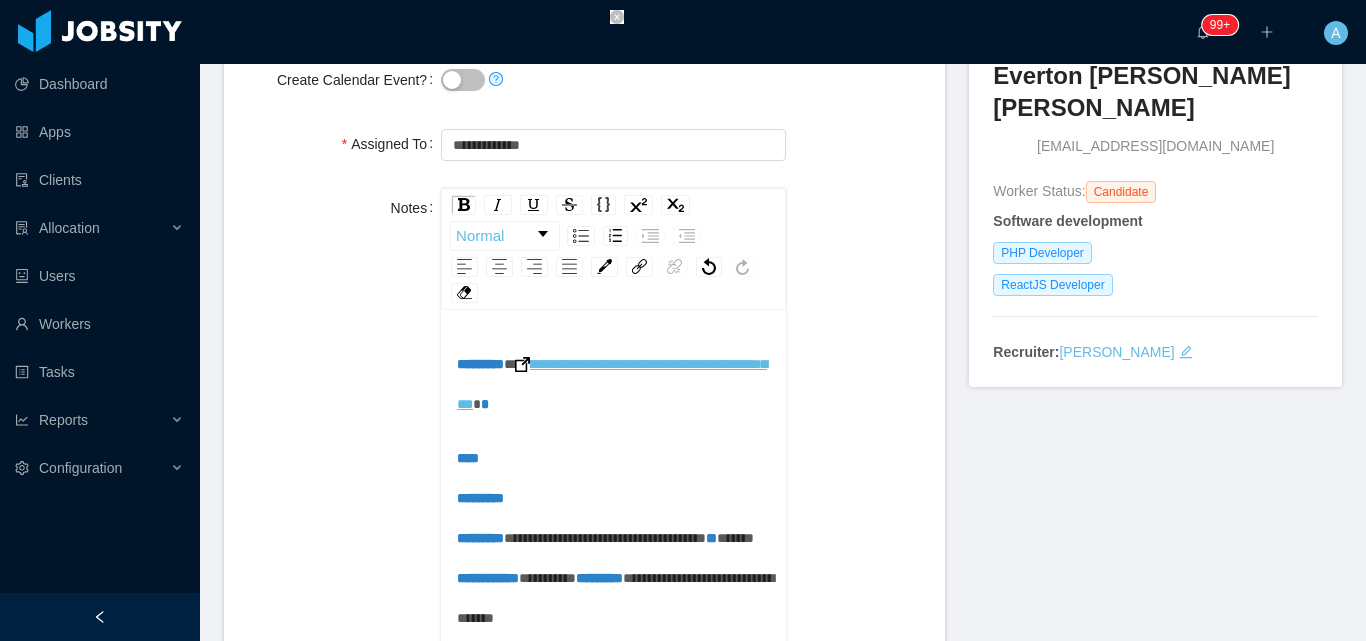 click on "**********" at bounding box center (614, 538) 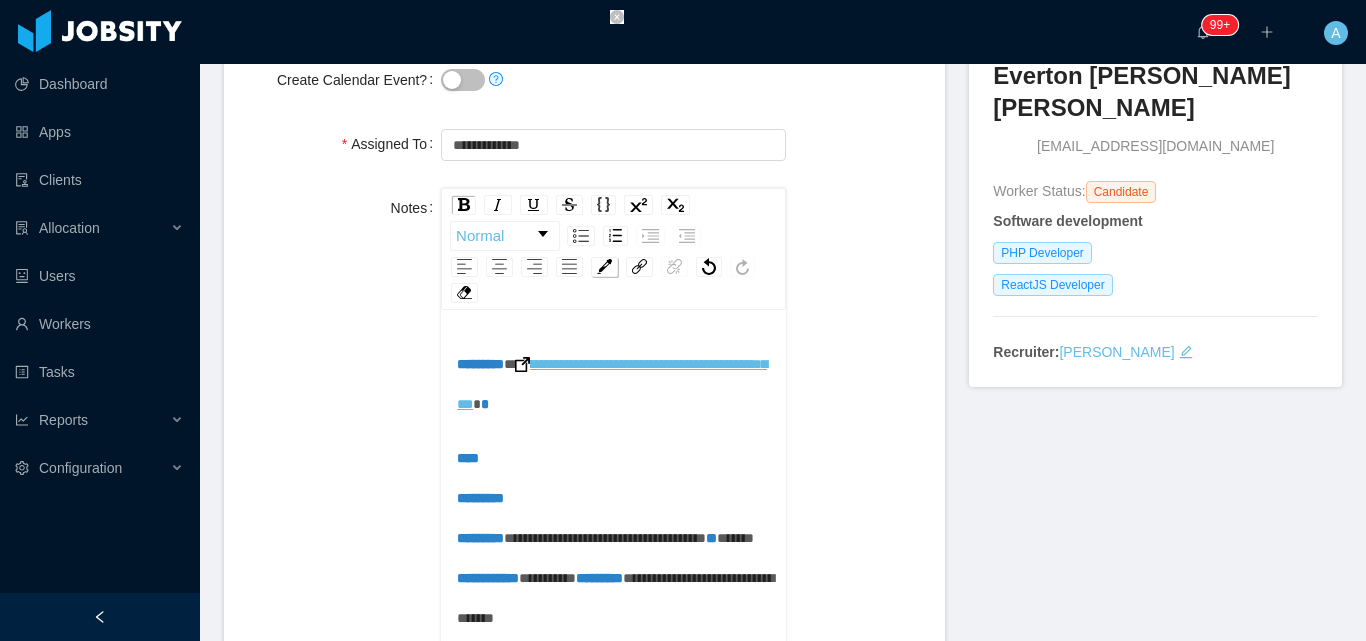 click at bounding box center (604, 266) 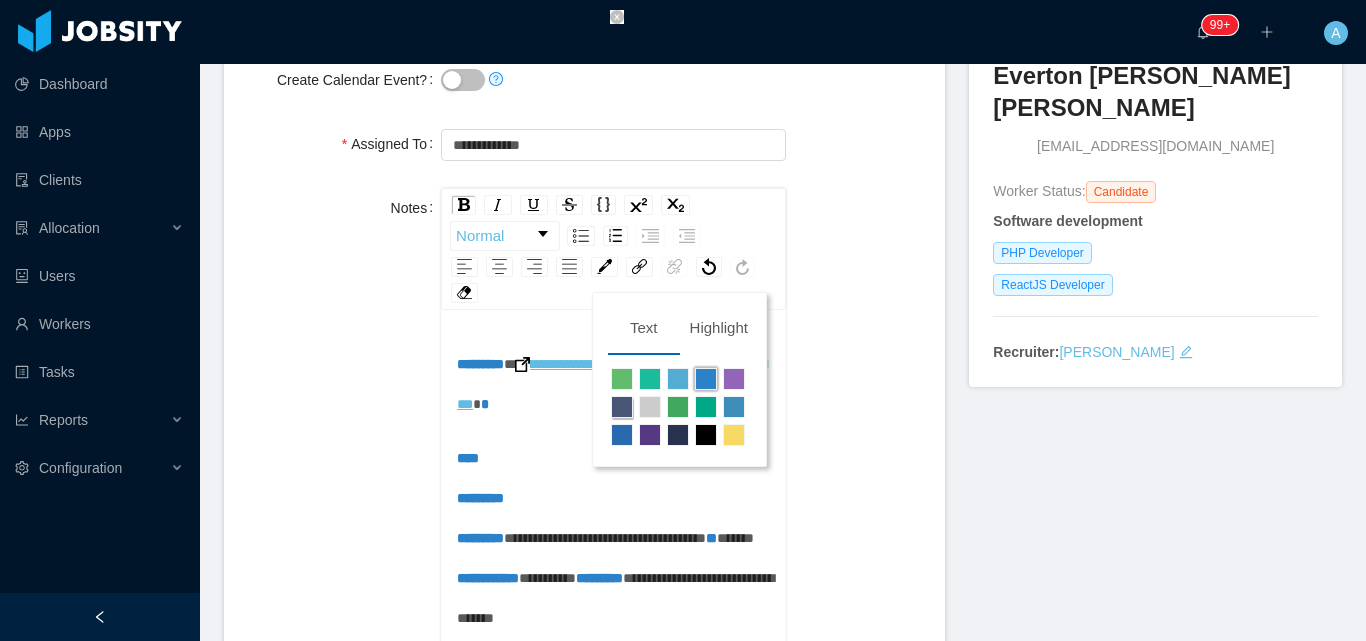 click at bounding box center (622, 407) 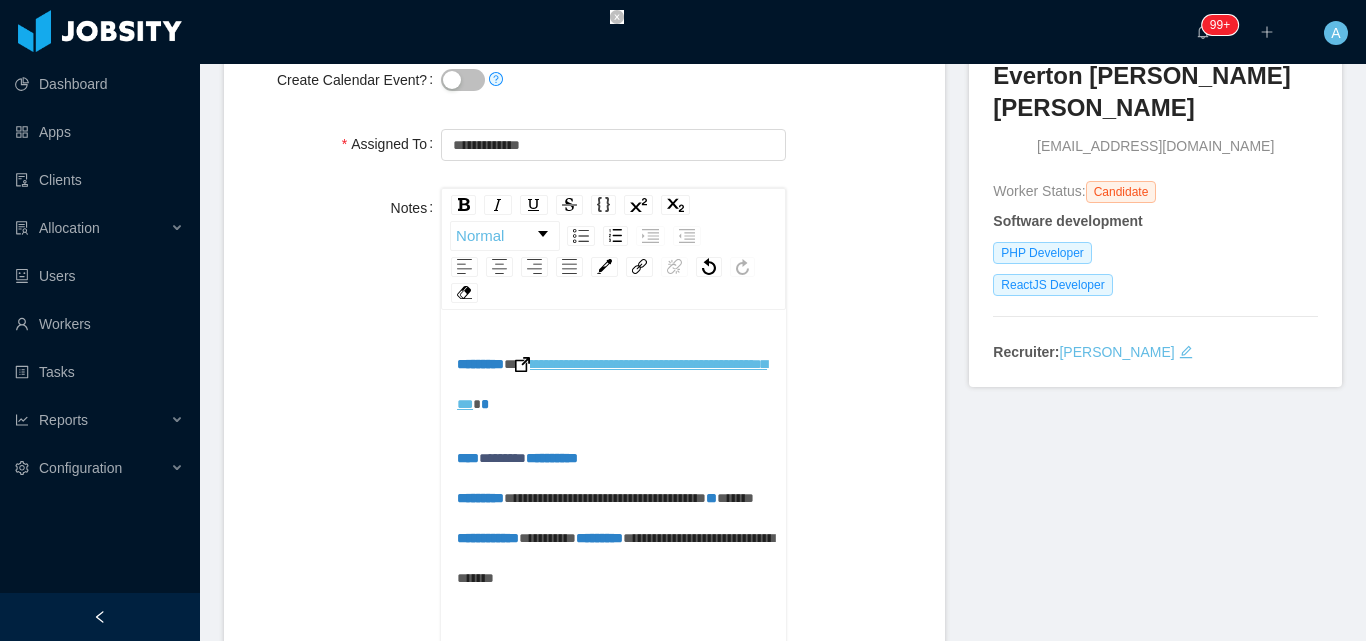 click on "**********" at bounding box center (614, 518) 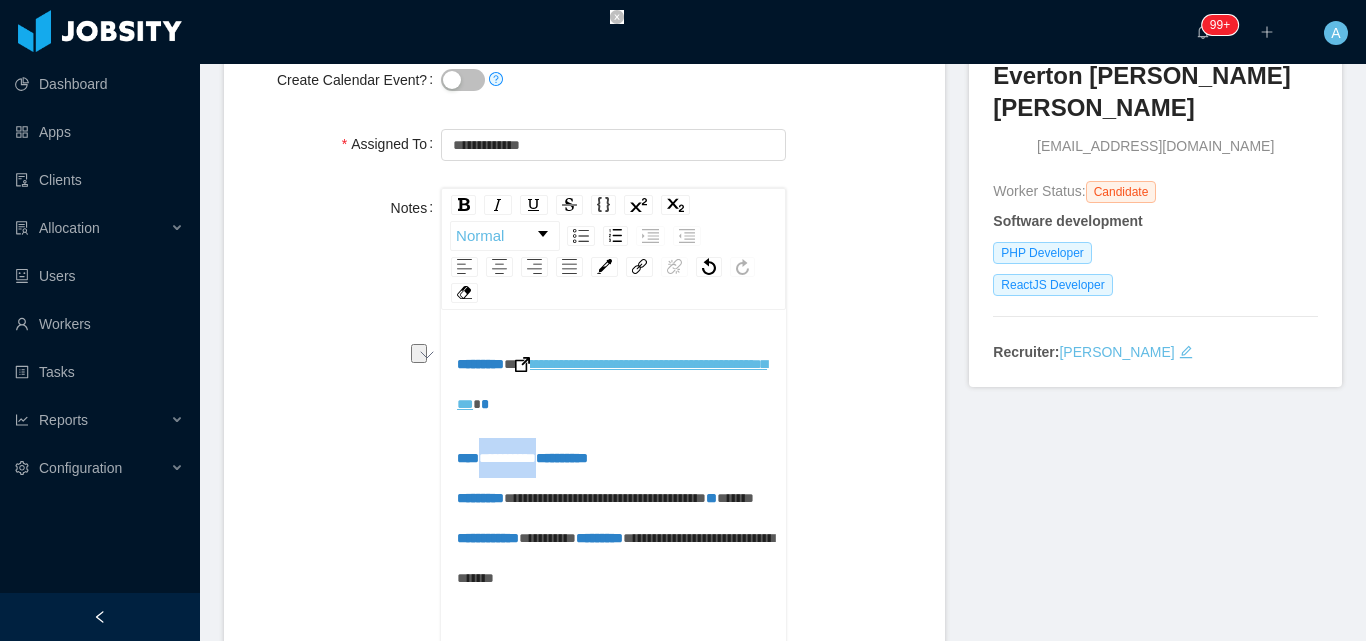 drag, startPoint x: 574, startPoint y: 457, endPoint x: 493, endPoint y: 334, distance: 147.27525 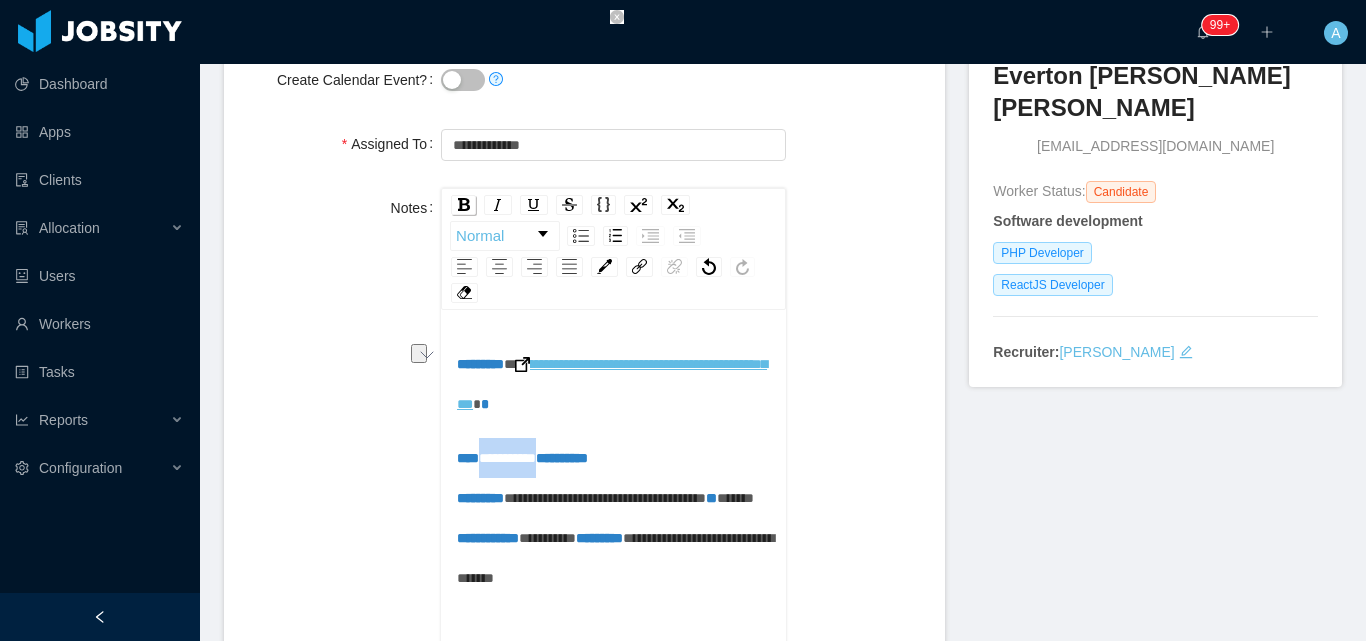 click at bounding box center [463, 205] 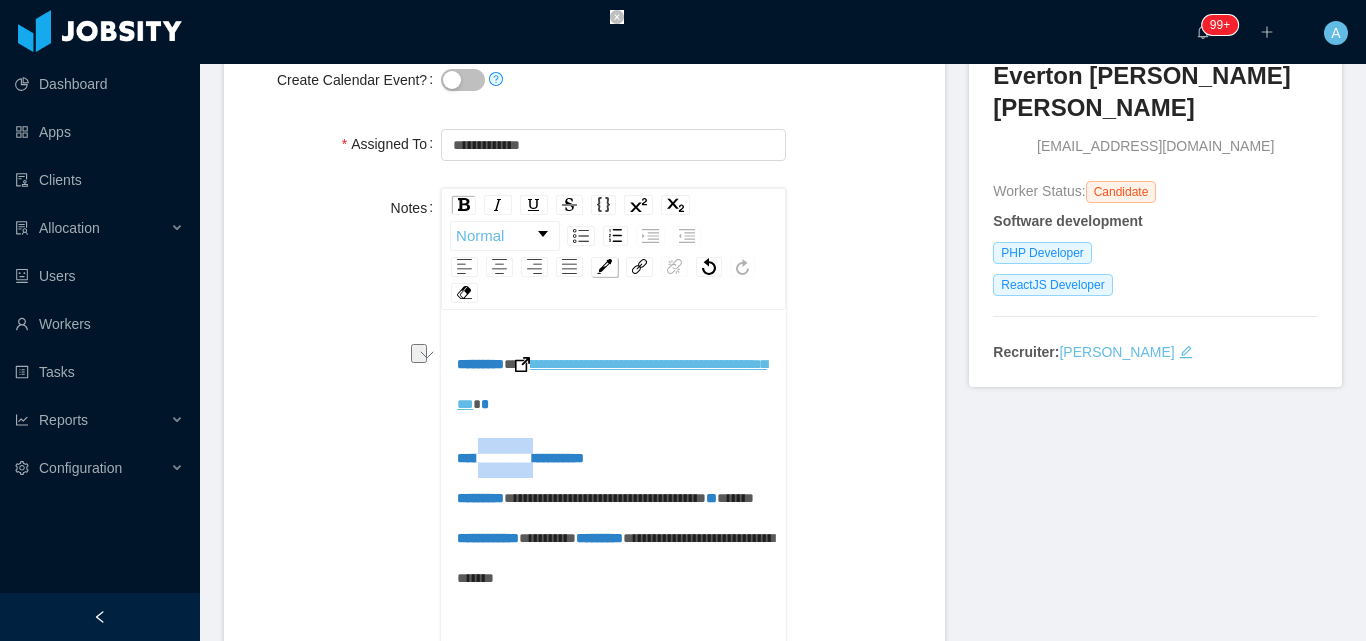 click at bounding box center (604, 266) 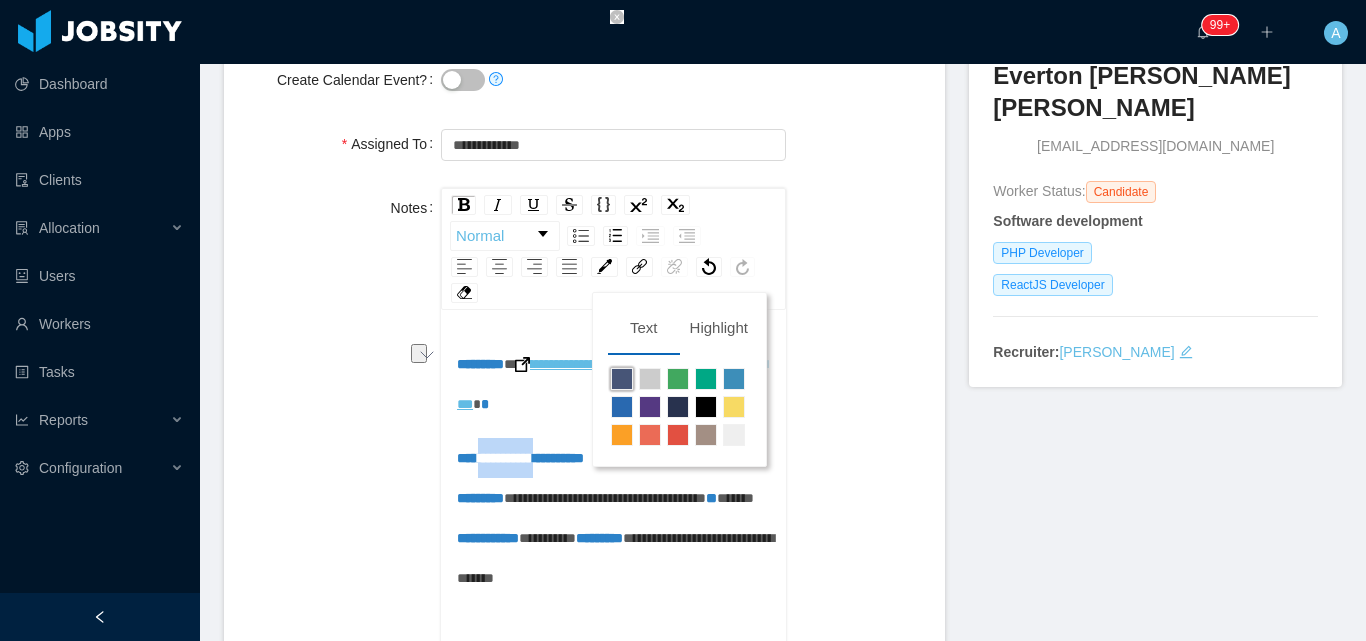 scroll, scrollTop: 40, scrollLeft: 0, axis: vertical 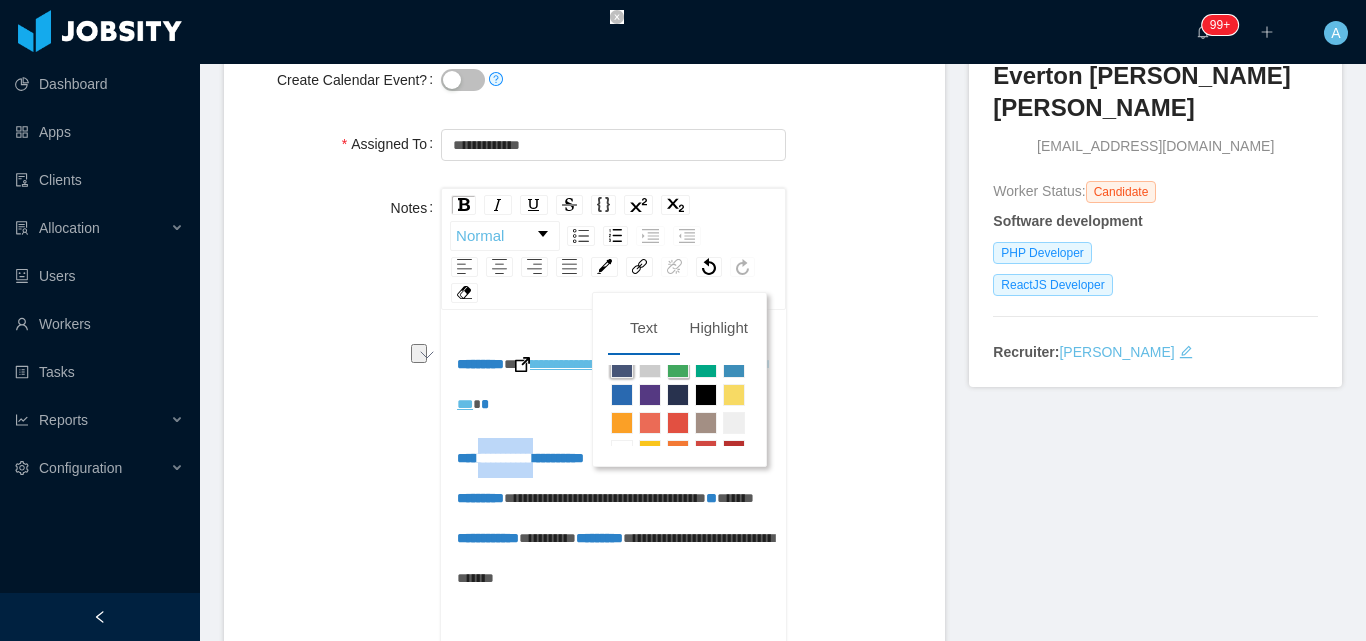 click at bounding box center [678, 367] 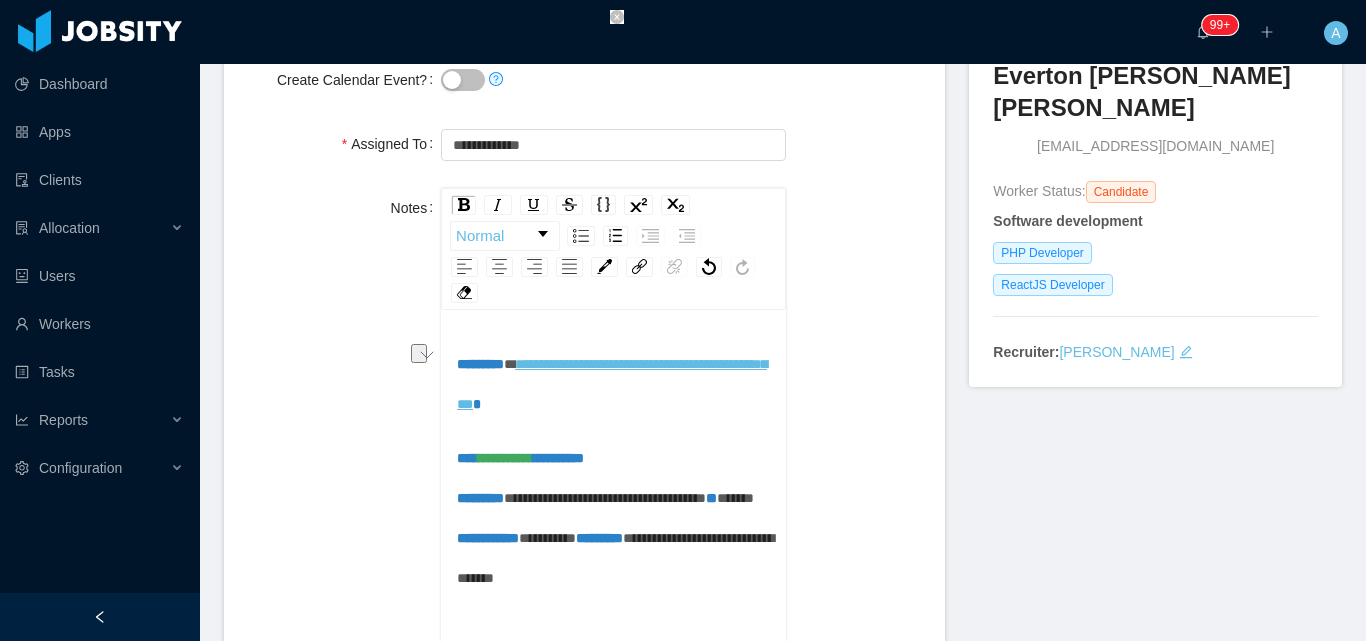 click on "**********" at bounding box center [584, 426] 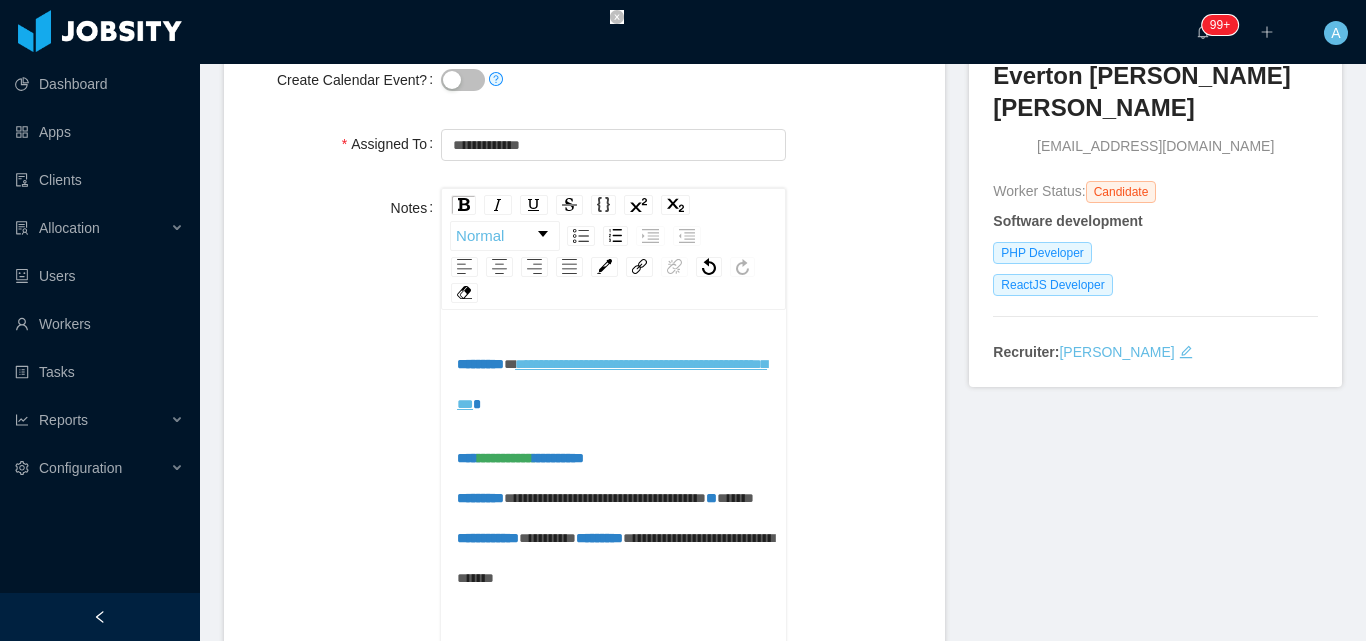 drag, startPoint x: 760, startPoint y: 392, endPoint x: 649, endPoint y: 514, distance: 164.93938 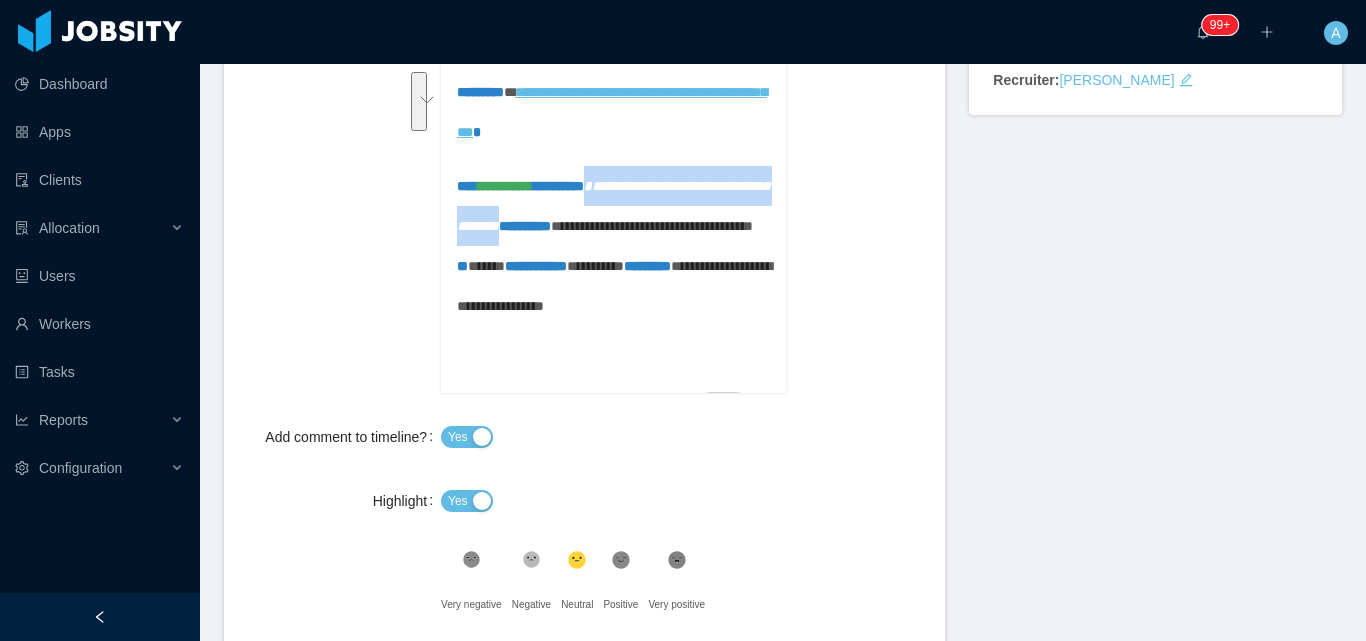 scroll, scrollTop: 637, scrollLeft: 0, axis: vertical 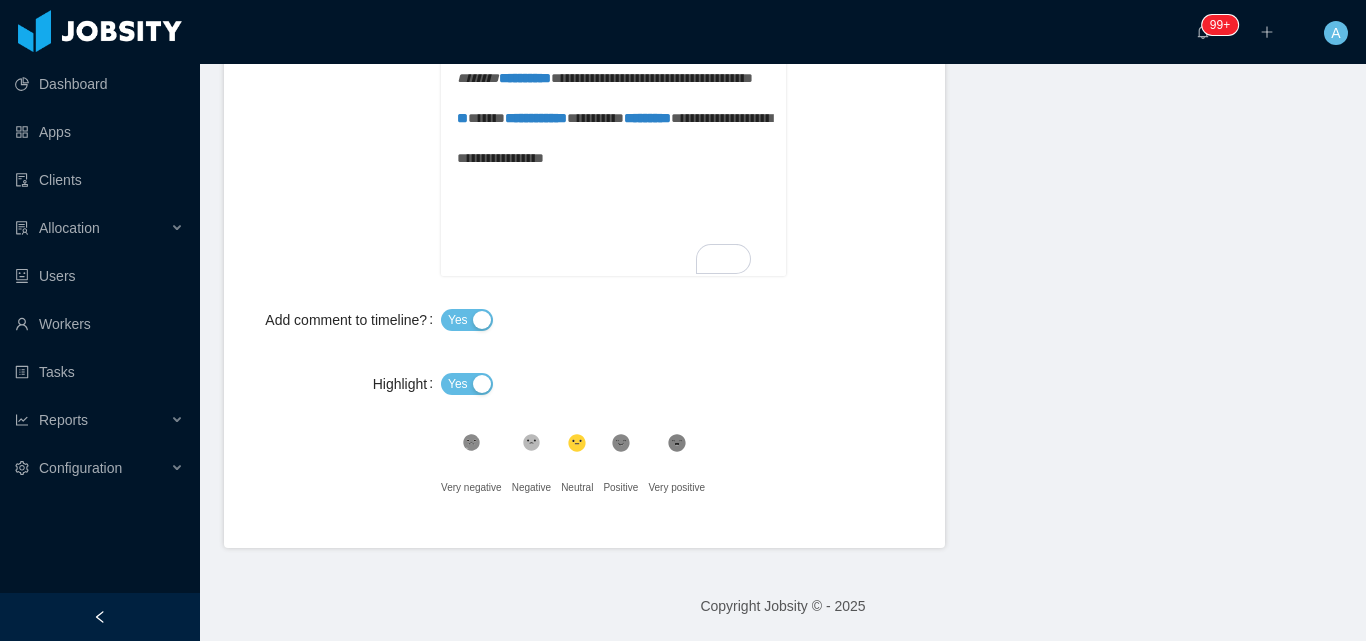 click on "**********" at bounding box center (652, 78) 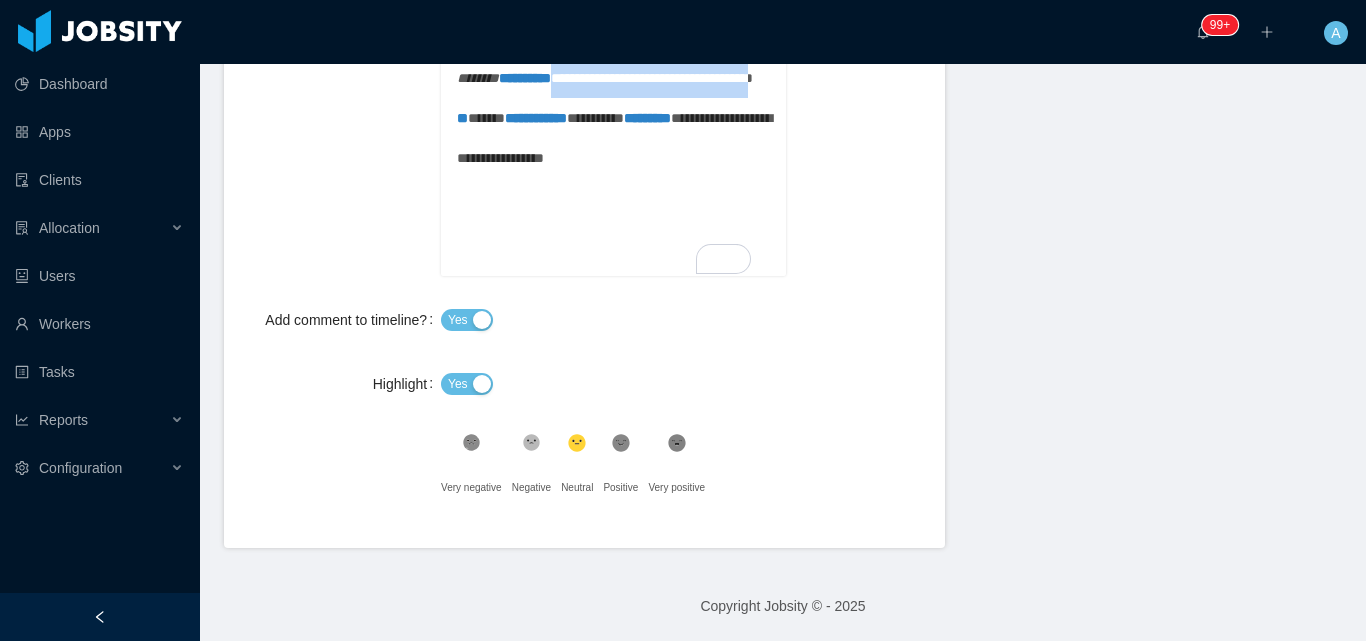 drag, startPoint x: 523, startPoint y: 156, endPoint x: 528, endPoint y: 185, distance: 29.427877 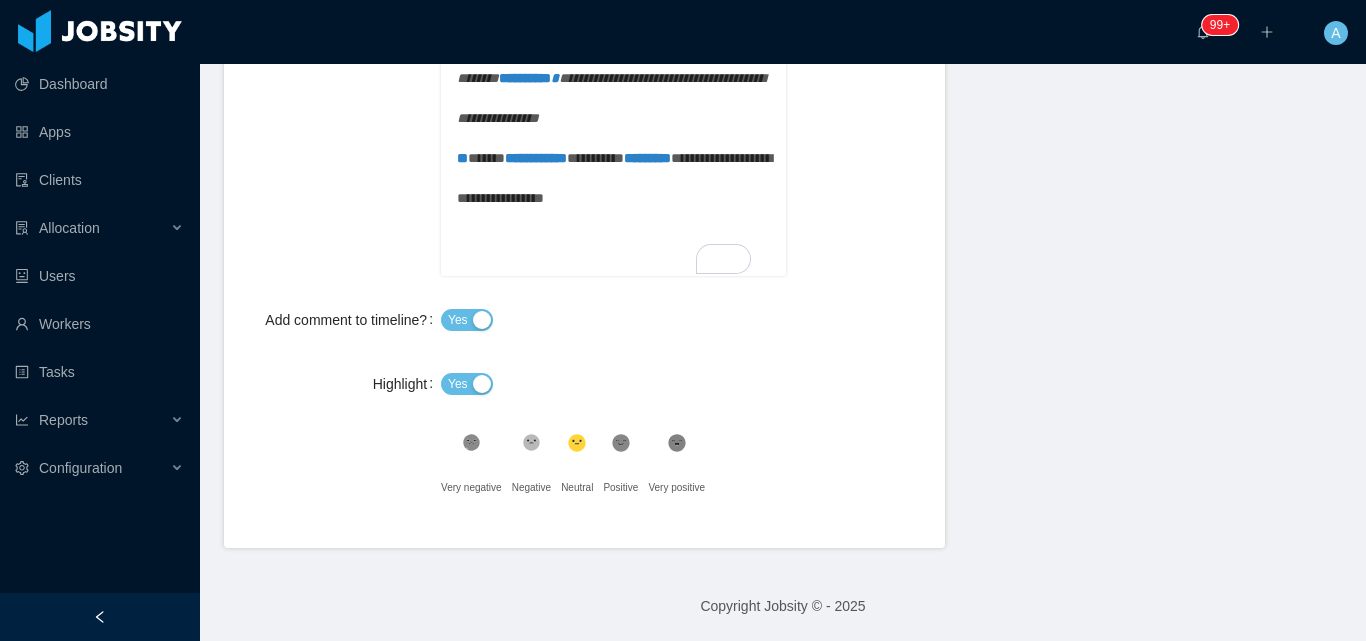 scroll, scrollTop: 58, scrollLeft: 0, axis: vertical 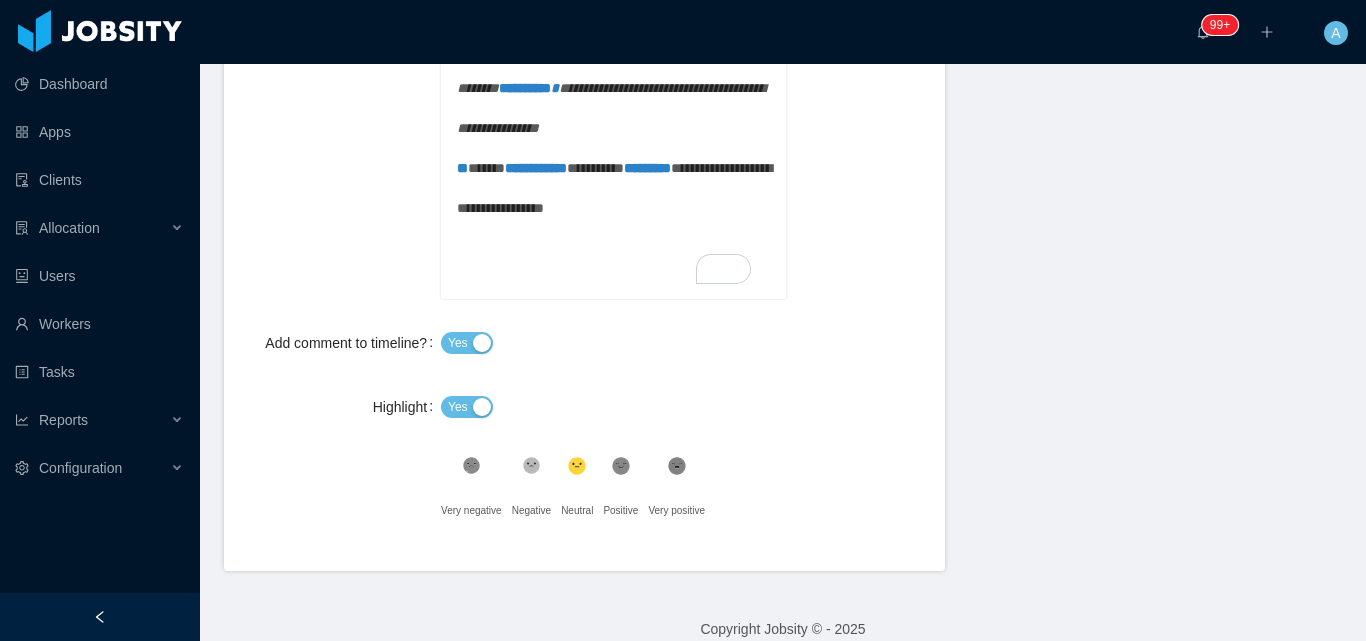 click on "**********" at bounding box center (614, 128) 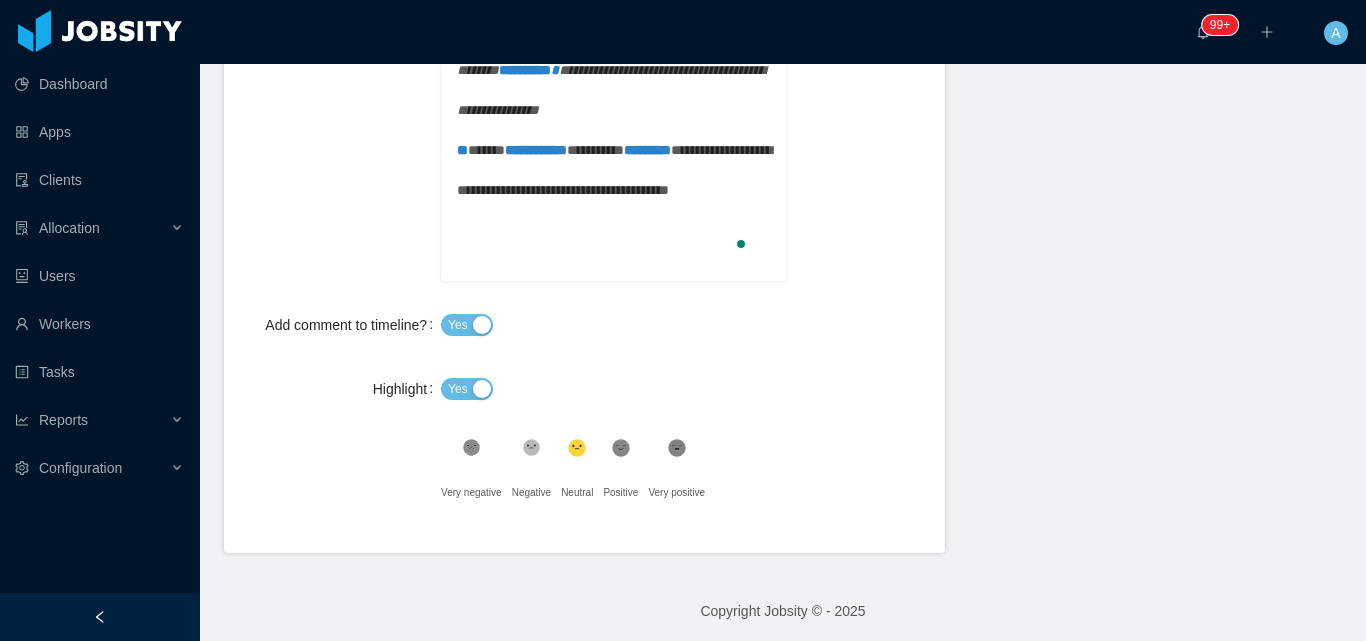scroll, scrollTop: 637, scrollLeft: 0, axis: vertical 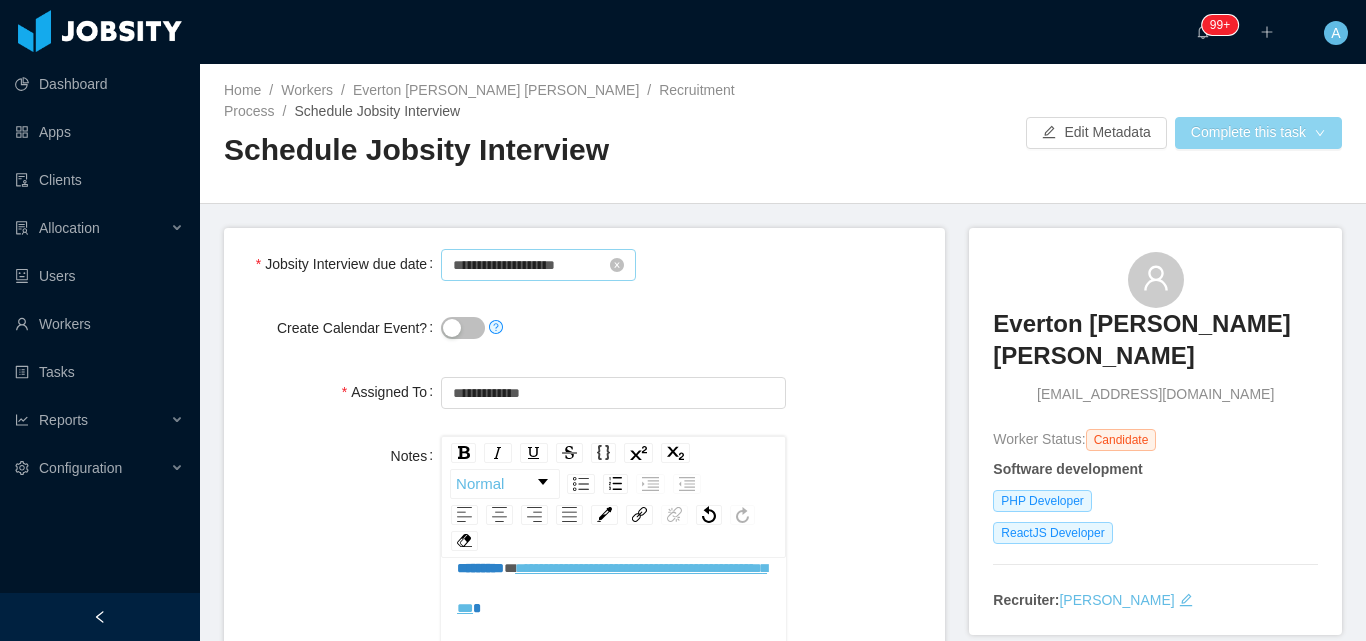 click on "Complete this task" at bounding box center [1258, 133] 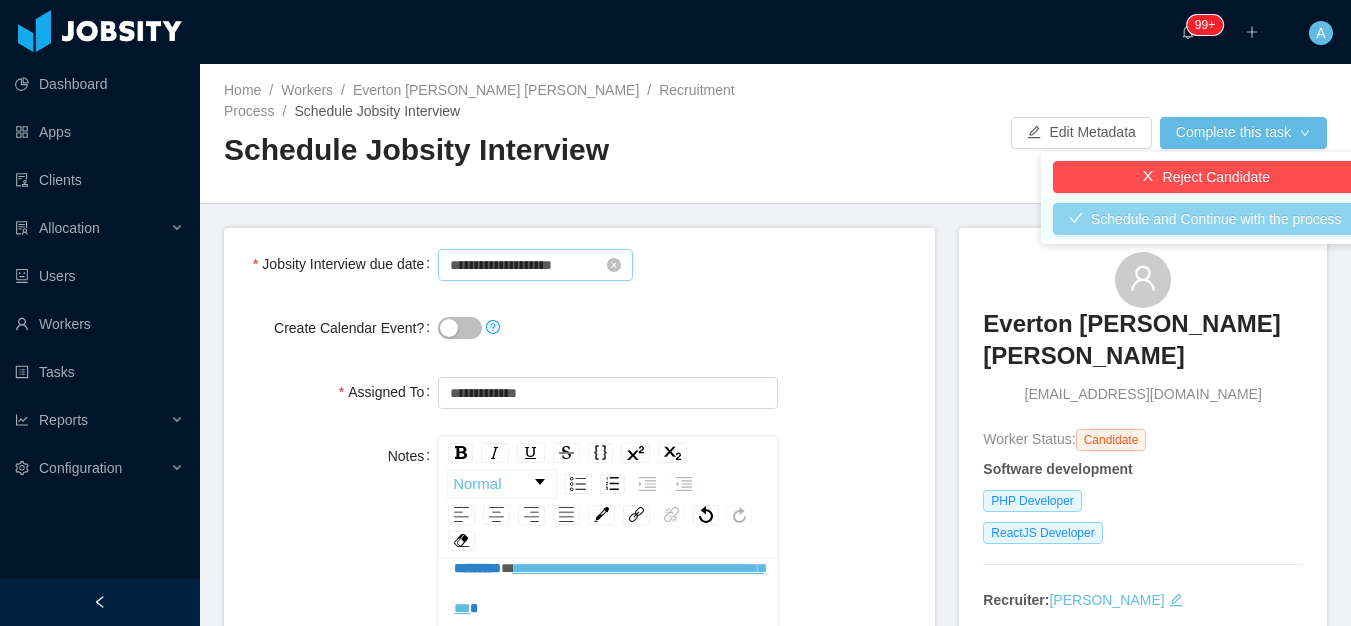 click on "Schedule and Continue with the process" at bounding box center [1205, 219] 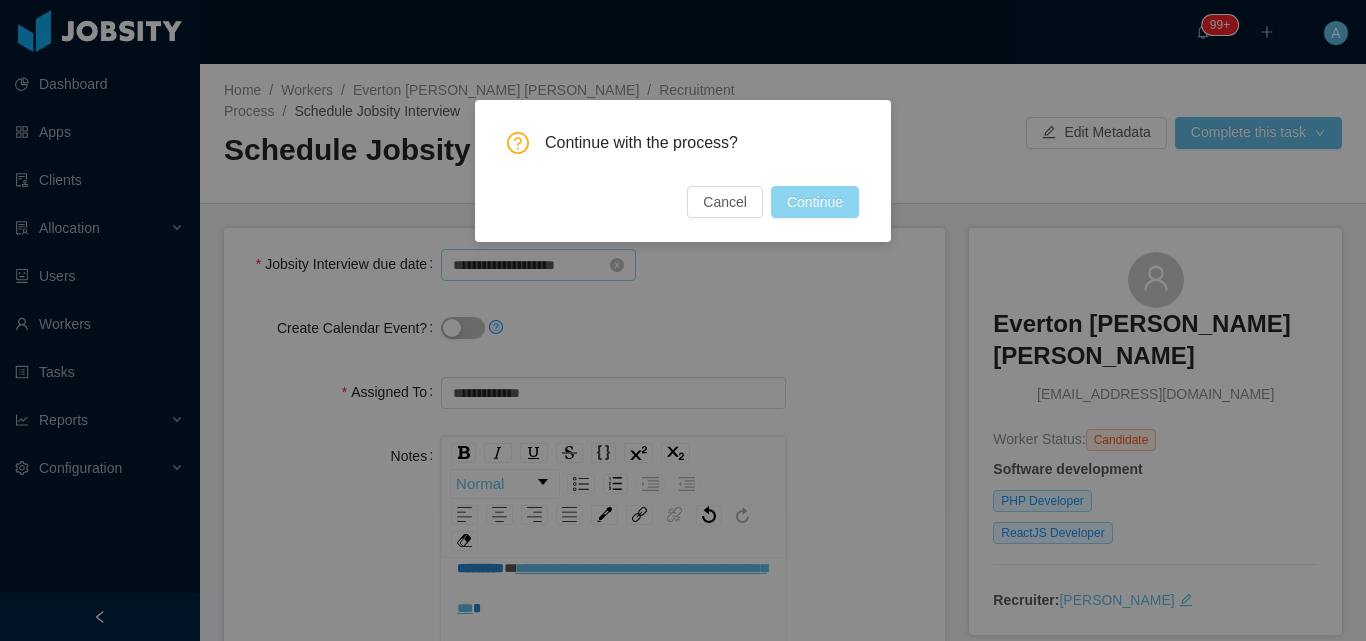 click on "Continue" at bounding box center (815, 202) 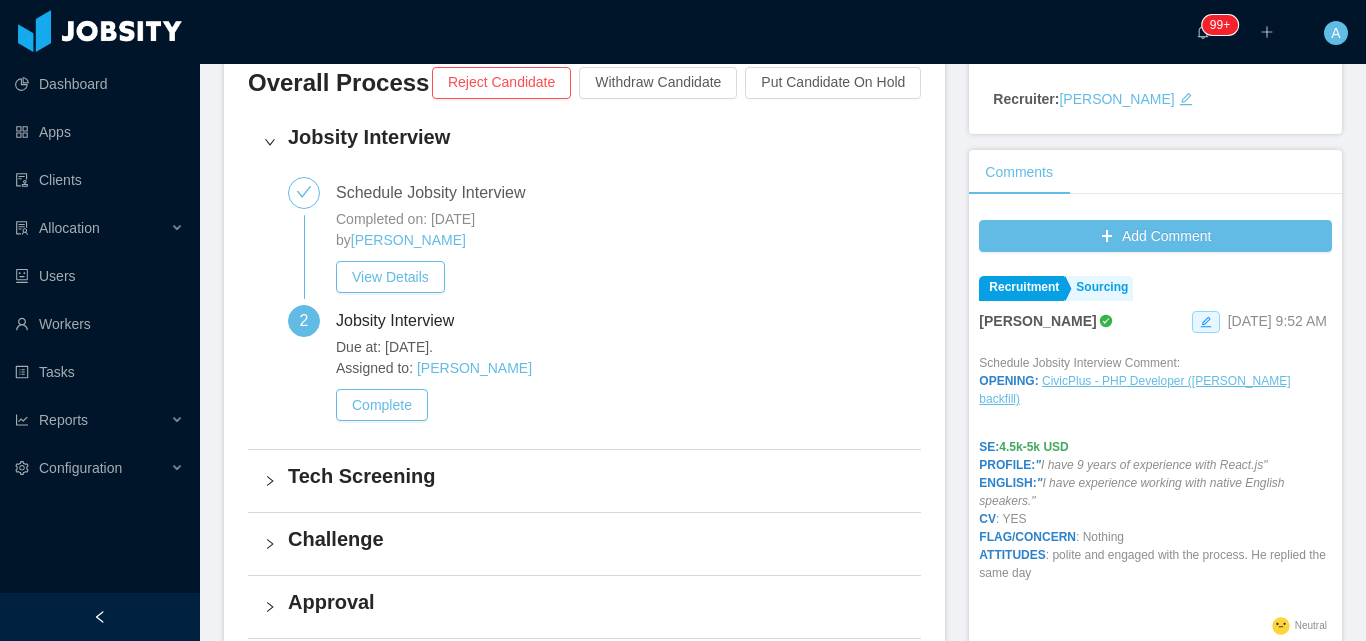 scroll, scrollTop: 0, scrollLeft: 0, axis: both 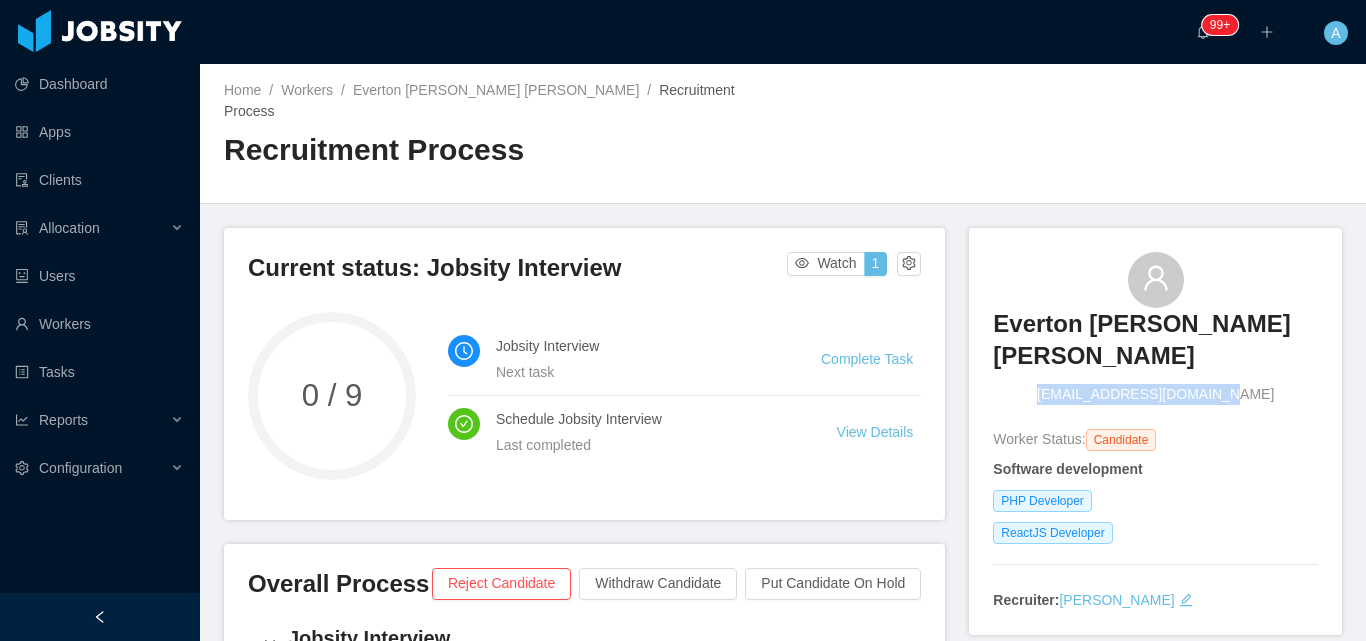 drag, startPoint x: 1061, startPoint y: 381, endPoint x: 1230, endPoint y: 383, distance: 169.01184 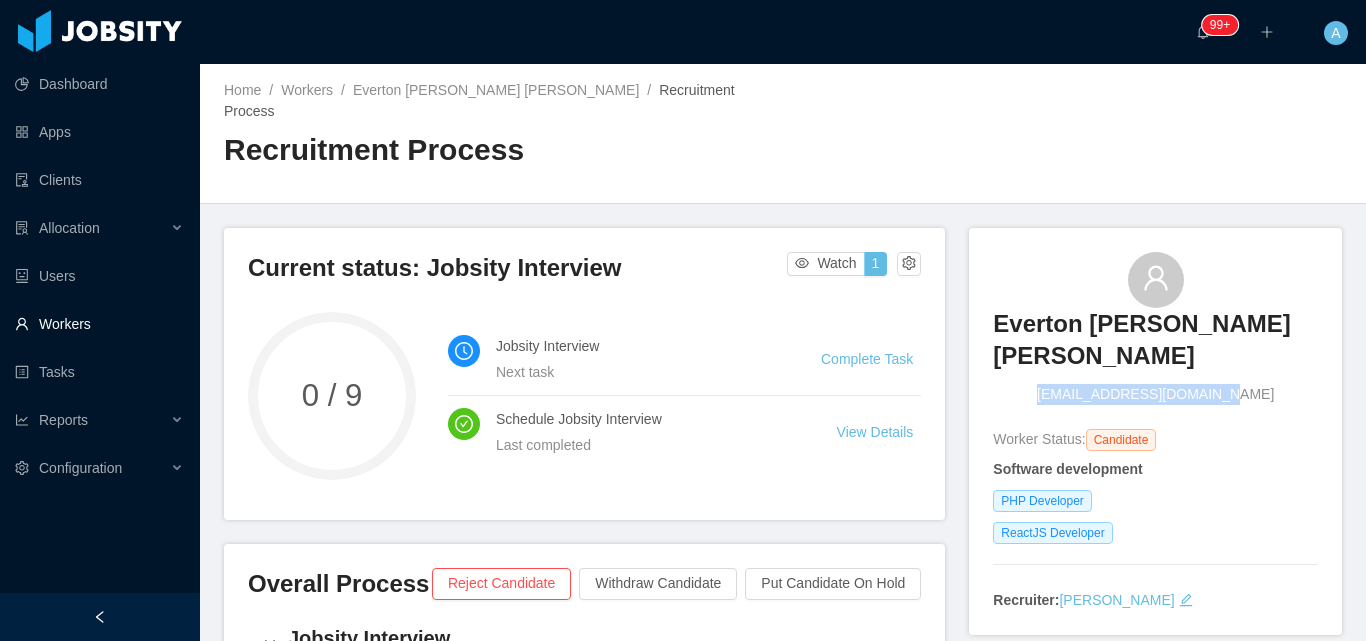 click on "Workers" at bounding box center [99, 324] 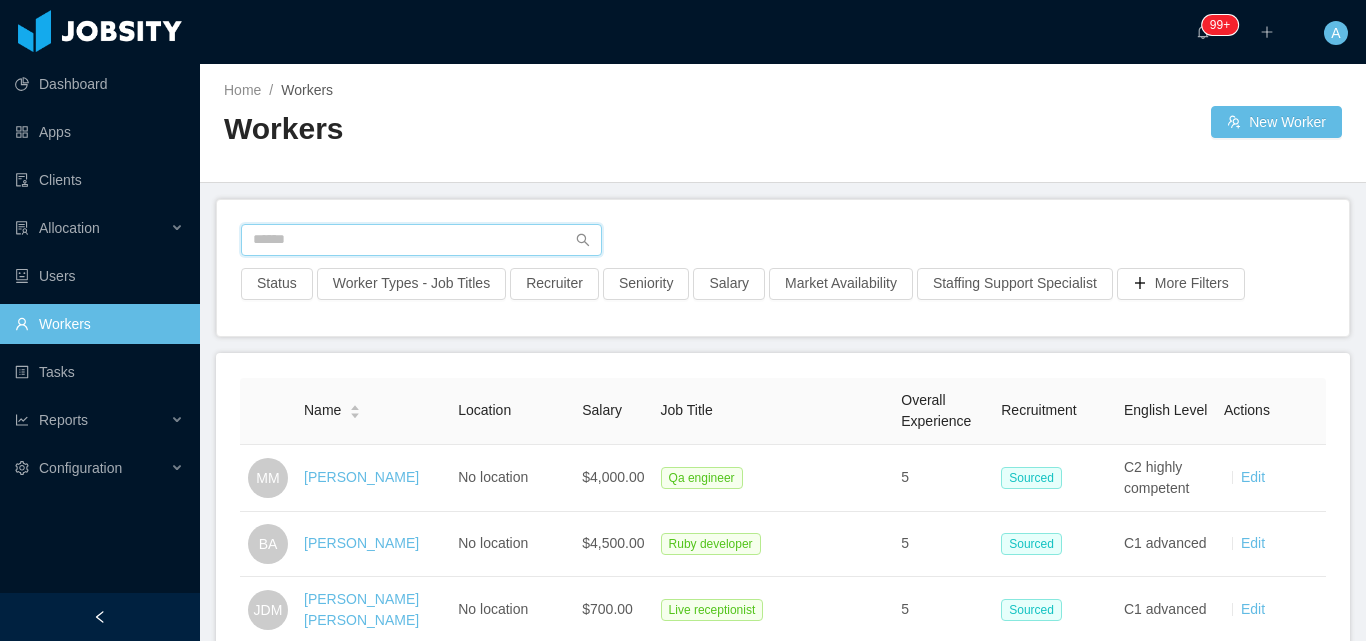 click at bounding box center (421, 240) 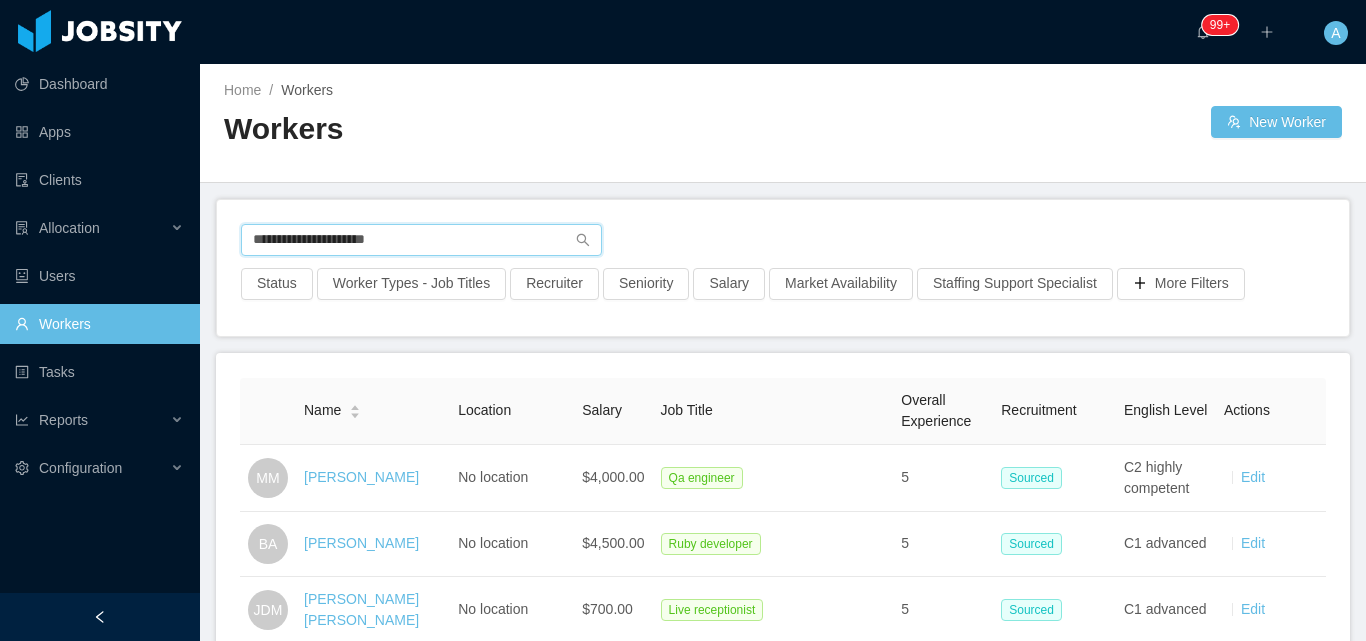 type on "**********" 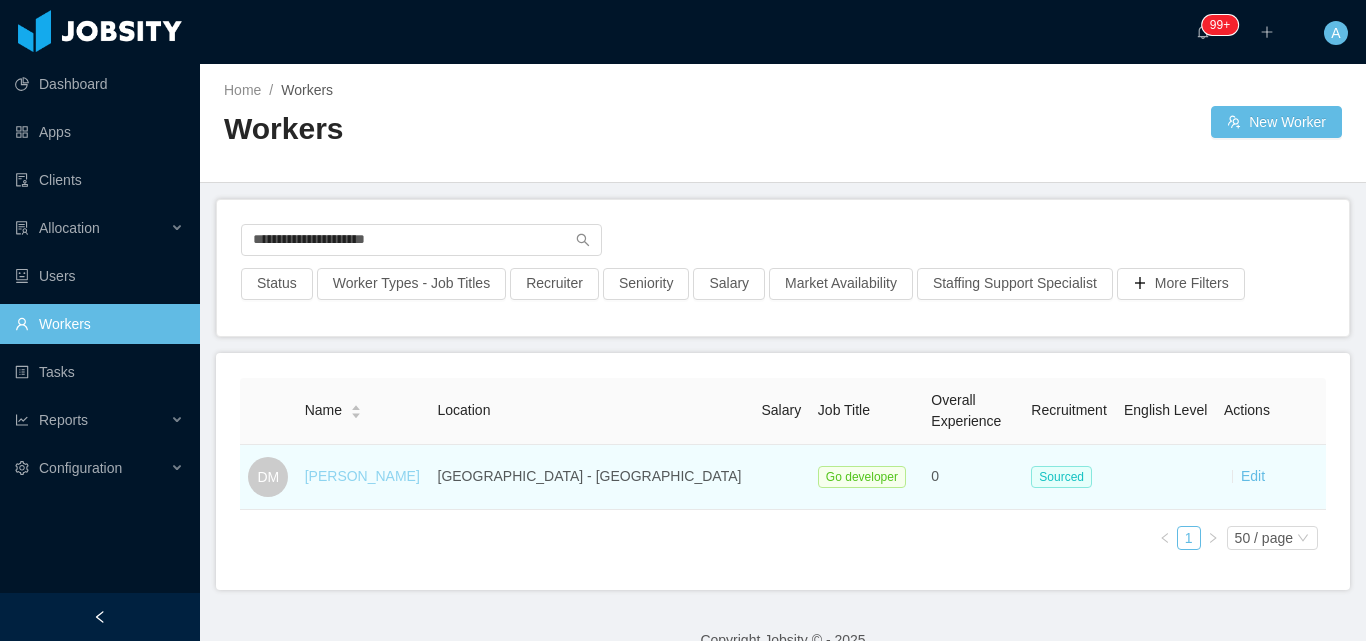 click on "[PERSON_NAME]" at bounding box center (362, 476) 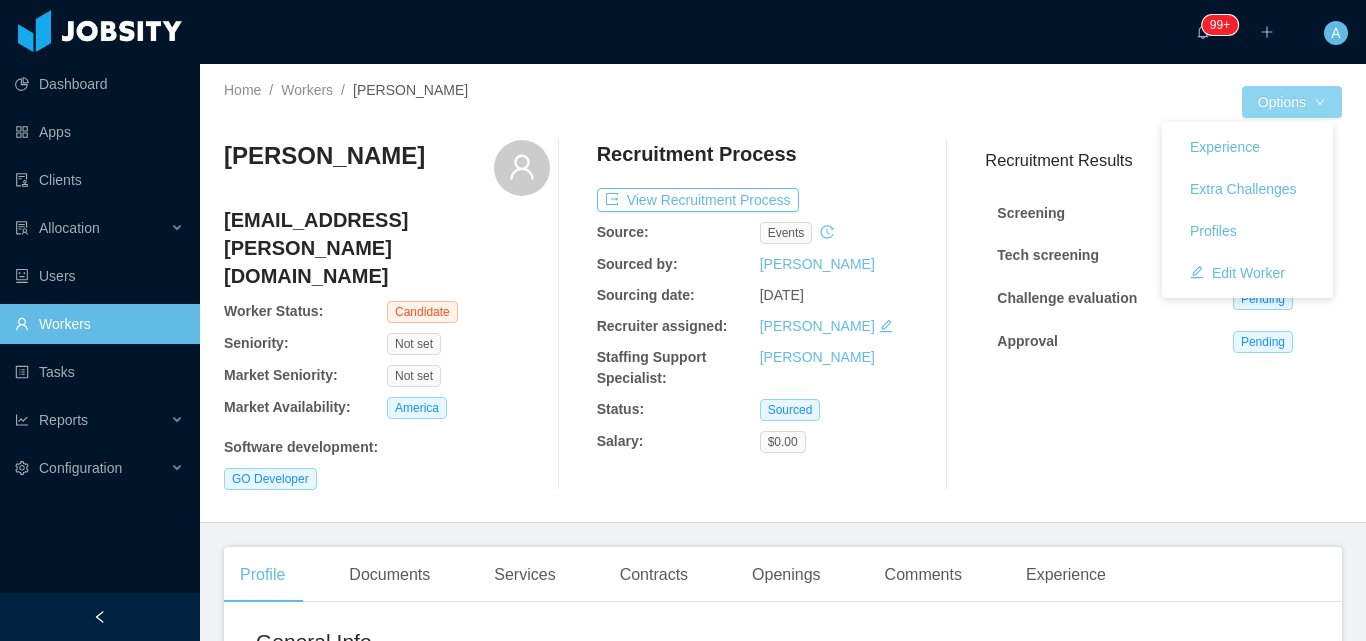click on "Options" at bounding box center (1292, 102) 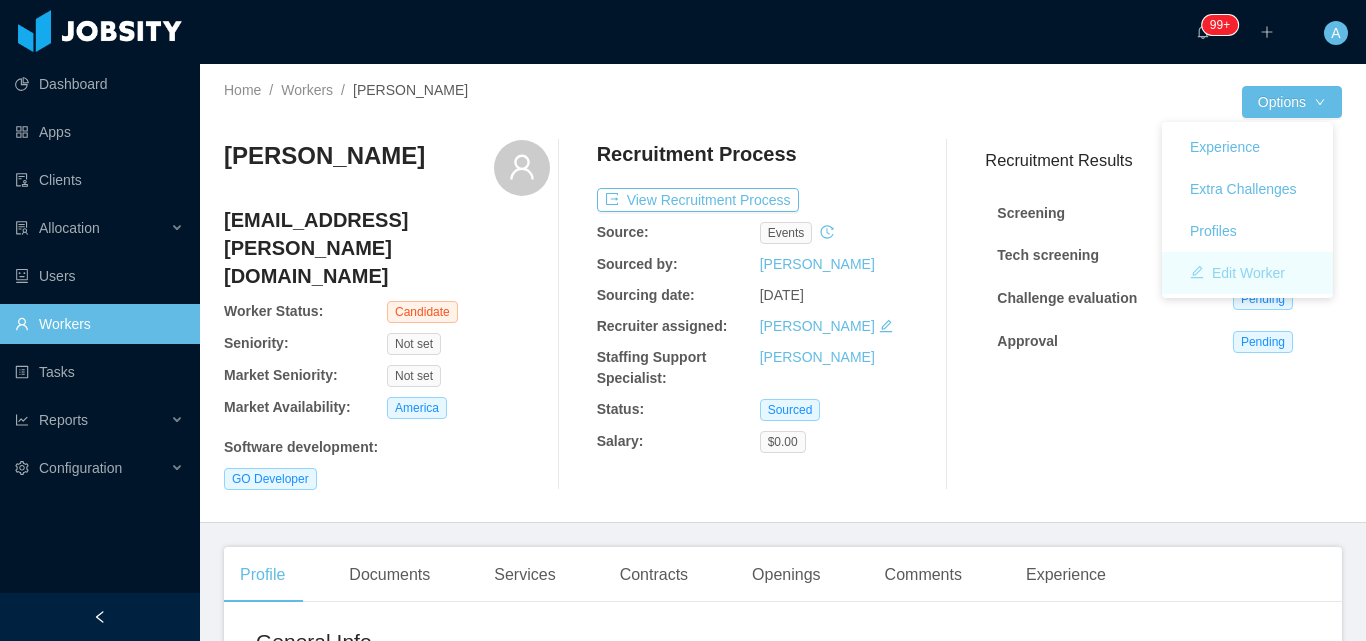 click on "Edit Worker" at bounding box center (1237, 273) 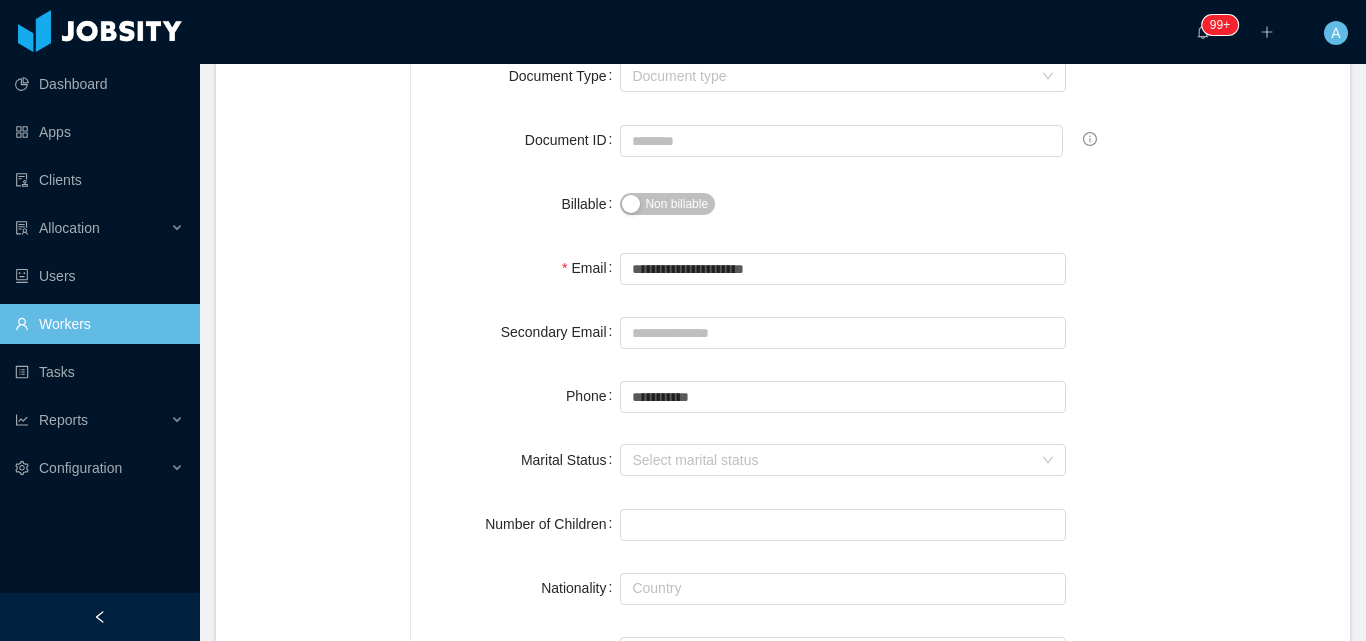 scroll, scrollTop: 288, scrollLeft: 0, axis: vertical 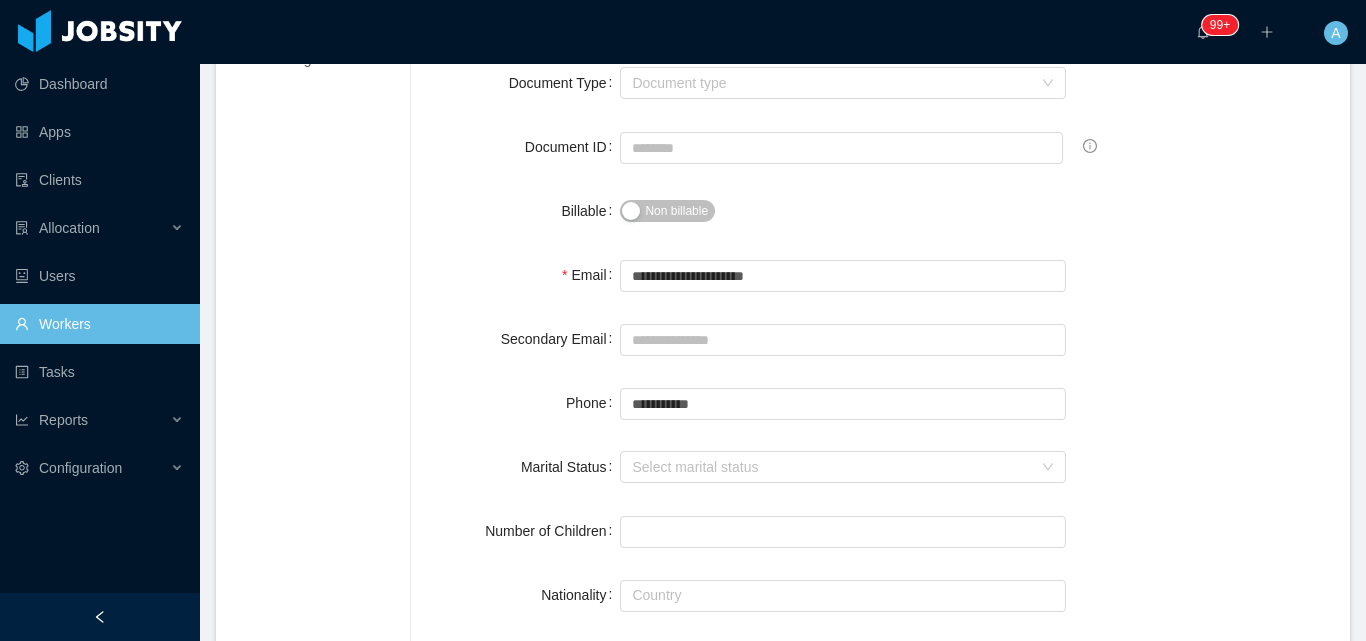click on "Non billable" at bounding box center (676, 211) 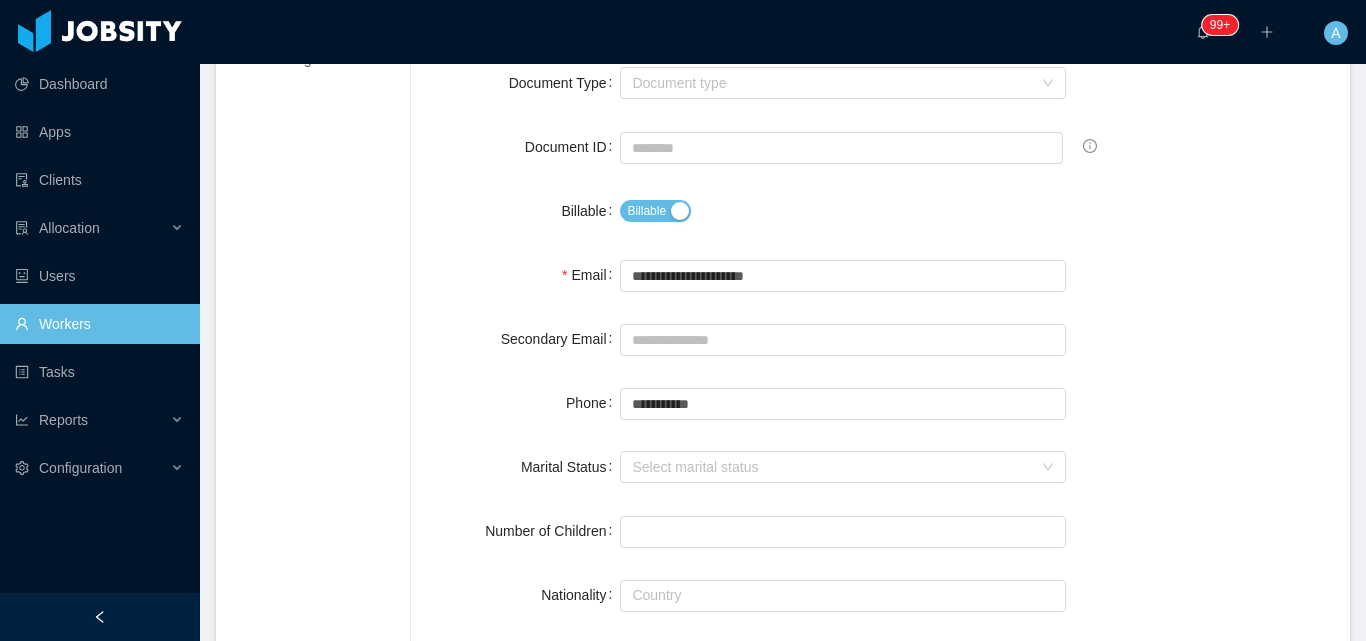 click on "**********" at bounding box center (880, 900) 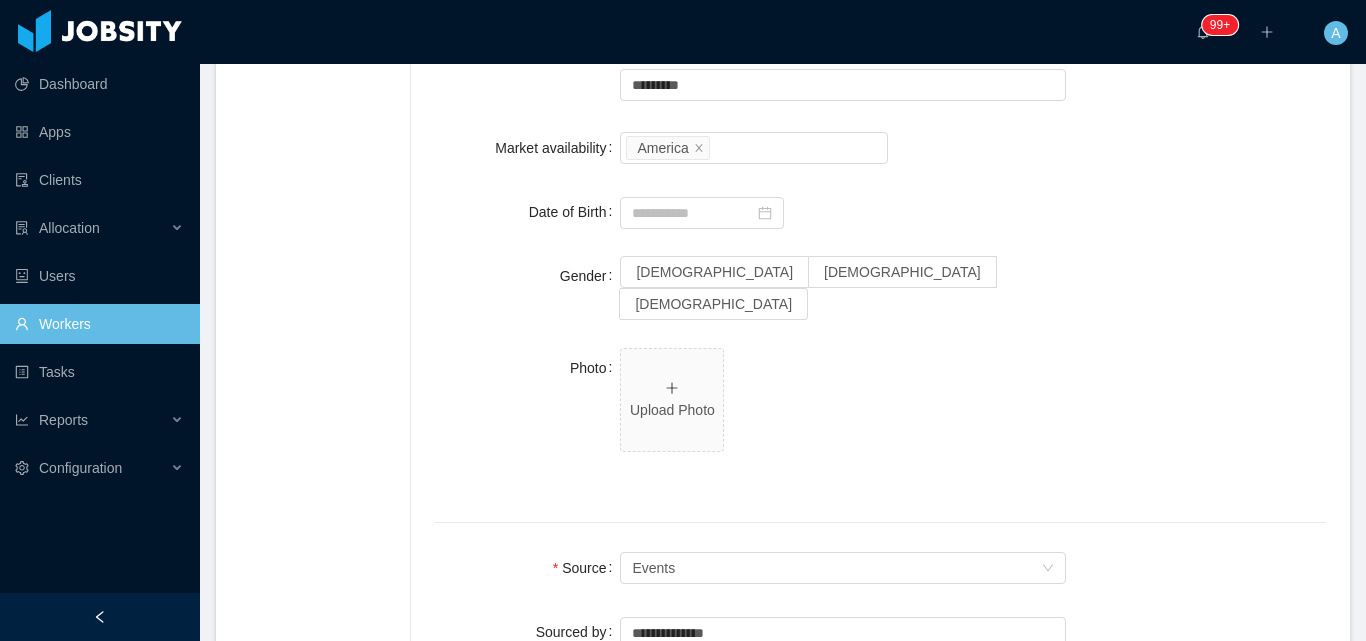 scroll, scrollTop: 975, scrollLeft: 0, axis: vertical 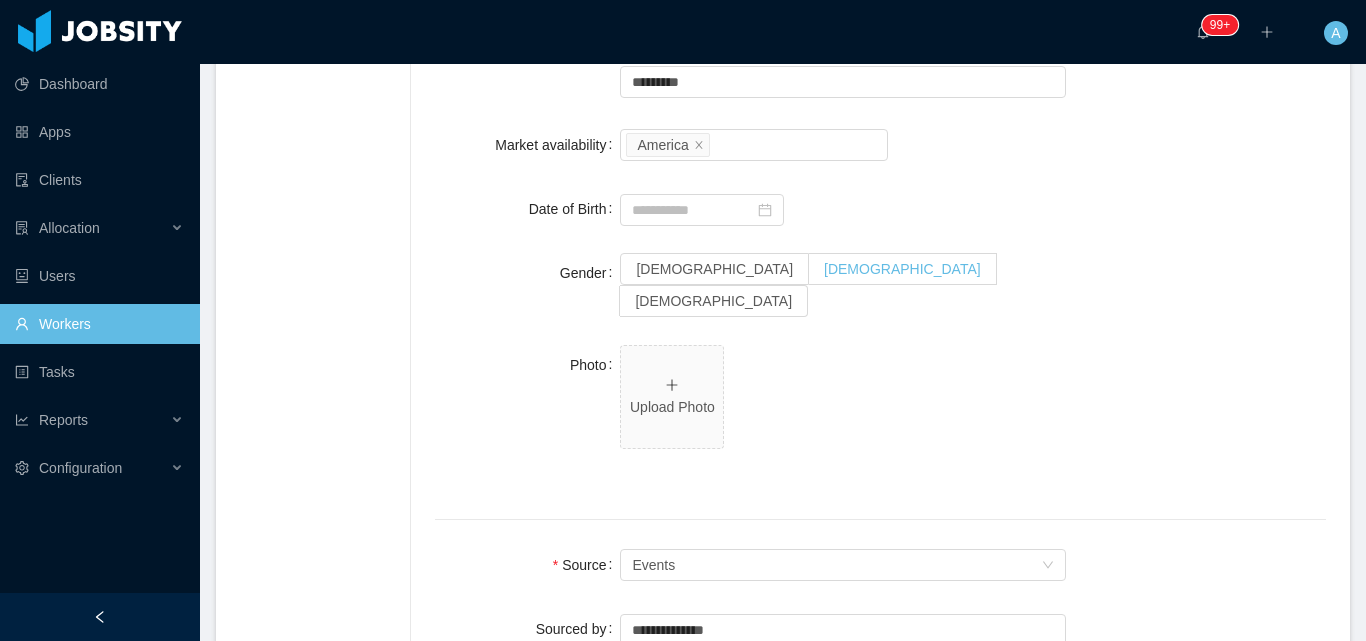 click on "[DEMOGRAPHIC_DATA]" at bounding box center (903, 269) 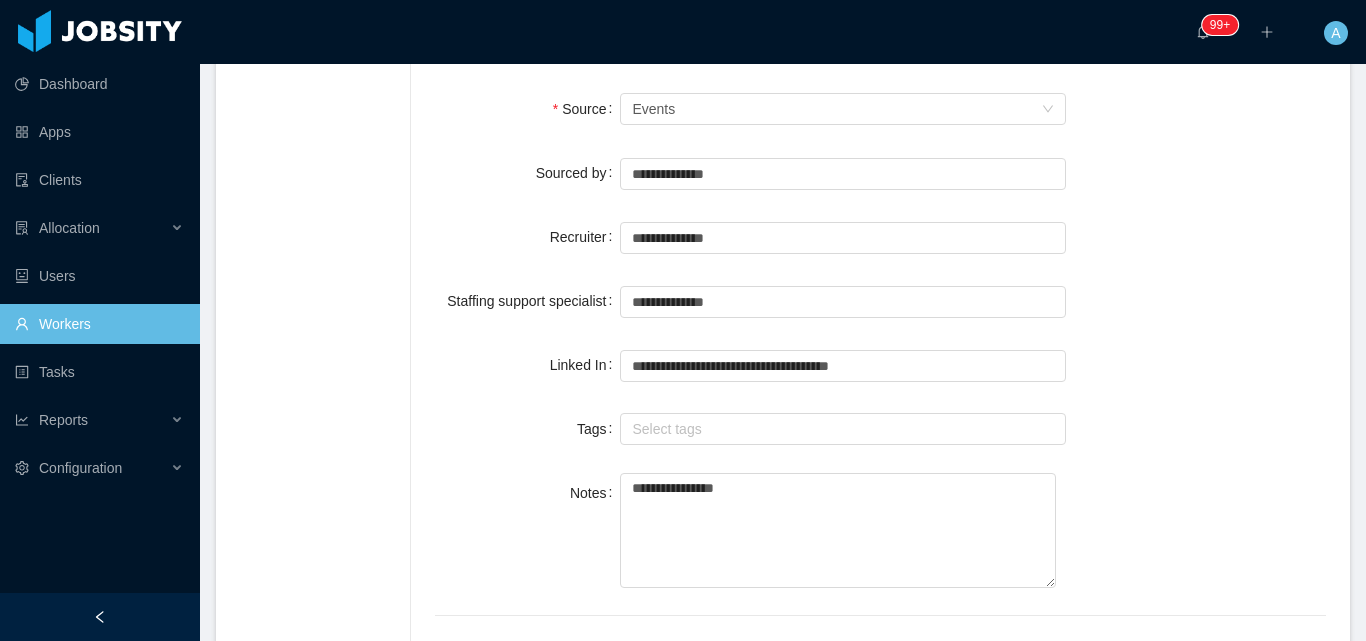 scroll, scrollTop: 1532, scrollLeft: 0, axis: vertical 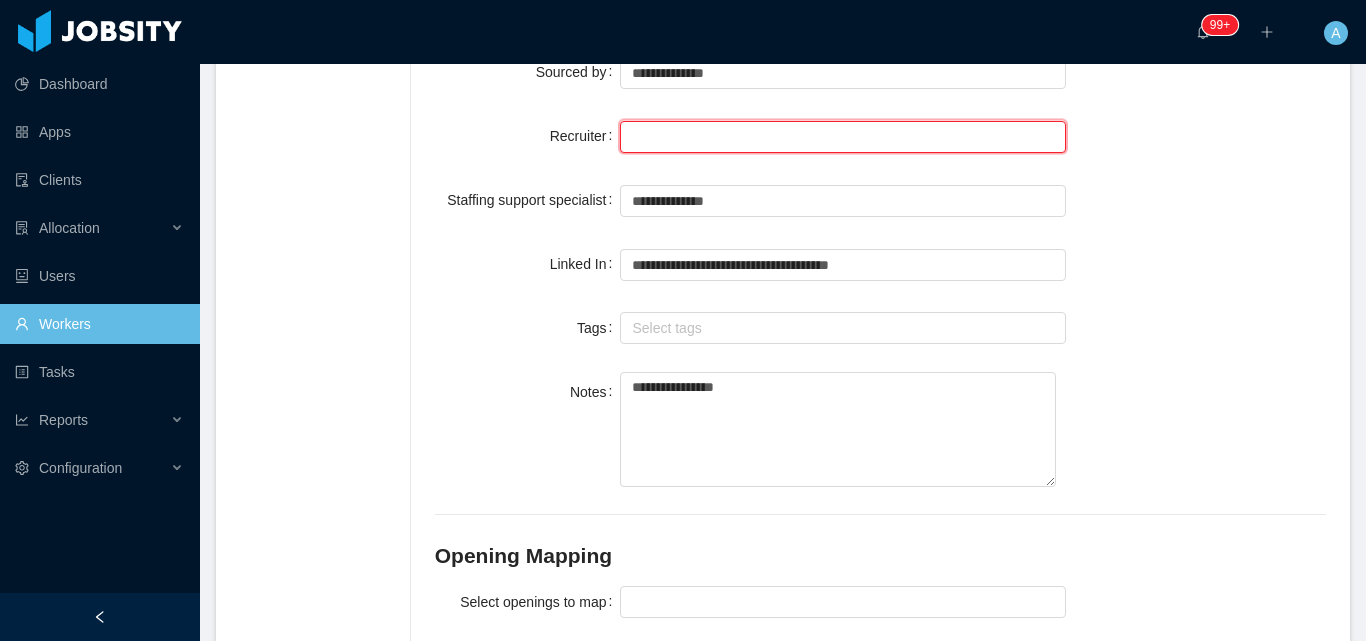click at bounding box center [843, 137] 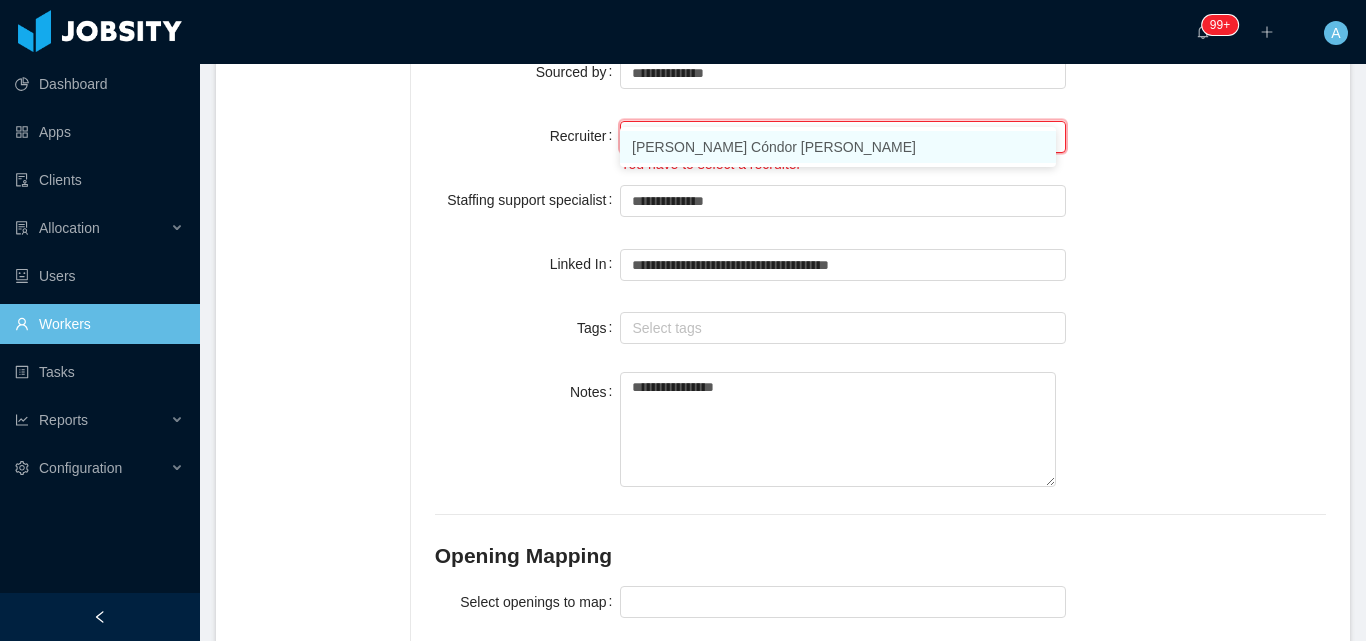 click on "[PERSON_NAME] Cóndor [PERSON_NAME]" at bounding box center (838, 147) 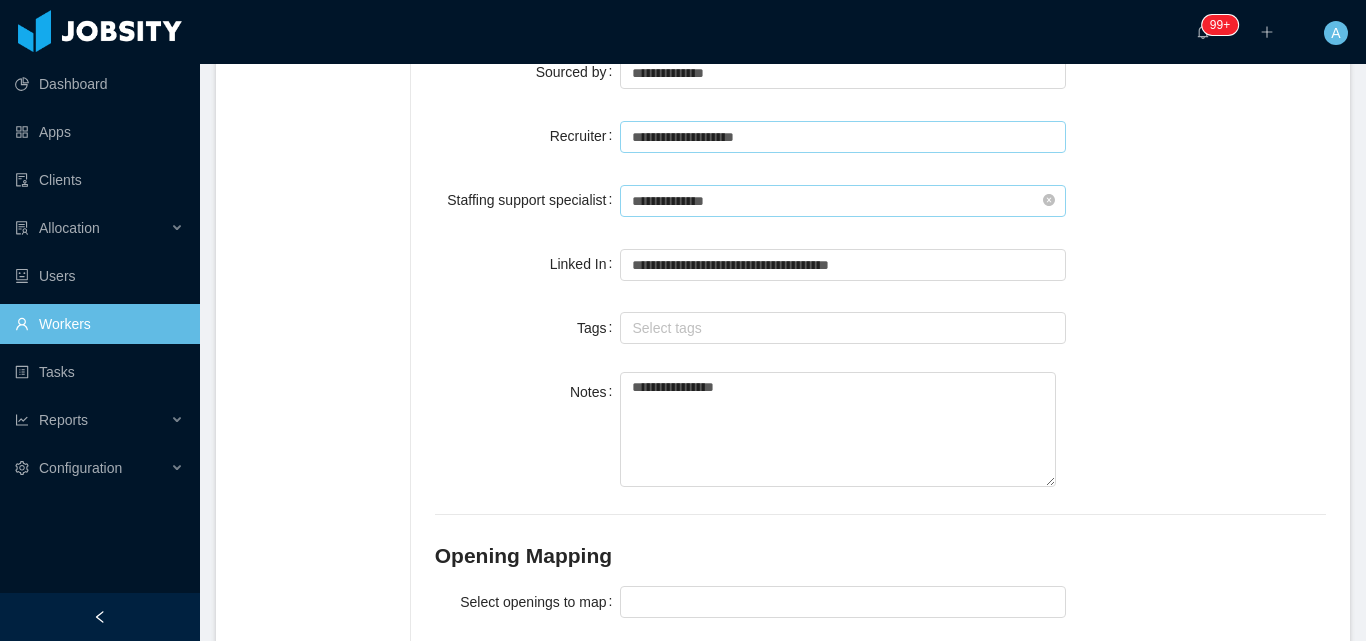 type on "**********" 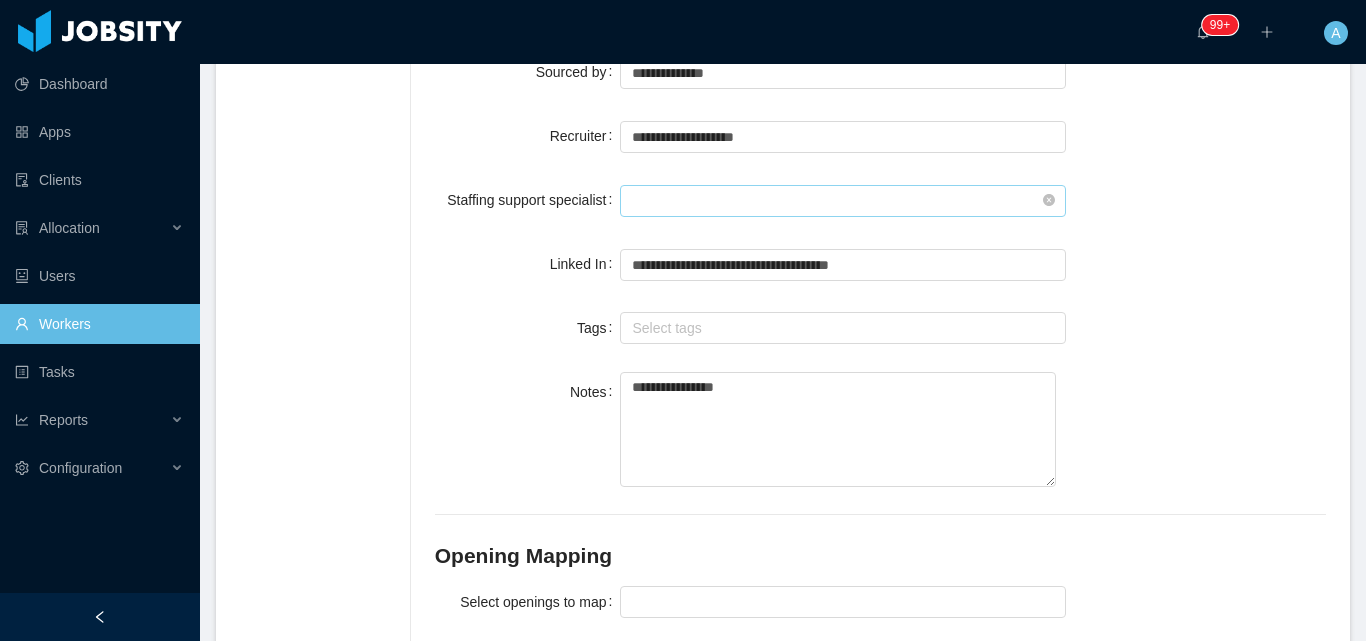click at bounding box center [843, 201] 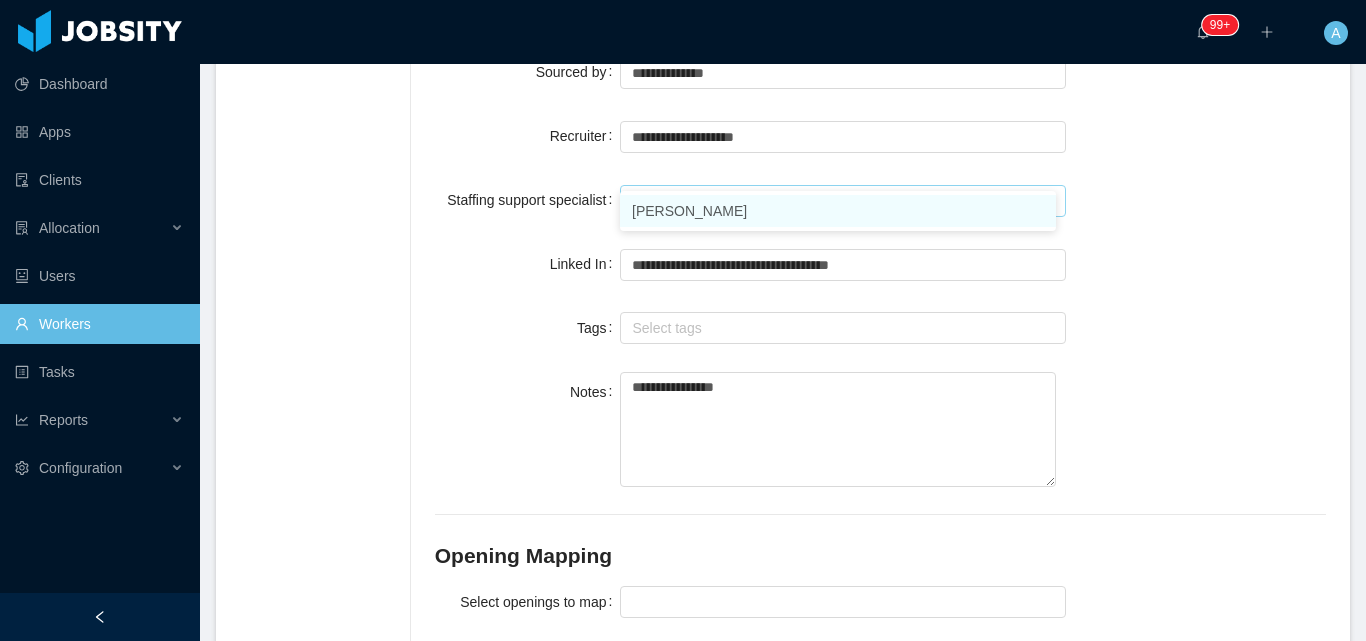 click on "[PERSON_NAME]" at bounding box center [838, 211] 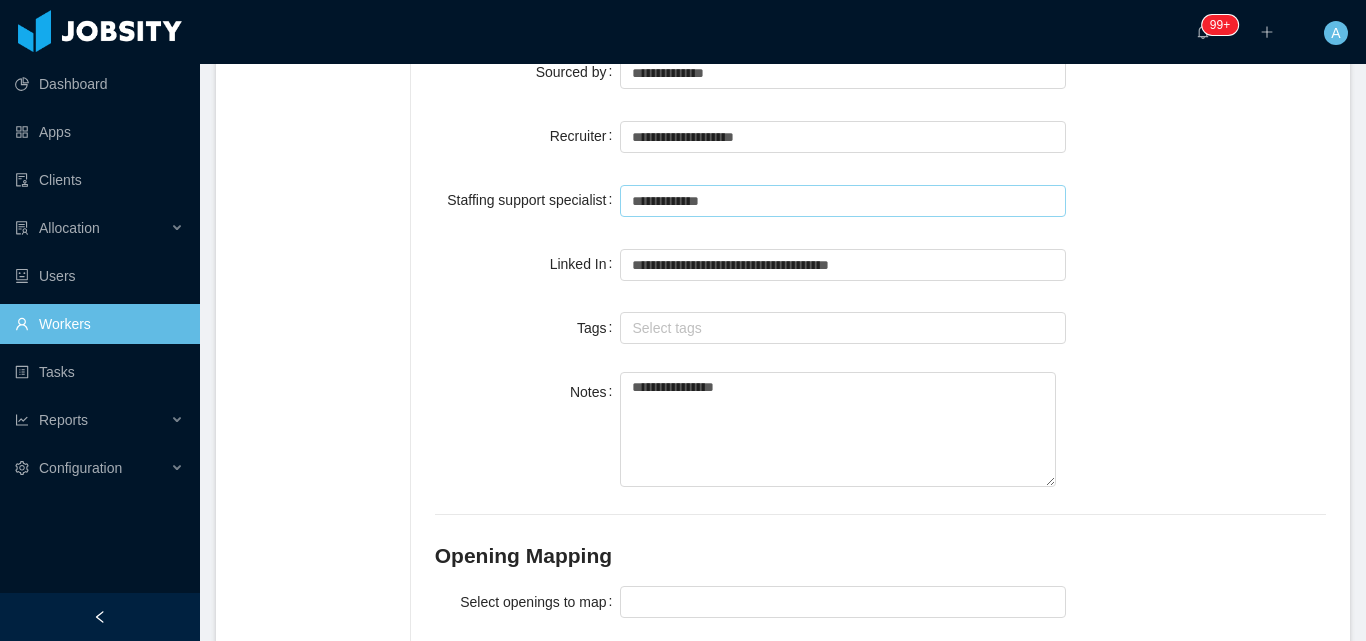 type on "**********" 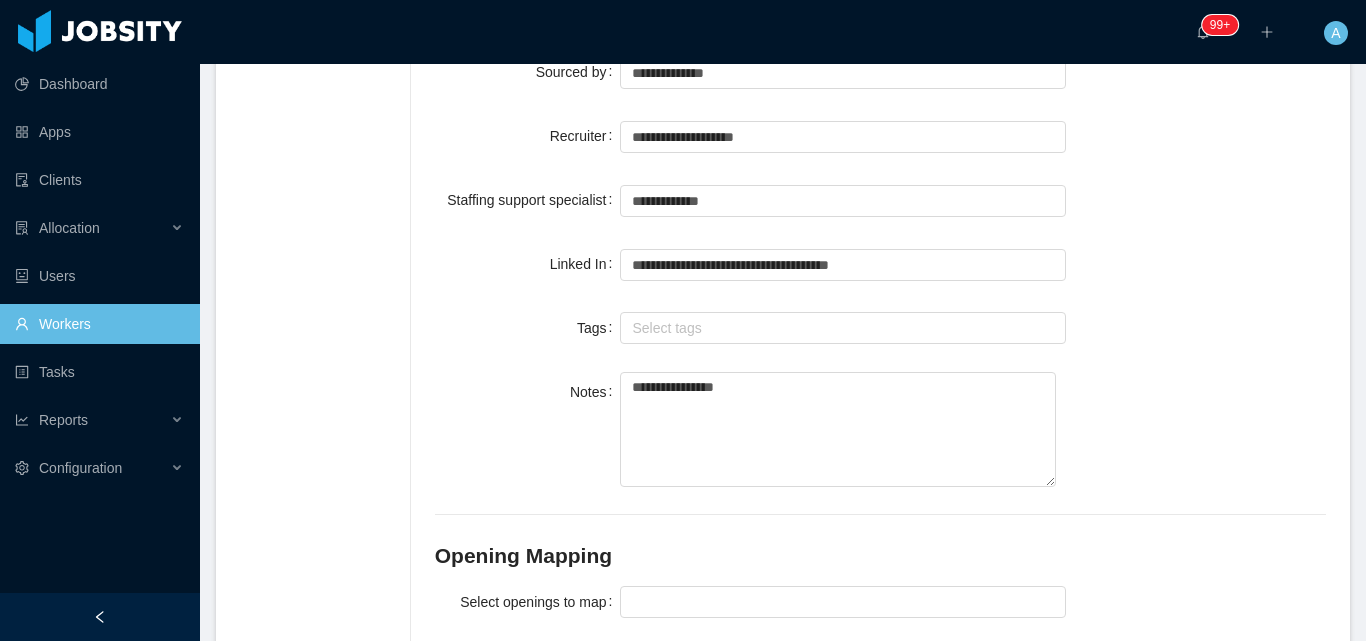drag, startPoint x: 1159, startPoint y: 304, endPoint x: 1363, endPoint y: 445, distance: 247.98589 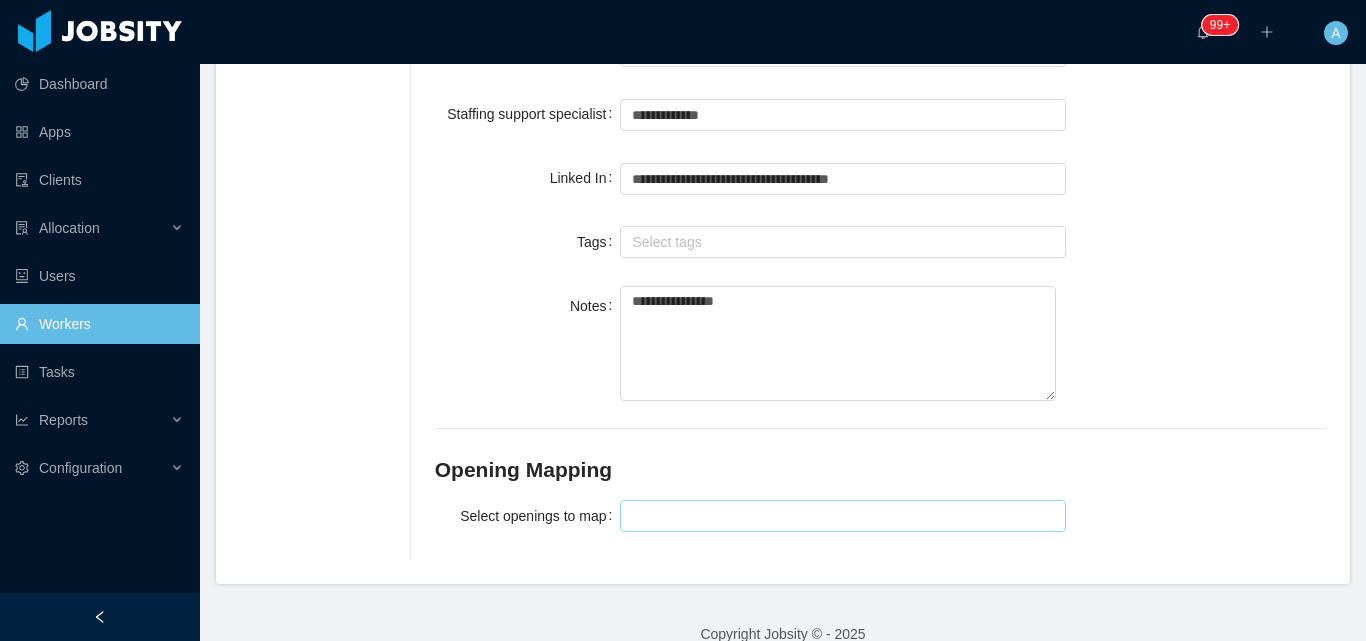 click at bounding box center [840, 516] 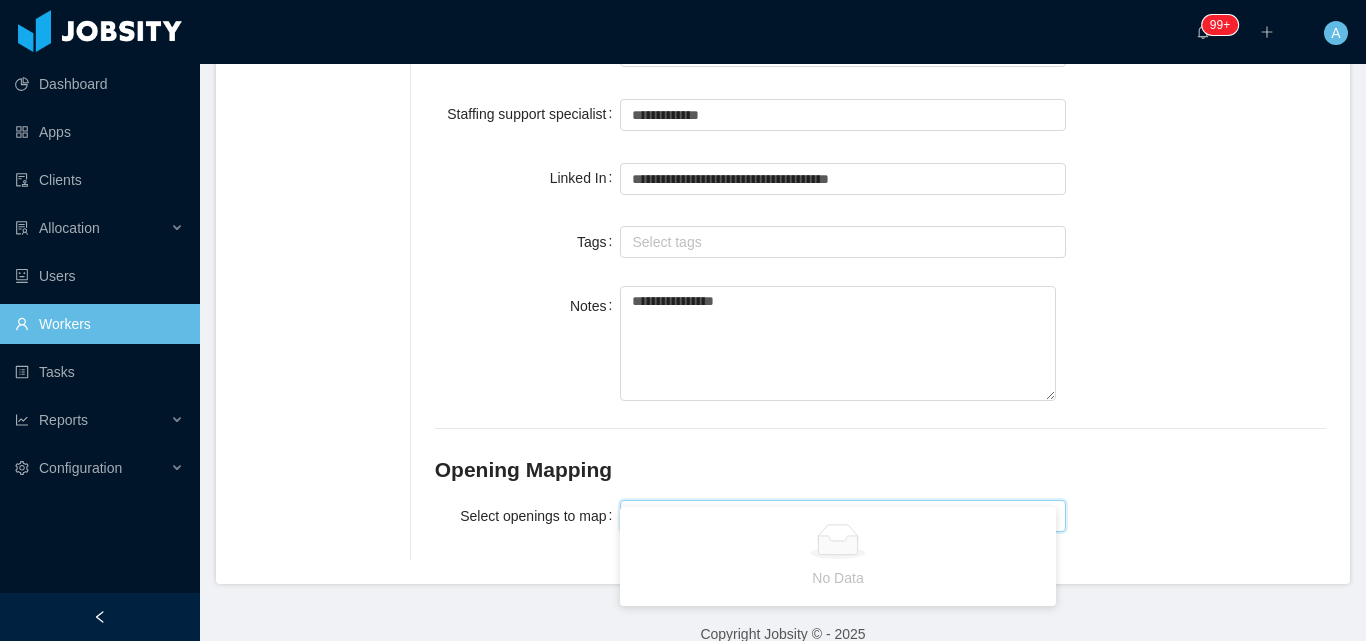 type on "*" 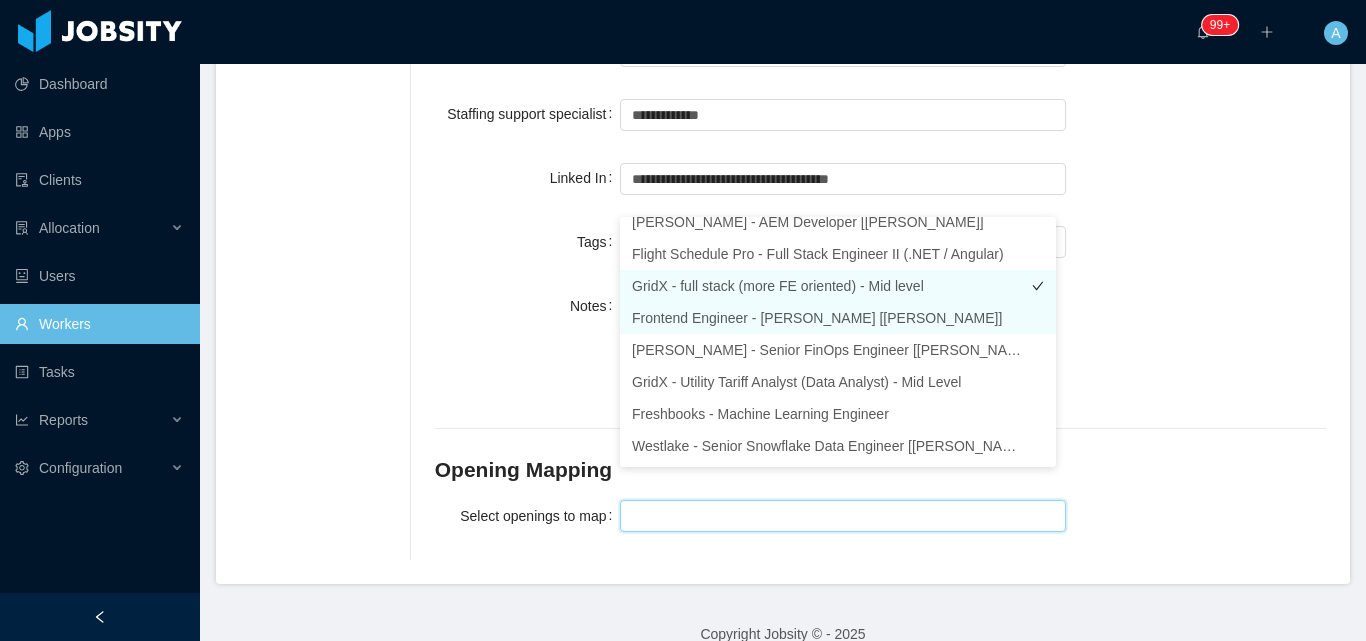 scroll, scrollTop: 0, scrollLeft: 0, axis: both 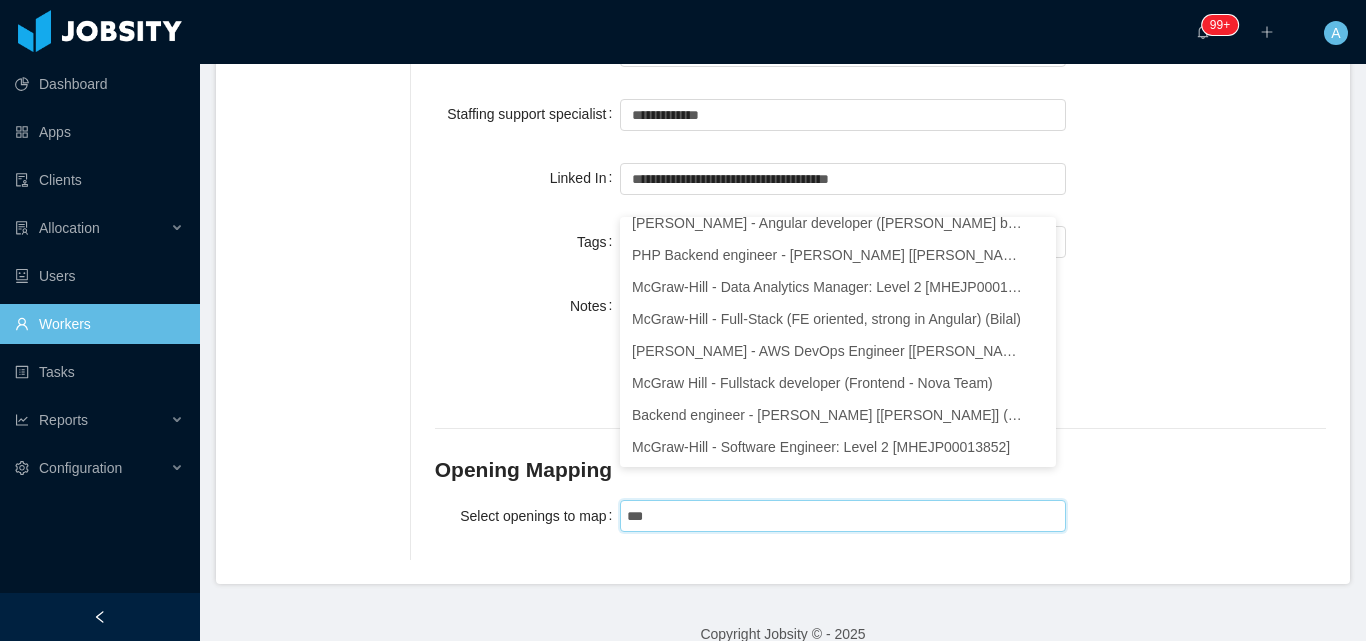 type on "***" 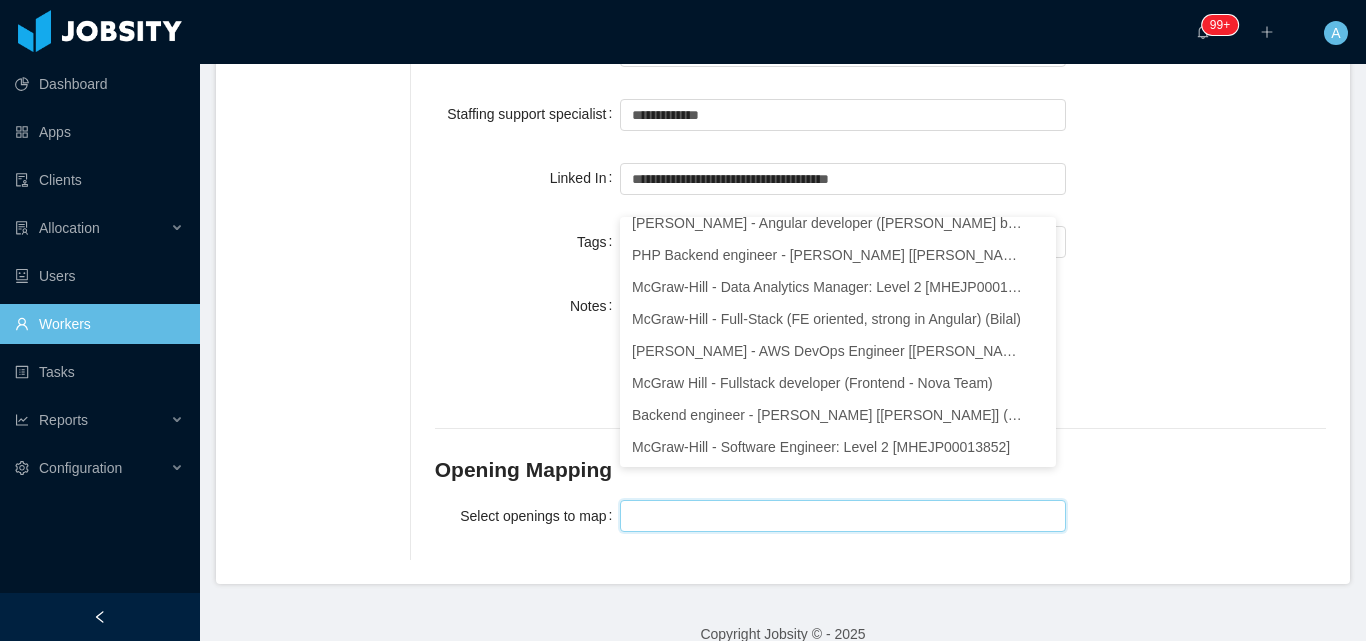 click on "**********" at bounding box center (880, -430) 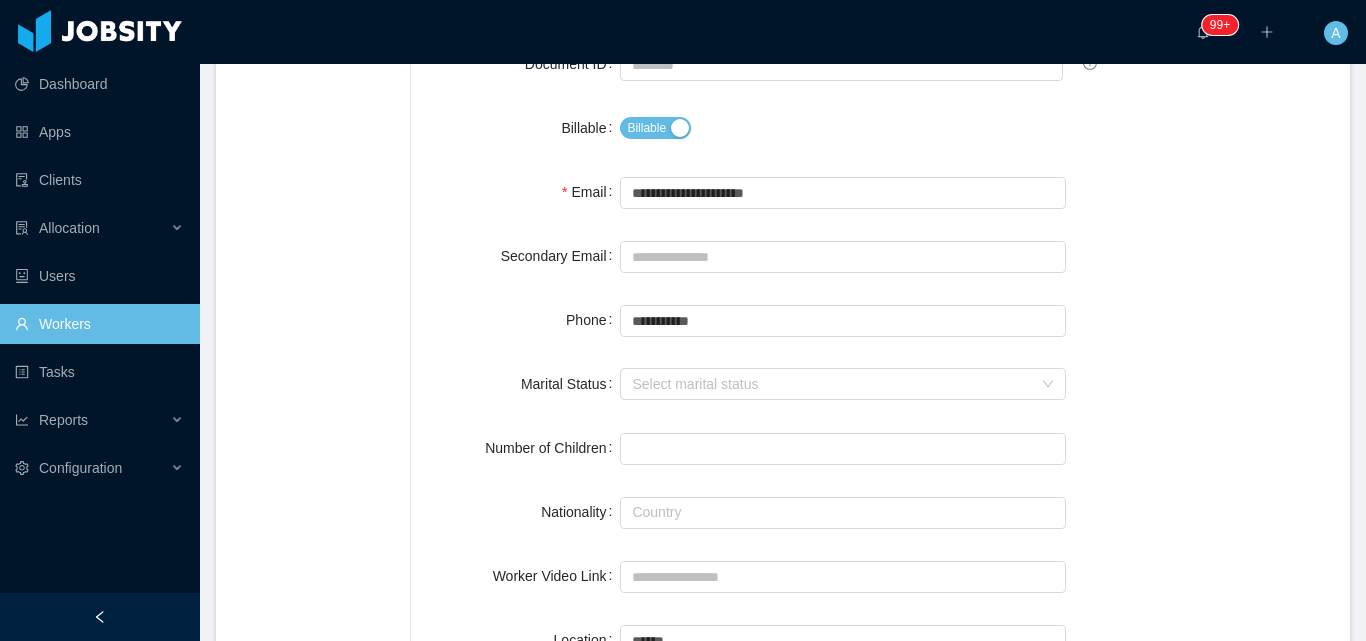 scroll, scrollTop: 0, scrollLeft: 0, axis: both 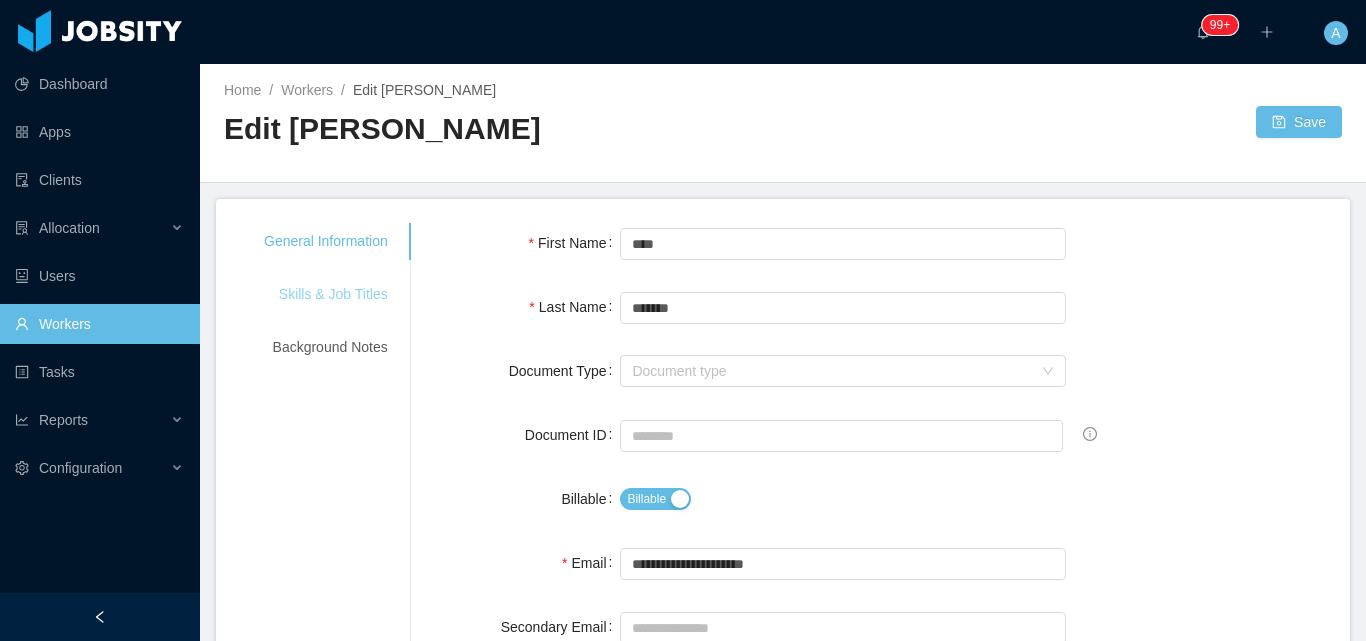 click on "Skills & Job Titles" at bounding box center [326, 294] 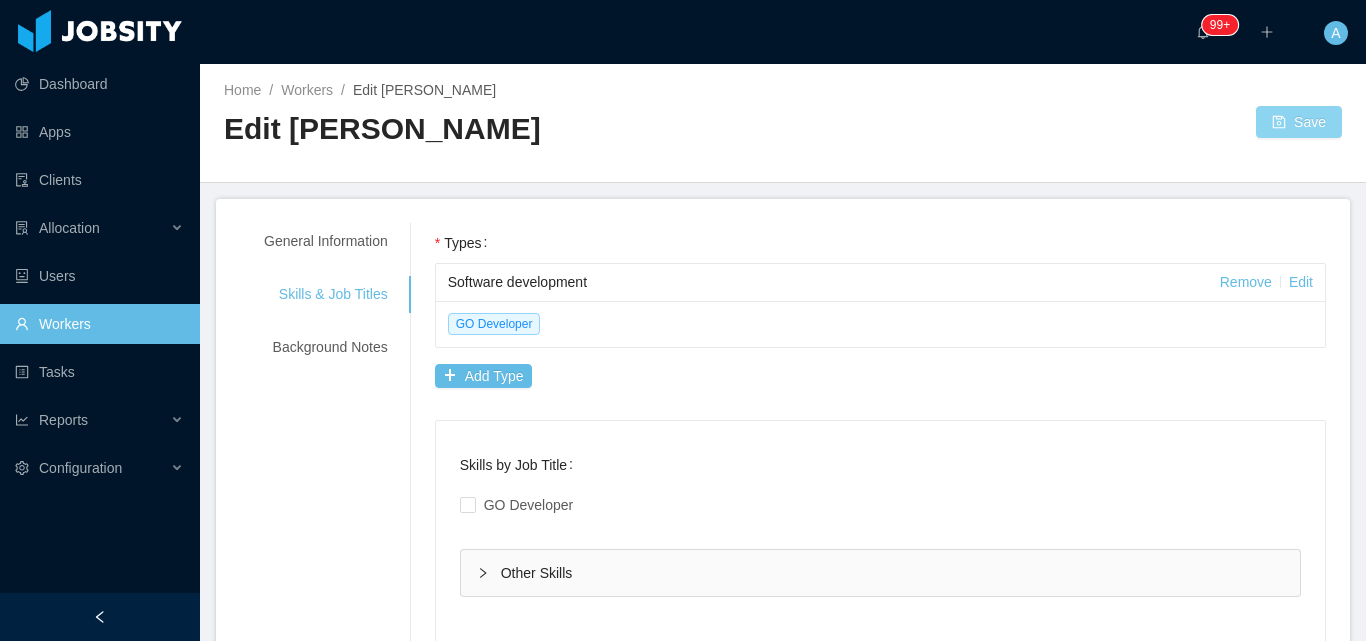 click on "Save" at bounding box center (1299, 122) 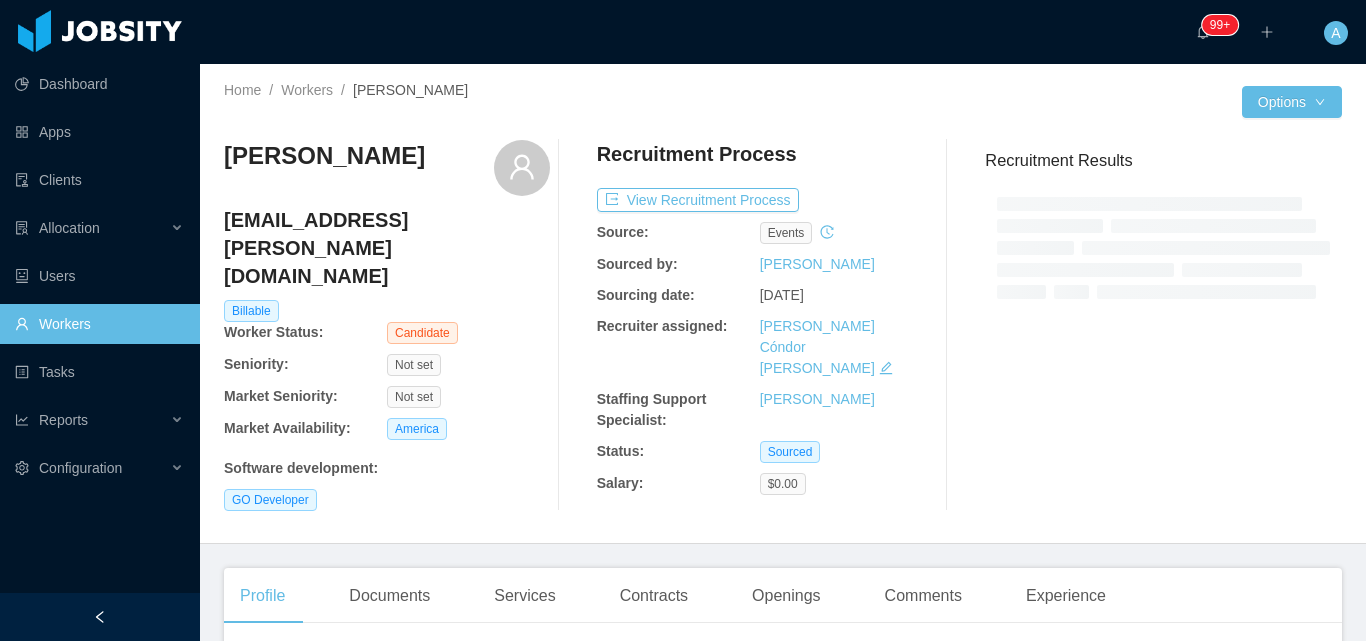 click on "Dyam [PERSON_NAME] [EMAIL_ADDRESS][PERSON_NAME][DOMAIN_NAME]  Billable  Worker Status: Candidate Seniority:  Not set  Market Seniority:  Not set  Market Availability: America Software development : GO Developer Recruitment Process View Recruitment Process  Source: events Sourced by: [PERSON_NAME] Sourcing date: [DATE] Recruiter assigned: [PERSON_NAME] Cóndor [PERSON_NAME]   Staffing Support Specialist: [PERSON_NAME] Status: Sourced Salary: $0.00 Recruitment Results" at bounding box center [783, 325] 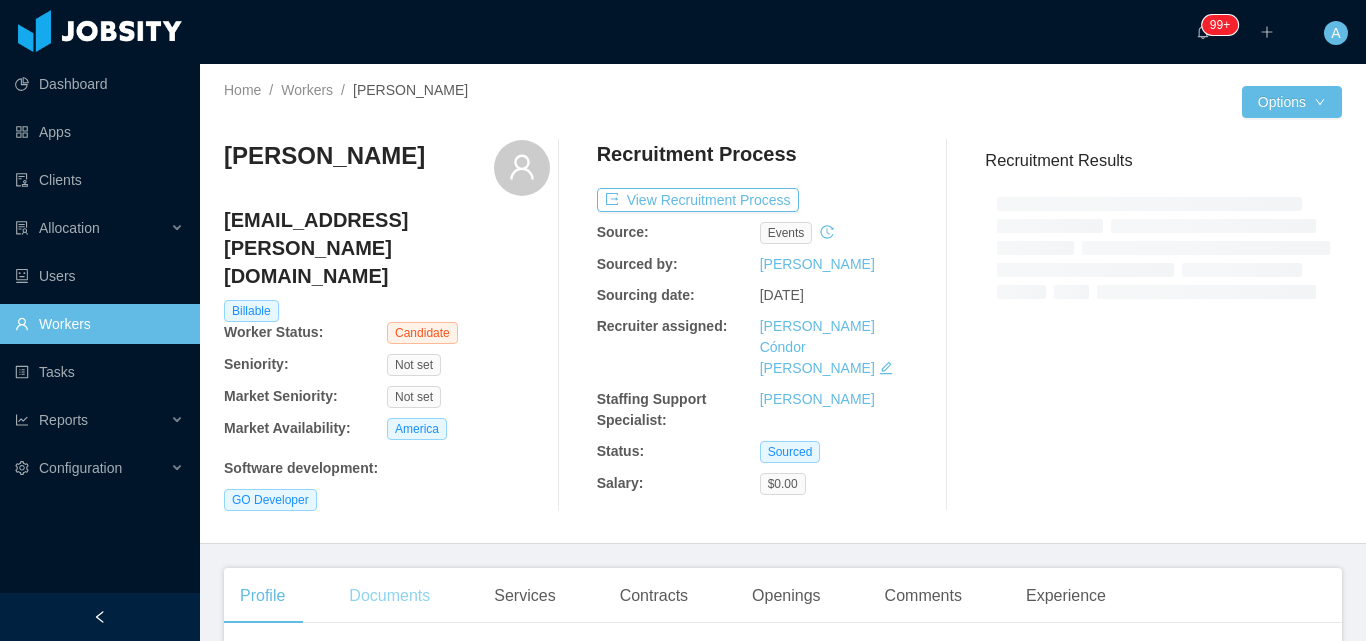 drag, startPoint x: 399, startPoint y: 556, endPoint x: 406, endPoint y: 526, distance: 30.805843 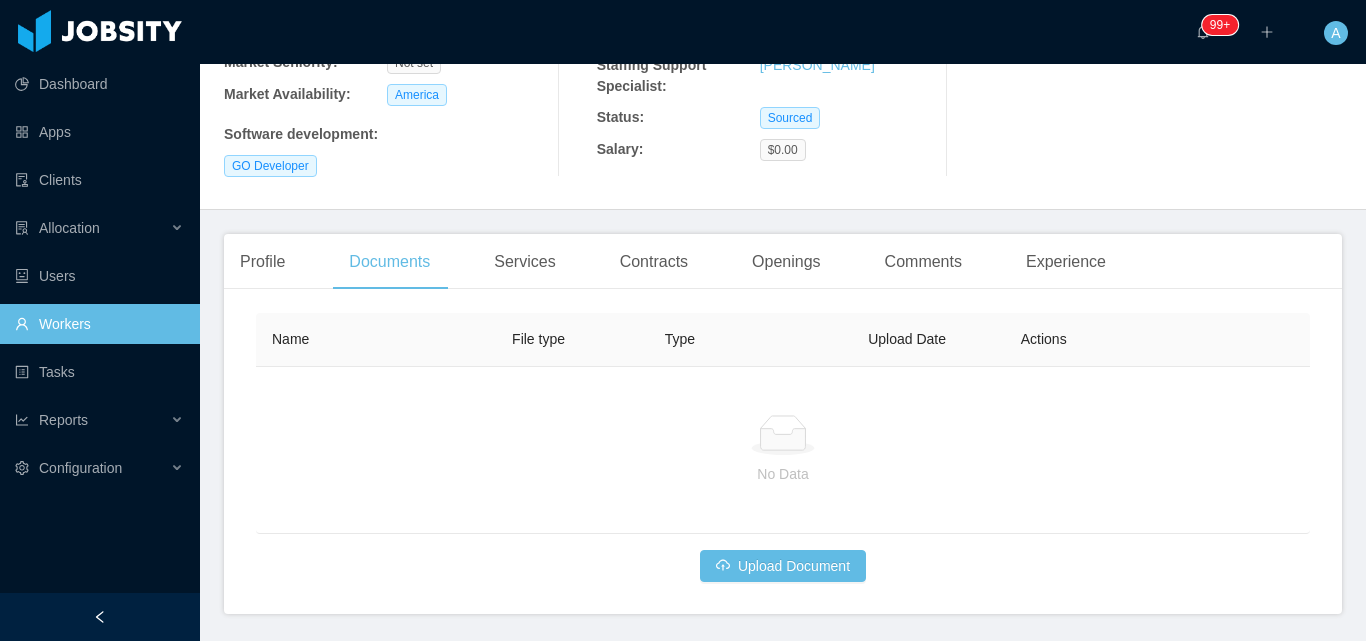 scroll, scrollTop: 336, scrollLeft: 0, axis: vertical 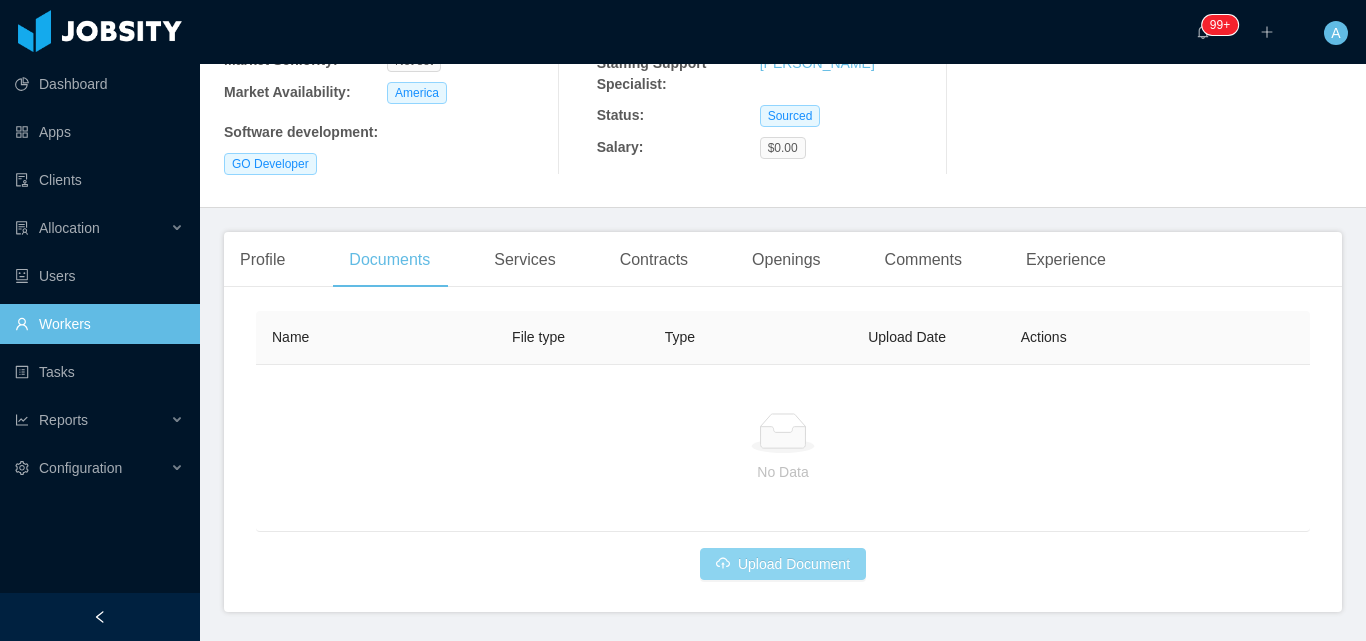 click on "Upload Document" at bounding box center (783, 564) 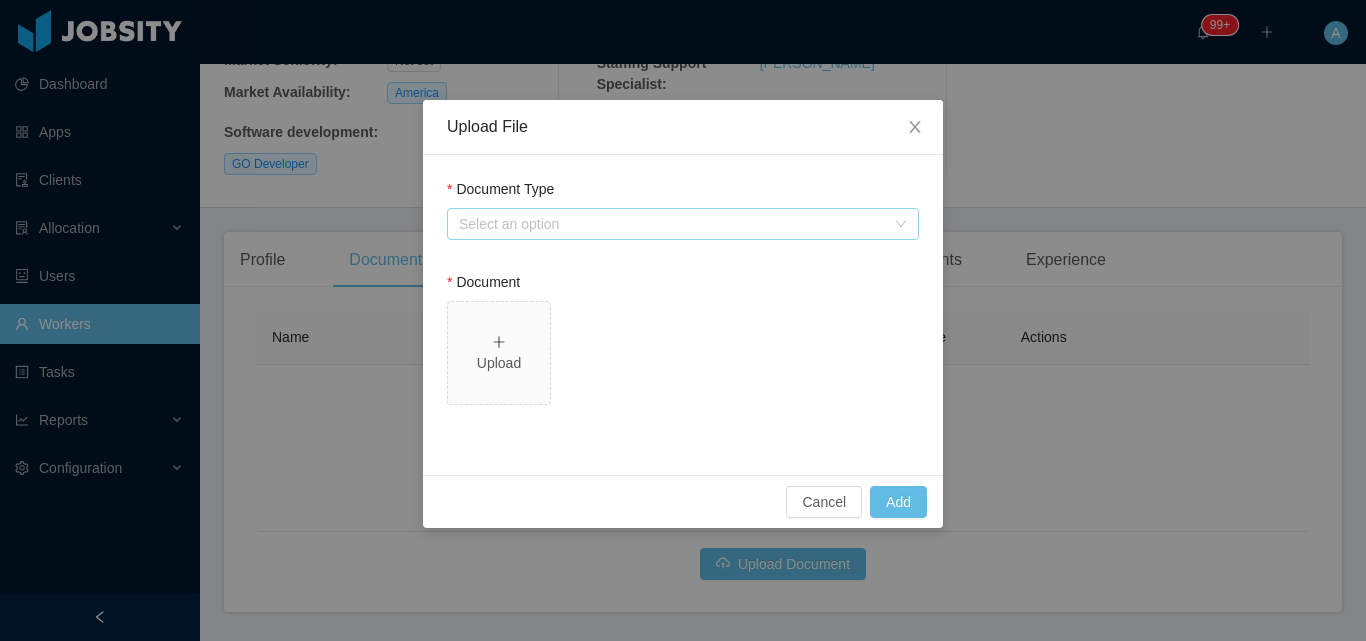 click on "Select an option" at bounding box center (672, 224) 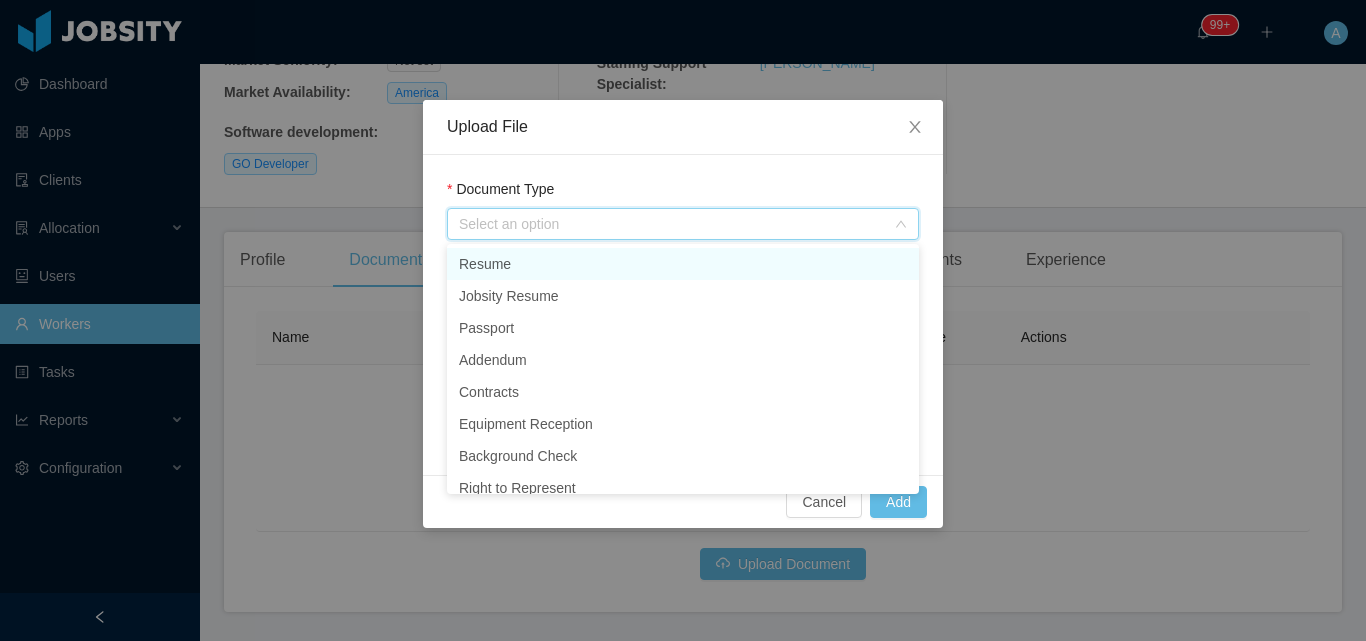 click on "Resume" at bounding box center (683, 264) 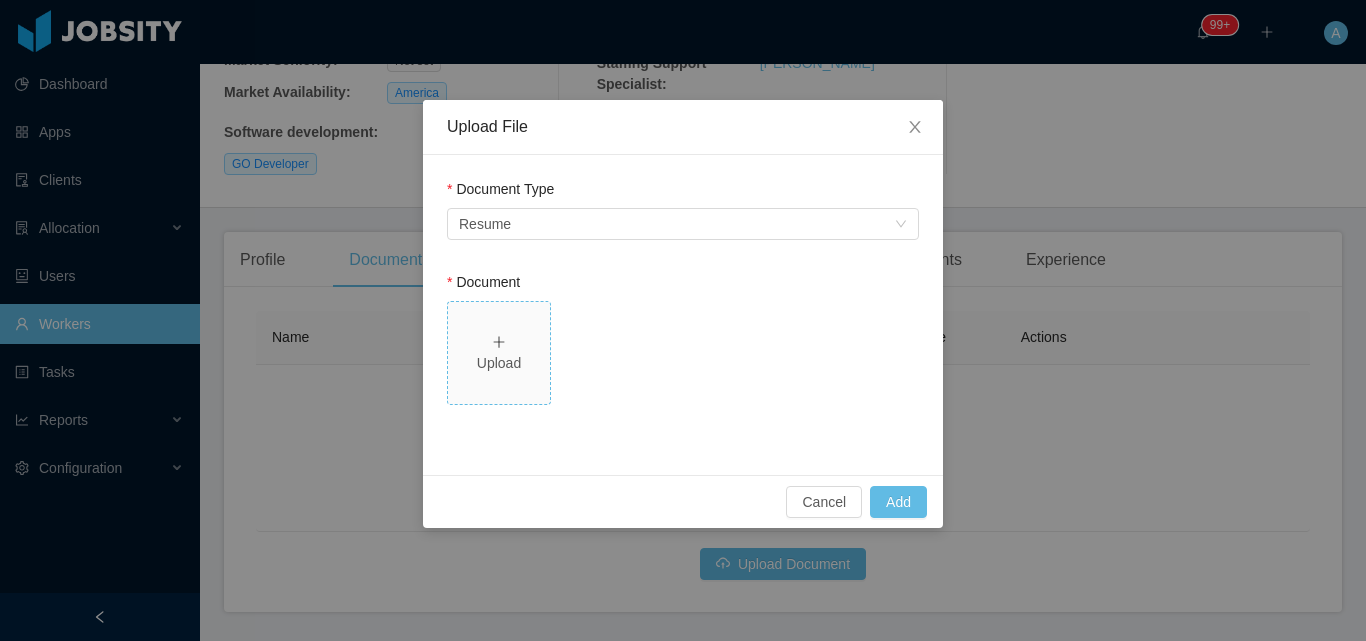 click 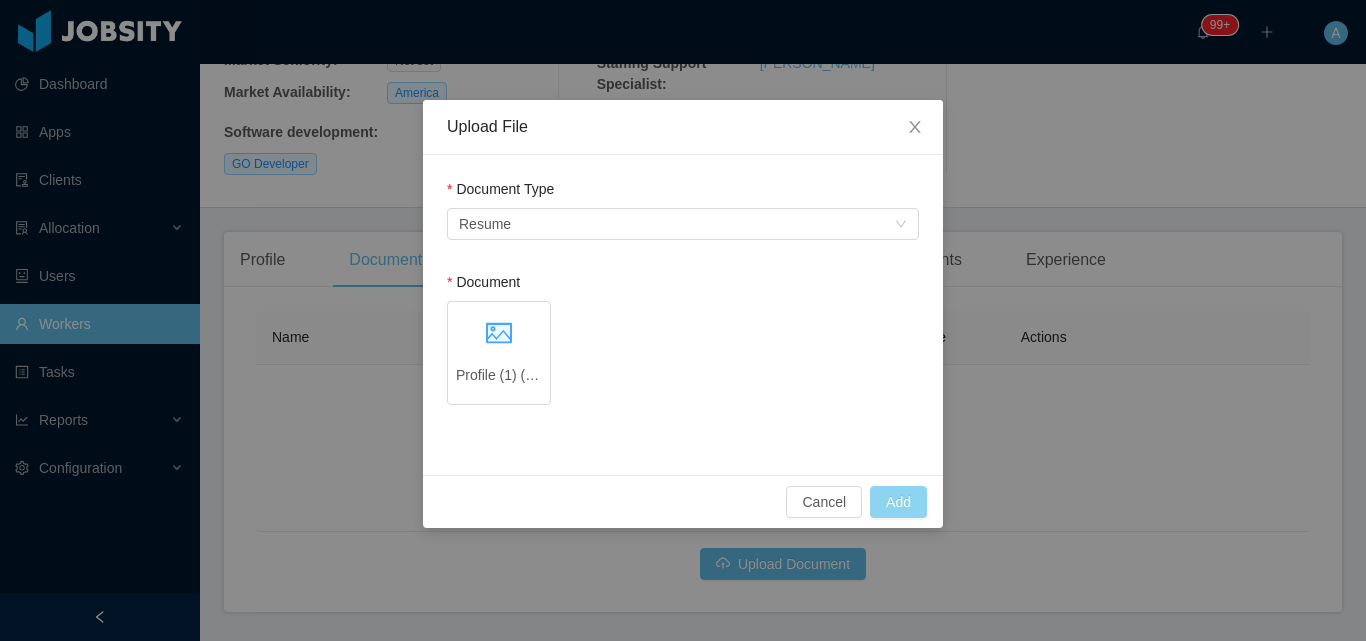 click on "Add" at bounding box center [898, 502] 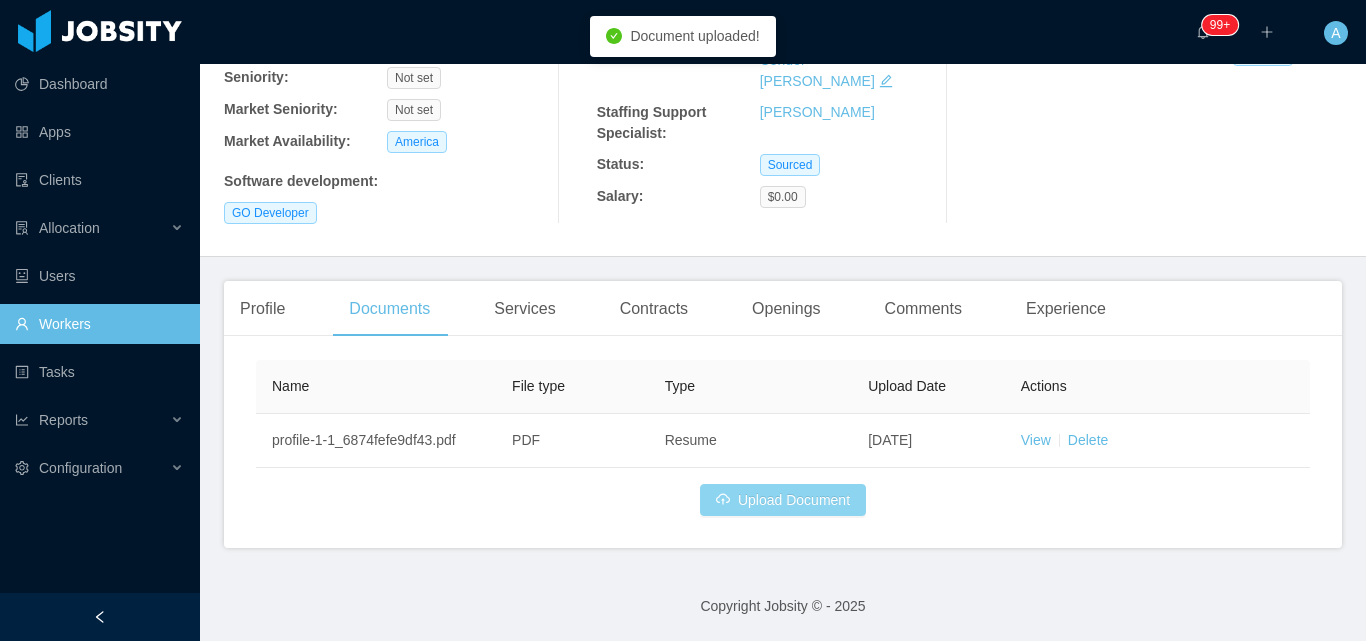 scroll, scrollTop: 231, scrollLeft: 0, axis: vertical 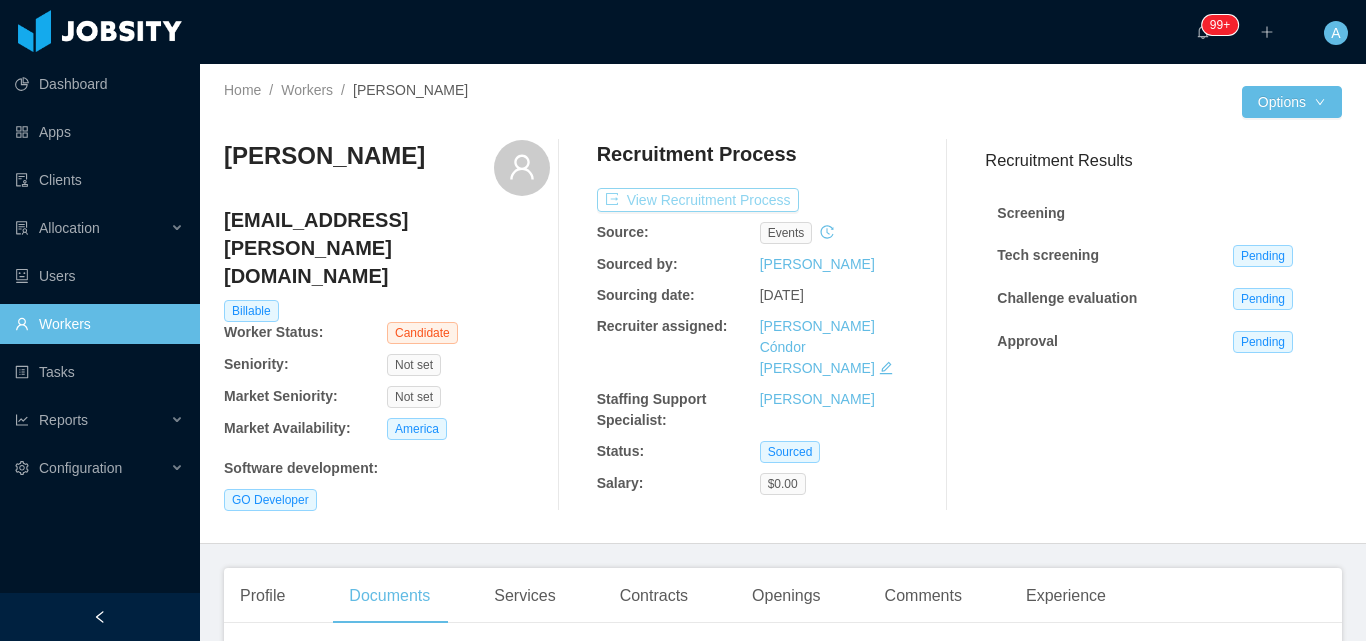 click on "View Recruitment Process" at bounding box center [698, 200] 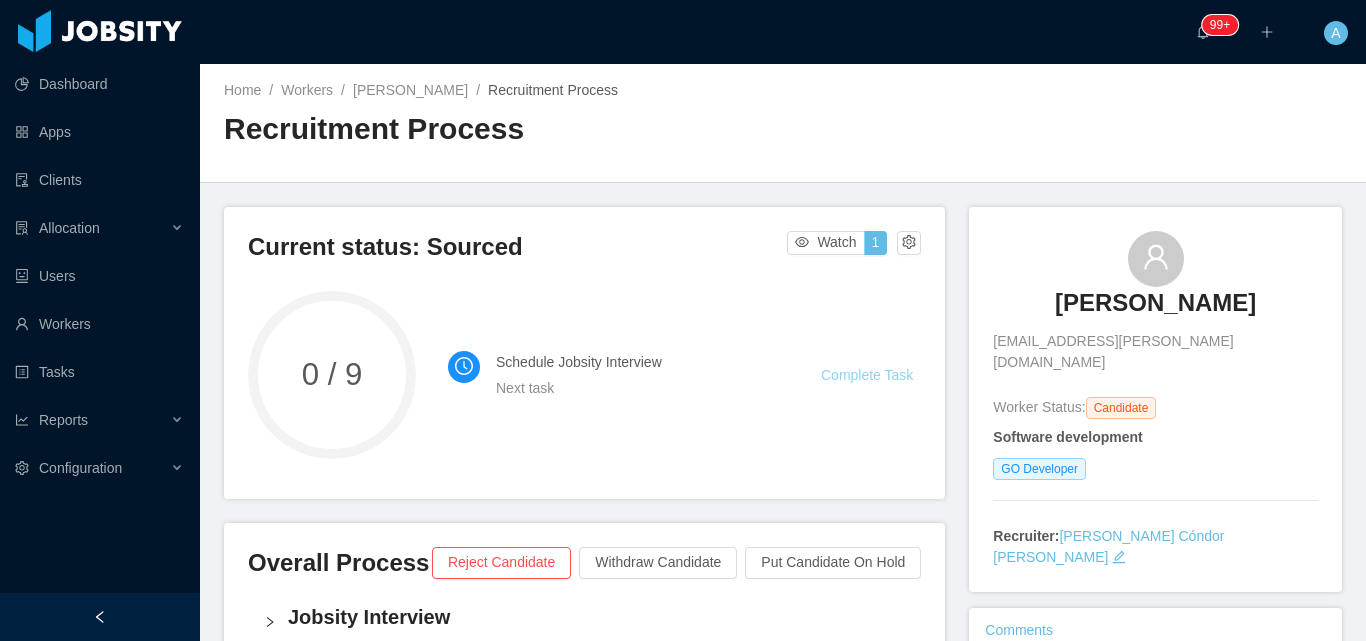 click on "Complete Task" at bounding box center (871, 375) 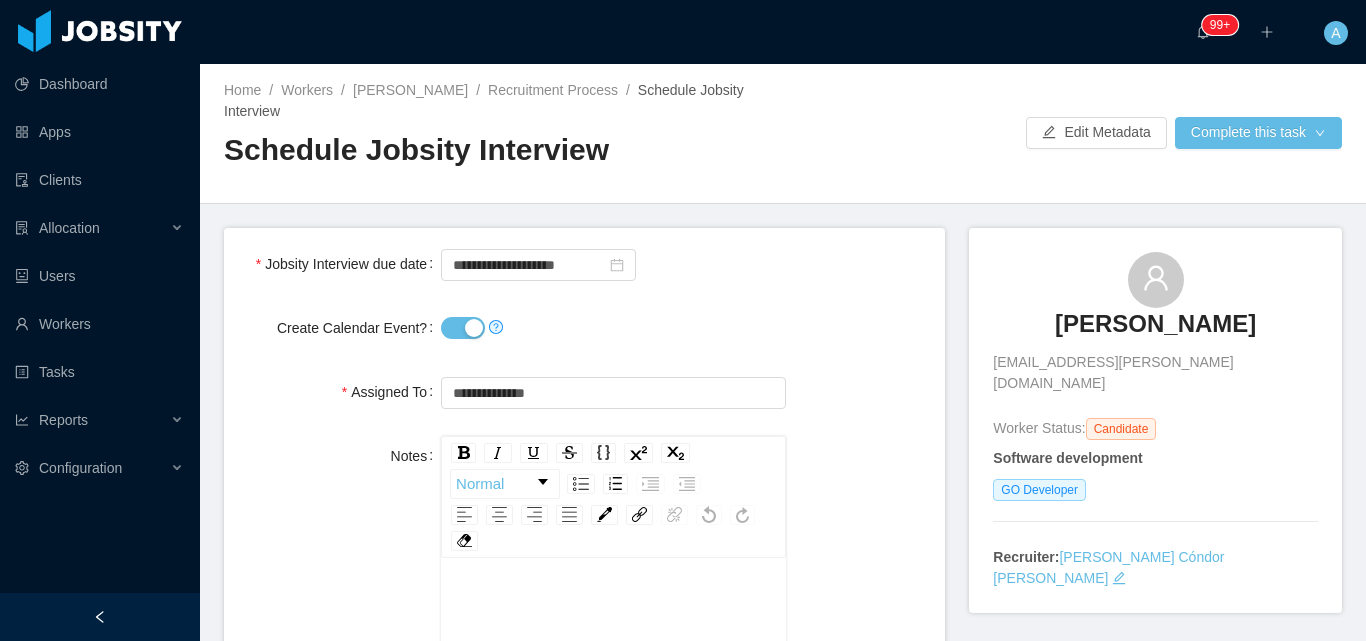 click on "Create Calendar Event?" at bounding box center (463, 328) 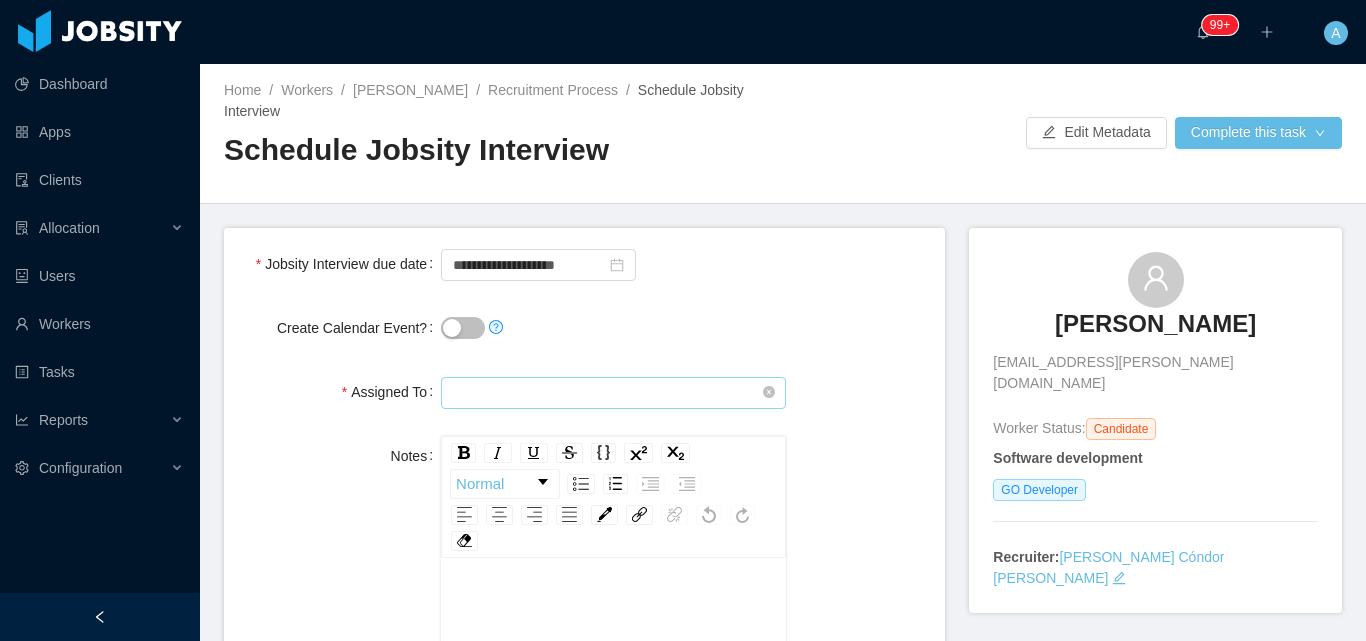 click at bounding box center (613, 393) 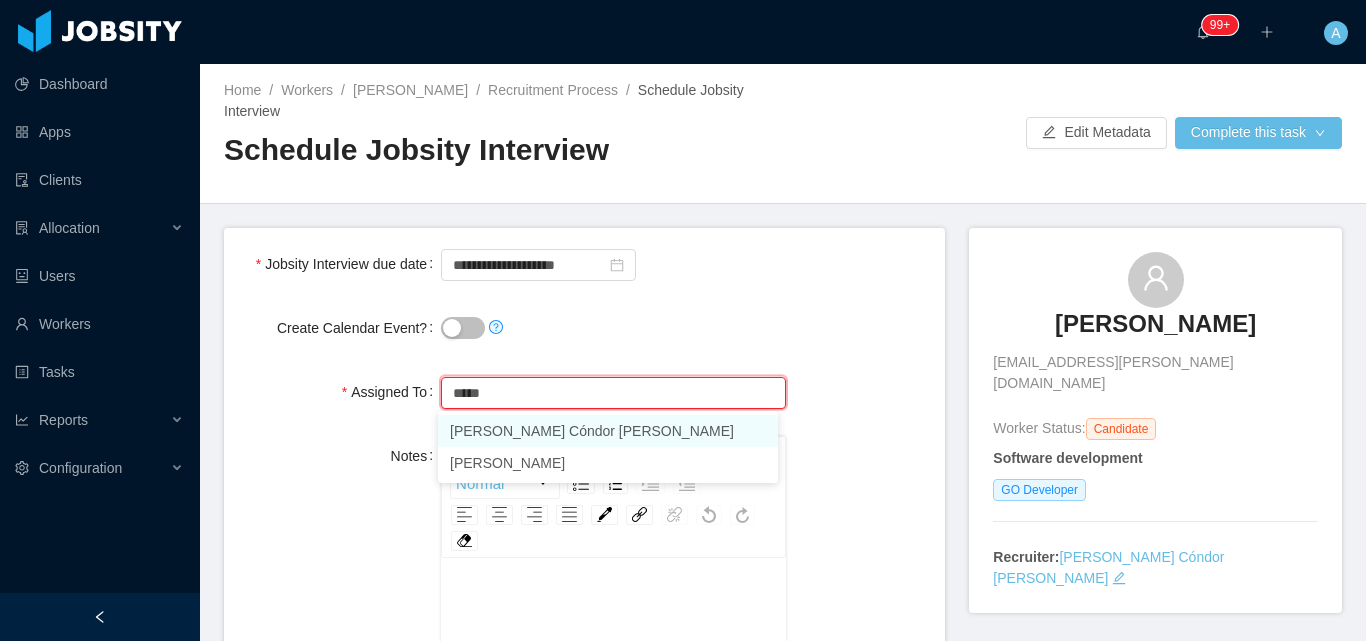 click on "[PERSON_NAME] Cóndor [PERSON_NAME]" at bounding box center [608, 431] 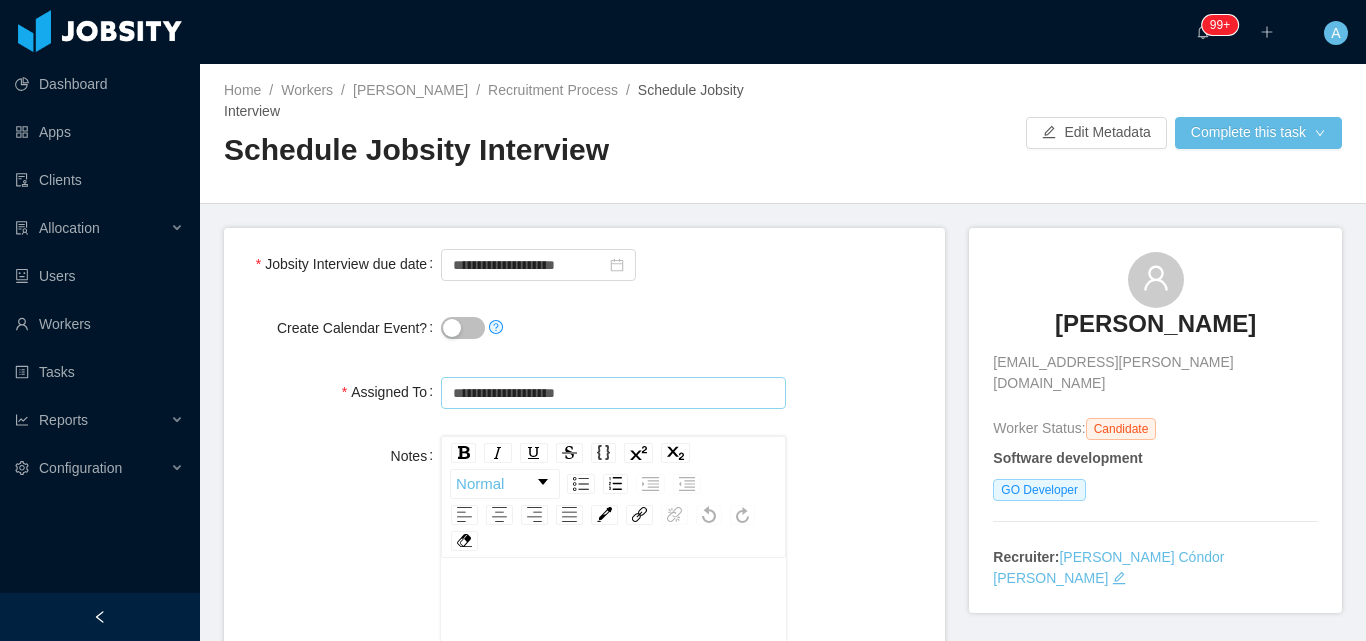 type on "**********" 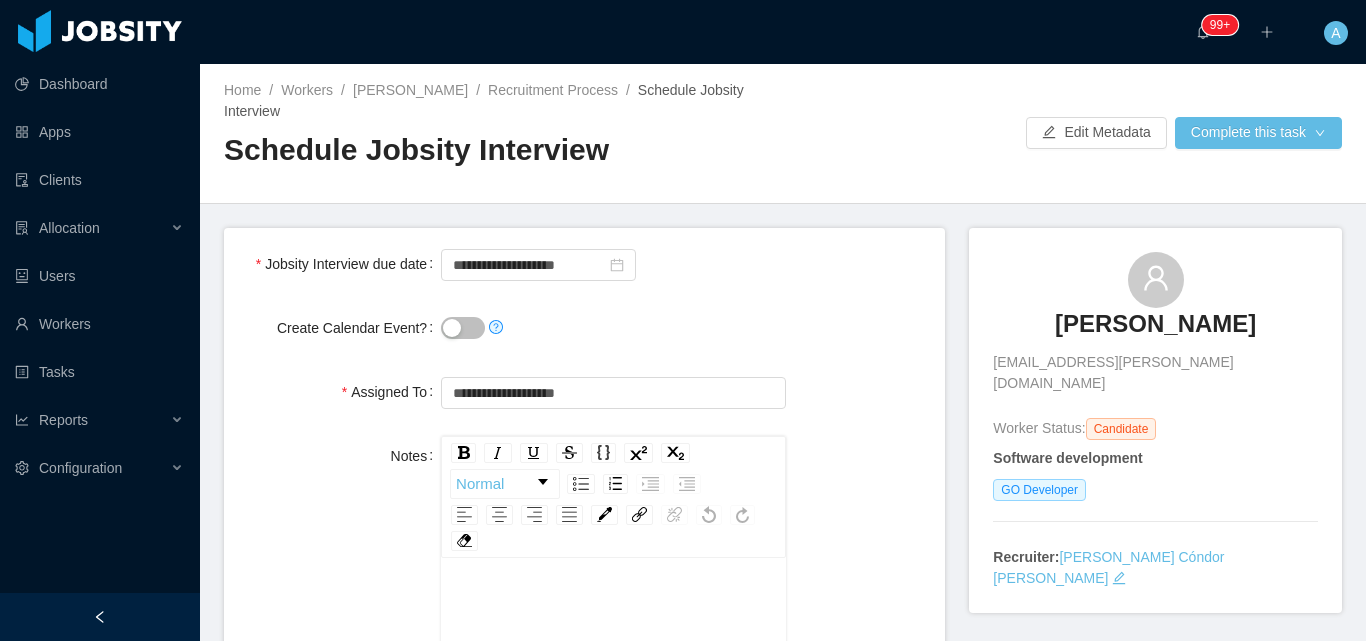 click at bounding box center (613, 328) 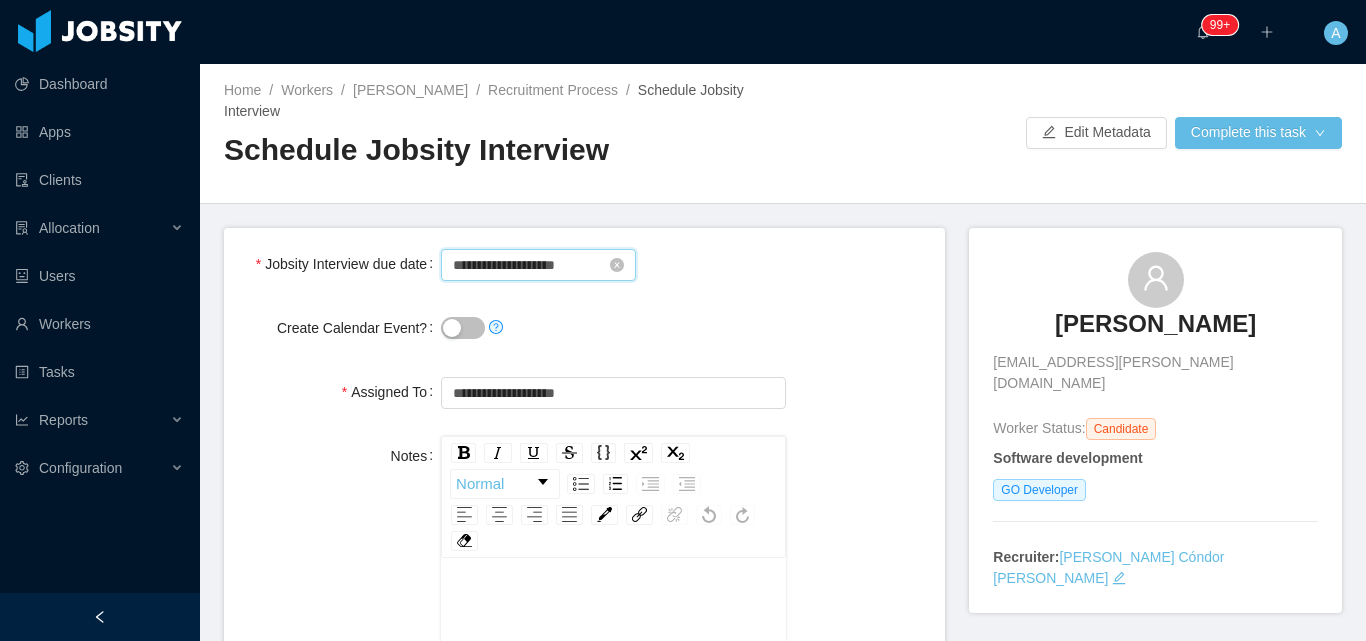 click on "**********" at bounding box center (538, 265) 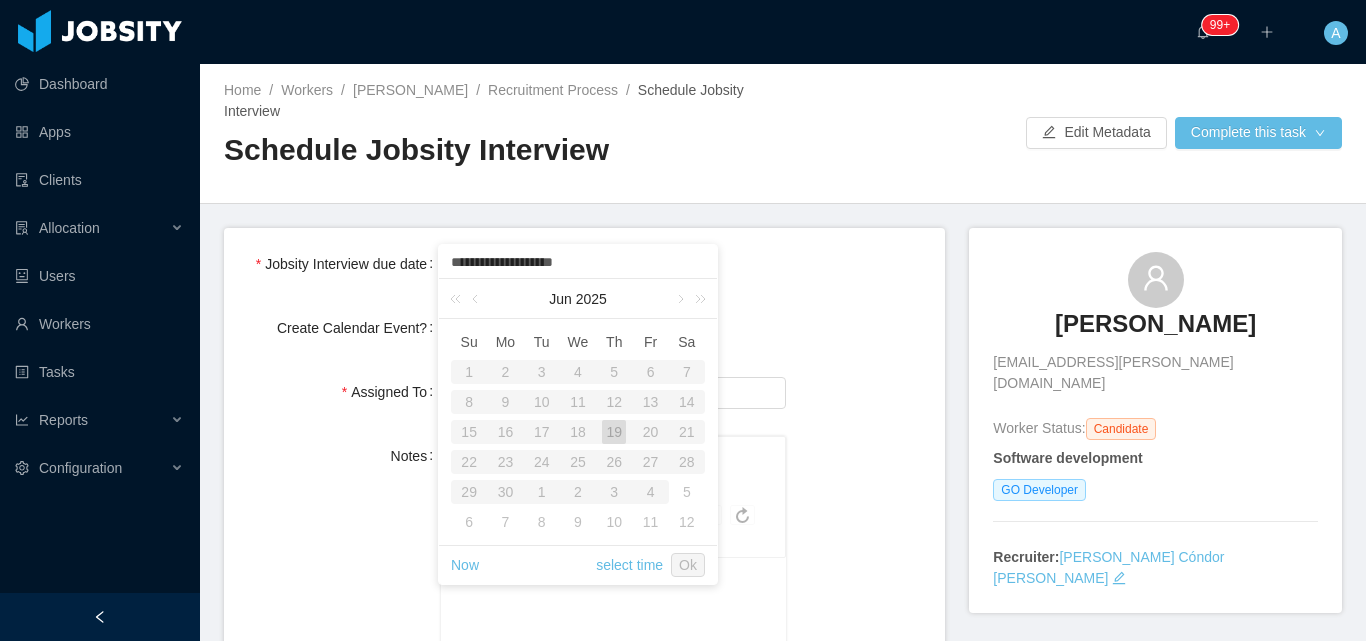 drag, startPoint x: 603, startPoint y: 259, endPoint x: 650, endPoint y: 217, distance: 63.03174 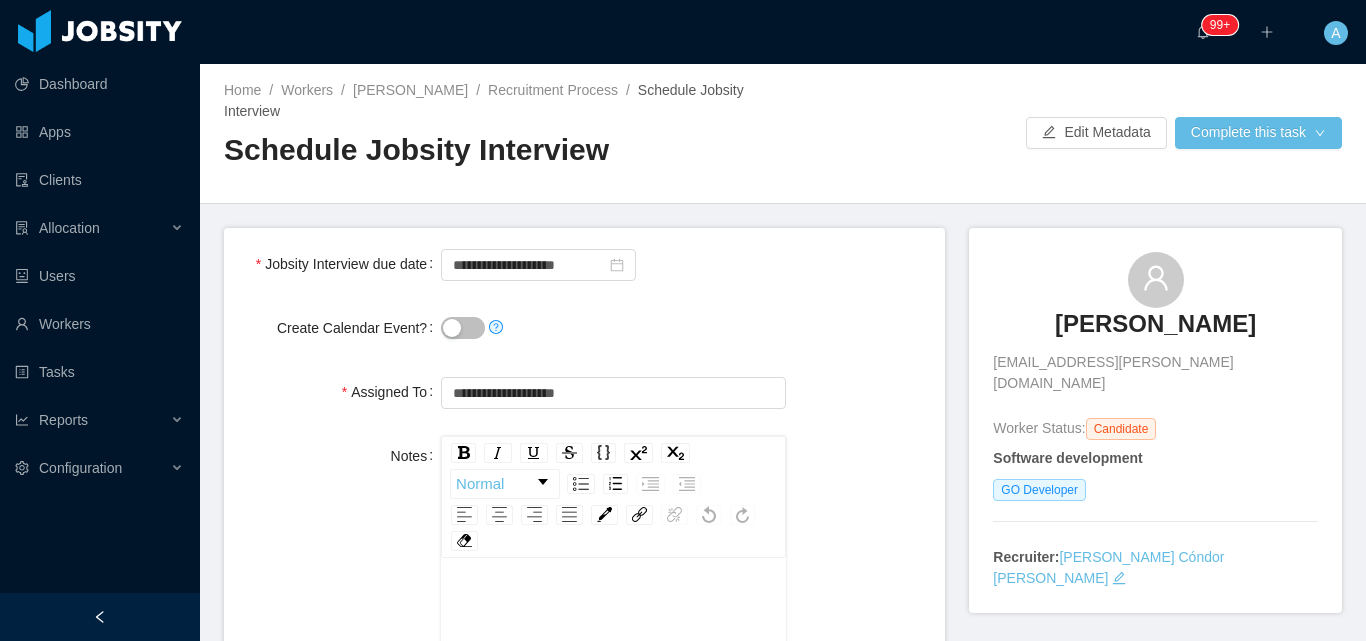 click on "**********" at bounding box center [783, 352] 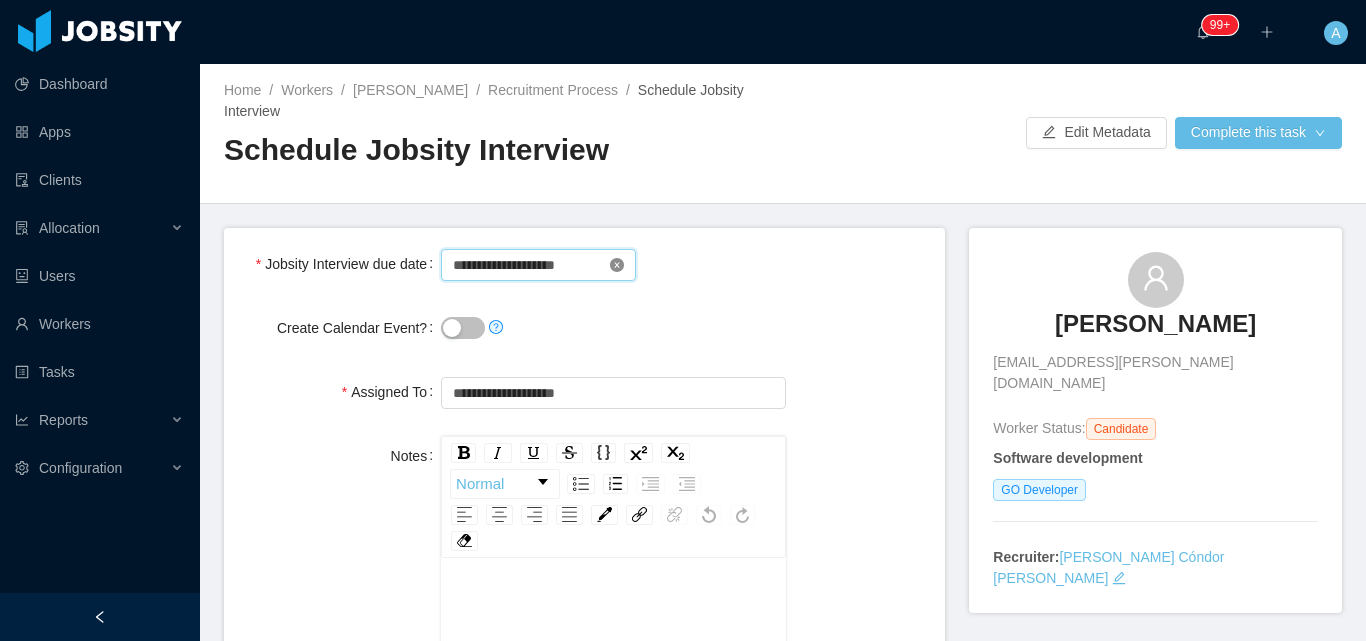 click on "**********" at bounding box center [538, 265] 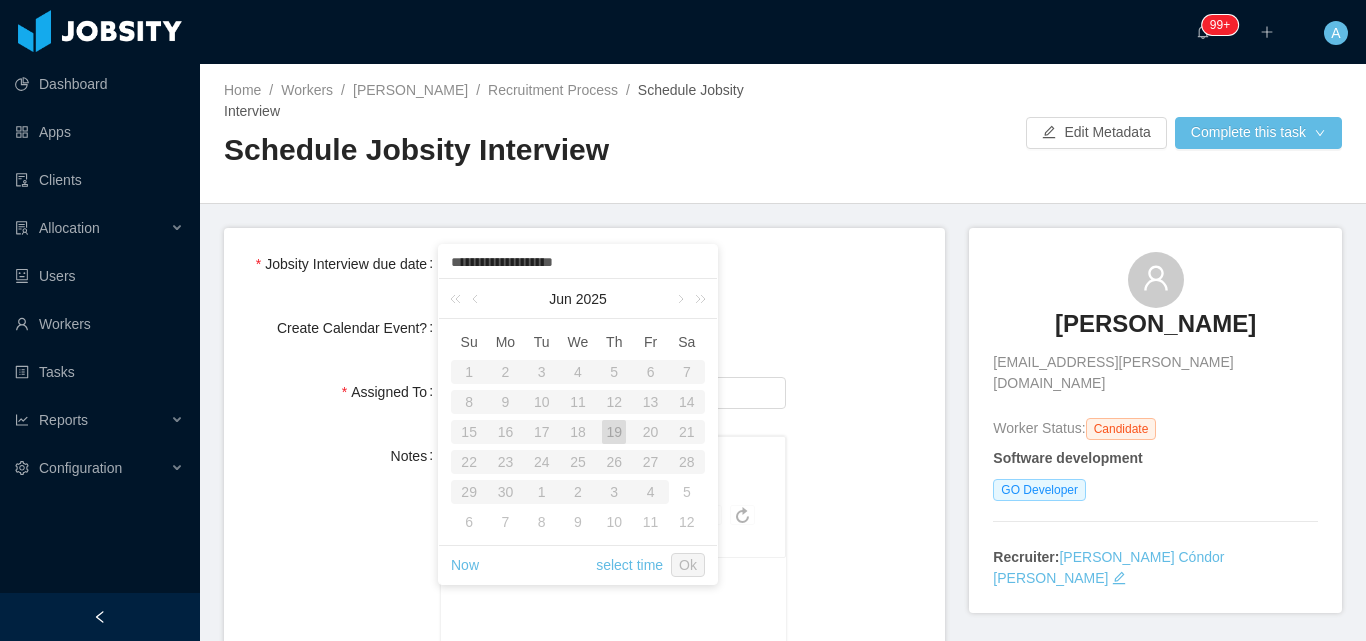 drag, startPoint x: 612, startPoint y: 263, endPoint x: 680, endPoint y: 247, distance: 69.856995 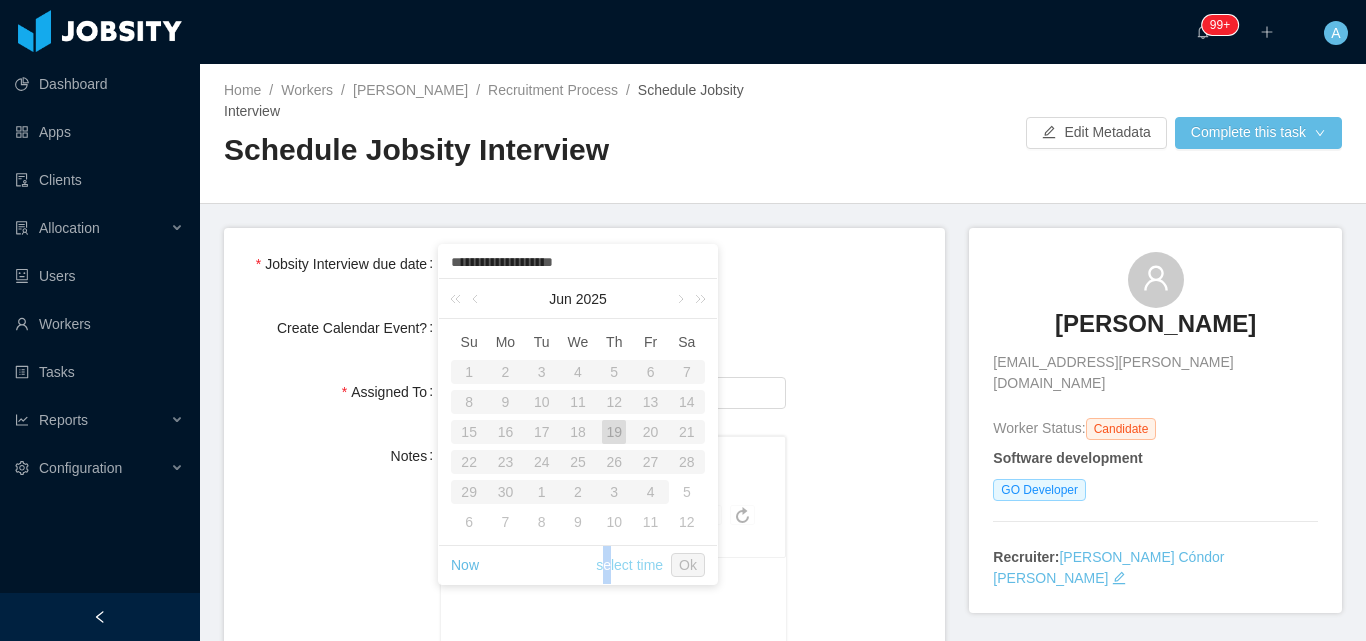click on "select time" at bounding box center [629, 565] 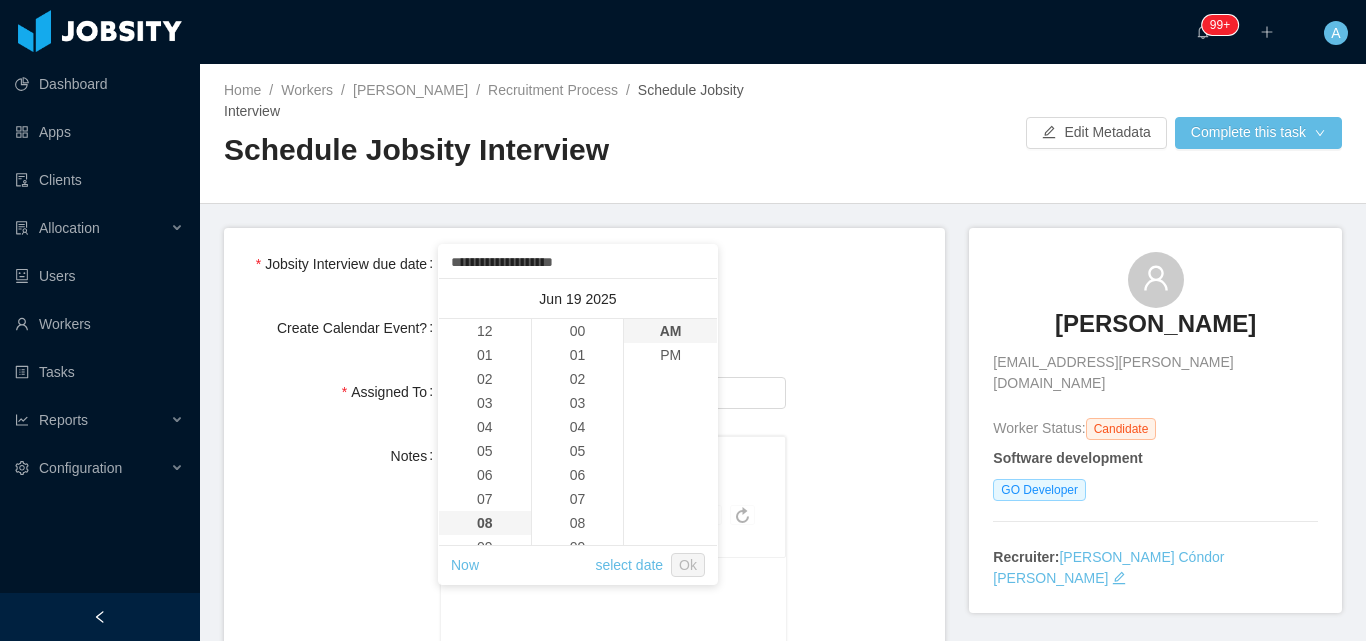 scroll, scrollTop: 192, scrollLeft: 0, axis: vertical 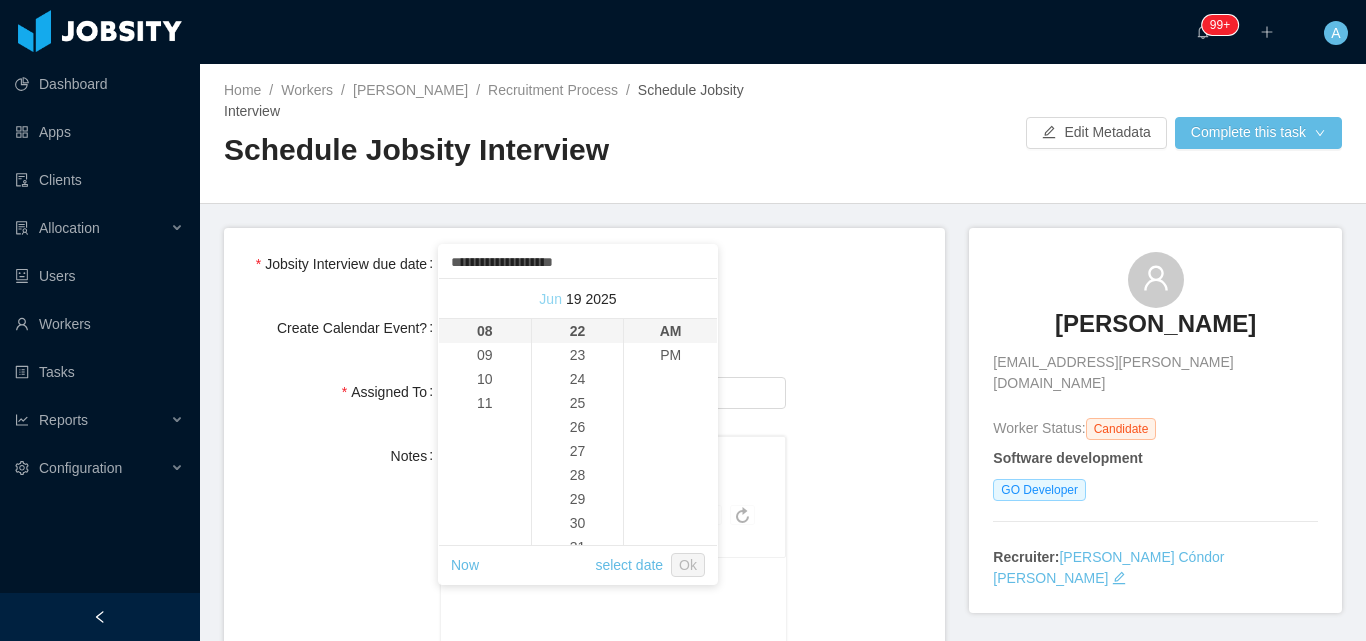 click on "Jun" at bounding box center [550, 299] 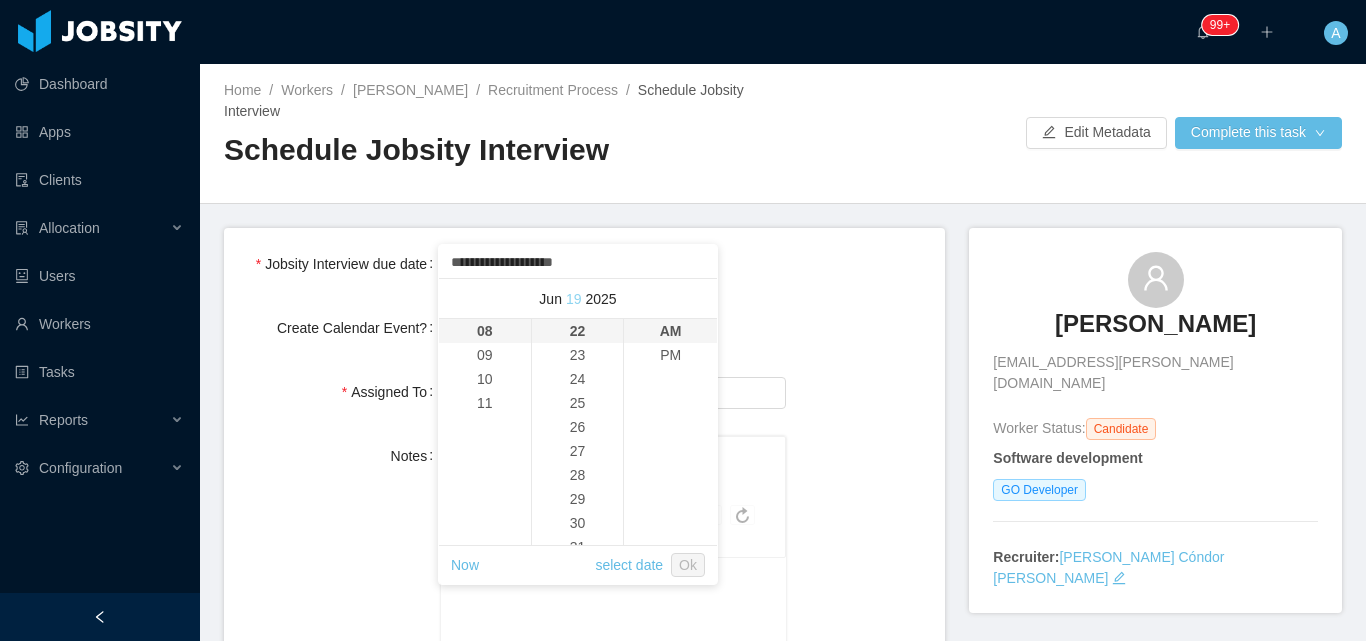 click on "19" at bounding box center (574, 299) 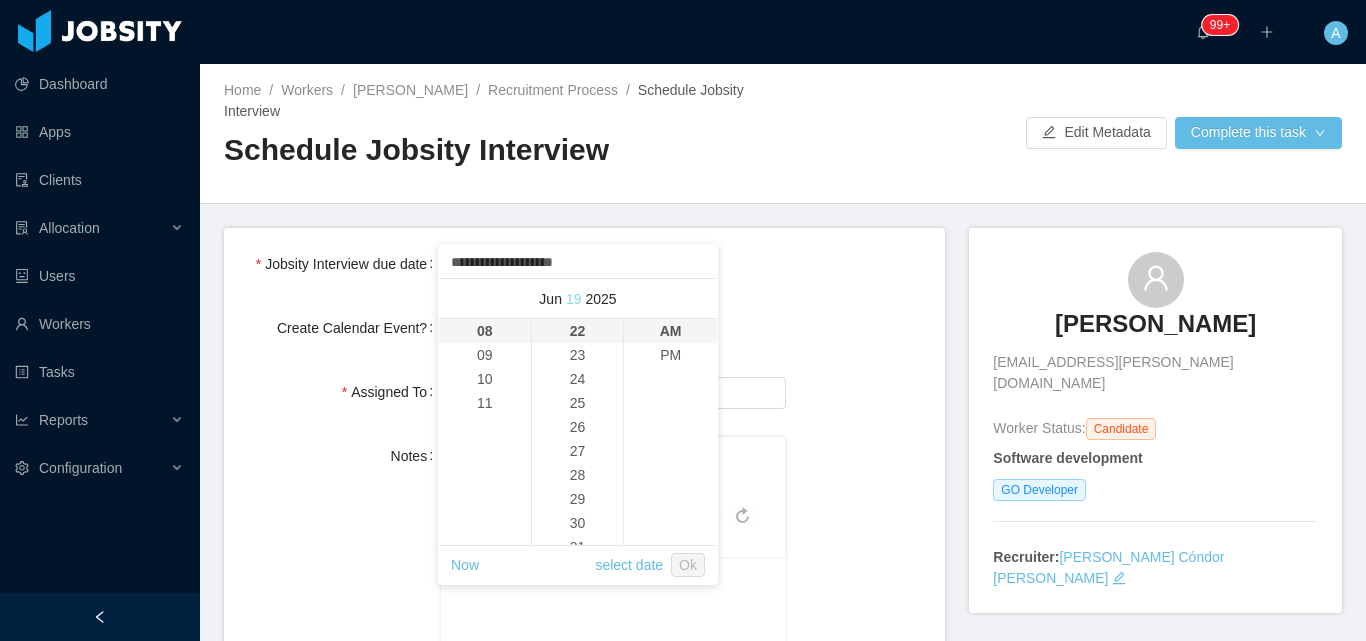 click on "19" at bounding box center (574, 299) 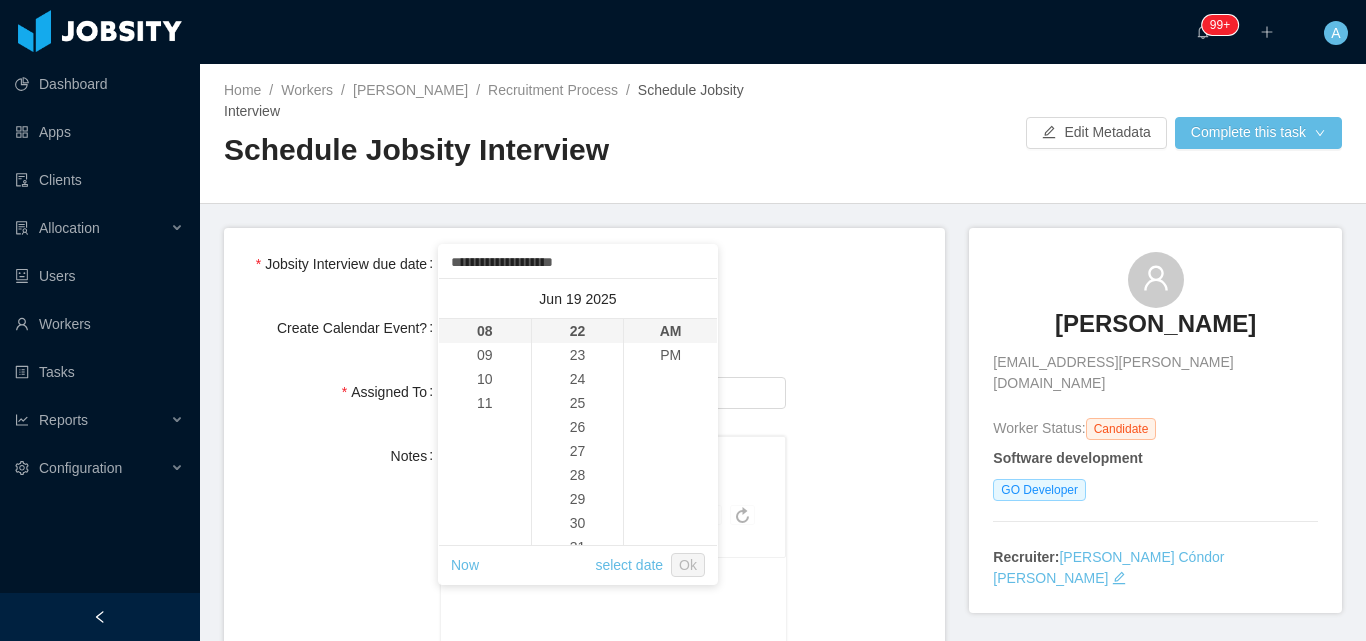scroll, scrollTop: 0, scrollLeft: 0, axis: both 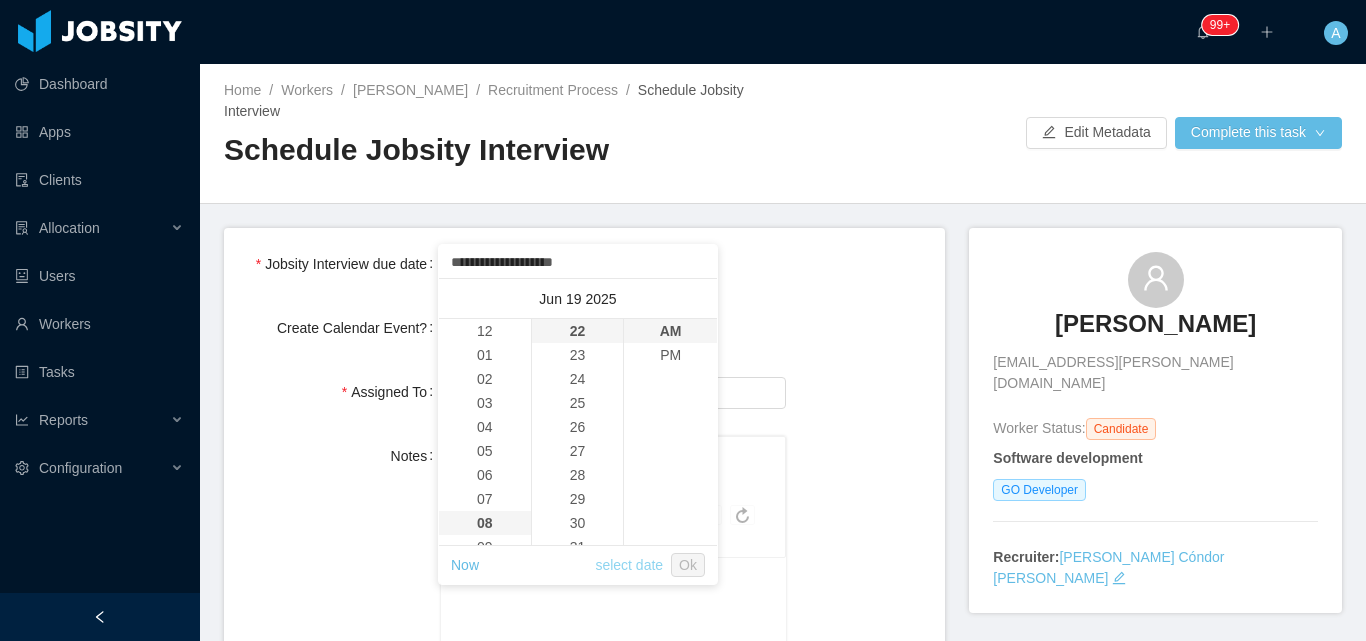 click on "select date" at bounding box center (629, 565) 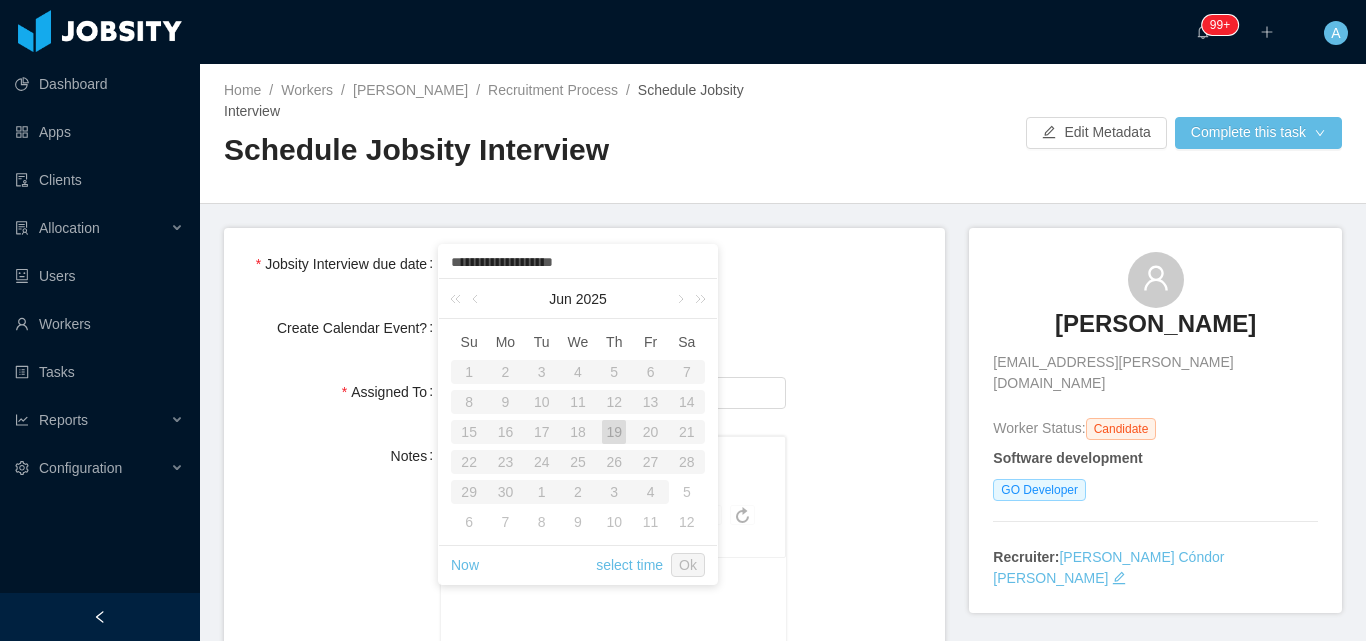 click on "11" at bounding box center (578, 402) 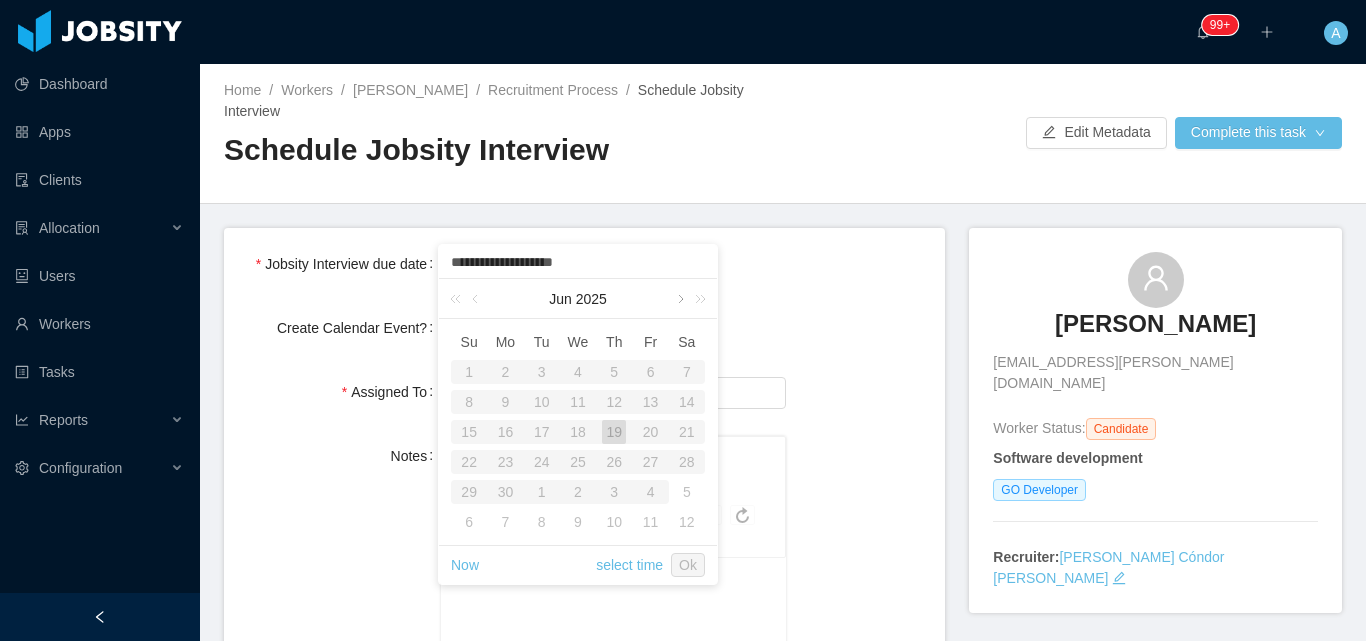 click at bounding box center [679, 299] 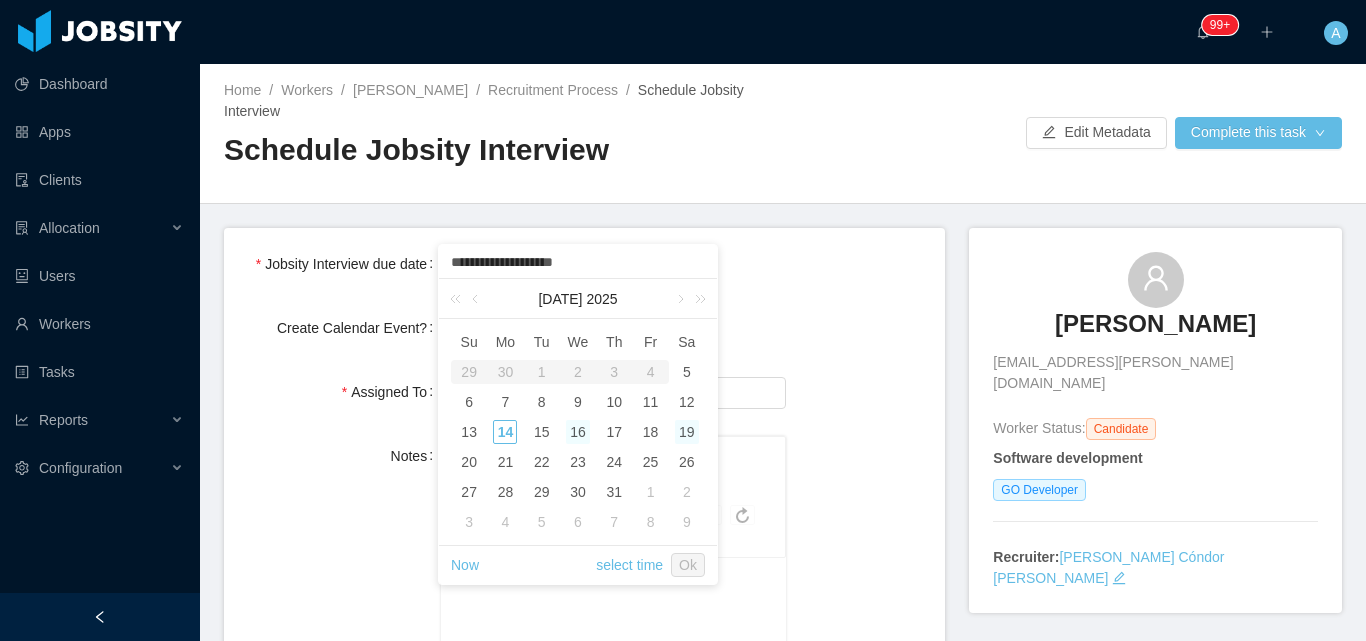 click on "16" at bounding box center (578, 432) 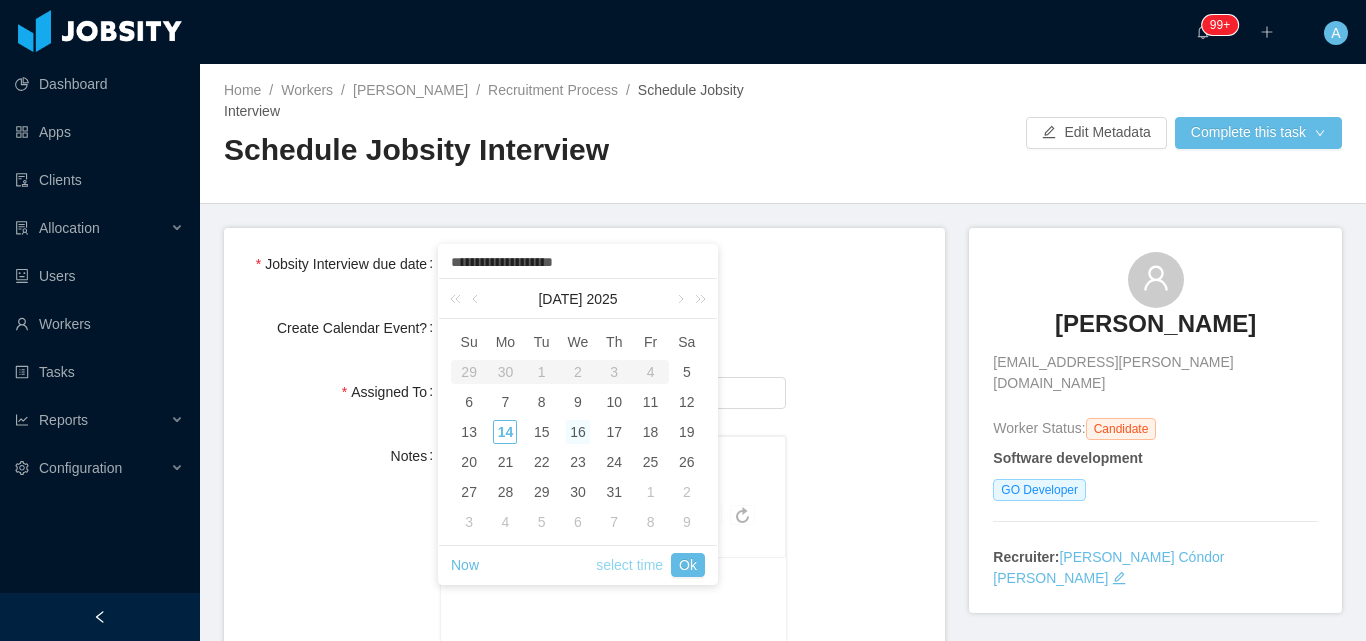 click on "select time" at bounding box center [629, 565] 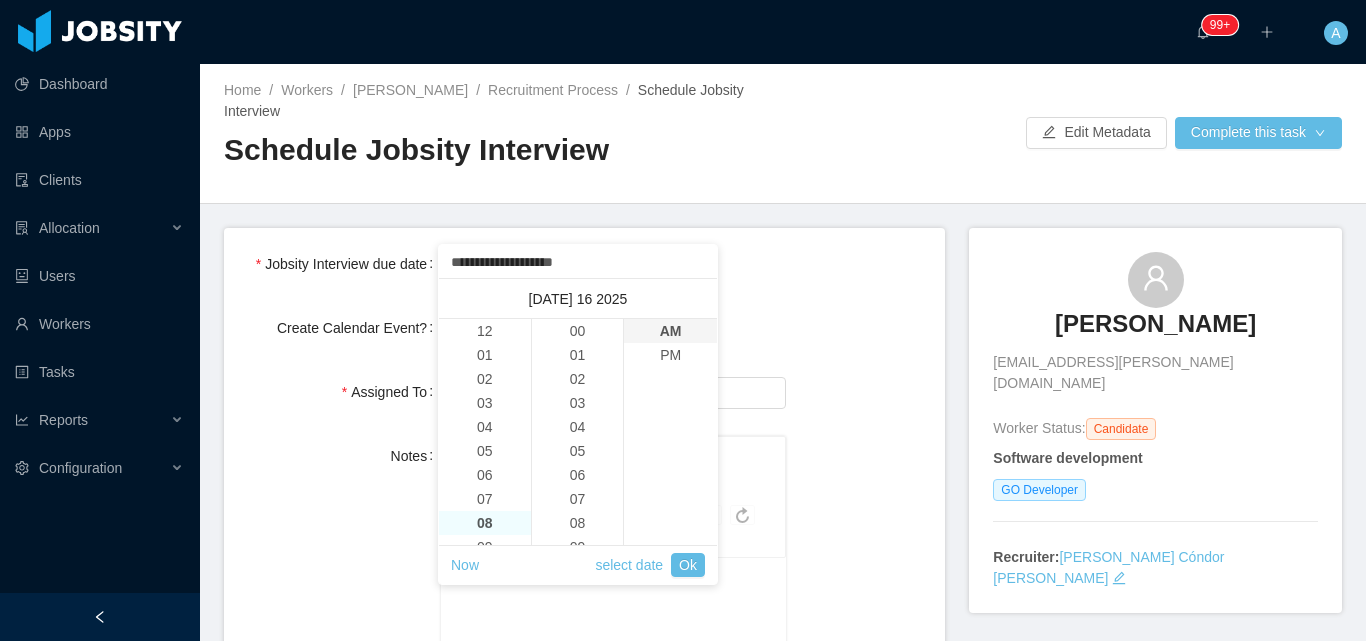 scroll, scrollTop: 192, scrollLeft: 0, axis: vertical 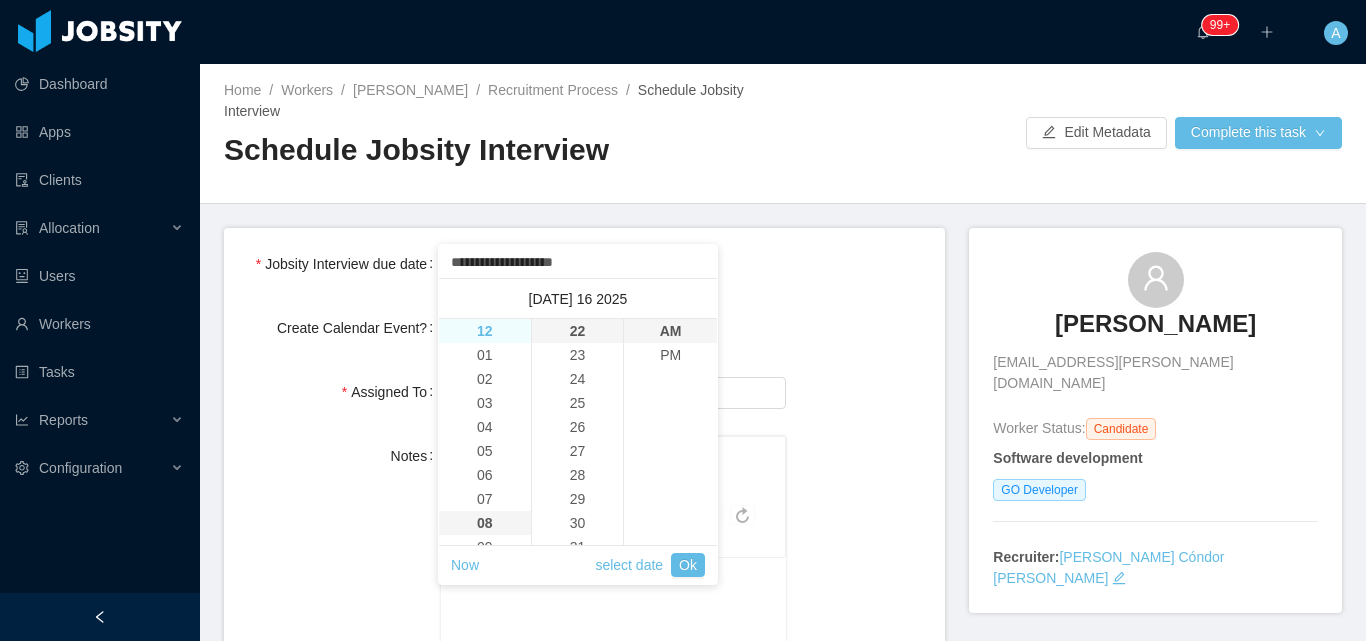 click on "12" at bounding box center [485, 331] 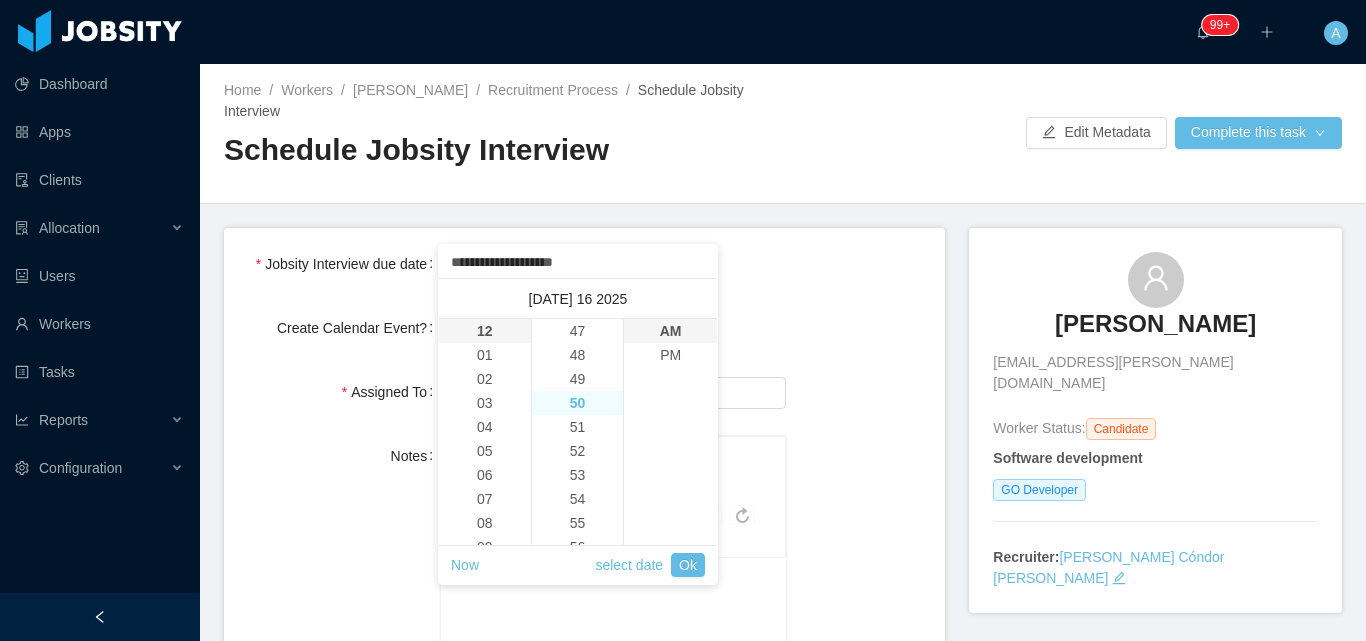 click on "50" at bounding box center [578, 403] 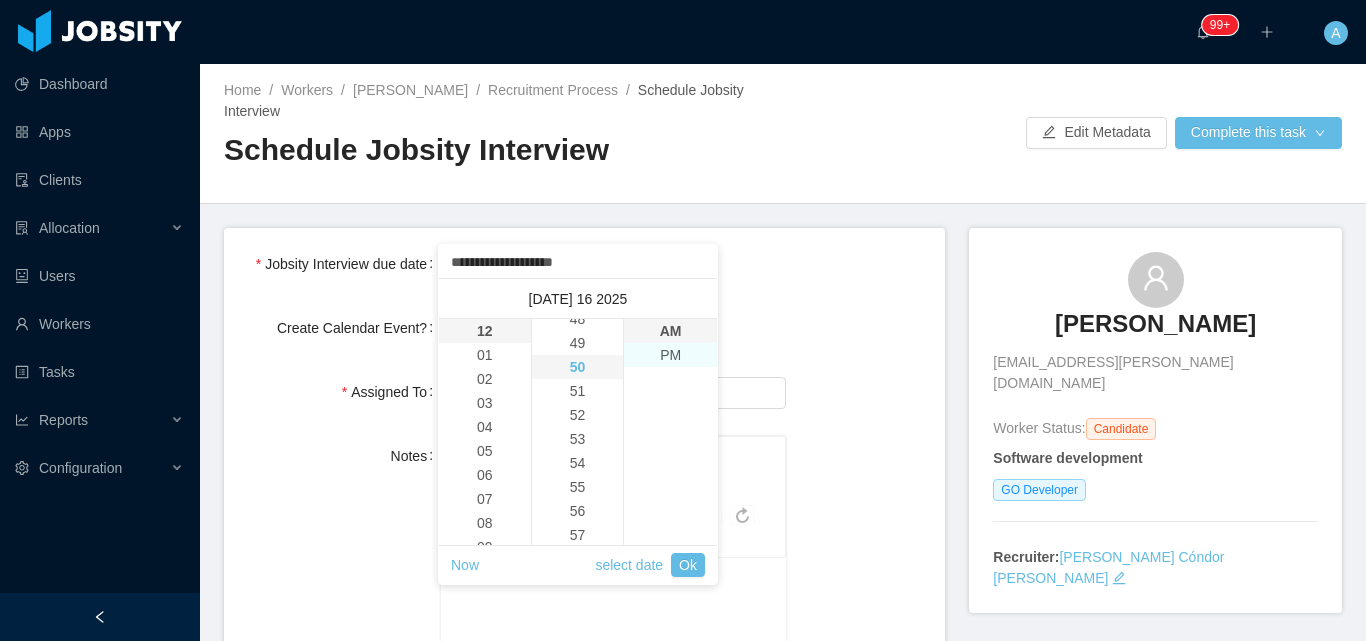 scroll, scrollTop: 1200, scrollLeft: 0, axis: vertical 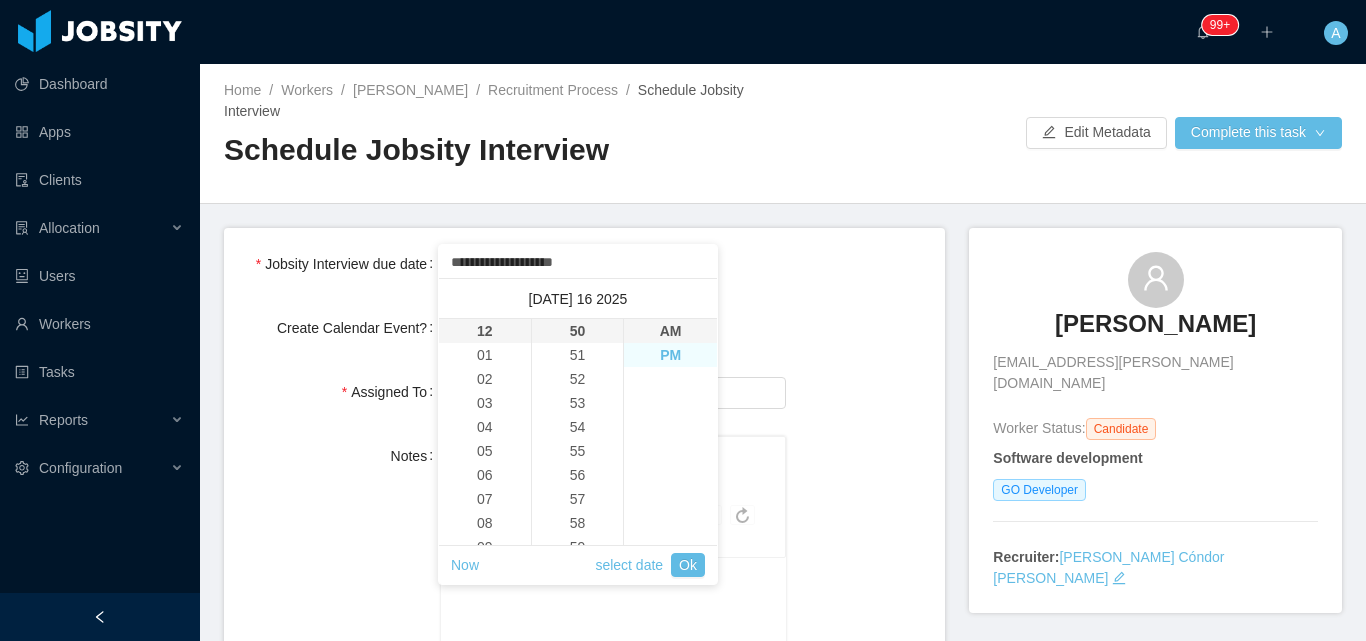 click on "PM" at bounding box center [670, 355] 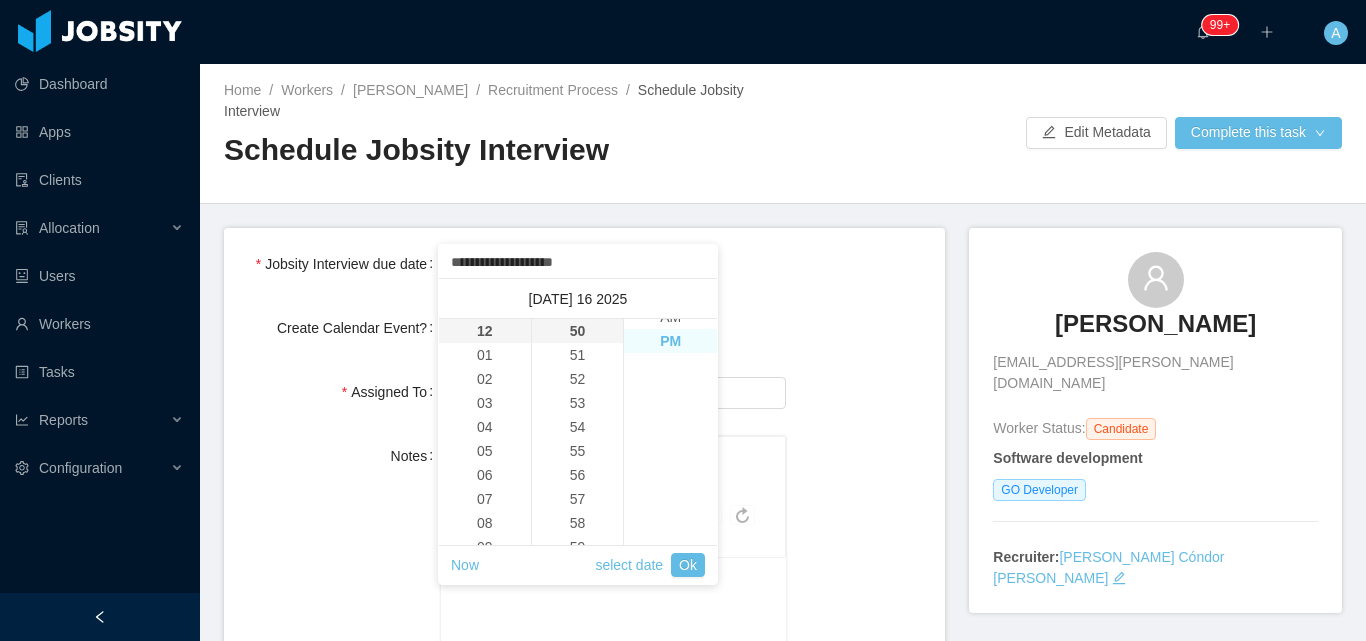 scroll, scrollTop: 24, scrollLeft: 0, axis: vertical 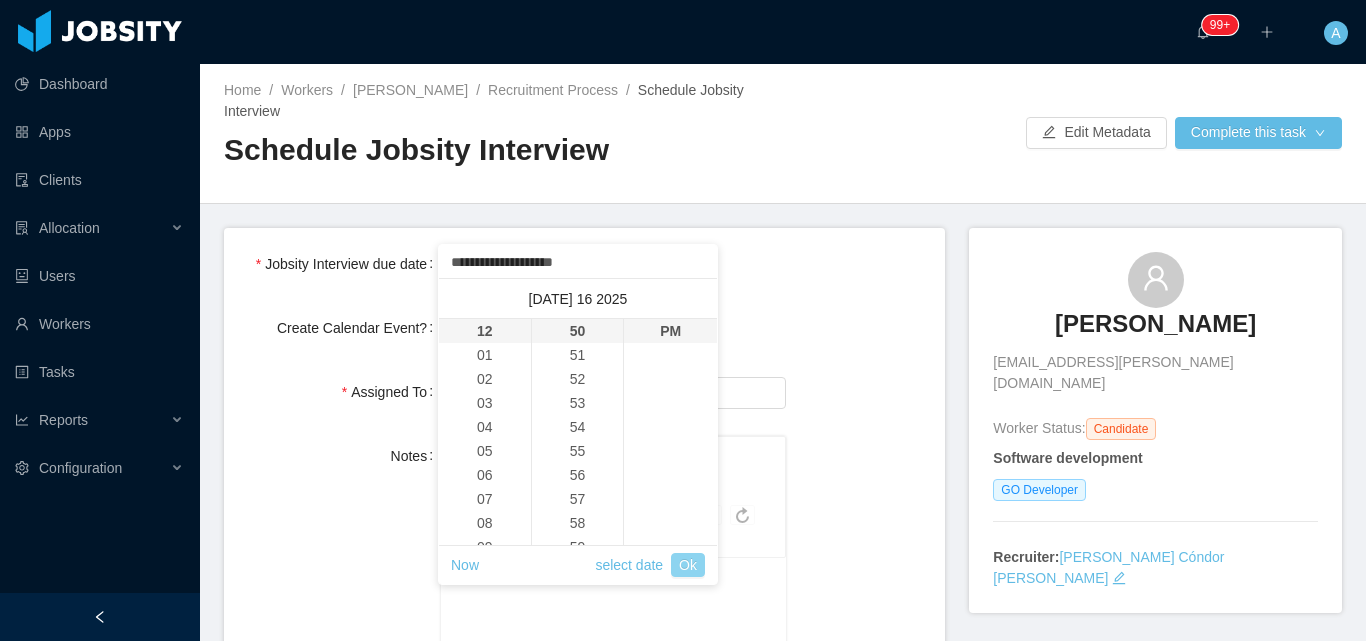 click on "Ok" at bounding box center (688, 565) 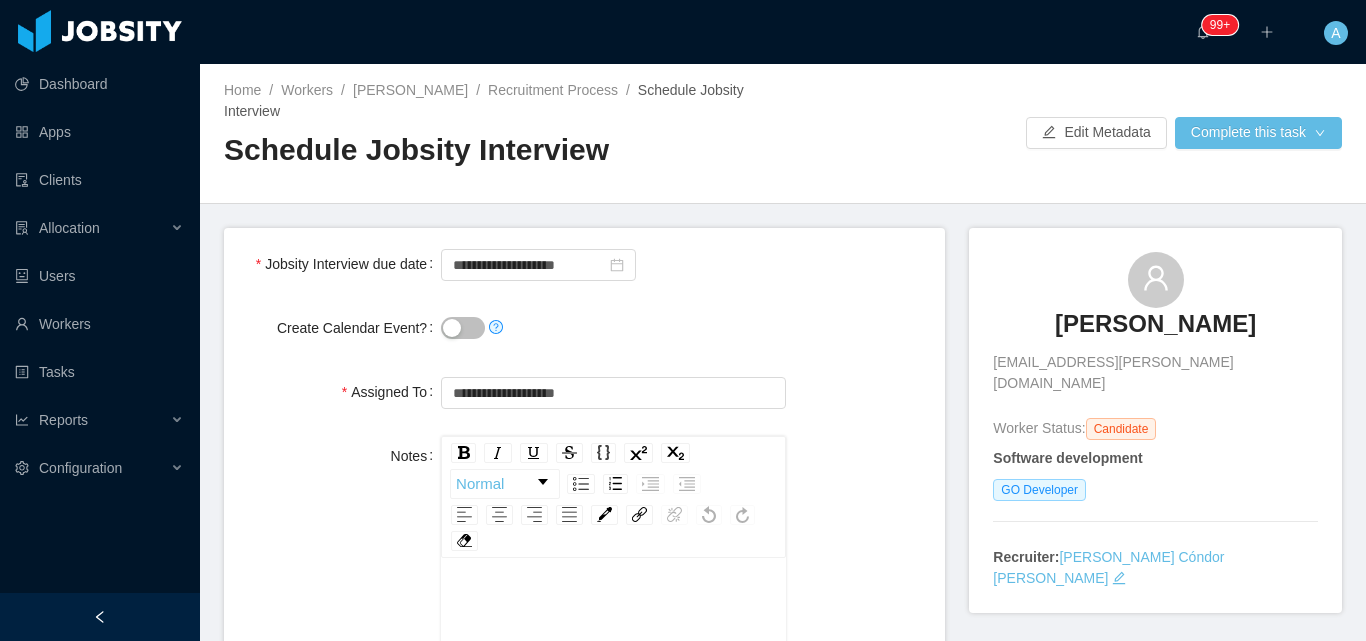 click on "**********" at bounding box center [584, 622] 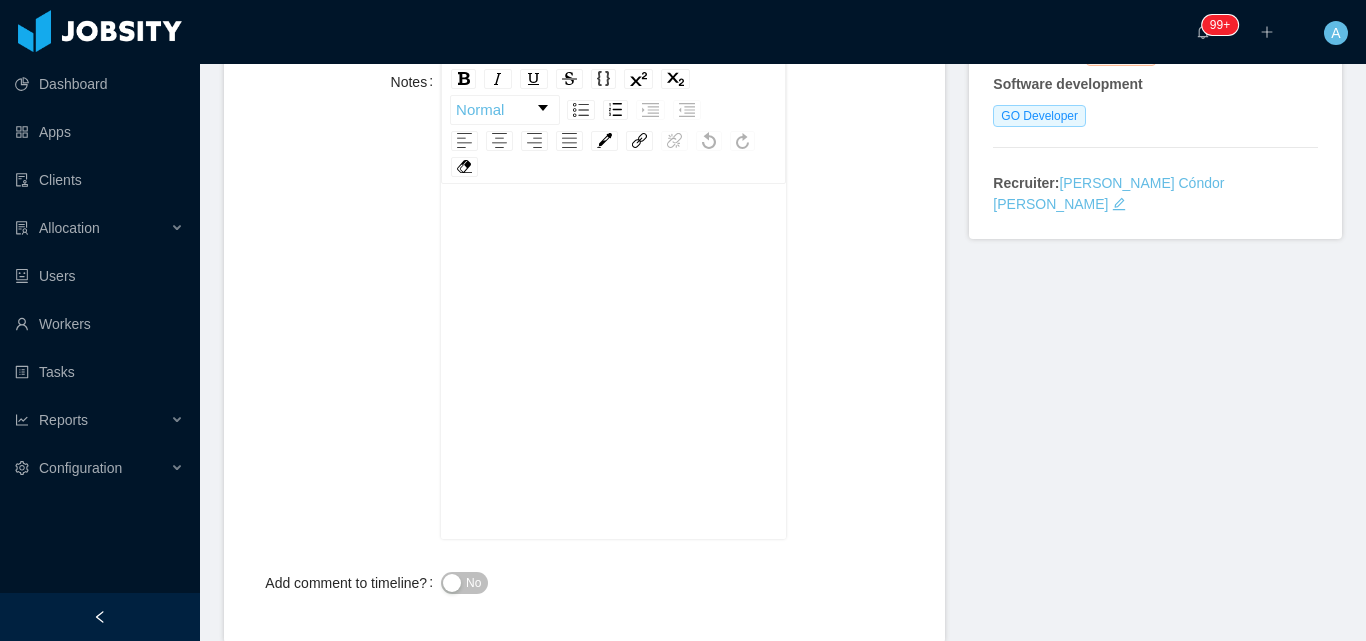 scroll, scrollTop: 381, scrollLeft: 0, axis: vertical 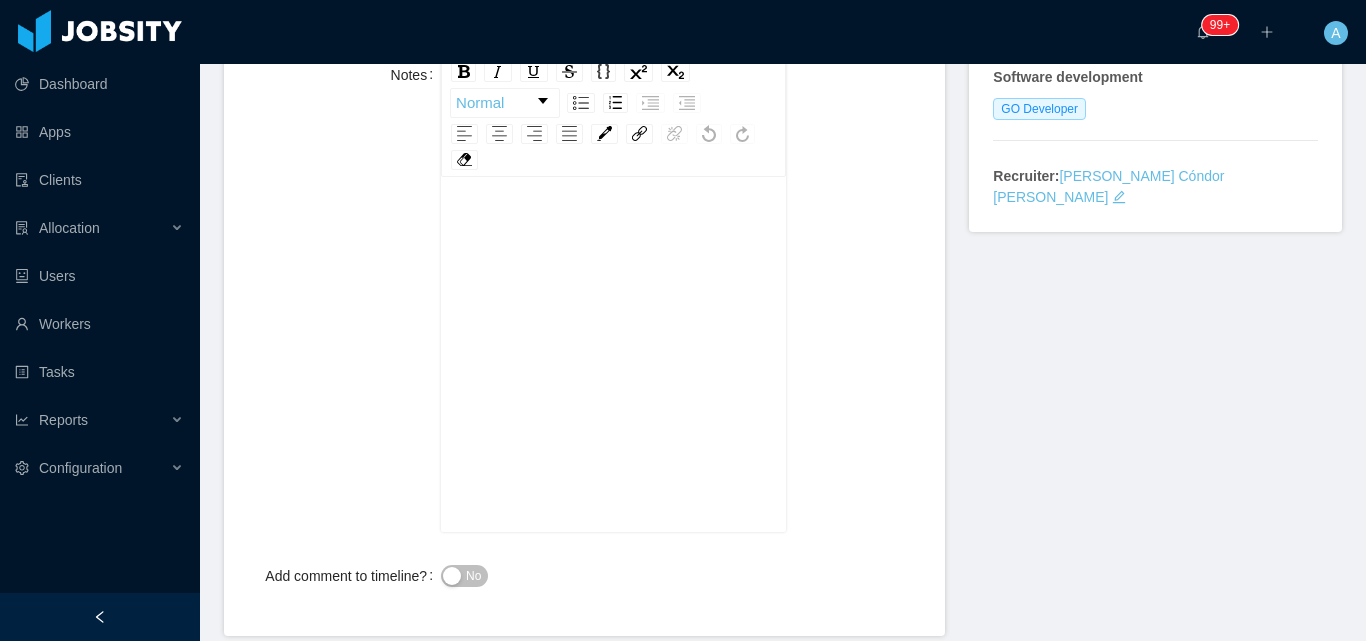 click at bounding box center [614, 231] 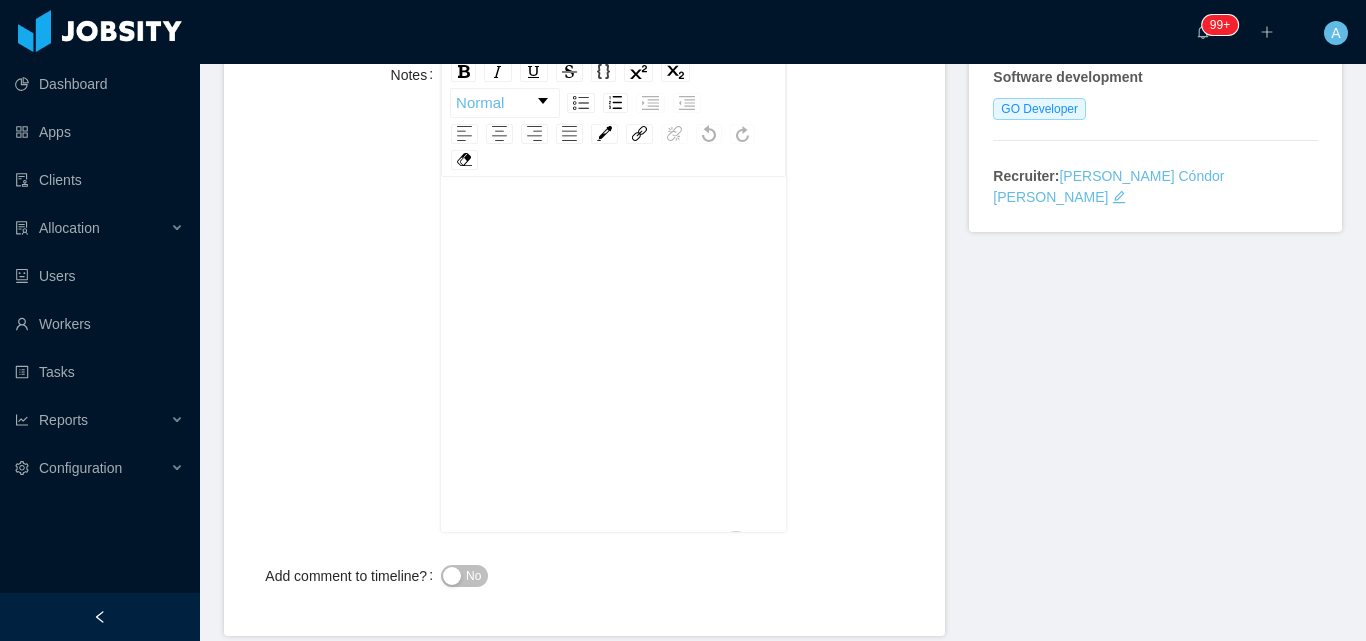 click on "No" at bounding box center (613, 576) 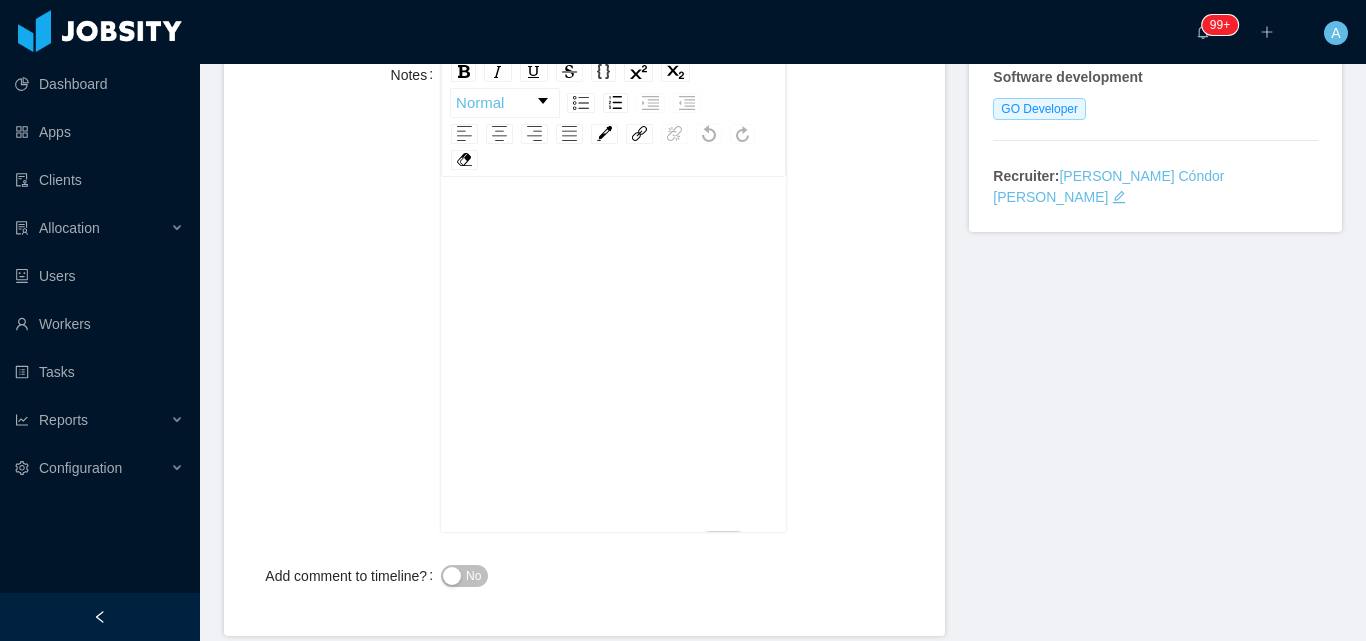 click on "No" at bounding box center (613, 576) 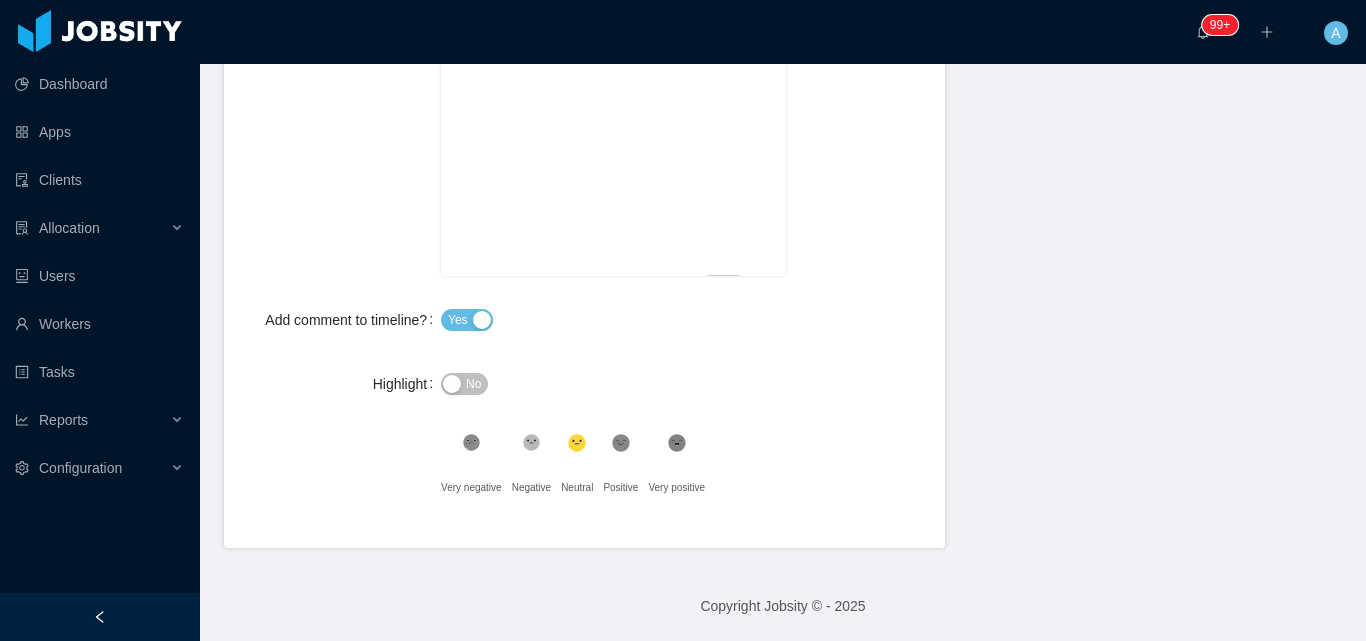 click on "No" at bounding box center [464, 384] 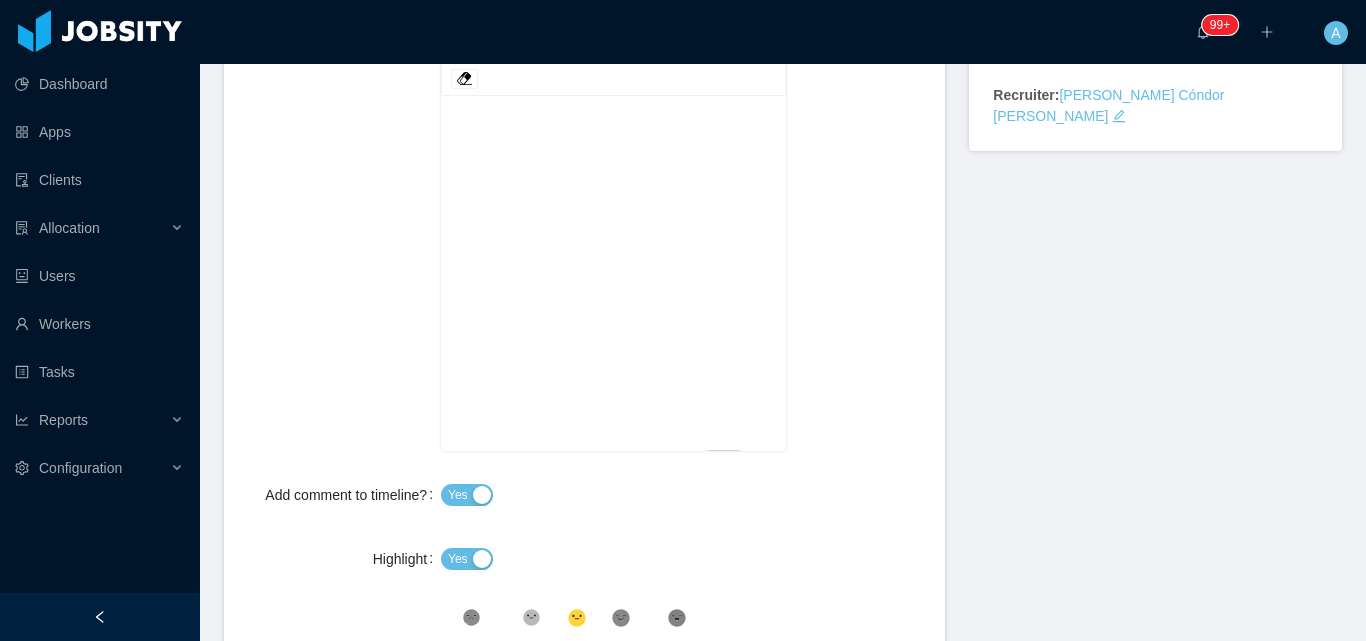 scroll, scrollTop: 137, scrollLeft: 0, axis: vertical 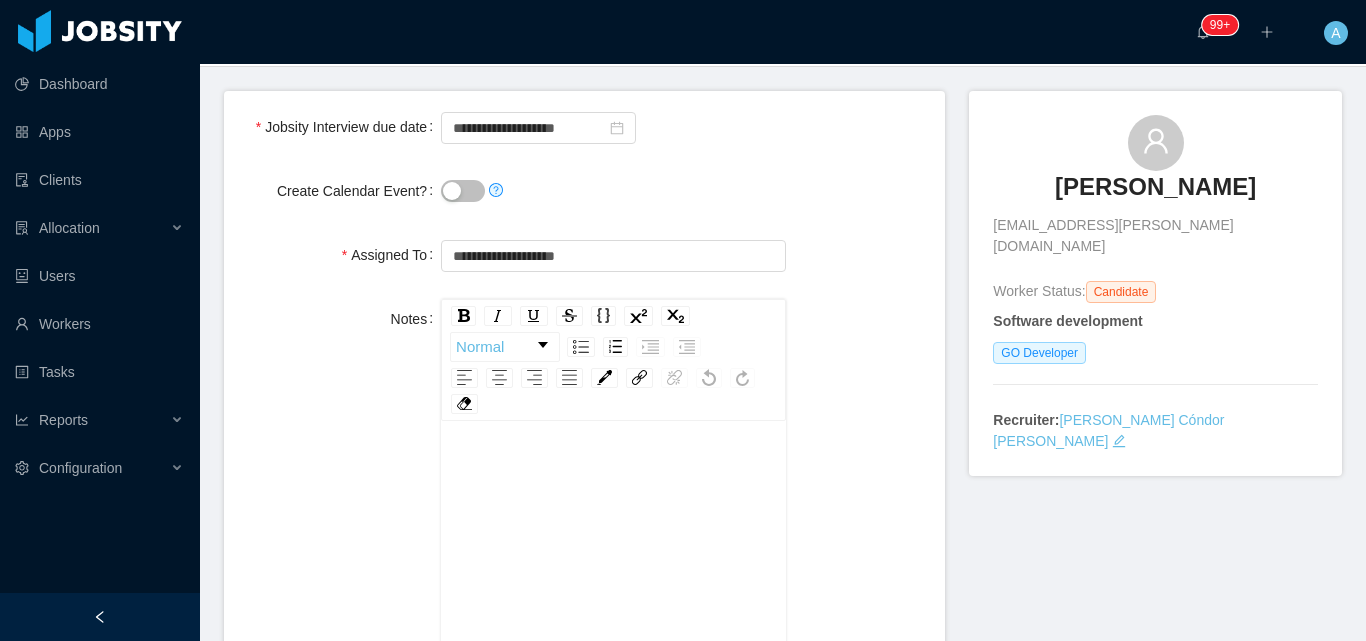 click at bounding box center [614, 630] 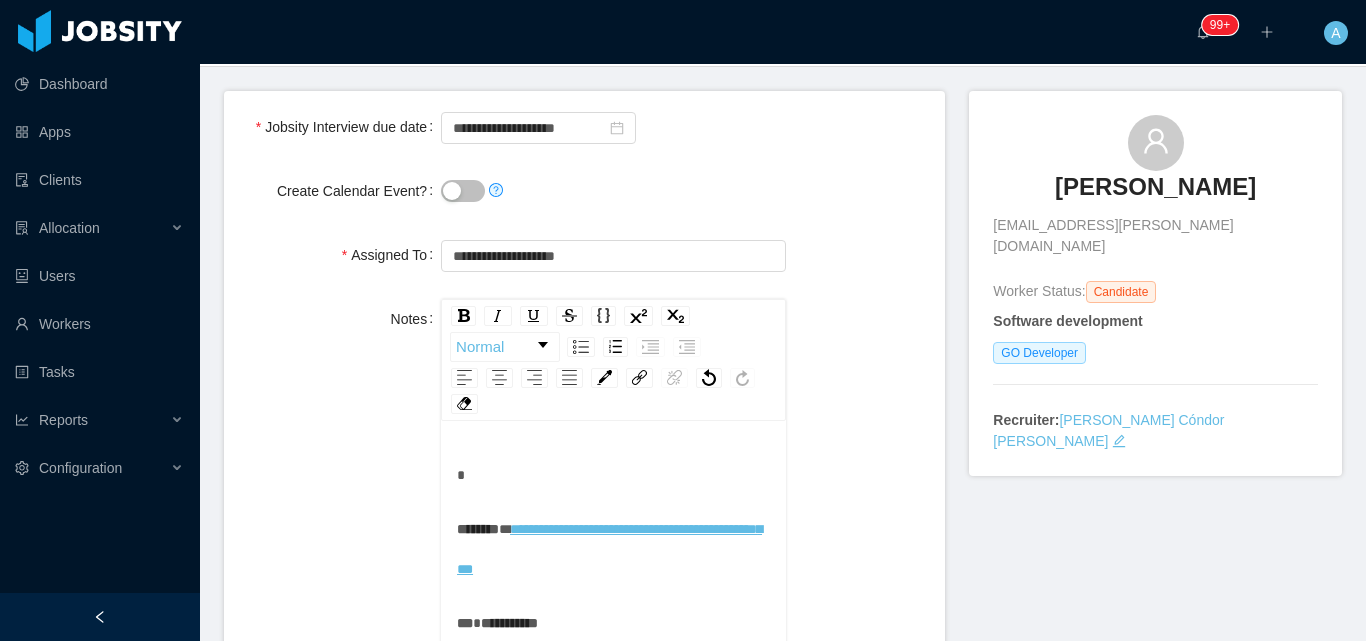 scroll, scrollTop: 168, scrollLeft: 0, axis: vertical 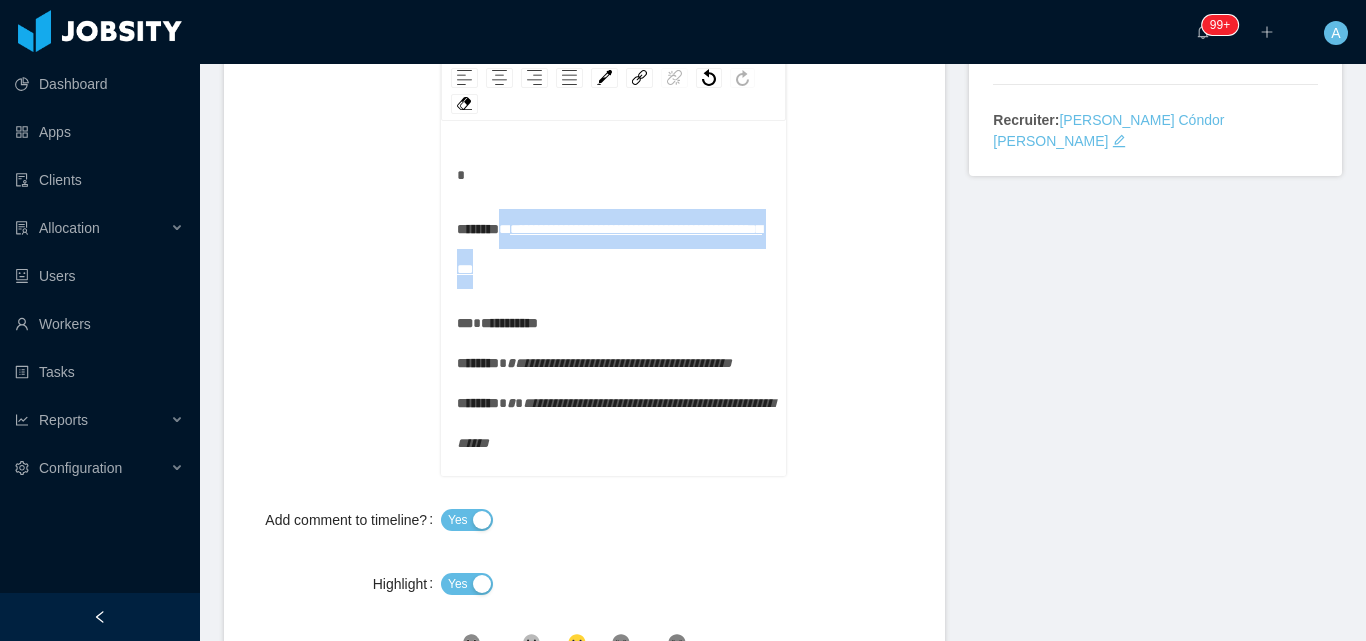 drag, startPoint x: 523, startPoint y: 226, endPoint x: 579, endPoint y: 266, distance: 68.8186 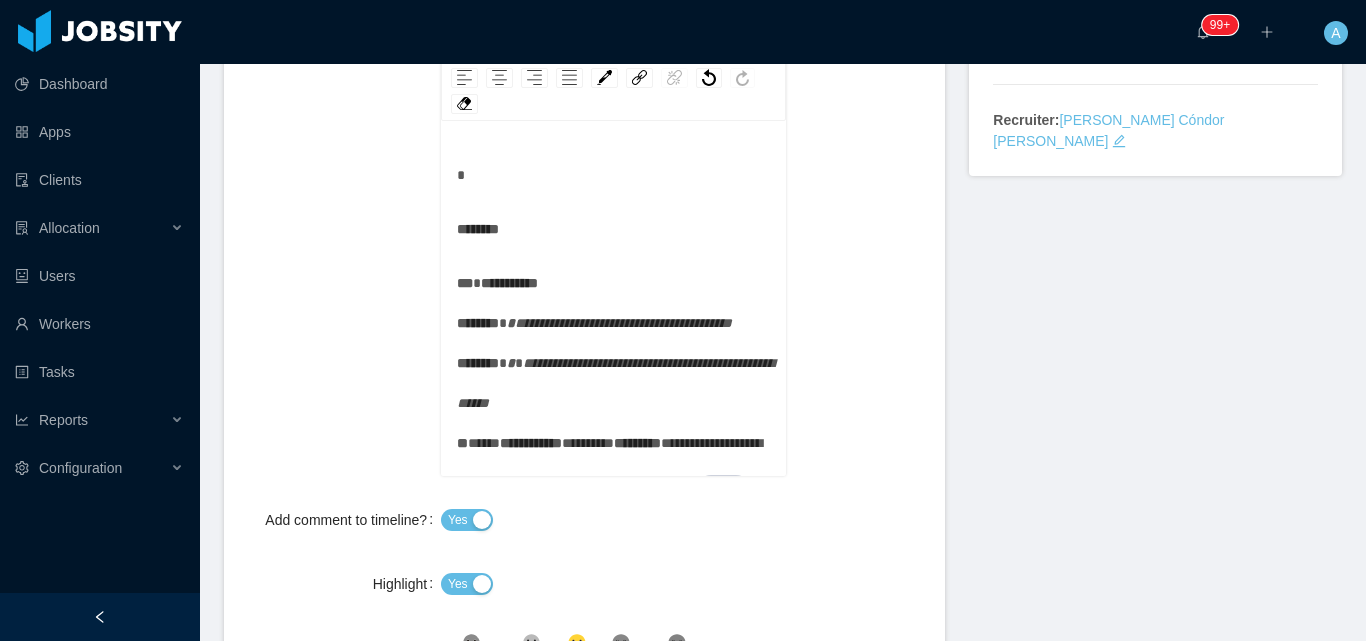 type 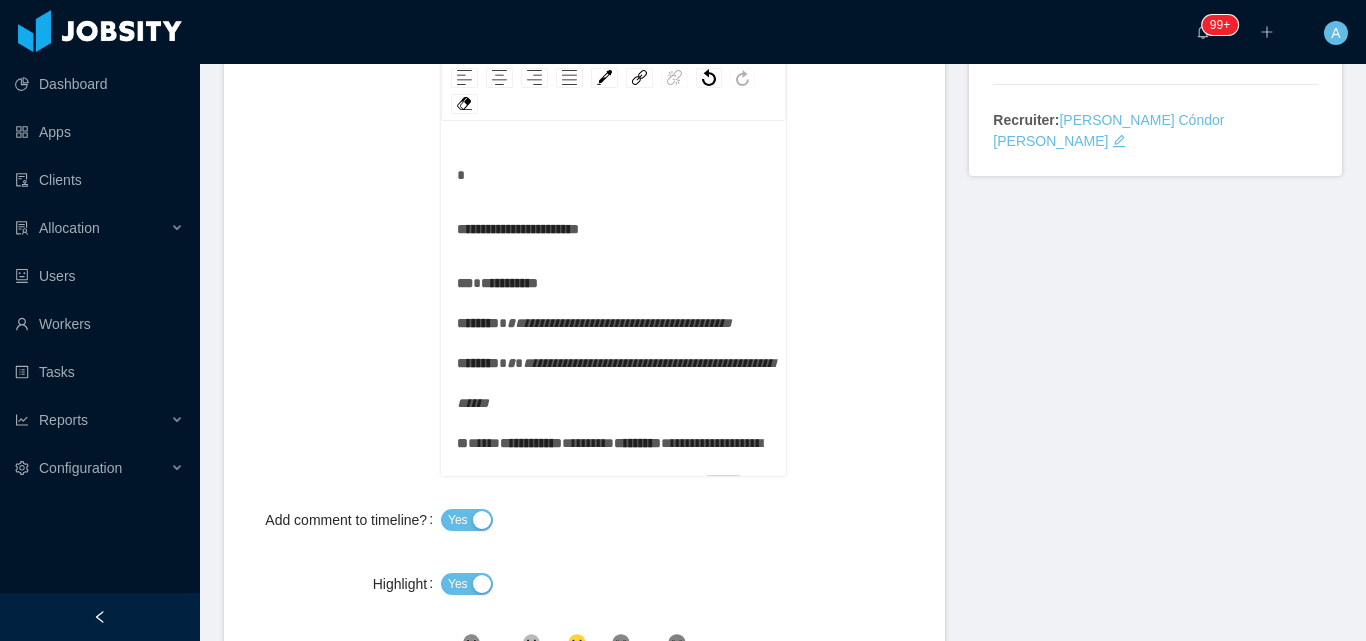 click on "**********" at bounding box center [614, 229] 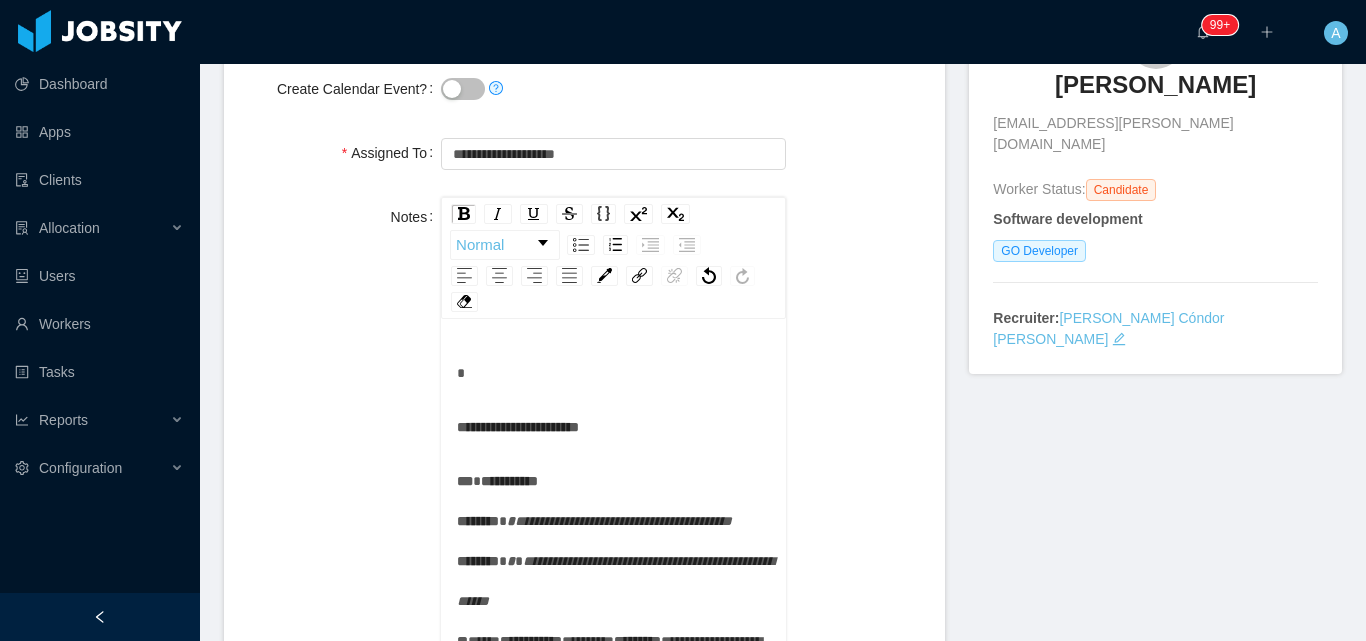 scroll, scrollTop: 237, scrollLeft: 0, axis: vertical 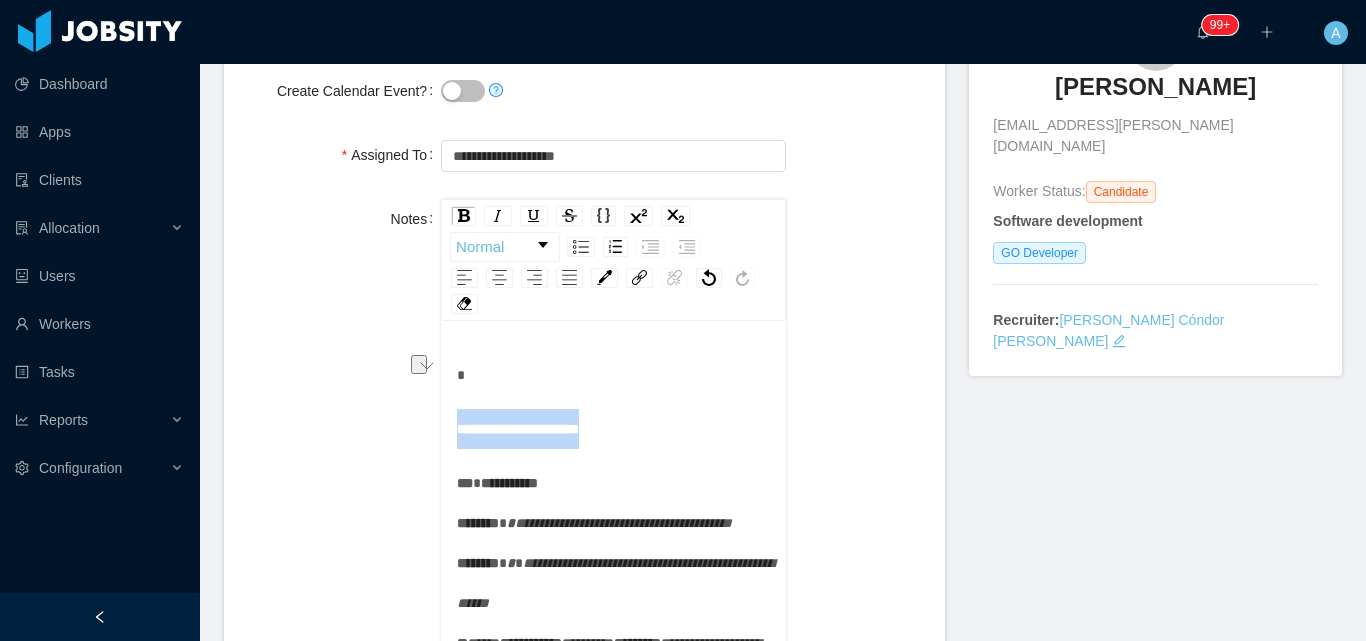 drag, startPoint x: 581, startPoint y: 436, endPoint x: 424, endPoint y: 440, distance: 157.05095 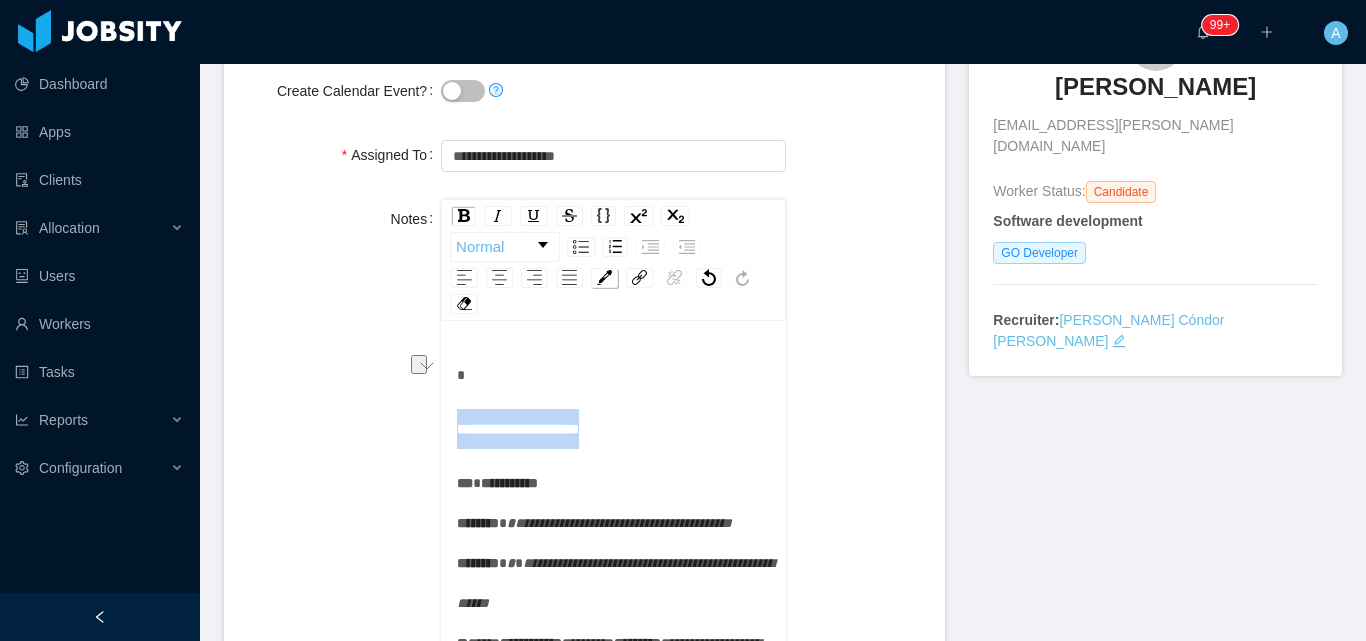 click at bounding box center (604, 278) 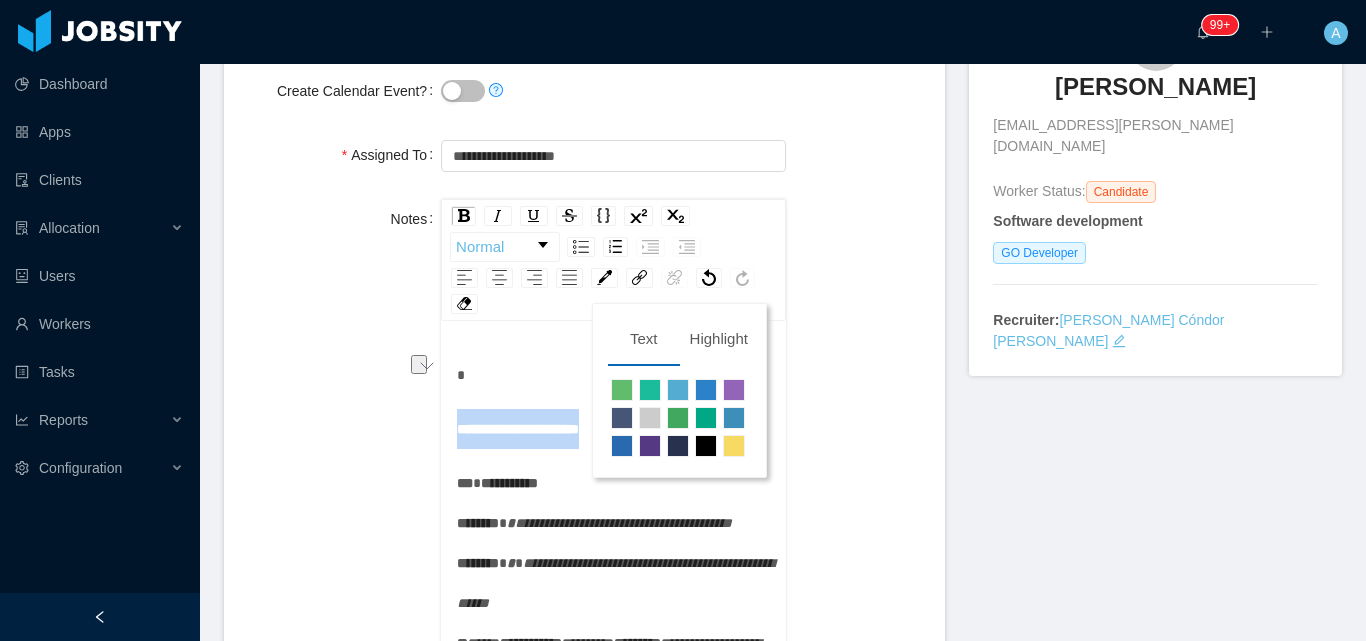 click at bounding box center [706, 390] 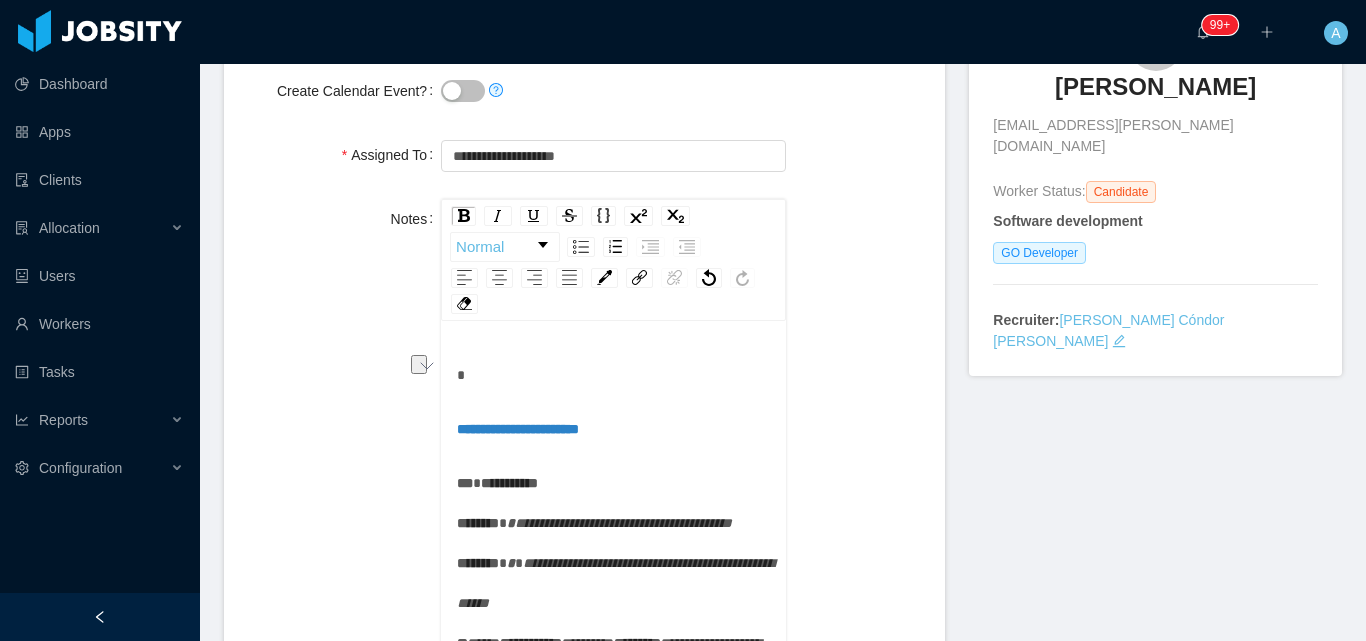 click on "**********" at bounding box center [584, 437] 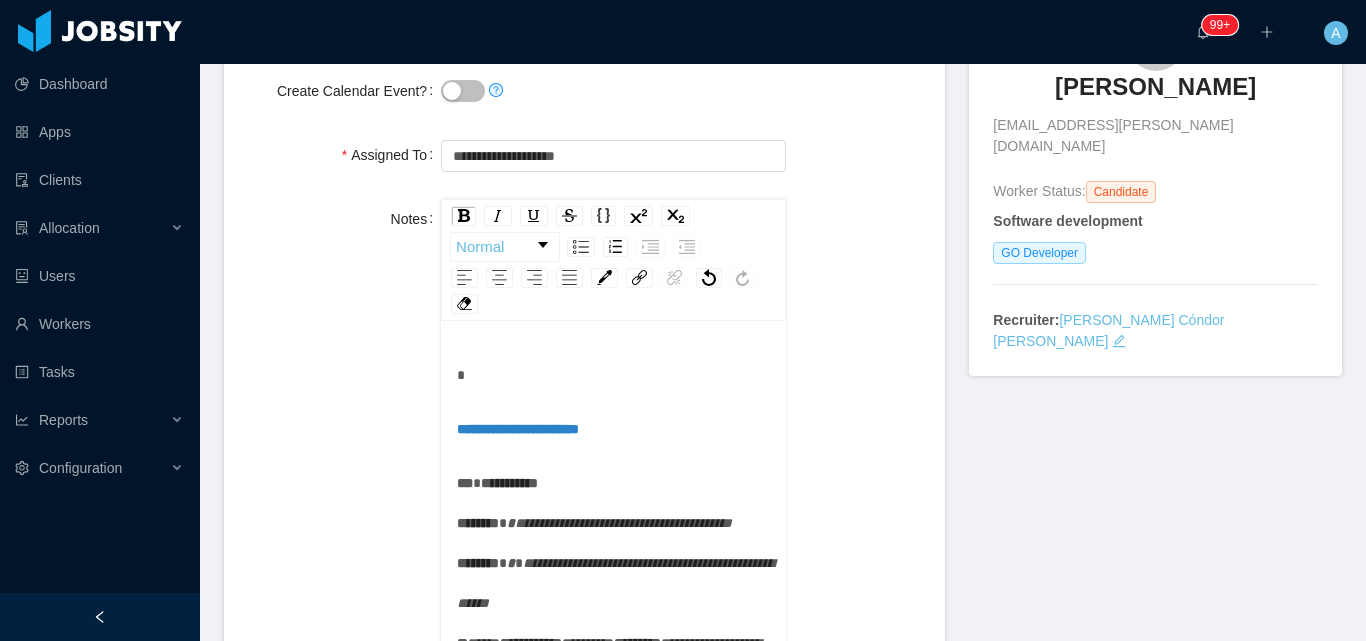 scroll, scrollTop: 100, scrollLeft: 0, axis: vertical 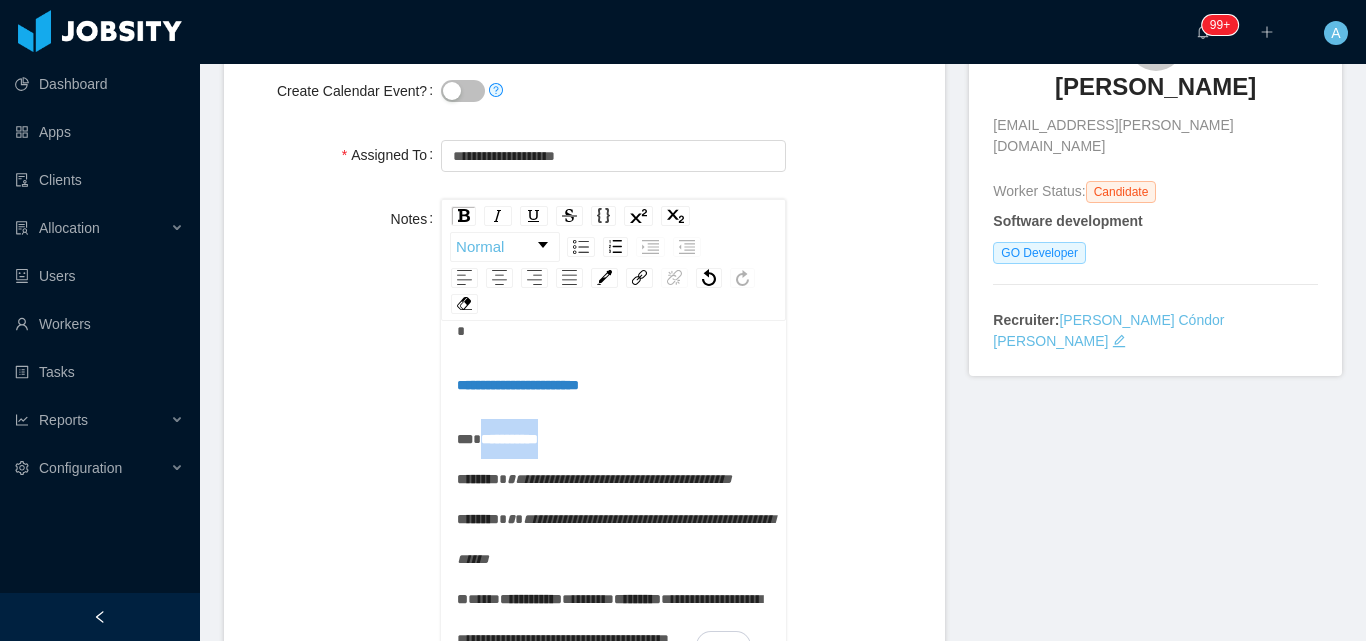 drag, startPoint x: 478, startPoint y: 382, endPoint x: 576, endPoint y: 382, distance: 98 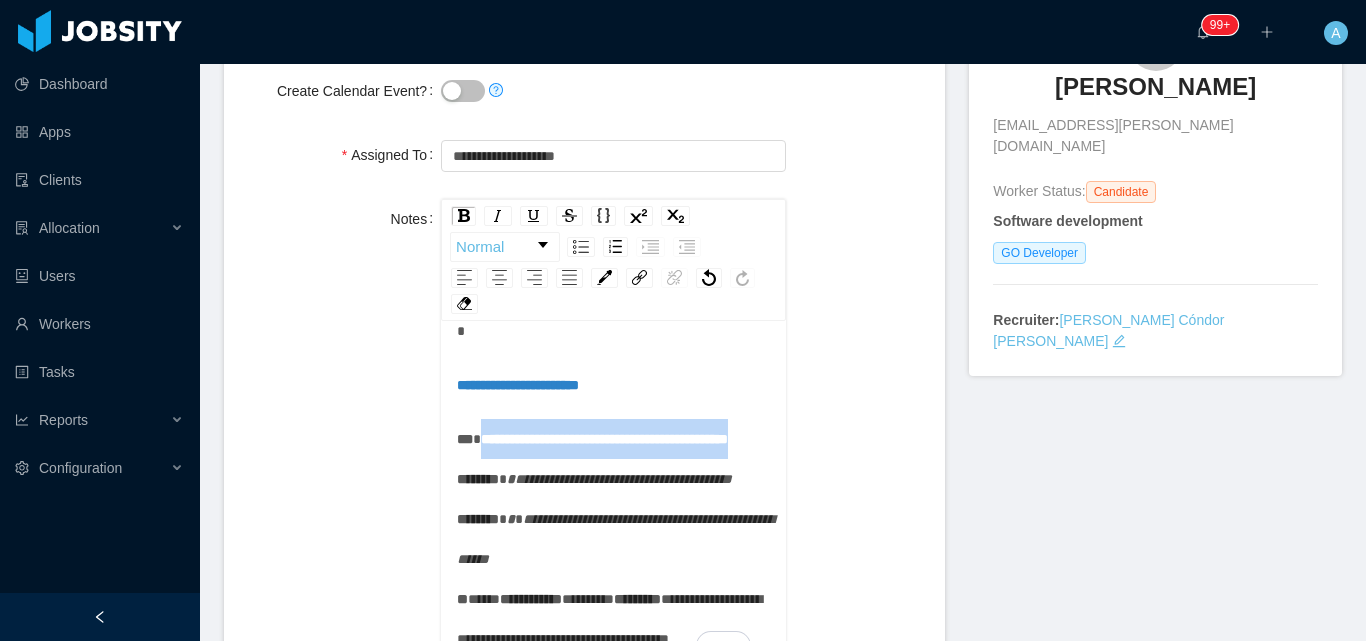 drag, startPoint x: 476, startPoint y: 384, endPoint x: 519, endPoint y: 419, distance: 55.443665 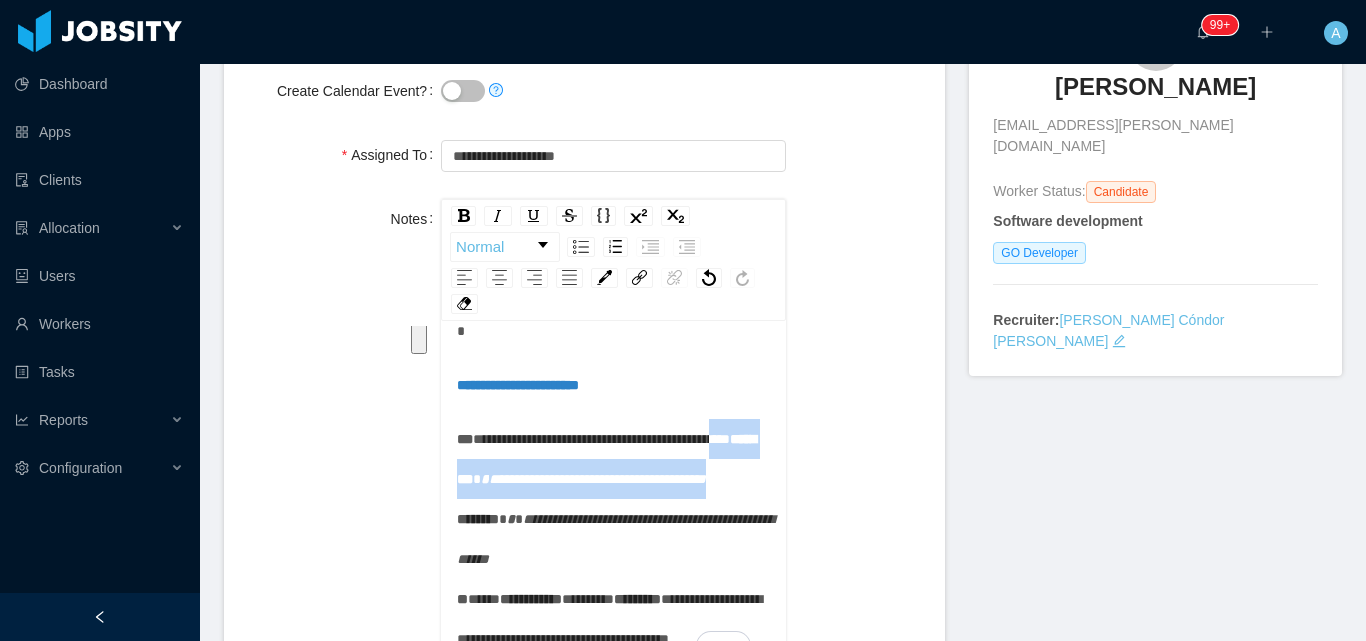 drag, startPoint x: 543, startPoint y: 500, endPoint x: 395, endPoint y: 444, distance: 158.24033 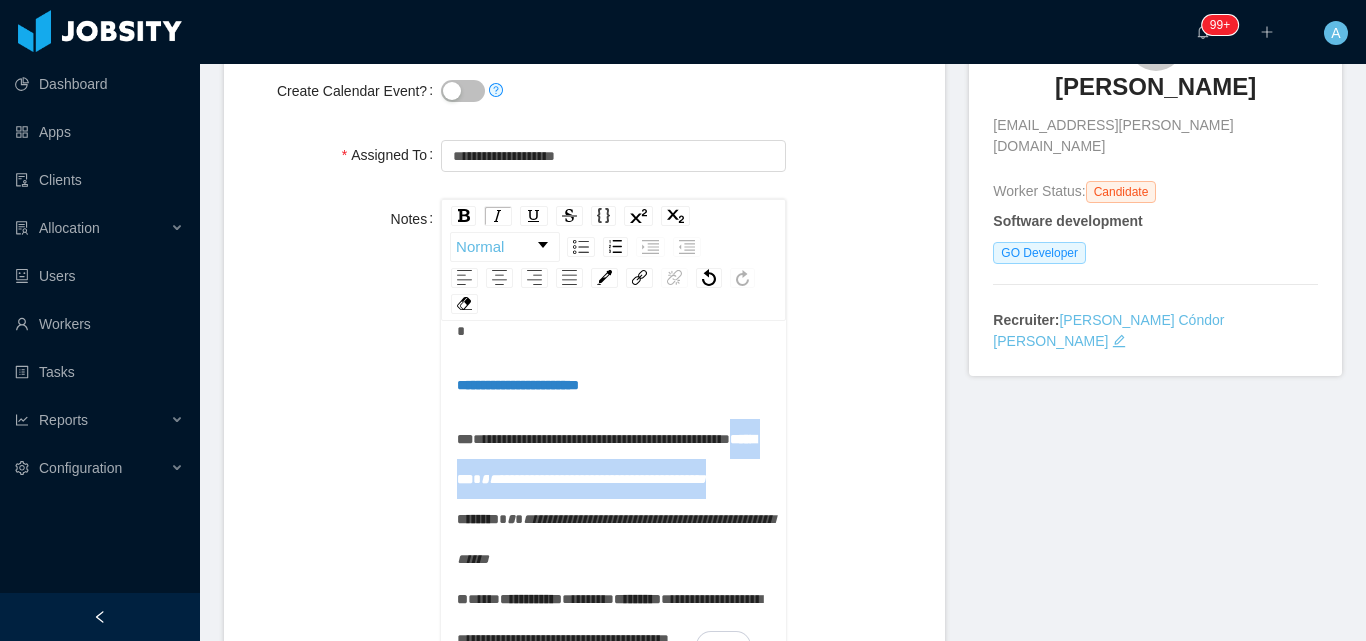 drag, startPoint x: 520, startPoint y: 507, endPoint x: 430, endPoint y: 471, distance: 96.93297 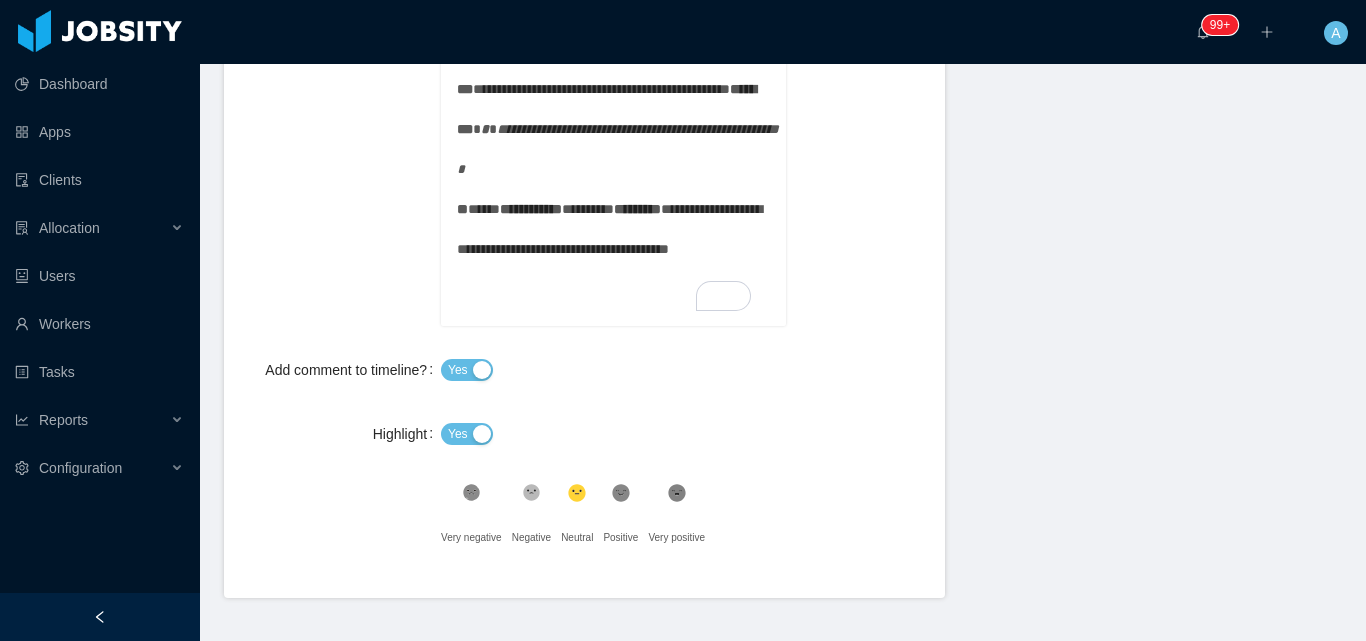 scroll, scrollTop: 604, scrollLeft: 0, axis: vertical 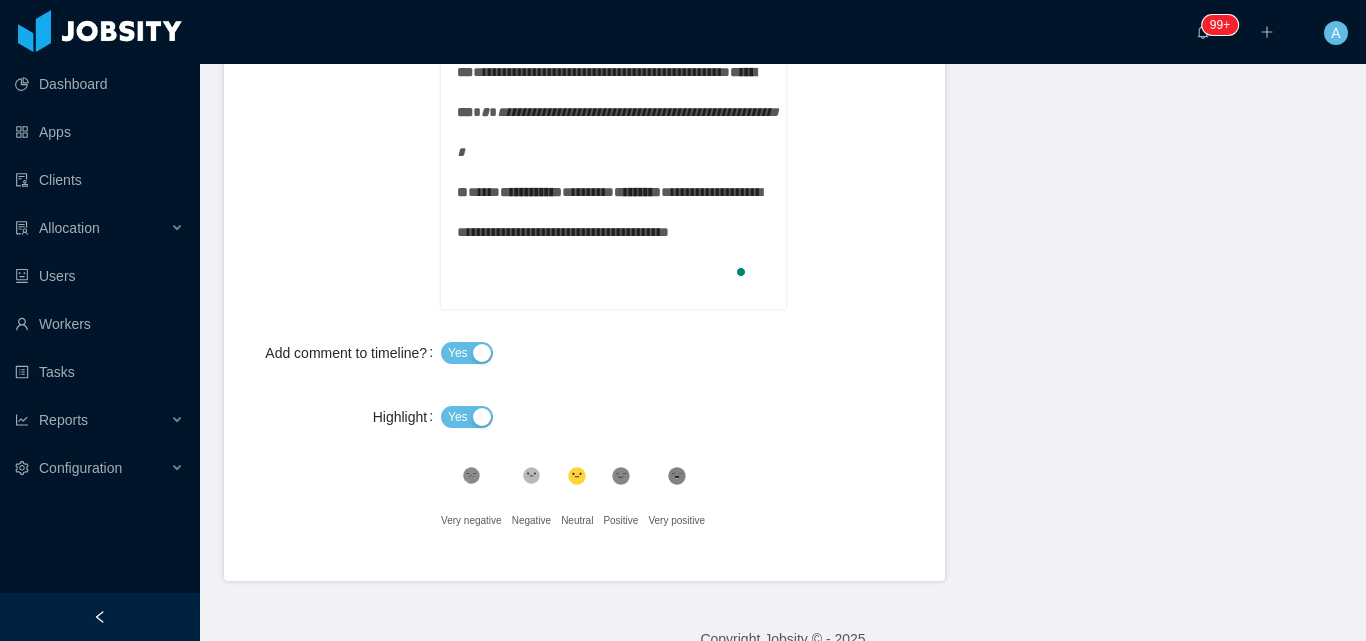 drag, startPoint x: 758, startPoint y: 245, endPoint x: 758, endPoint y: 231, distance: 14 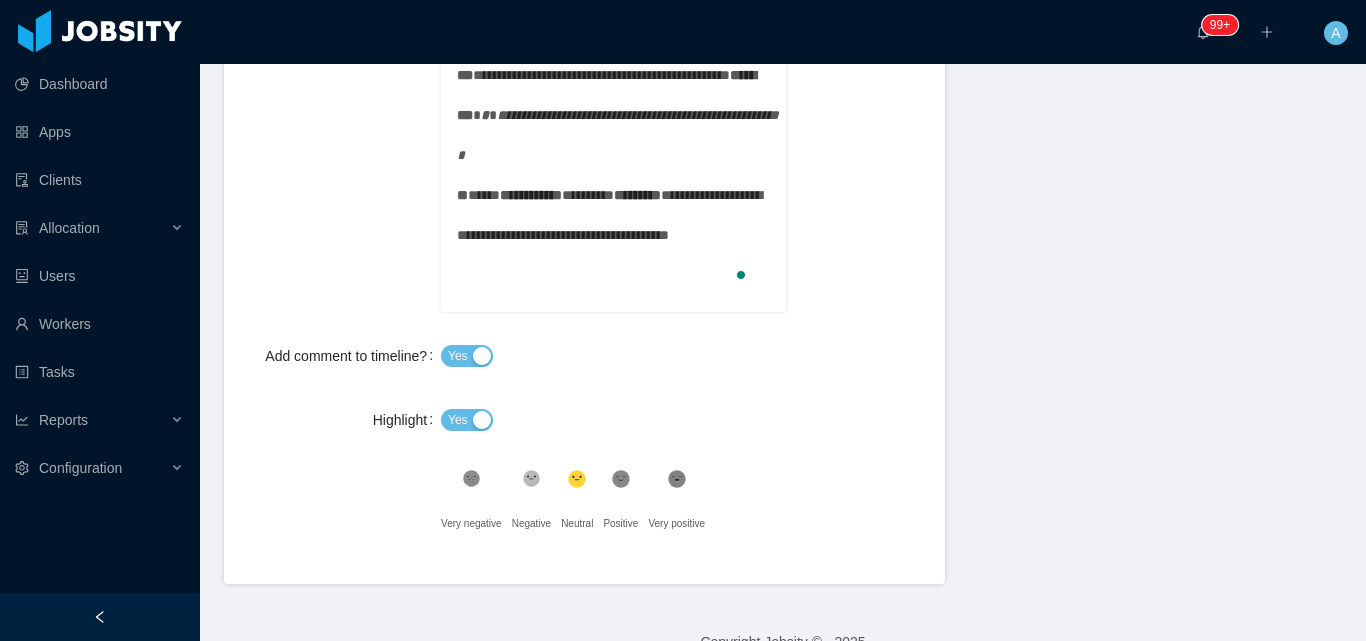 scroll, scrollTop: 106, scrollLeft: 0, axis: vertical 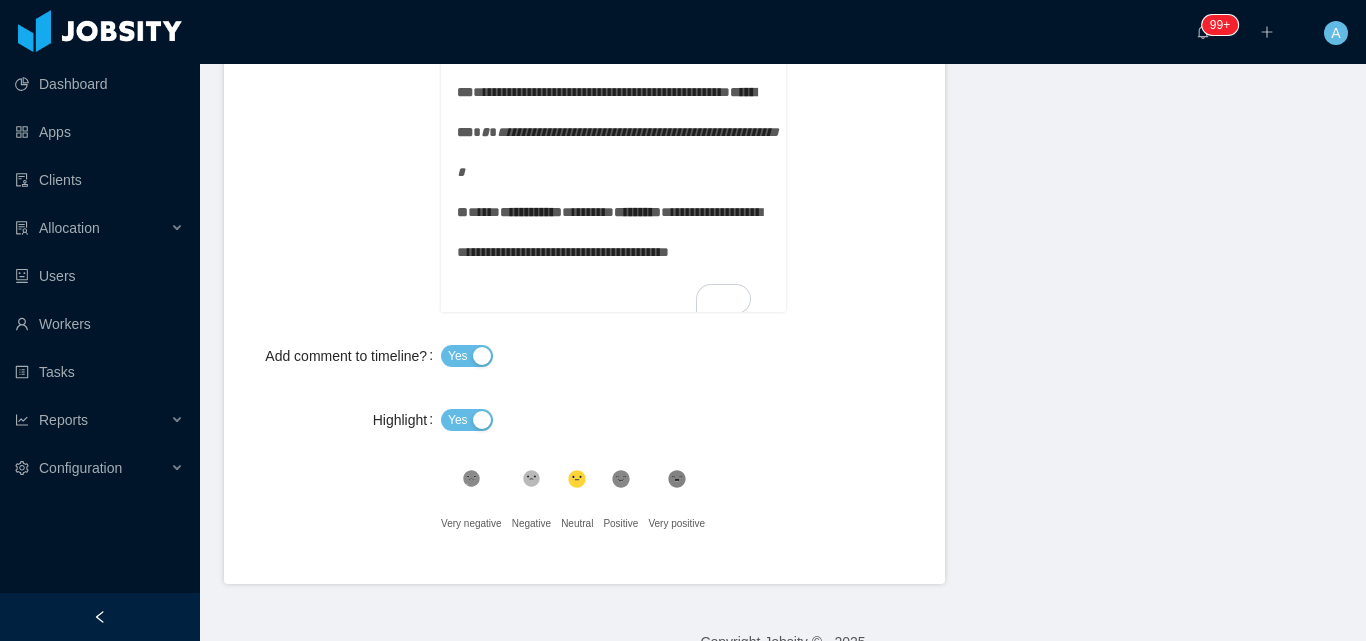 drag, startPoint x: 759, startPoint y: 238, endPoint x: 759, endPoint y: 252, distance: 14 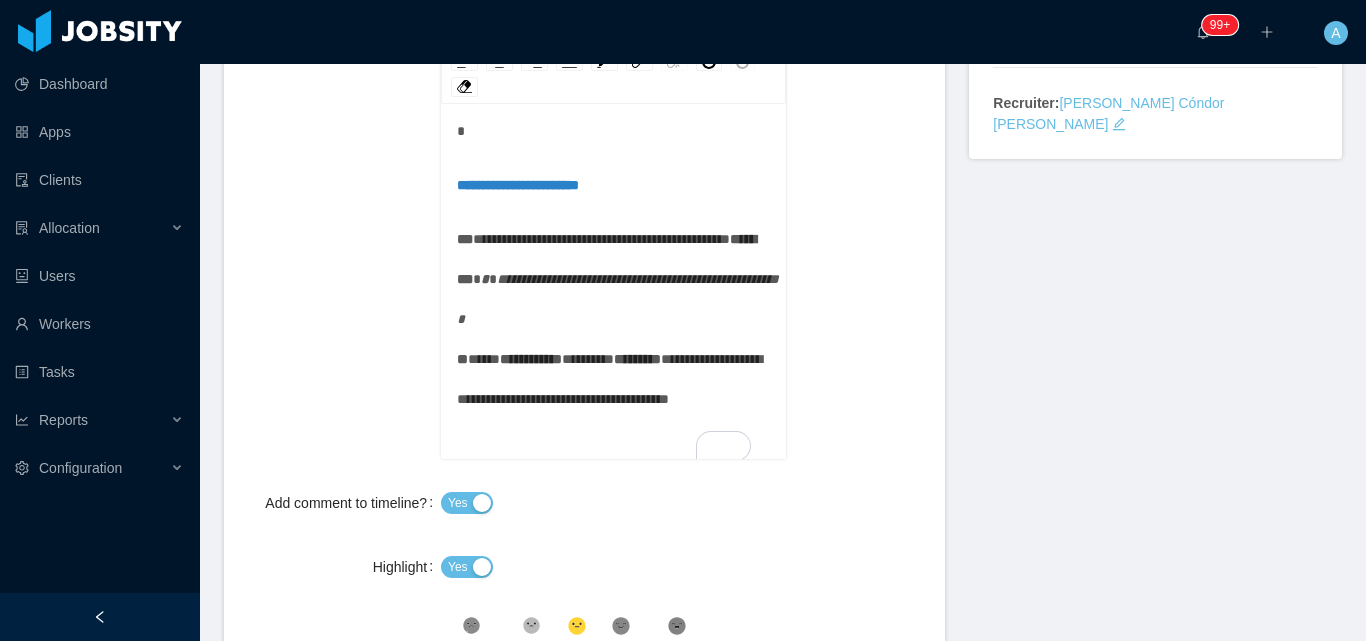 scroll, scrollTop: 464, scrollLeft: 0, axis: vertical 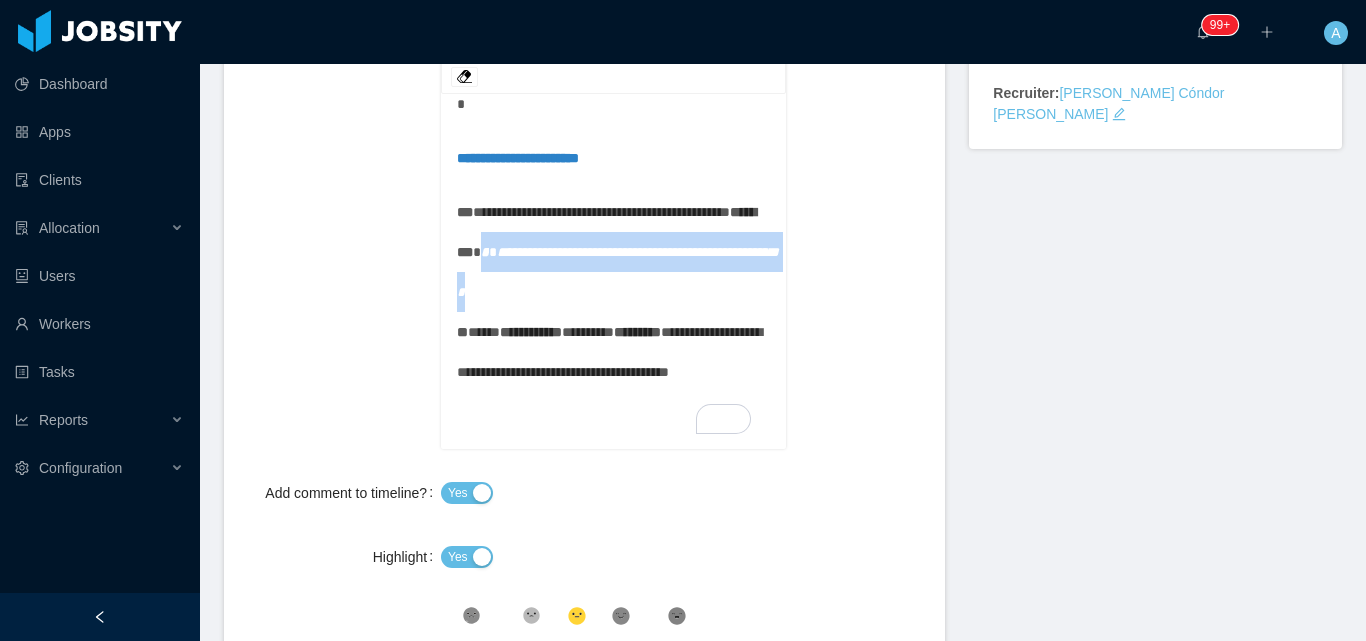 drag, startPoint x: 523, startPoint y: 222, endPoint x: 622, endPoint y: 280, distance: 114.73883 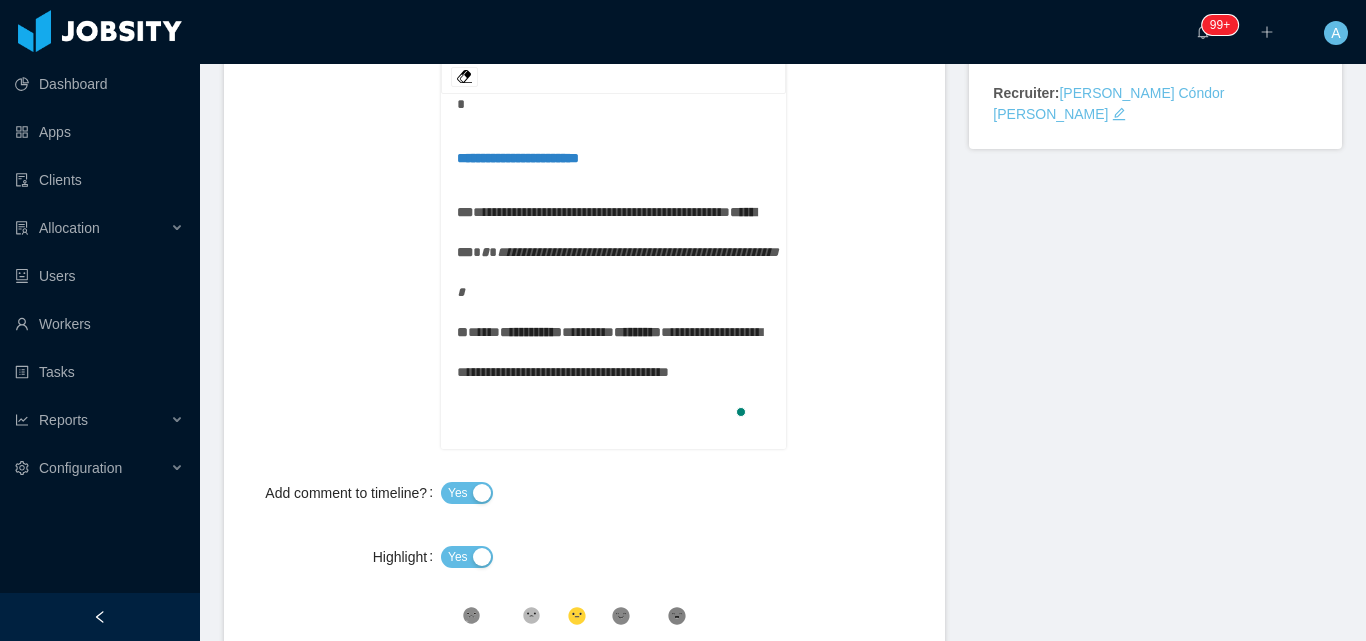 scroll, scrollTop: 67, scrollLeft: 0, axis: vertical 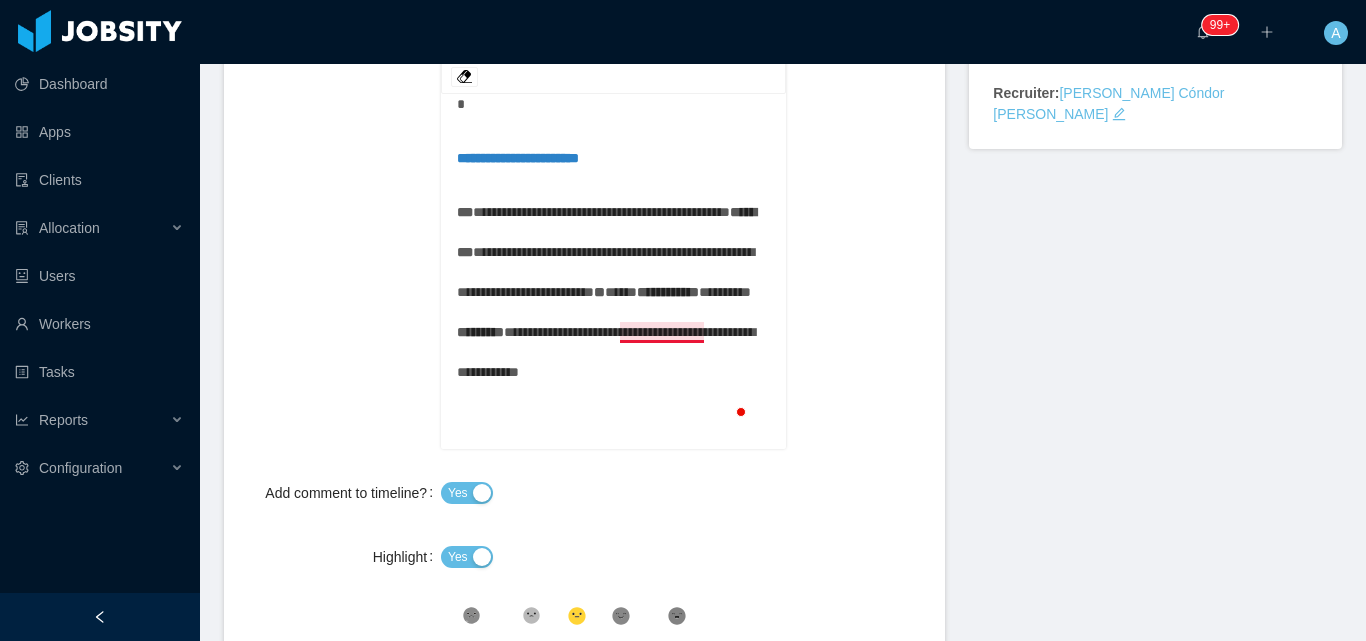 click on "**********" at bounding box center [605, 272] 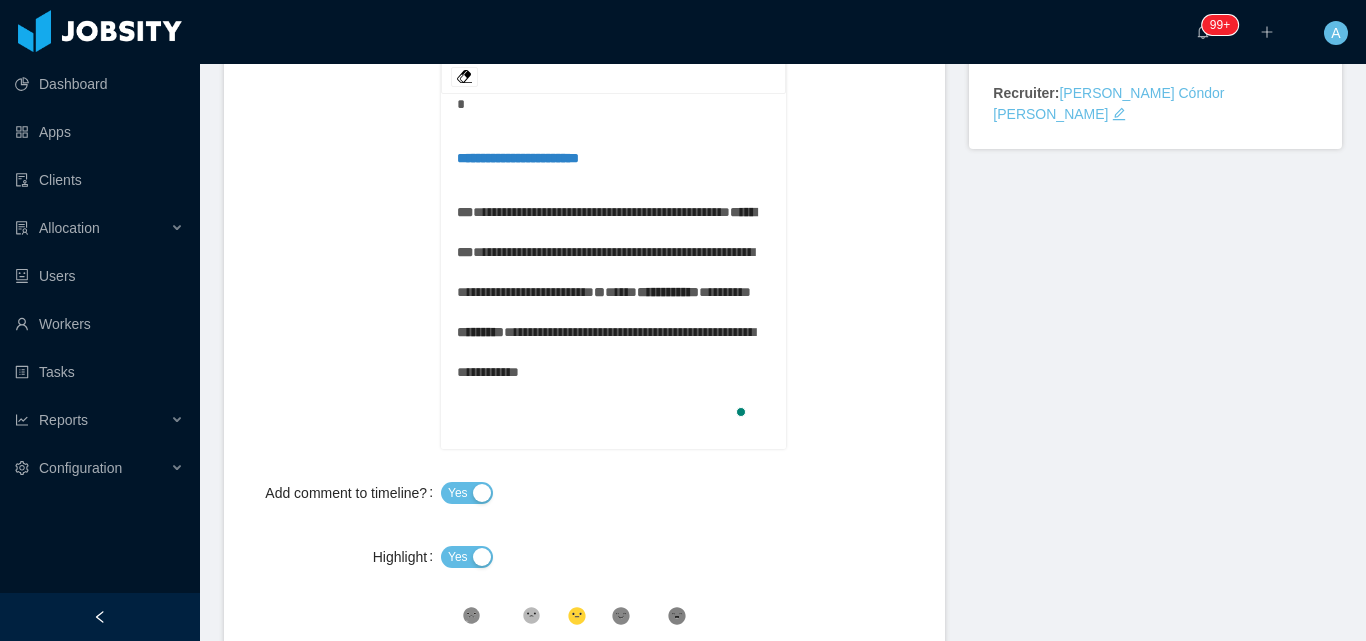 scroll, scrollTop: 0, scrollLeft: 0, axis: both 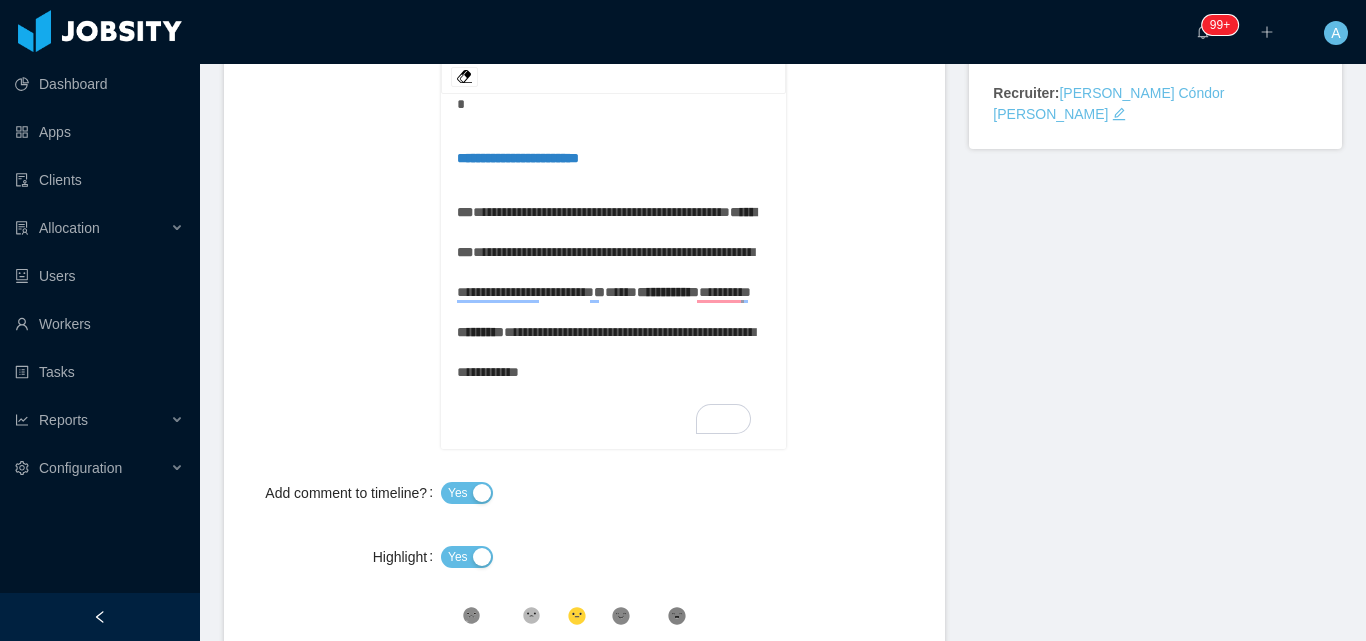 click on "**********" at bounding box center [614, 292] 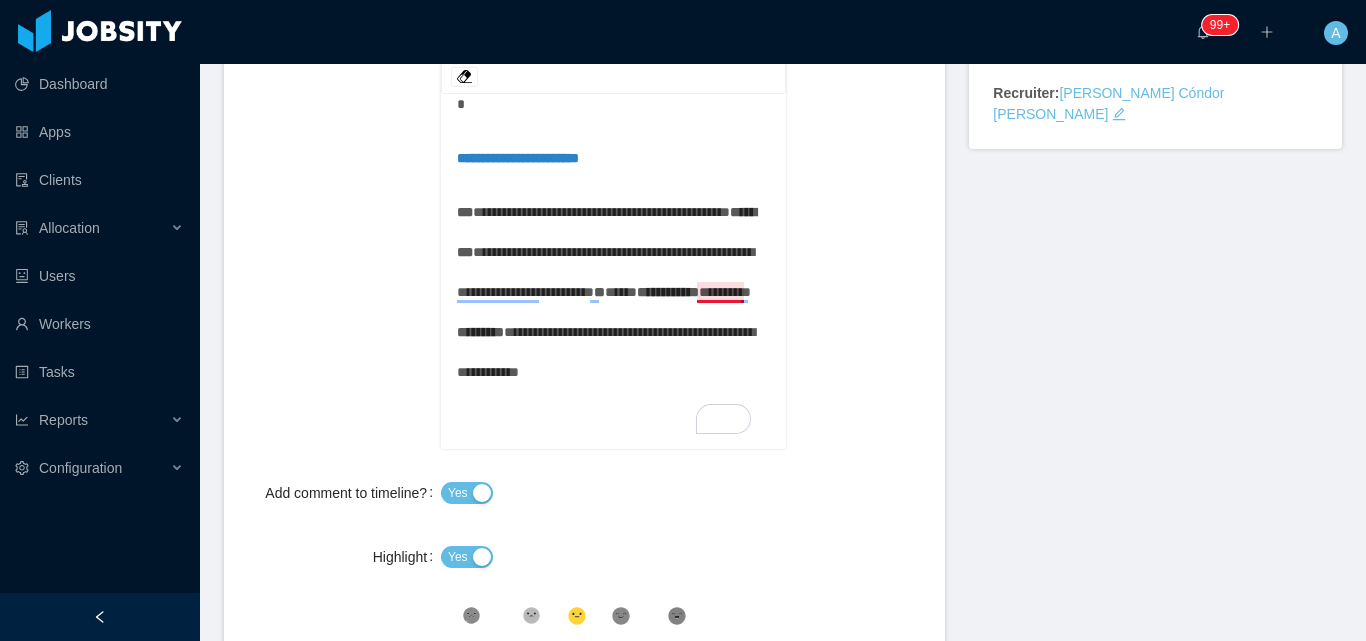 click on "**********" at bounding box center (605, 272) 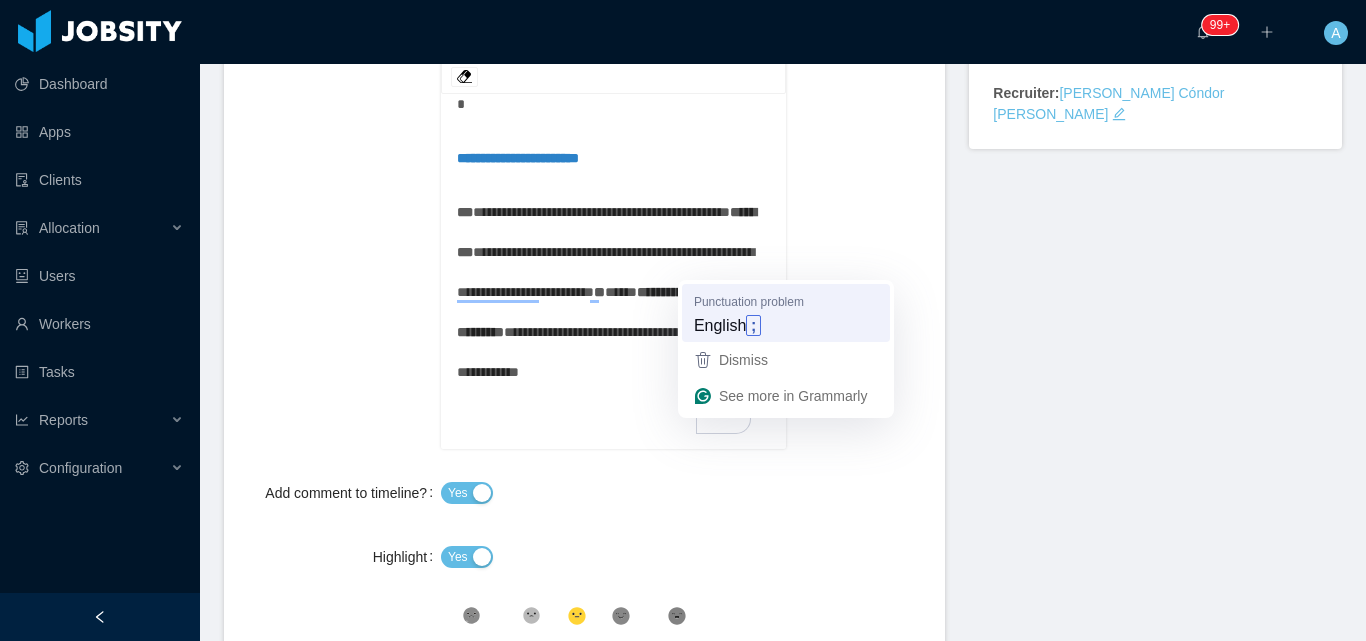 scroll, scrollTop: 0, scrollLeft: 0, axis: both 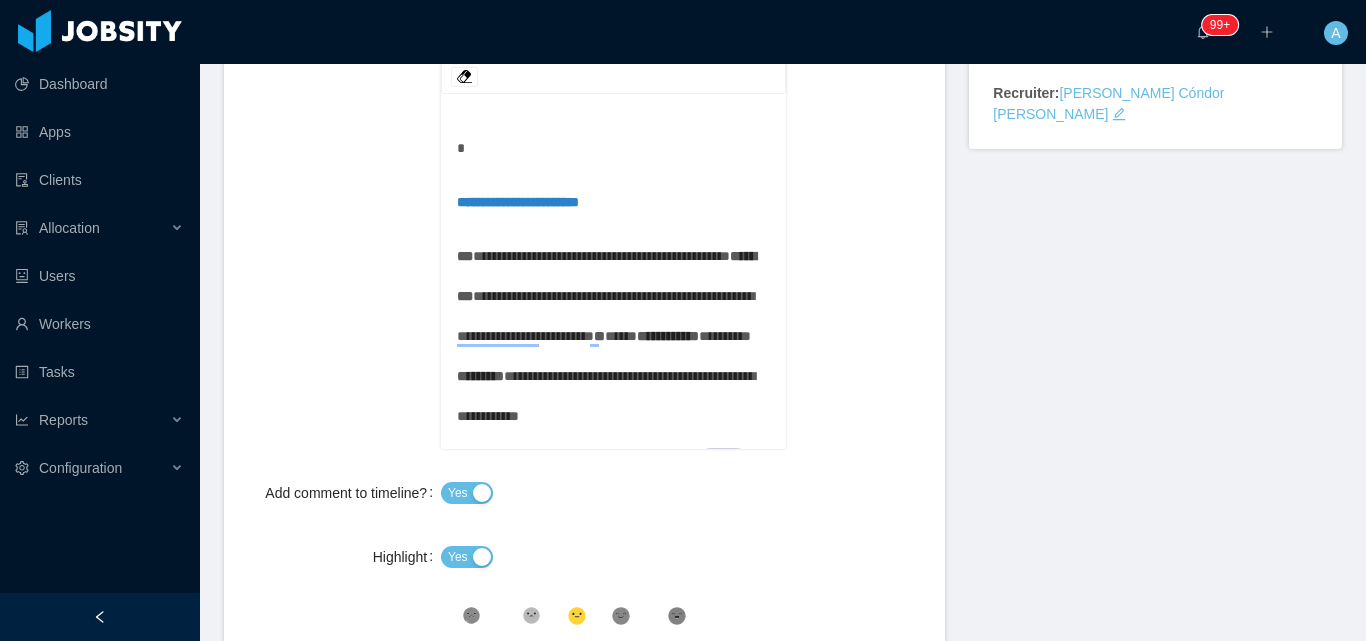 click on "**********" at bounding box center [613, 274] 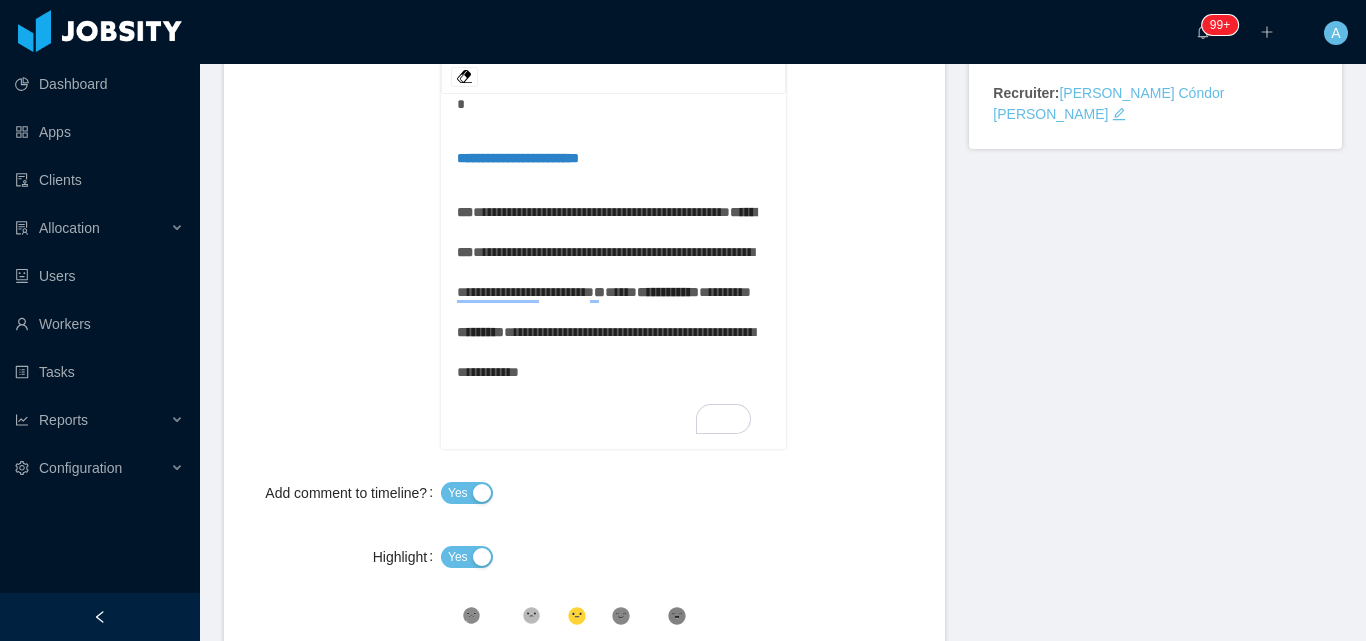 scroll 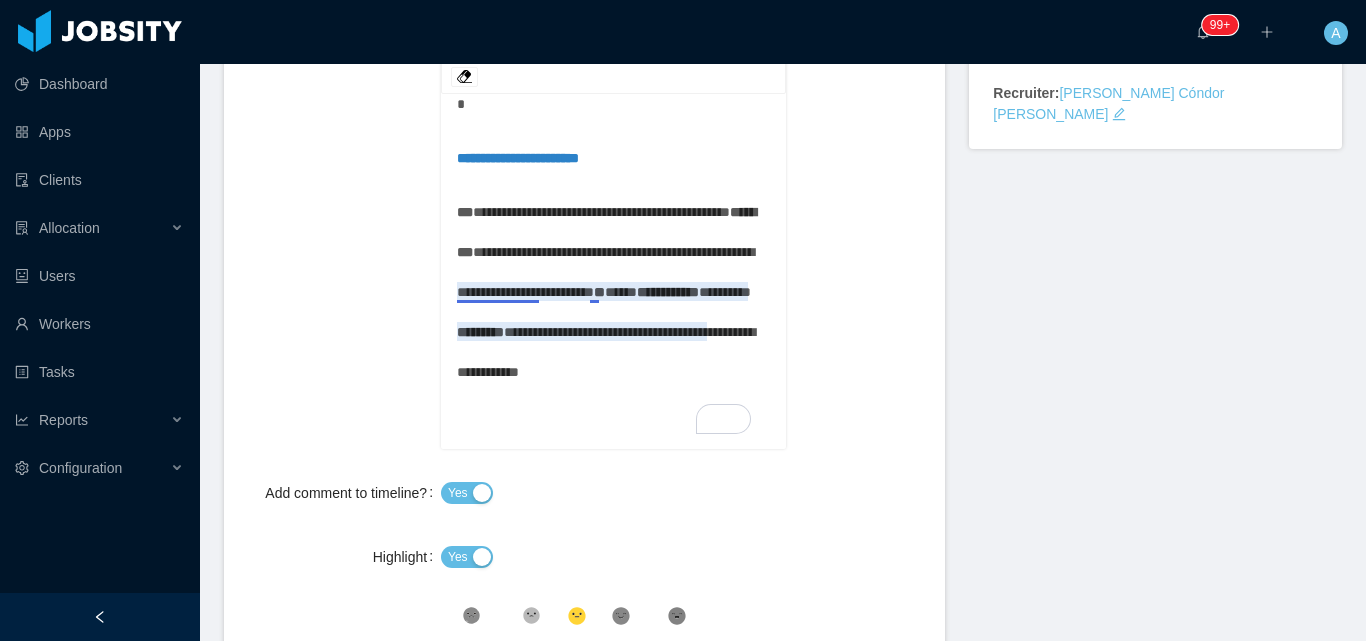 click on "**********" at bounding box center (605, 272) 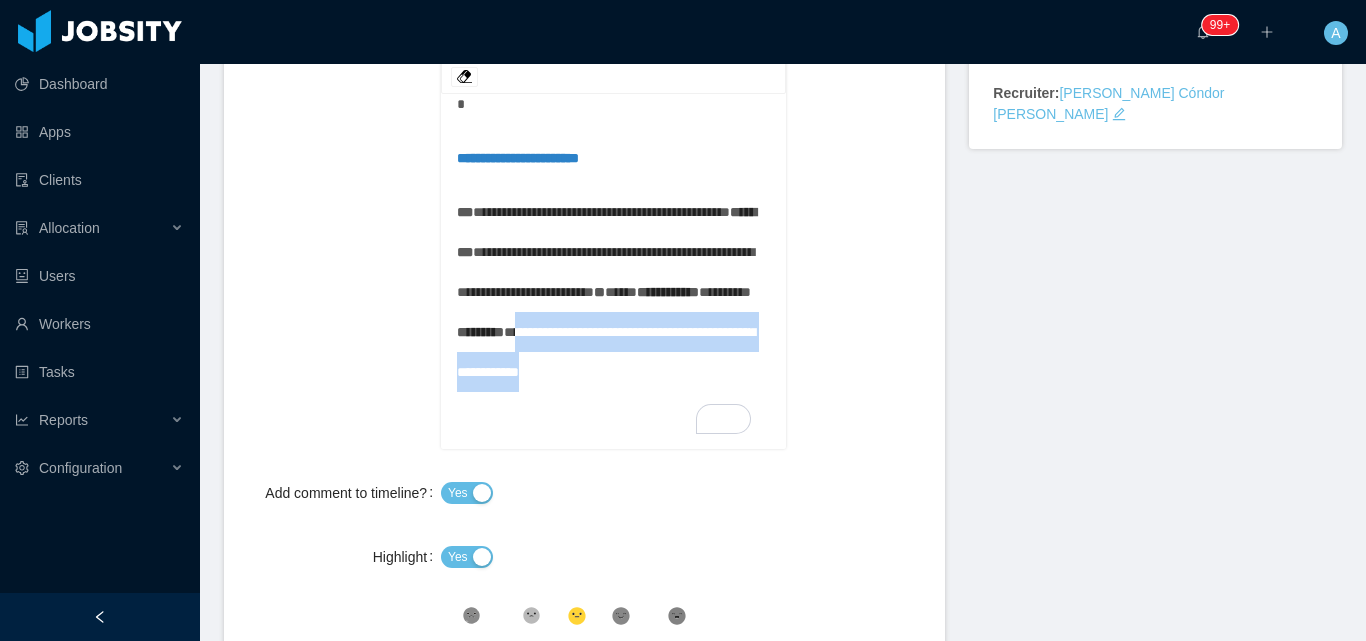 drag, startPoint x: 534, startPoint y: 392, endPoint x: 660, endPoint y: 454, distance: 140.42792 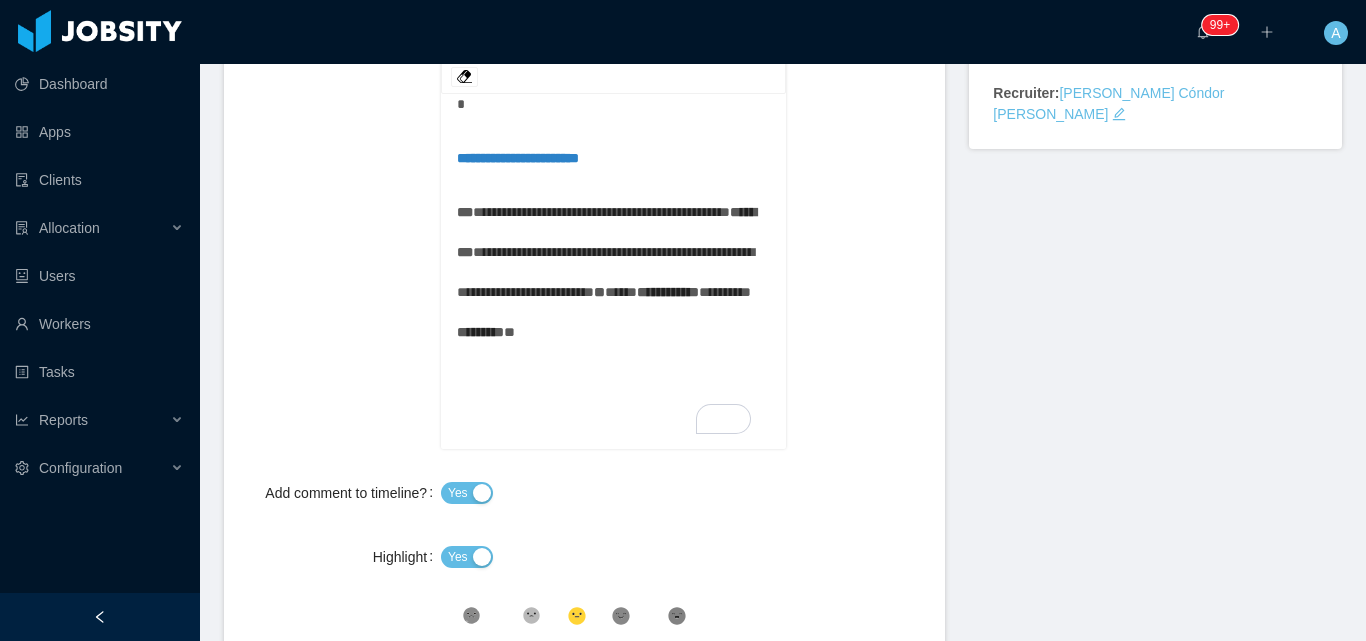 scroll, scrollTop: 67, scrollLeft: 0, axis: vertical 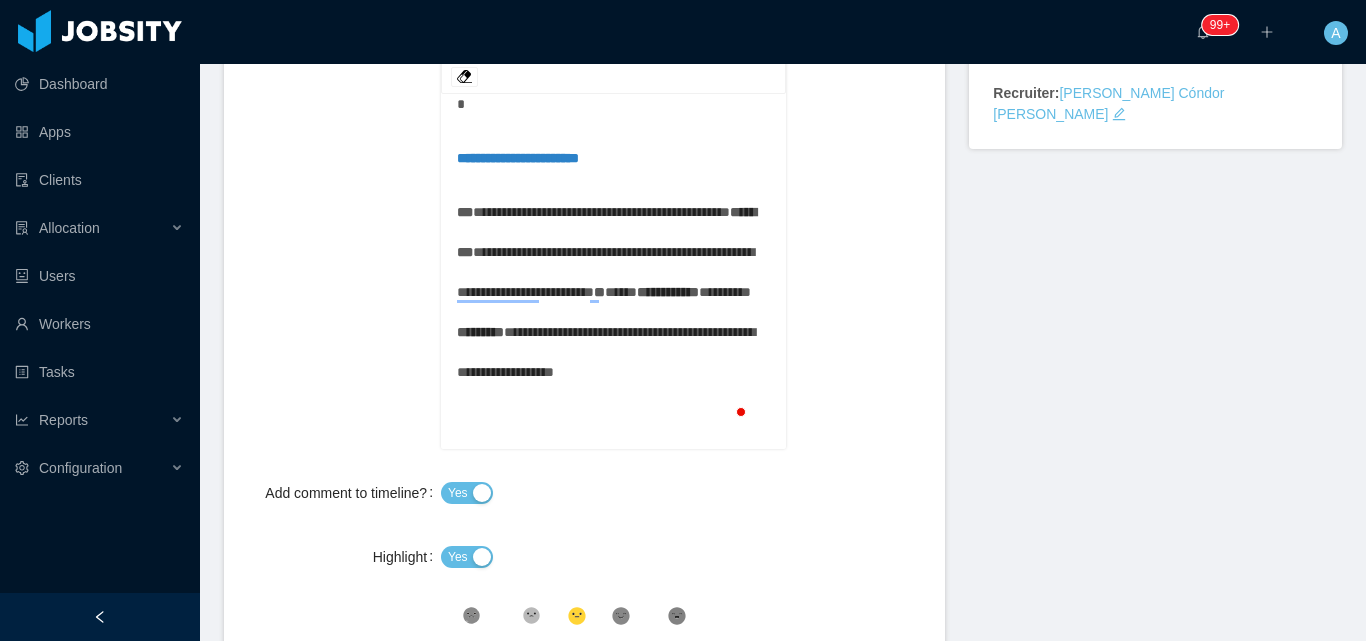 click on "**********" at bounding box center (606, 352) 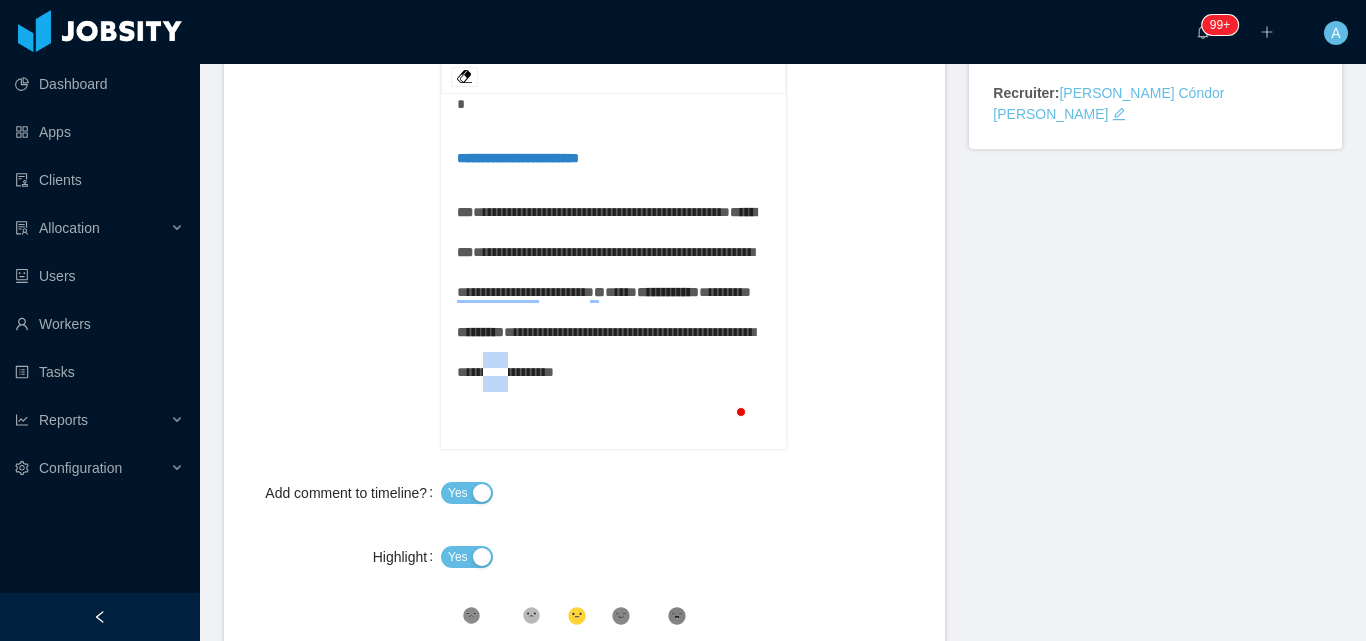 click on "**********" at bounding box center [606, 352] 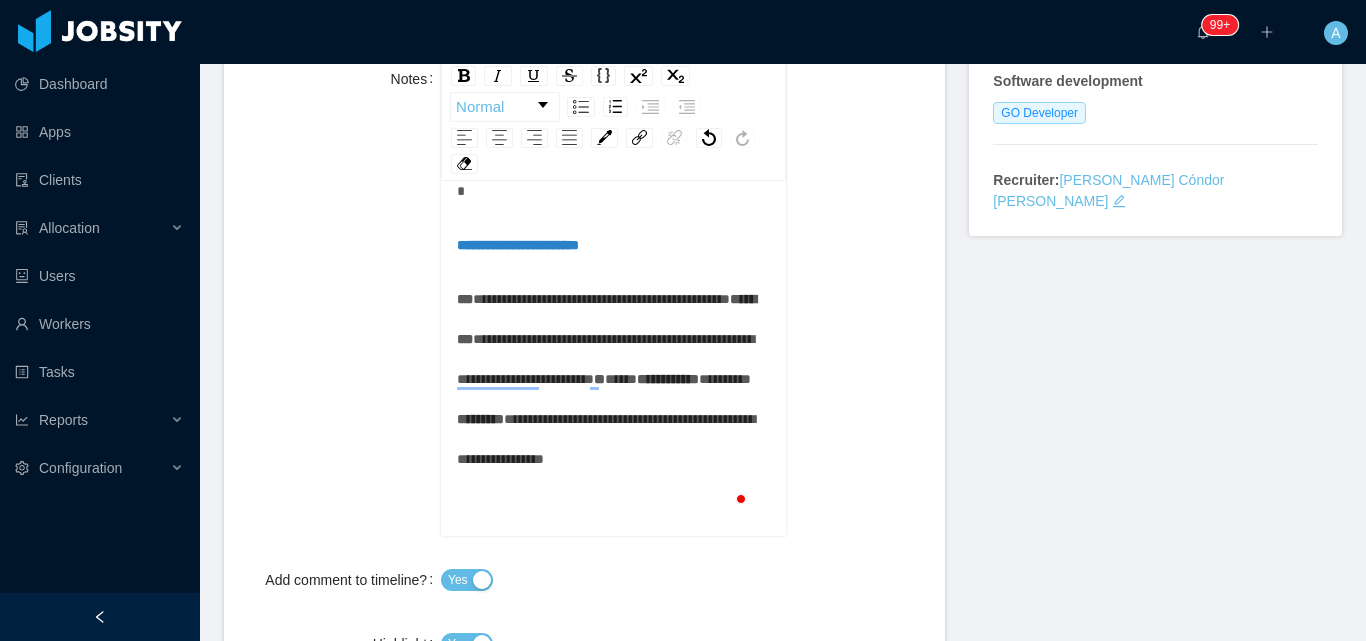 scroll, scrollTop: 364, scrollLeft: 0, axis: vertical 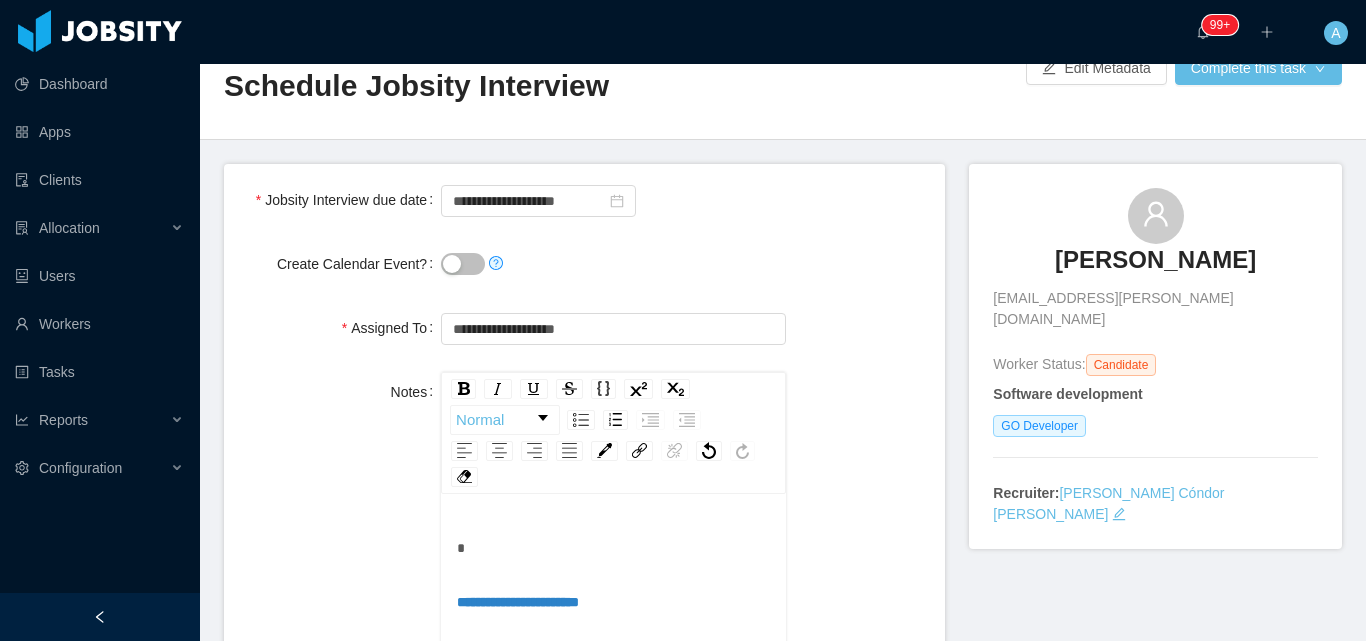 click on "**********" at bounding box center [518, 602] 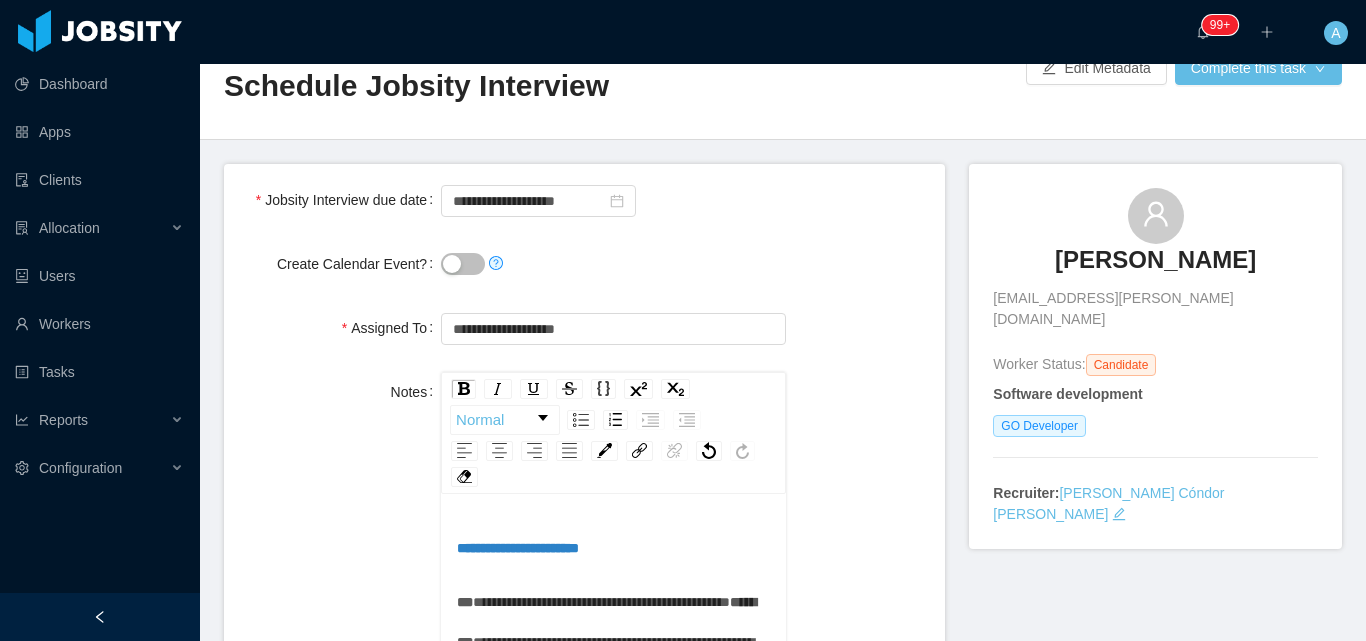 click on "**********" at bounding box center (584, 610) 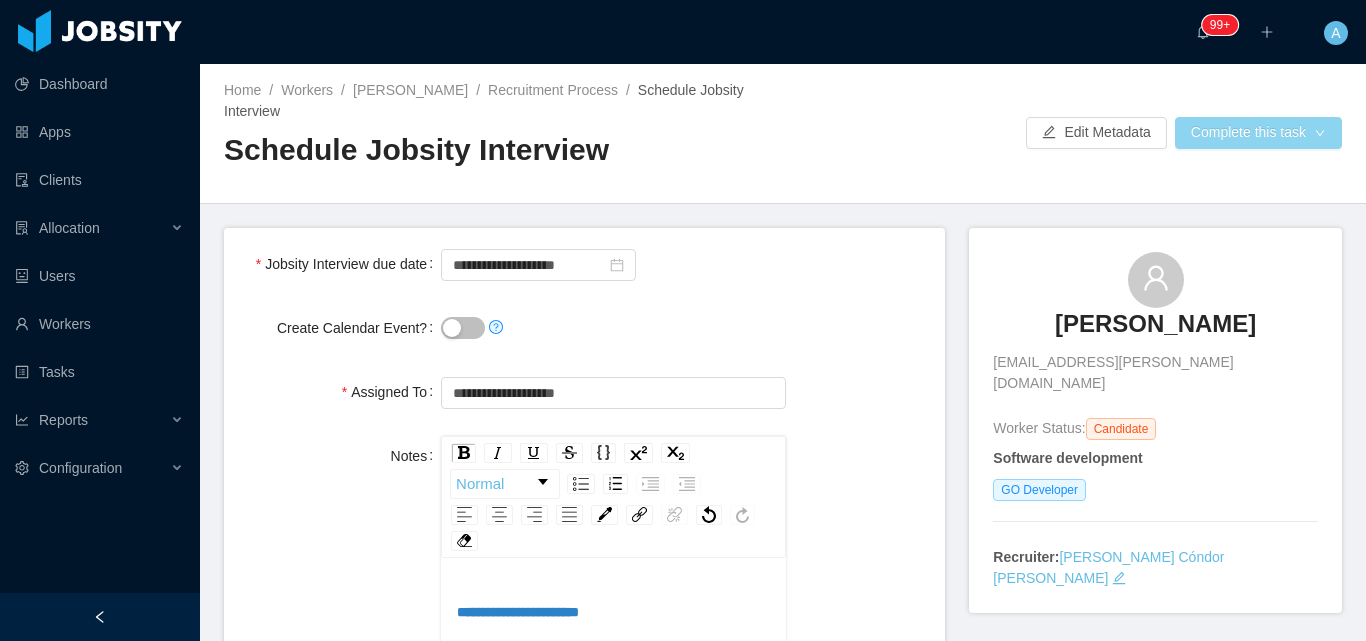click on "Complete this task" at bounding box center (1258, 133) 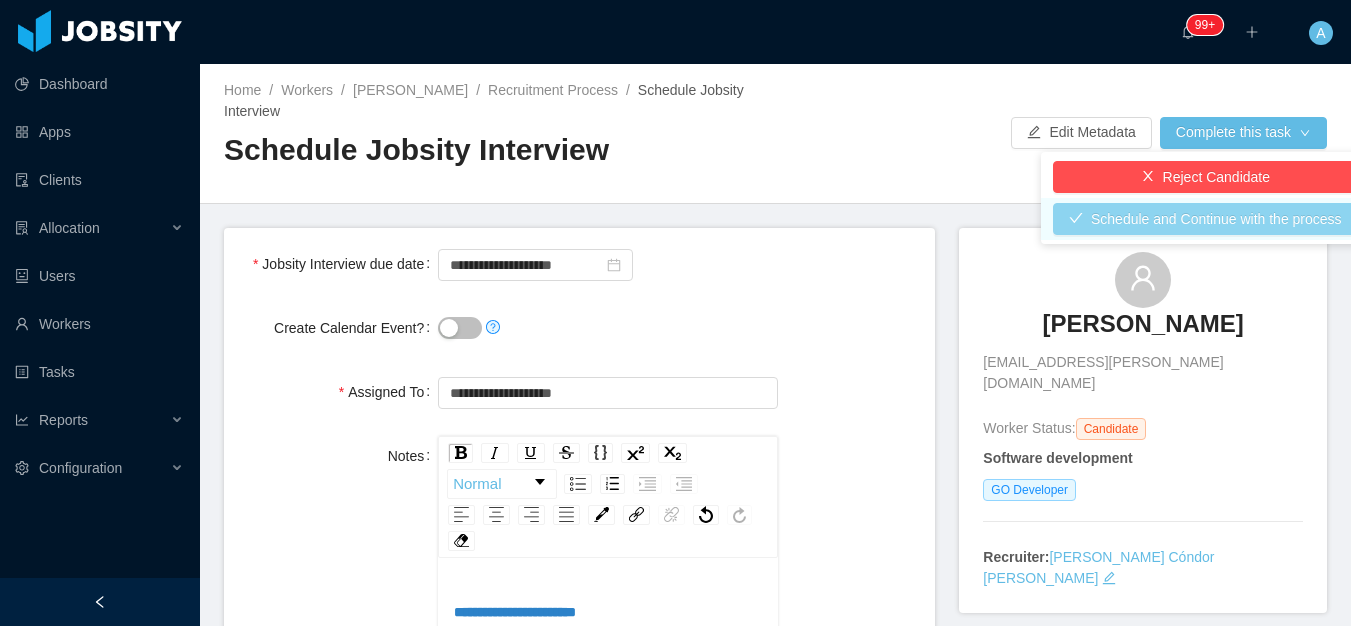 click on "Schedule and Continue with the process" at bounding box center (1205, 219) 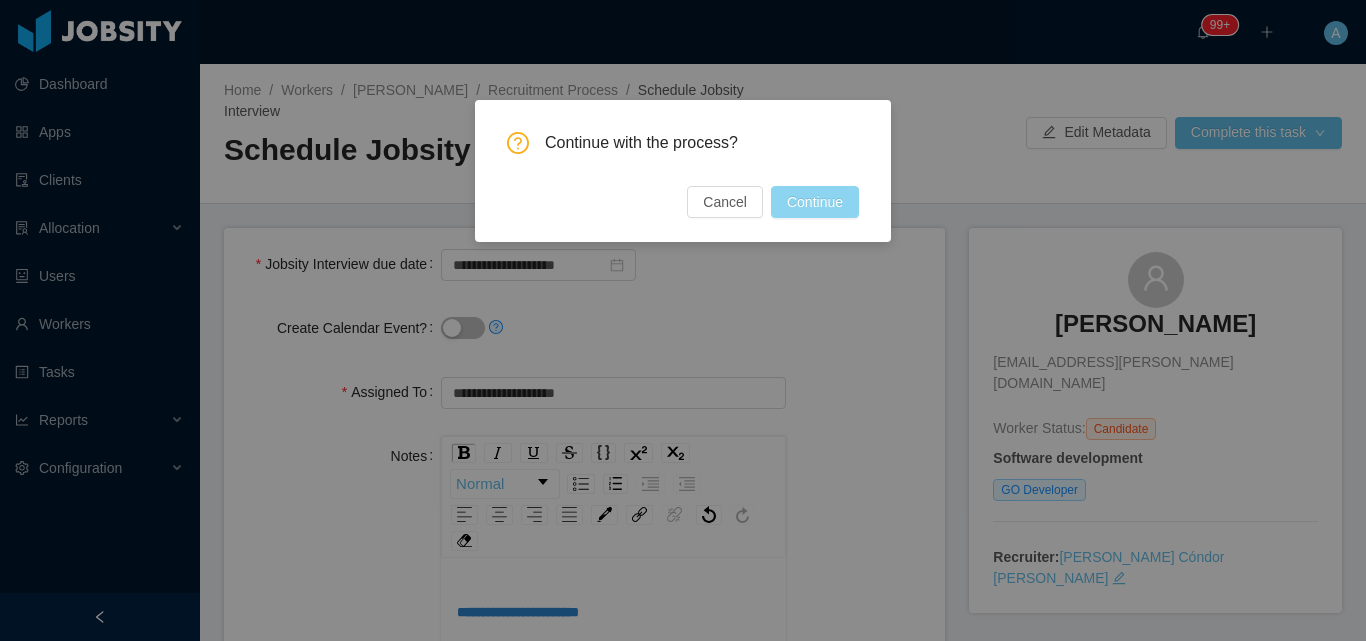 click on "Continue" at bounding box center [815, 202] 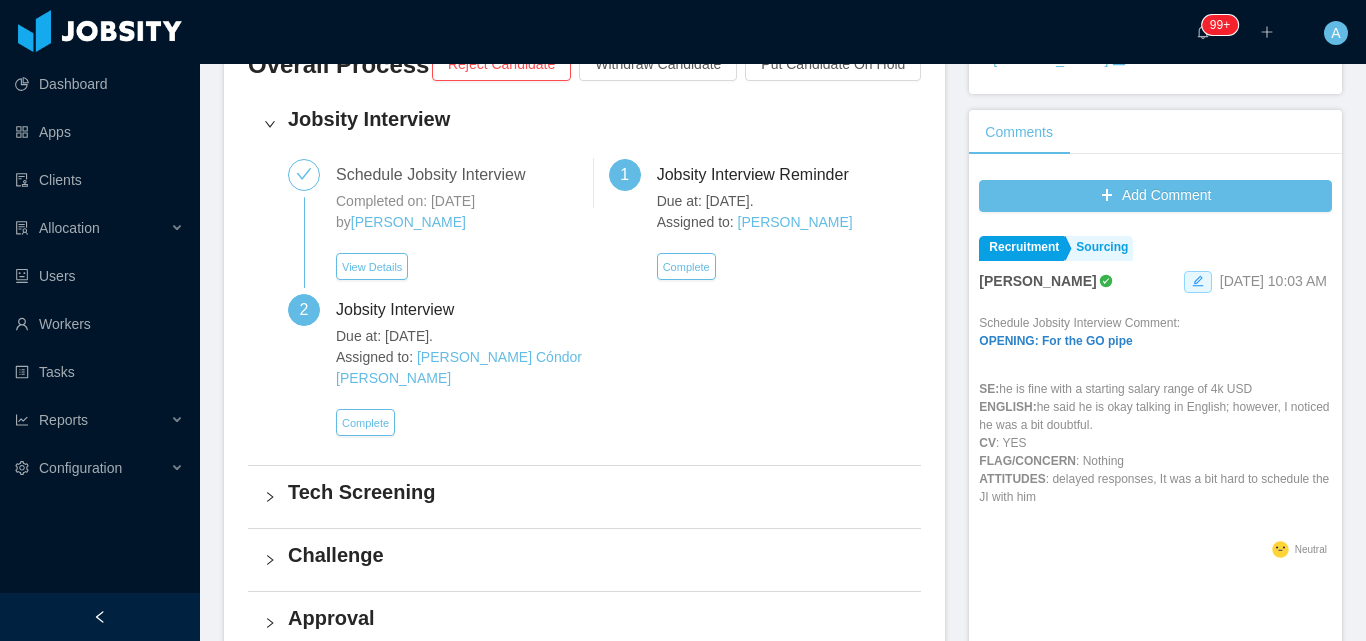 scroll, scrollTop: 500, scrollLeft: 0, axis: vertical 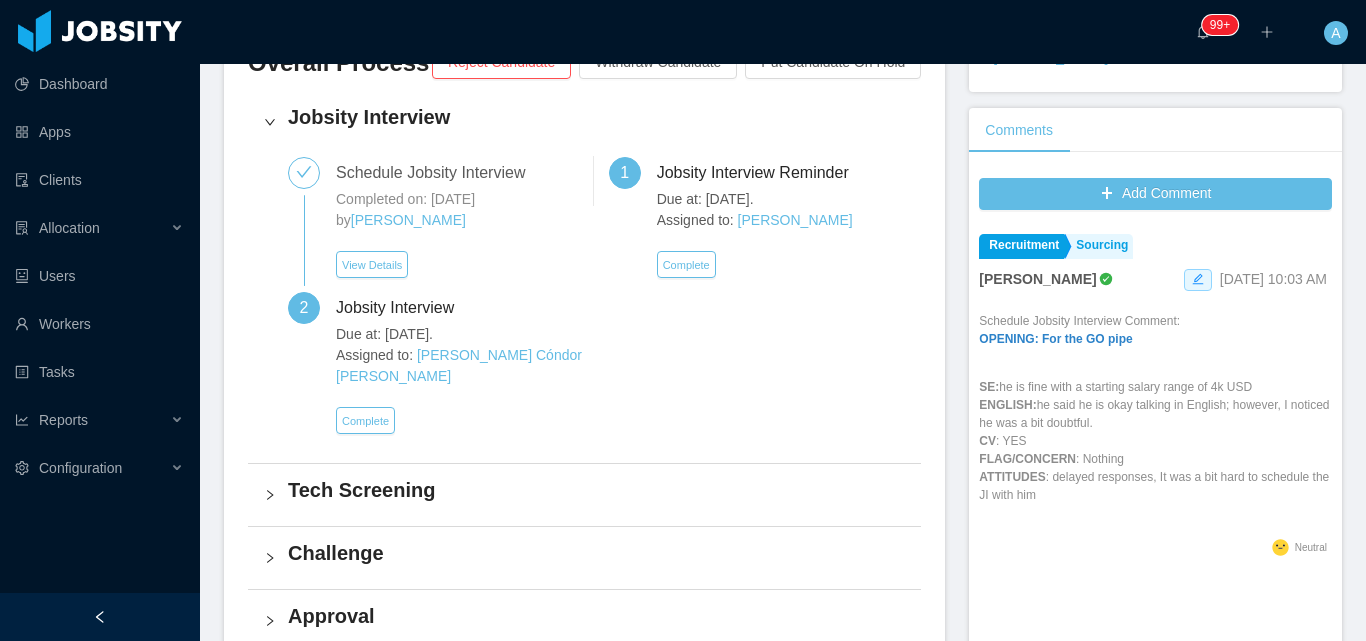 click on "Due at: [DATE].   Assigned to:   [PERSON_NAME] Complete" at bounding box center (768, 240) 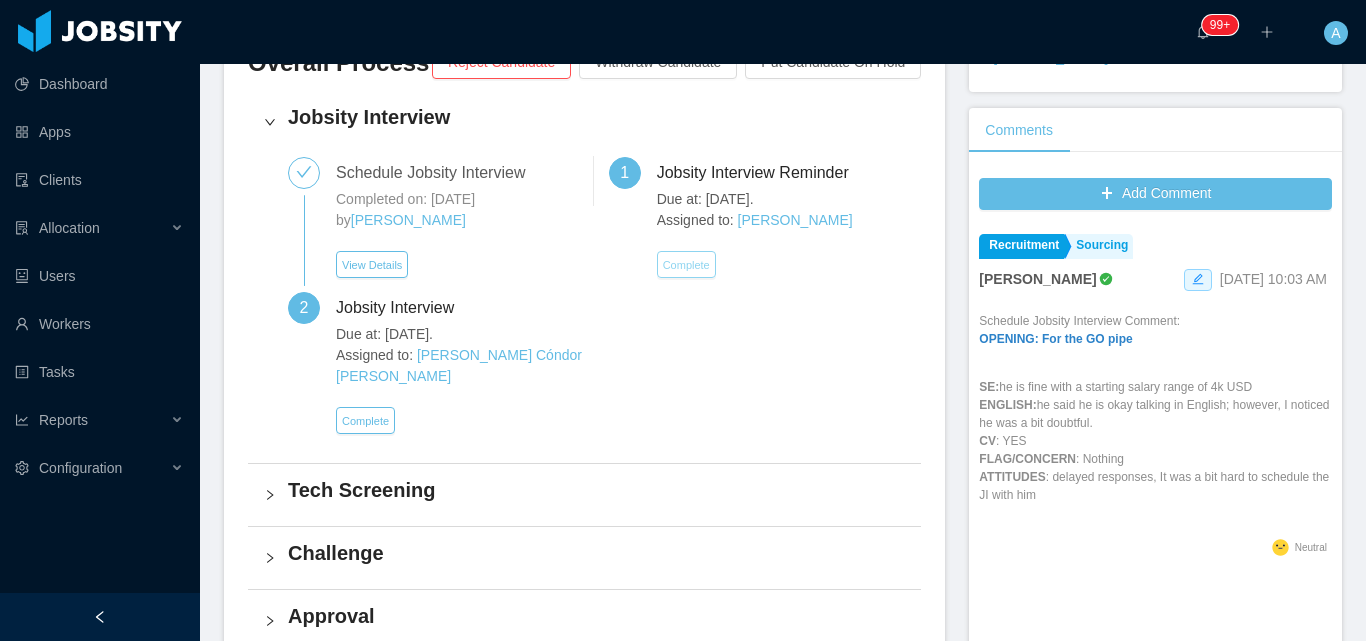 click on "Complete" at bounding box center (686, 264) 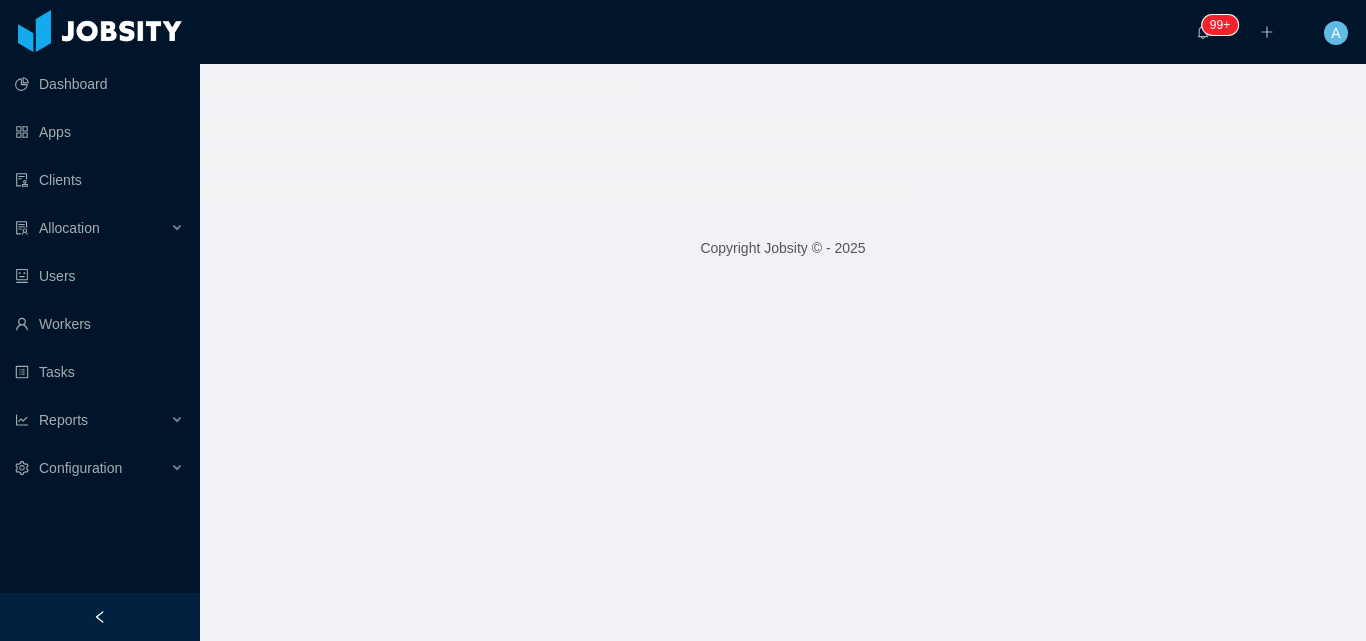 scroll, scrollTop: 0, scrollLeft: 0, axis: both 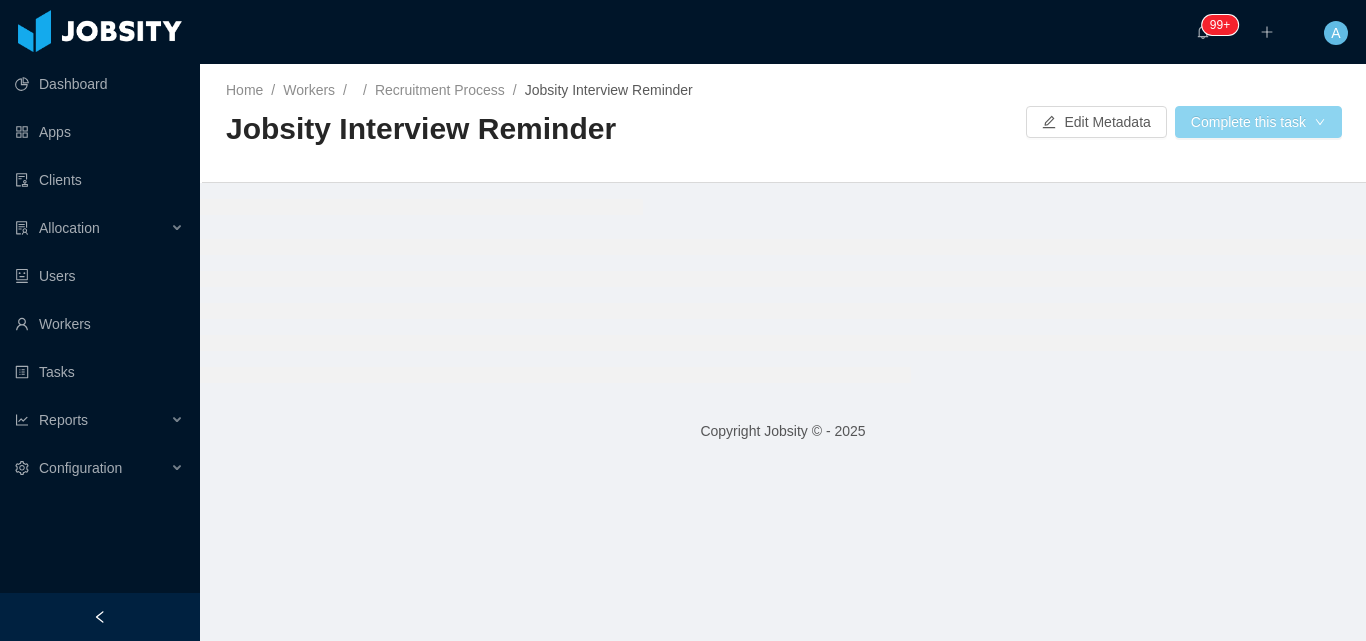 click on "Complete this task" at bounding box center (1258, 122) 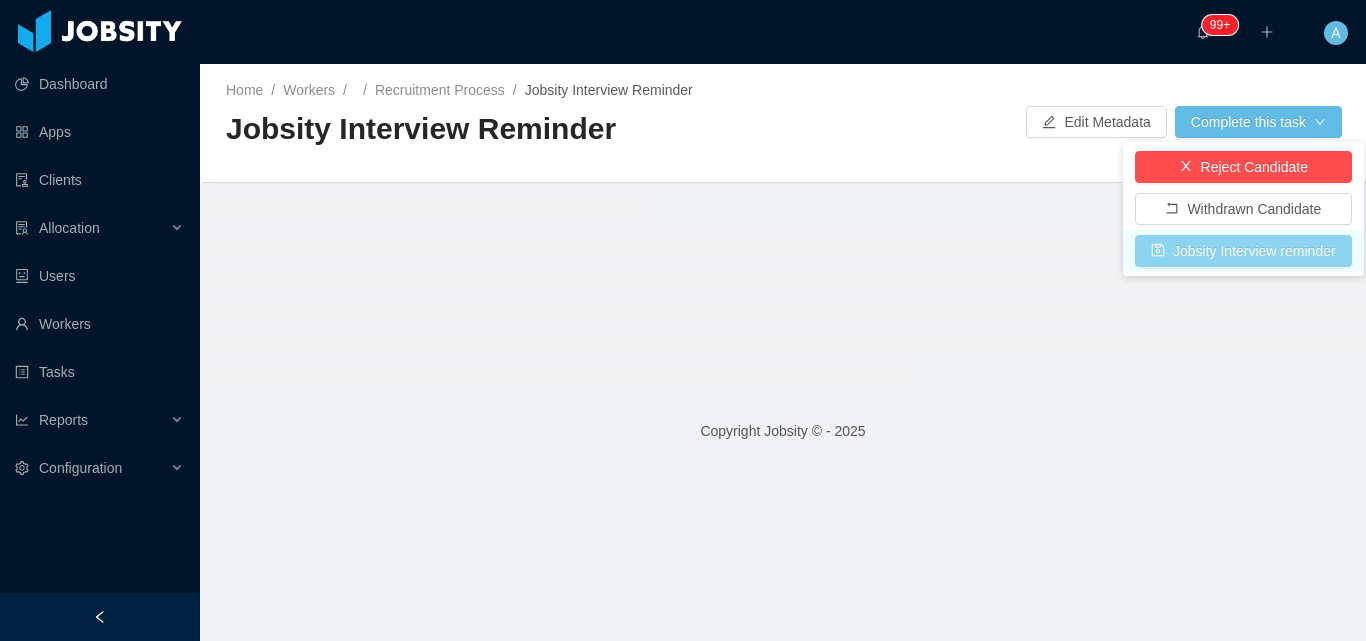 click on "Jobsity Interview reminder" at bounding box center [1243, 251] 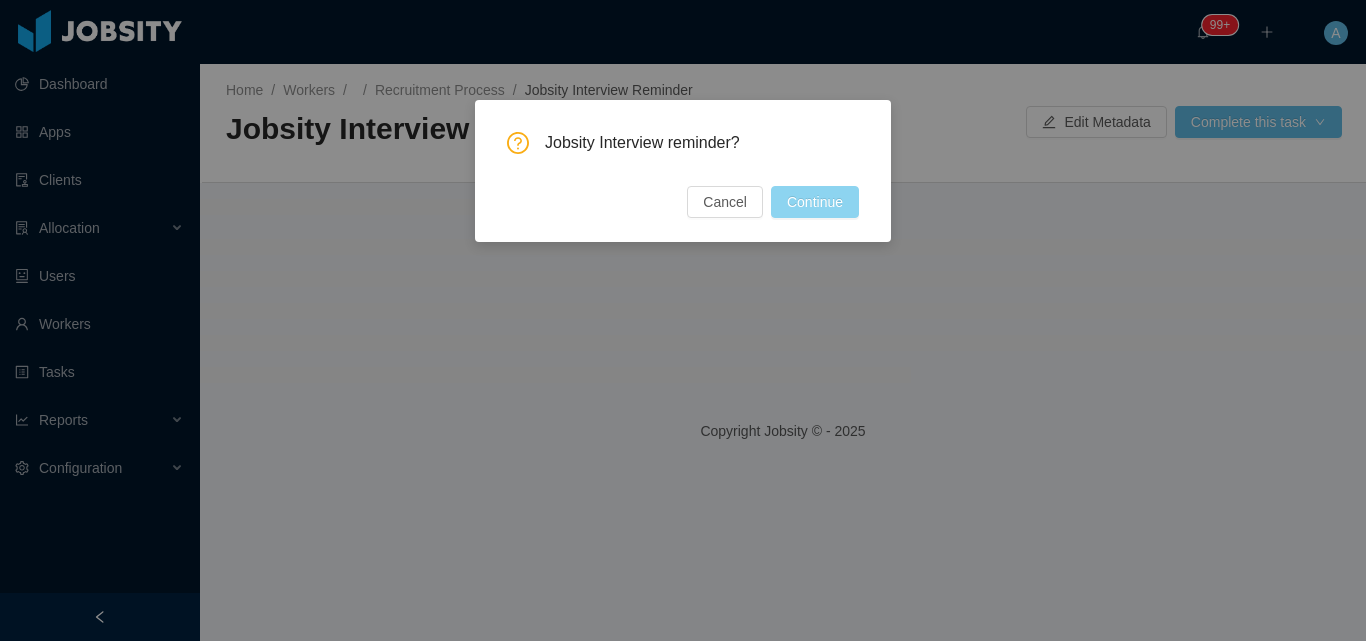 click on "Continue" at bounding box center (815, 202) 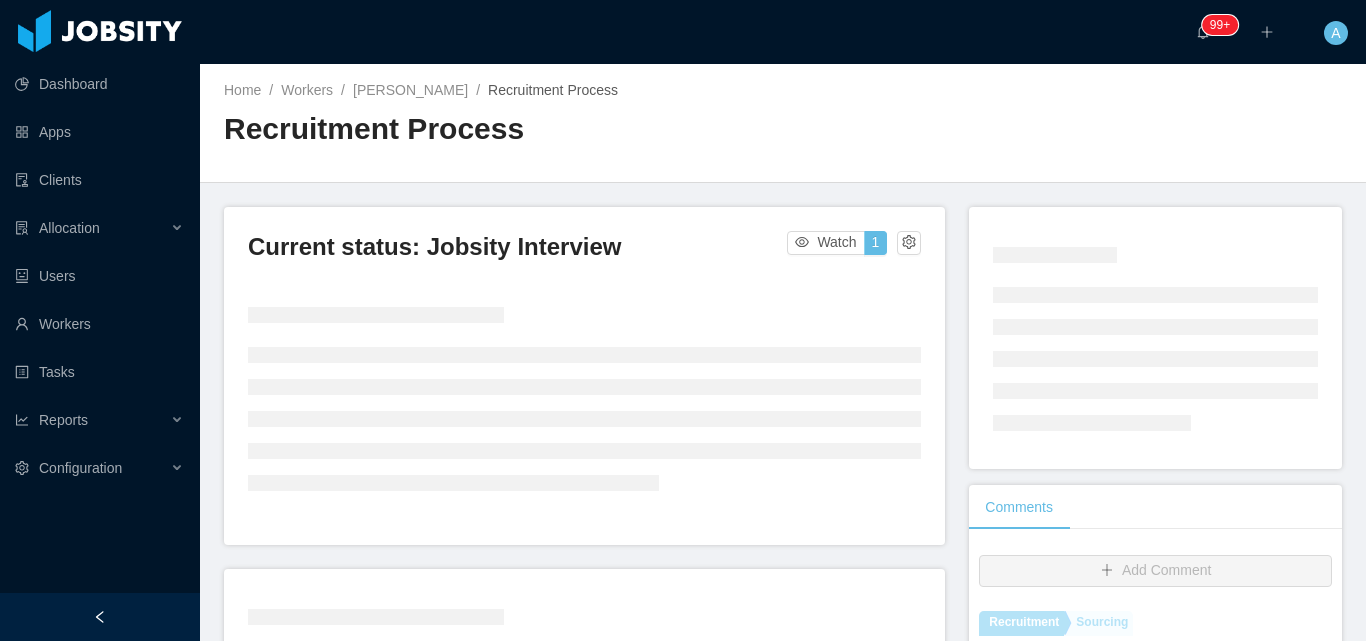 scroll, scrollTop: 201, scrollLeft: 0, axis: vertical 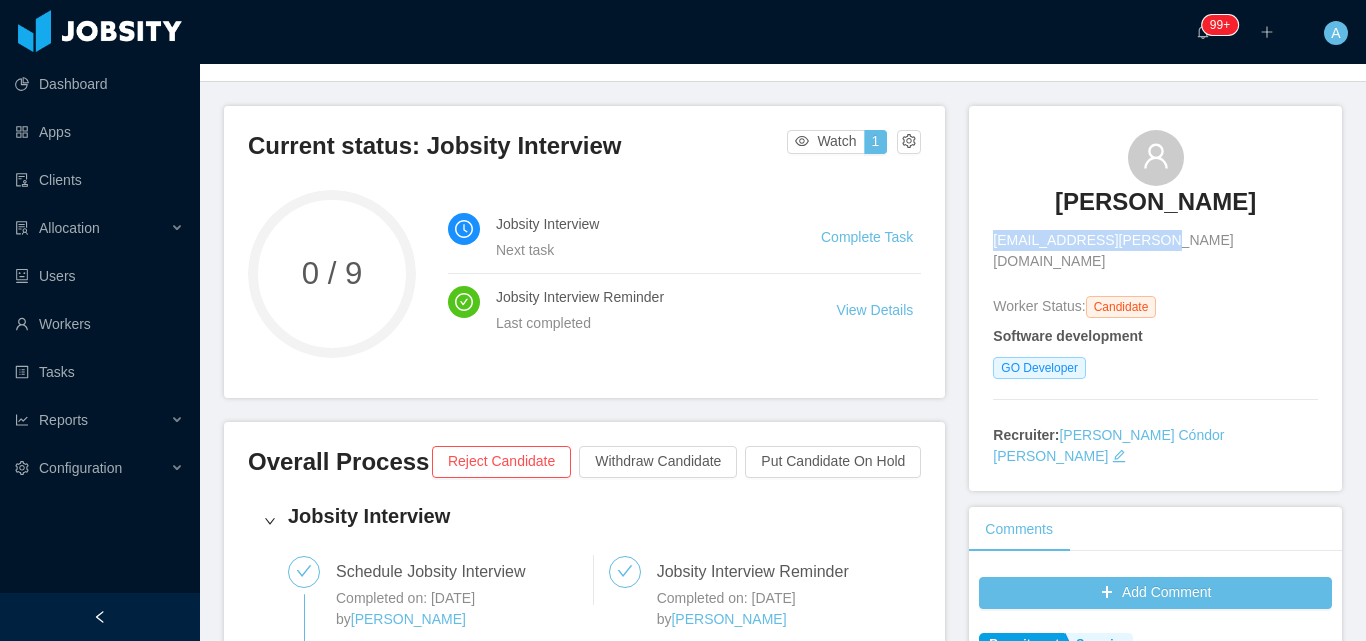 drag, startPoint x: 1055, startPoint y: 249, endPoint x: 1235, endPoint y: 240, distance: 180.22485 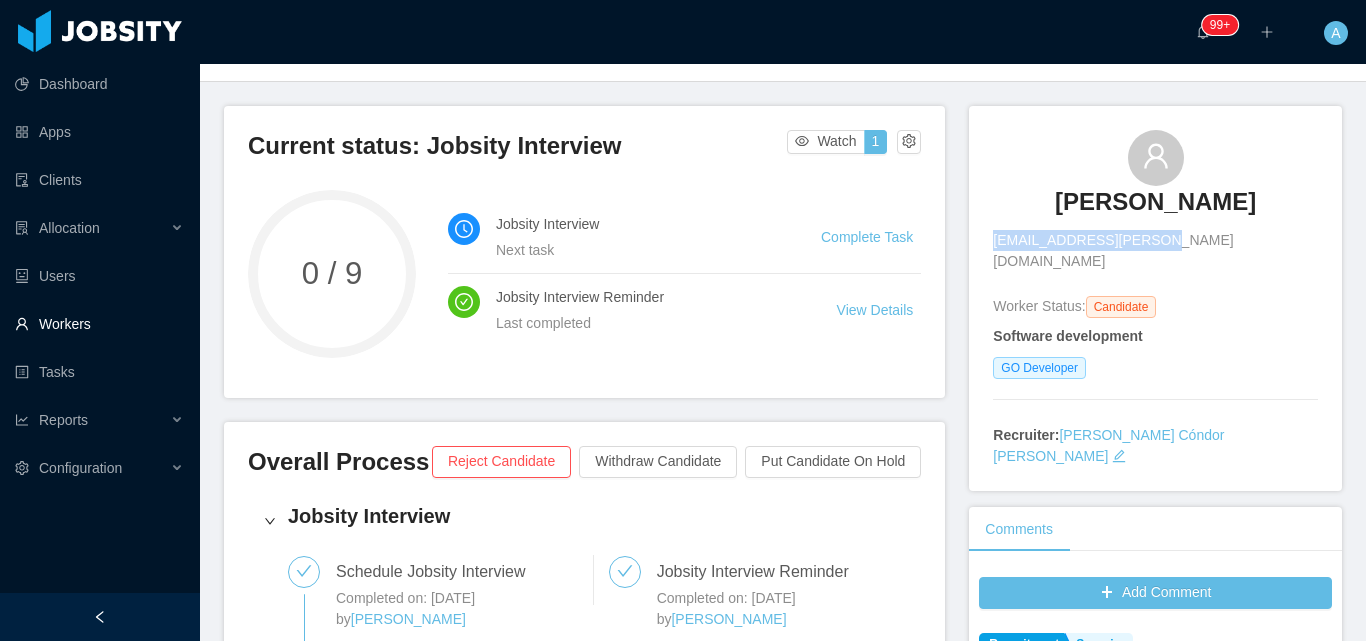 click on "Workers" at bounding box center [99, 324] 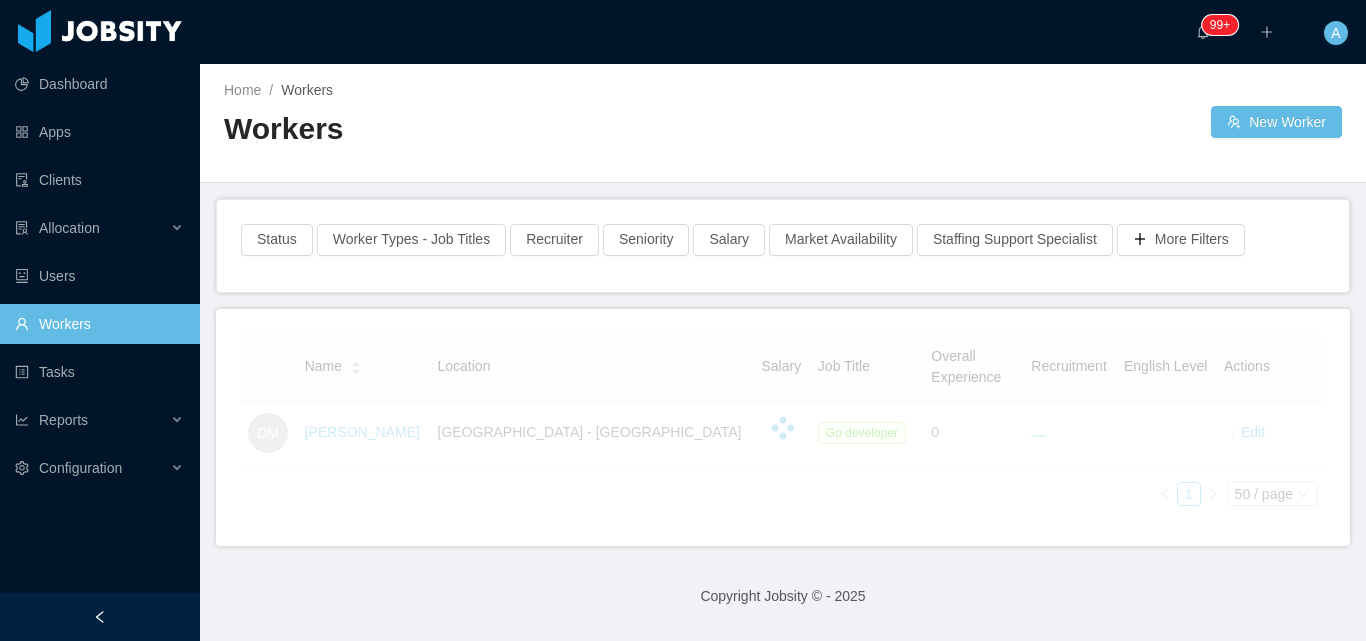 scroll, scrollTop: 5, scrollLeft: 0, axis: vertical 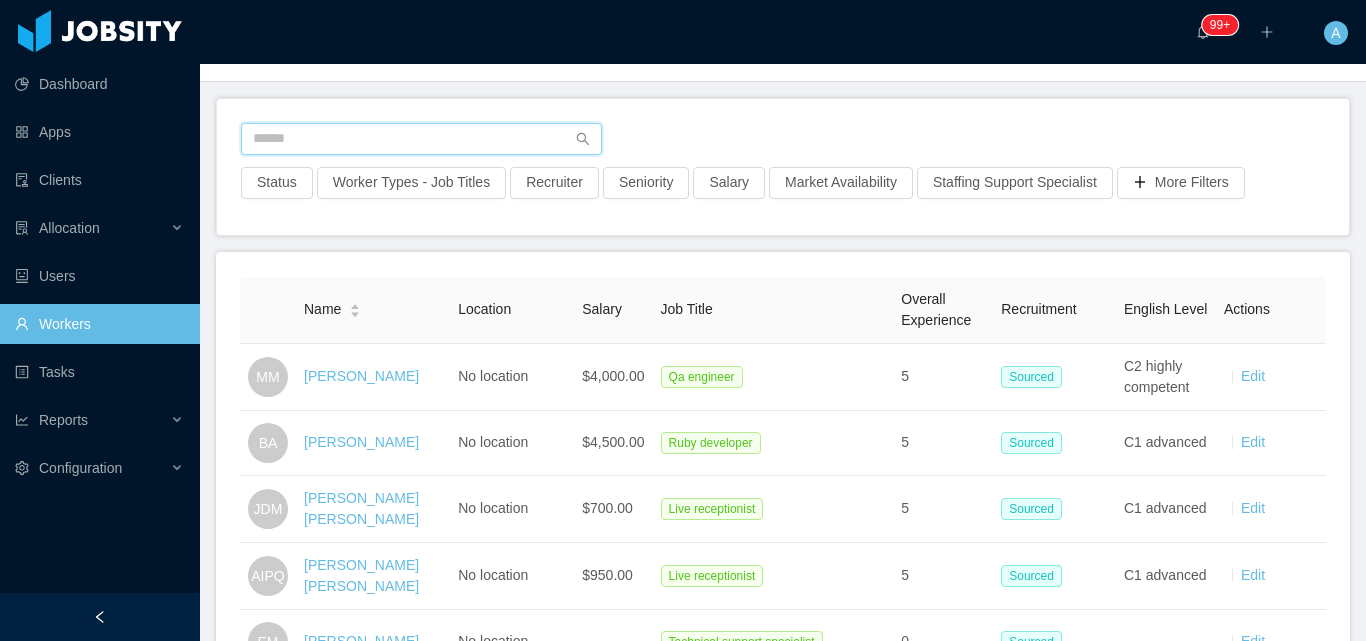 click at bounding box center (421, 139) 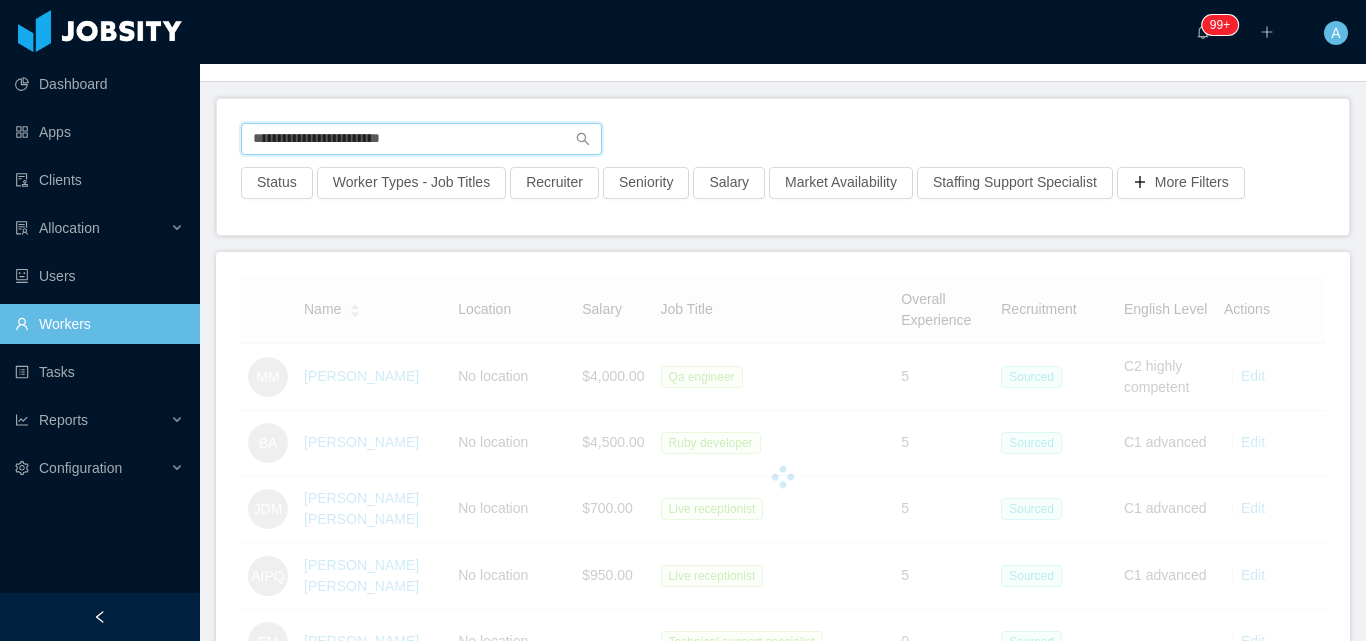 scroll, scrollTop: 95, scrollLeft: 0, axis: vertical 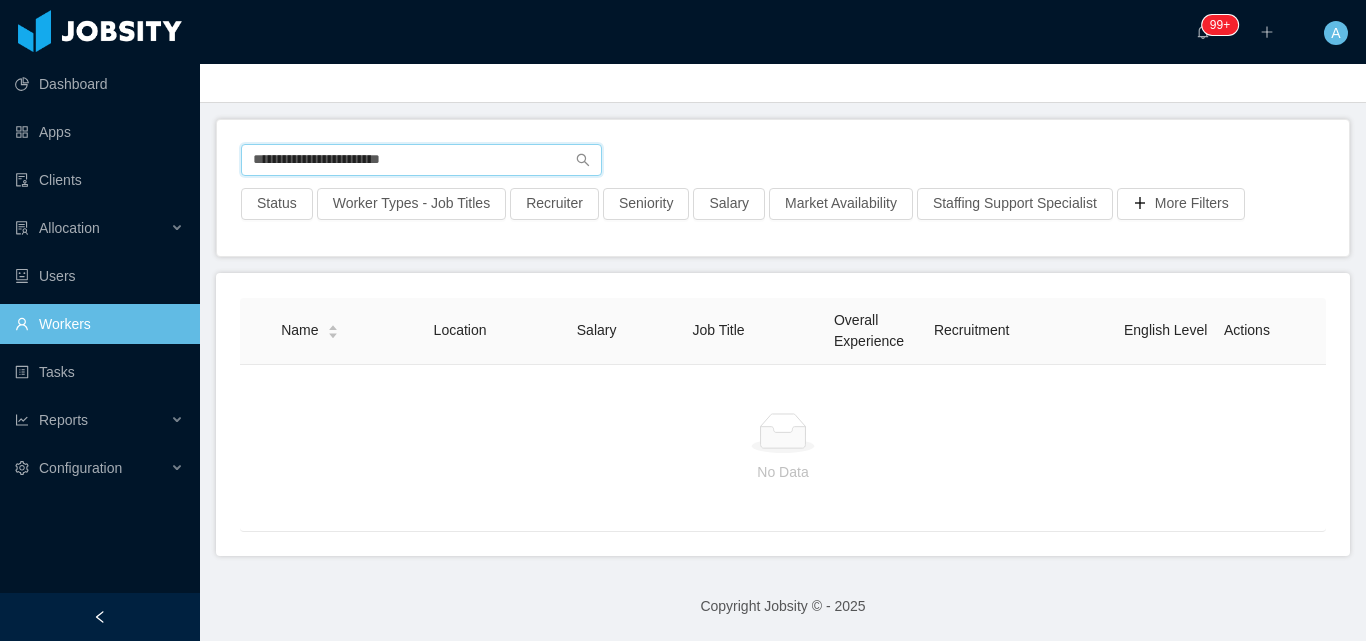 drag, startPoint x: 344, startPoint y: 142, endPoint x: 434, endPoint y: 168, distance: 93.680305 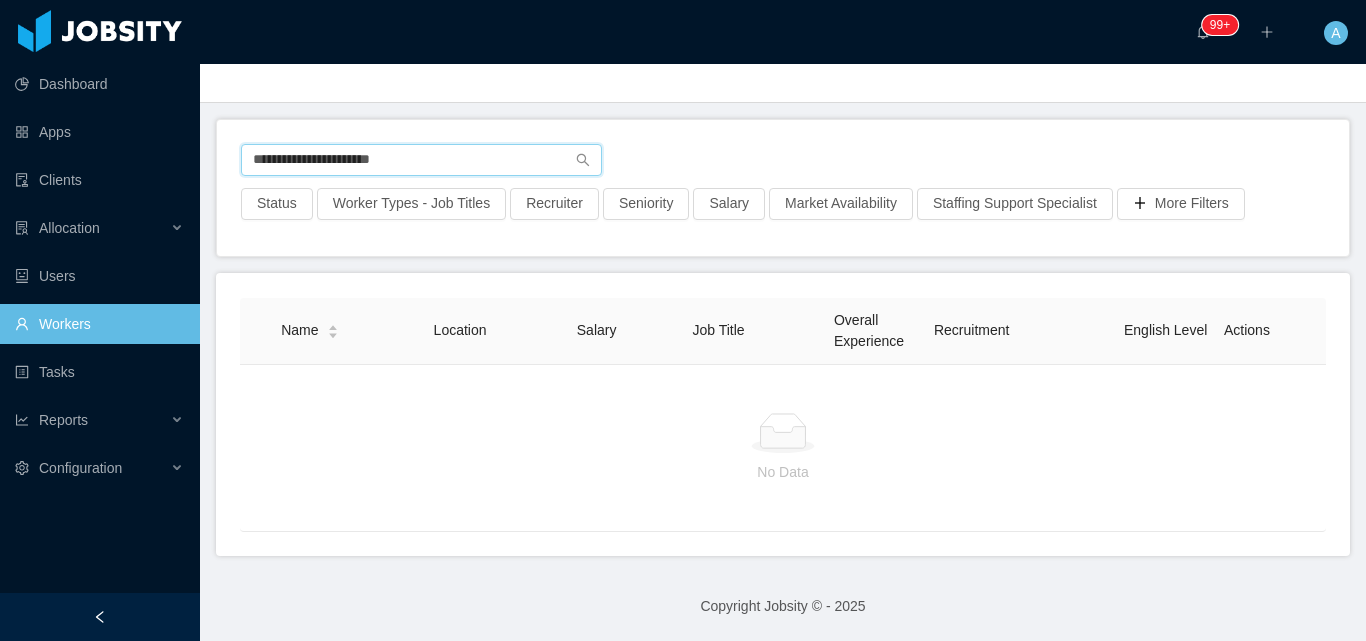 drag, startPoint x: 95, startPoint y: 148, endPoint x: 4, endPoint y: 153, distance: 91.13726 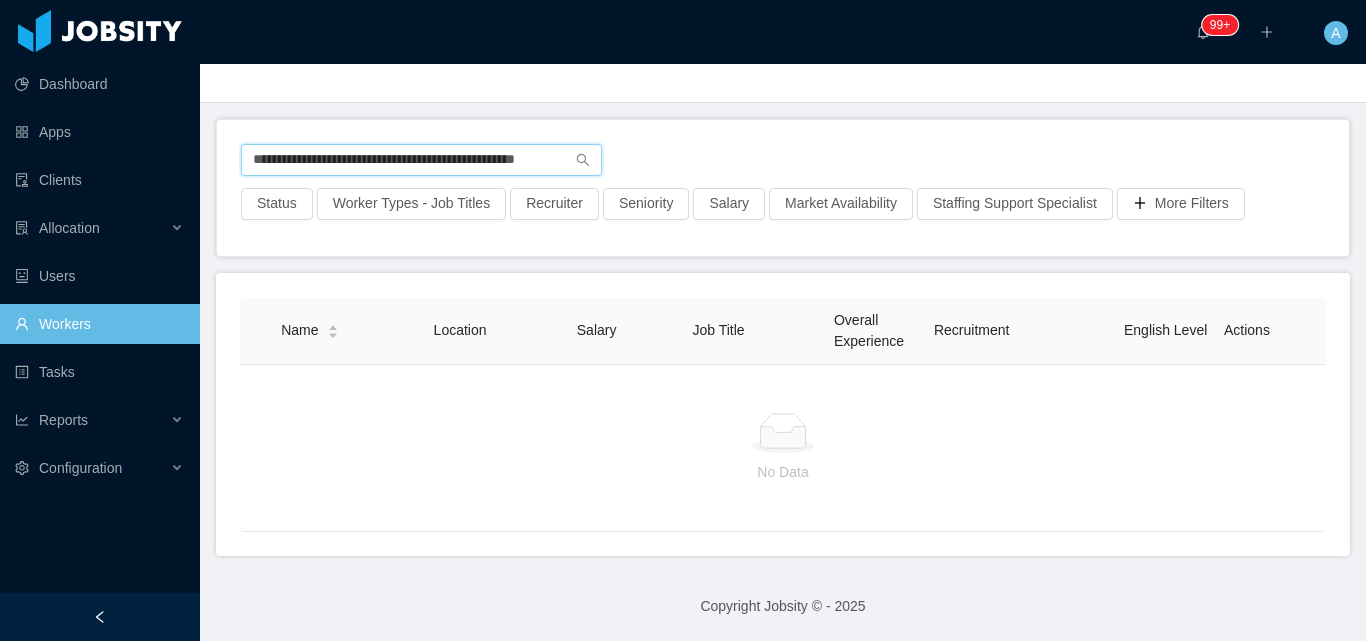 scroll, scrollTop: 0, scrollLeft: 26, axis: horizontal 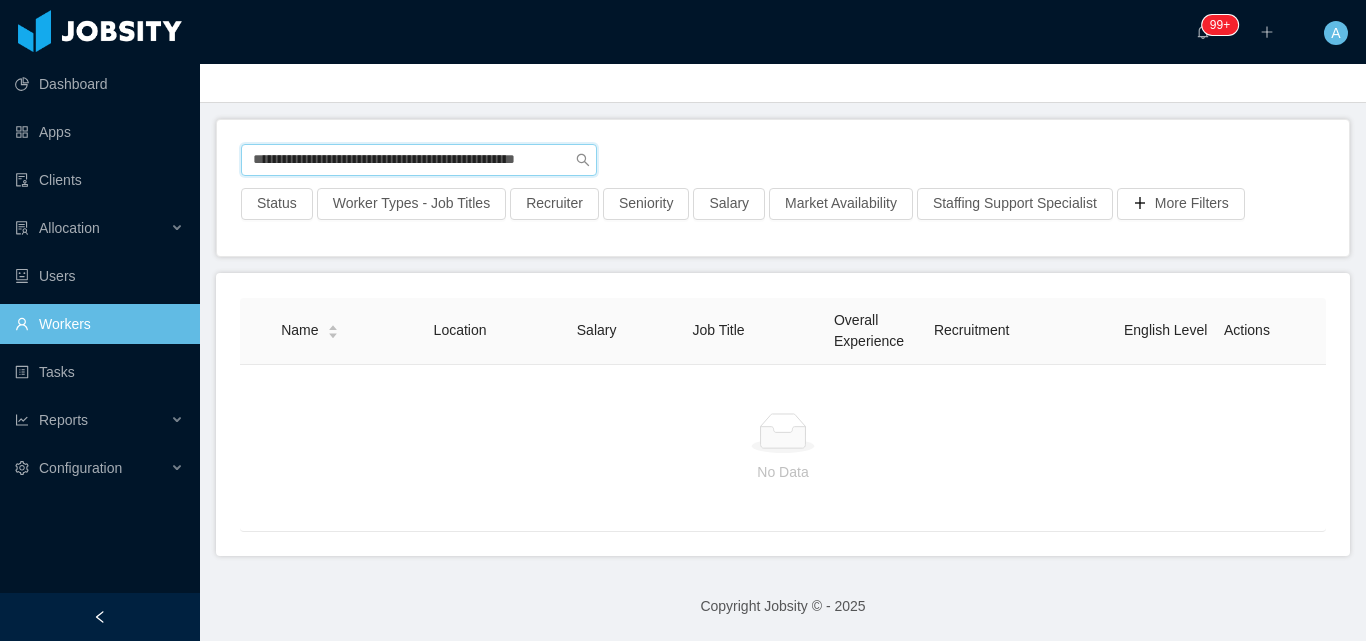 type on "**********" 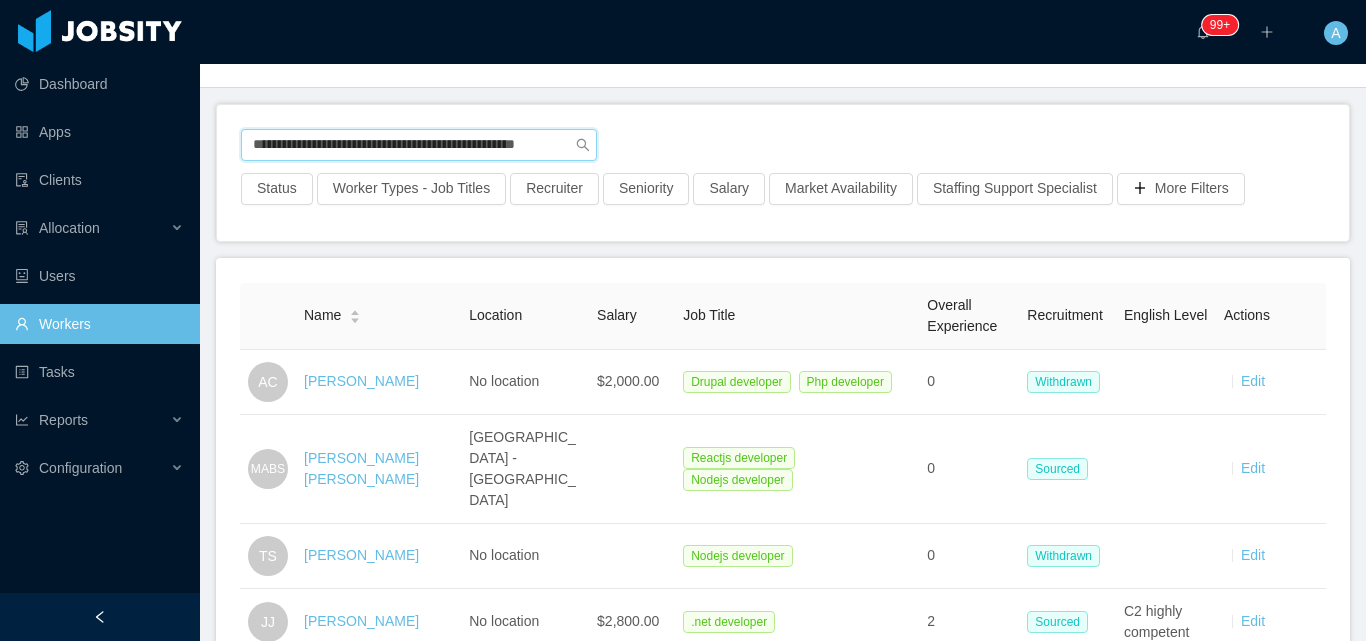 scroll, scrollTop: 0, scrollLeft: 0, axis: both 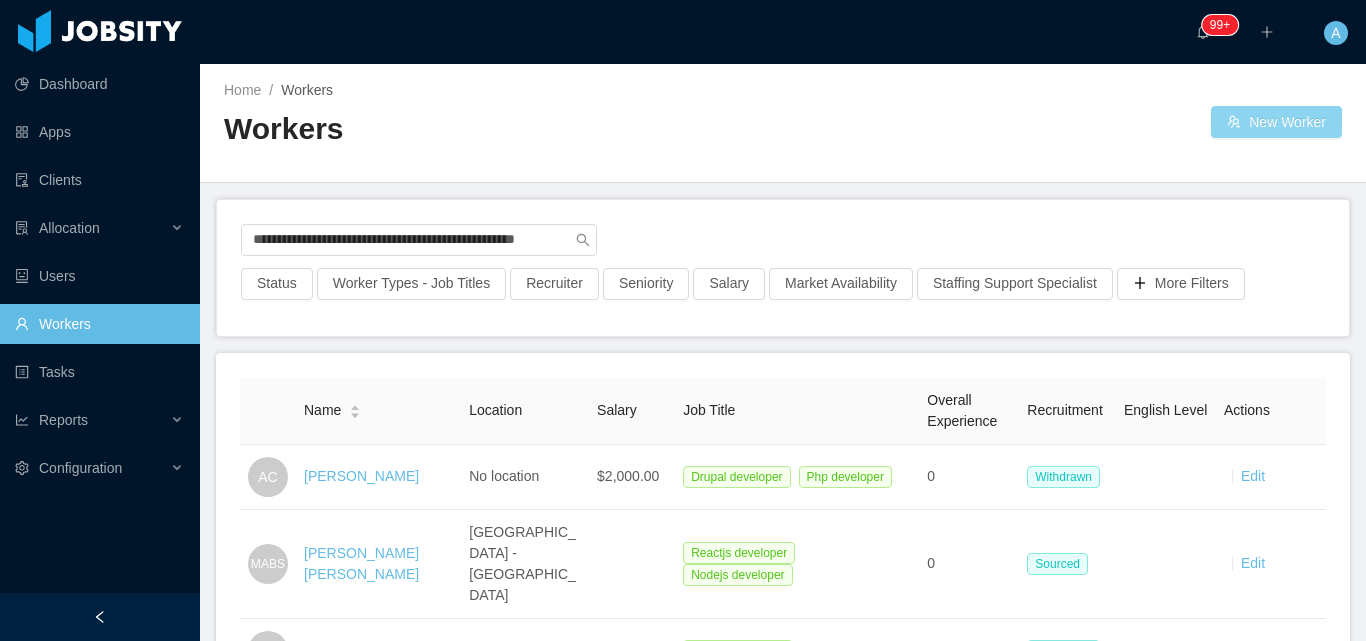 click on "New Worker" at bounding box center (1276, 122) 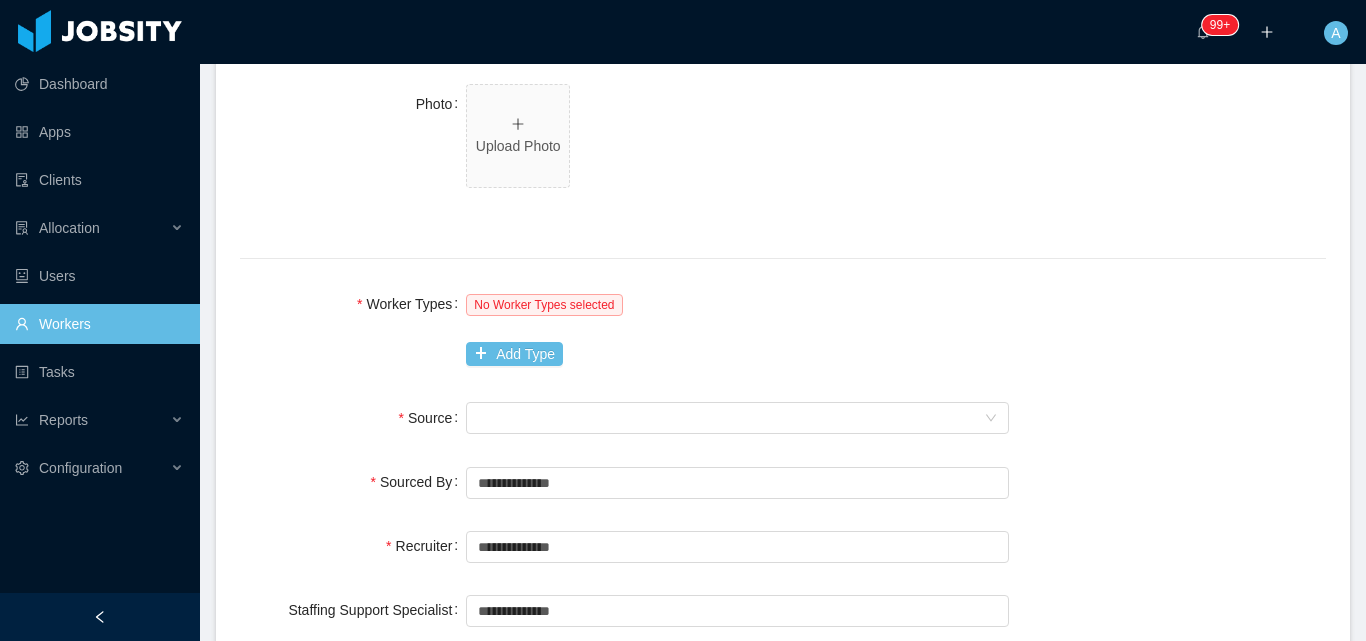 scroll, scrollTop: 1400, scrollLeft: 0, axis: vertical 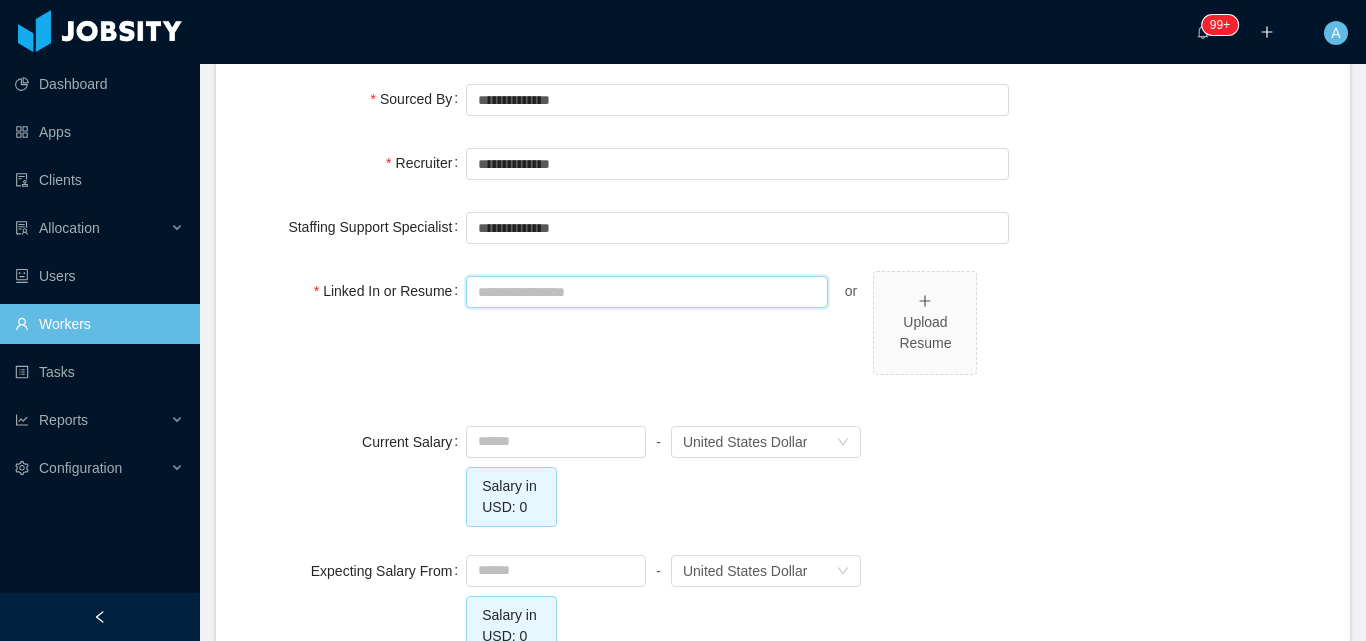 drag, startPoint x: 634, startPoint y: 287, endPoint x: 672, endPoint y: 273, distance: 40.496914 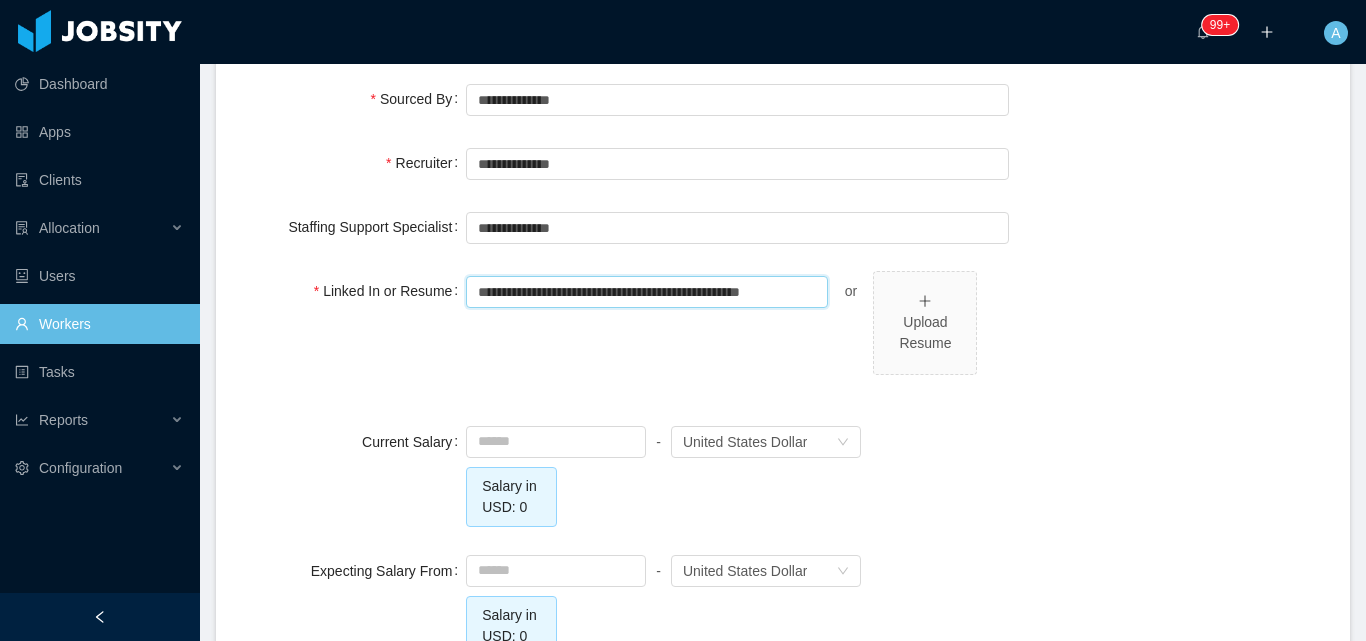 scroll, scrollTop: 0, scrollLeft: 7, axis: horizontal 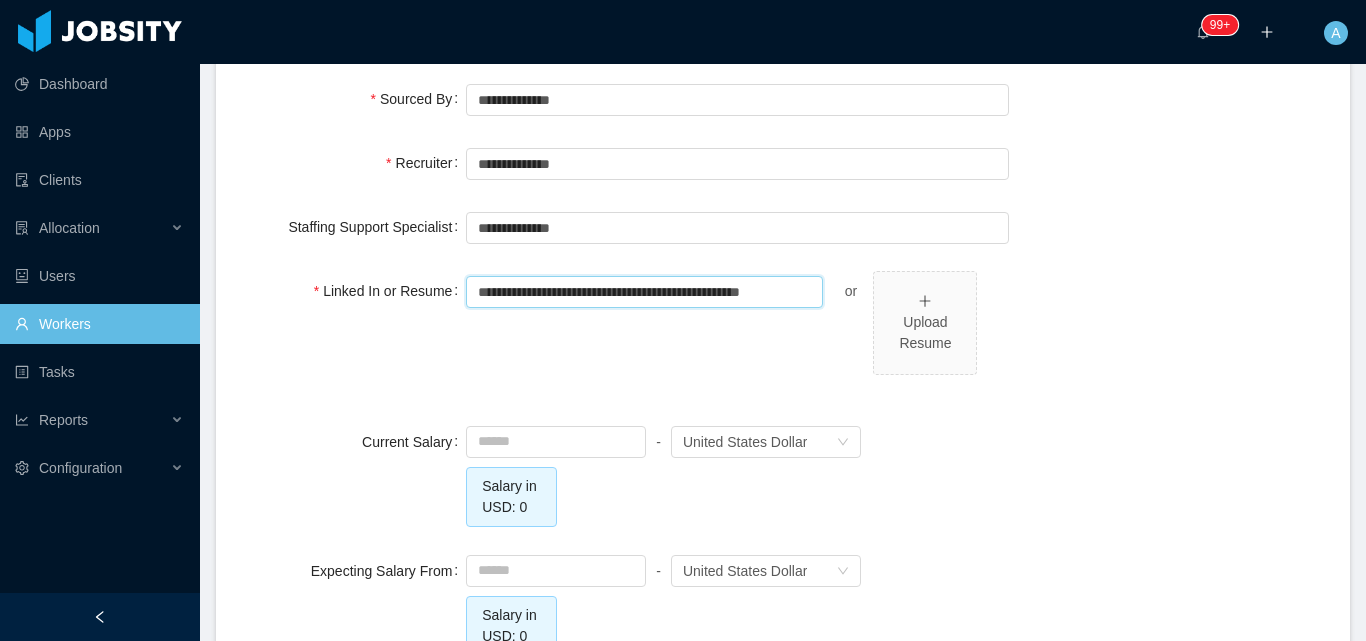 type on "**********" 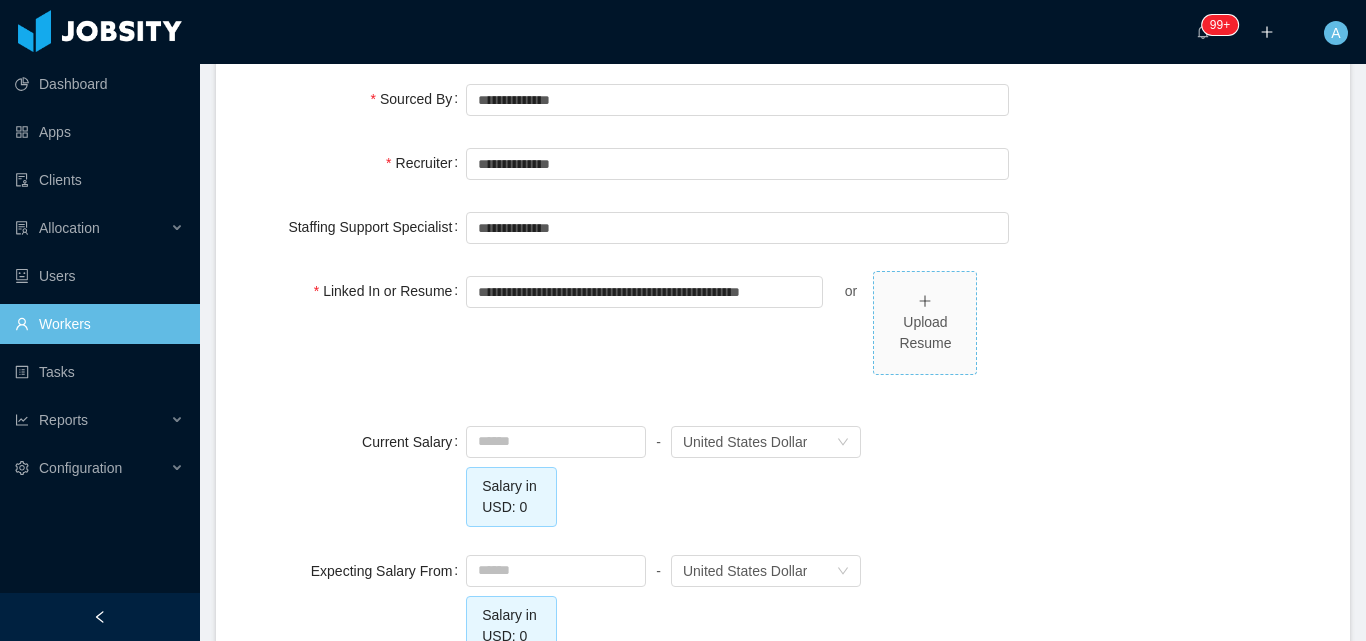 click on "Upload Resume" at bounding box center (925, 333) 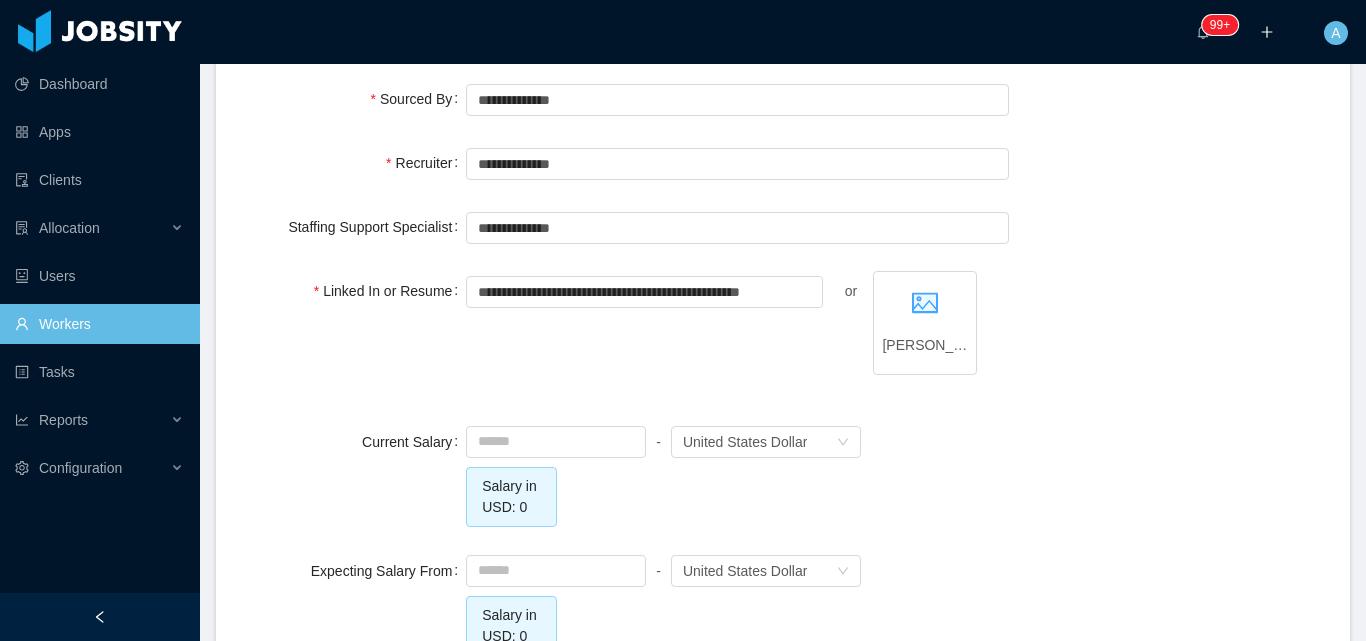 click on "Current Salary - Currency United States Dollar   Salary in USD: 0" at bounding box center [783, 474] 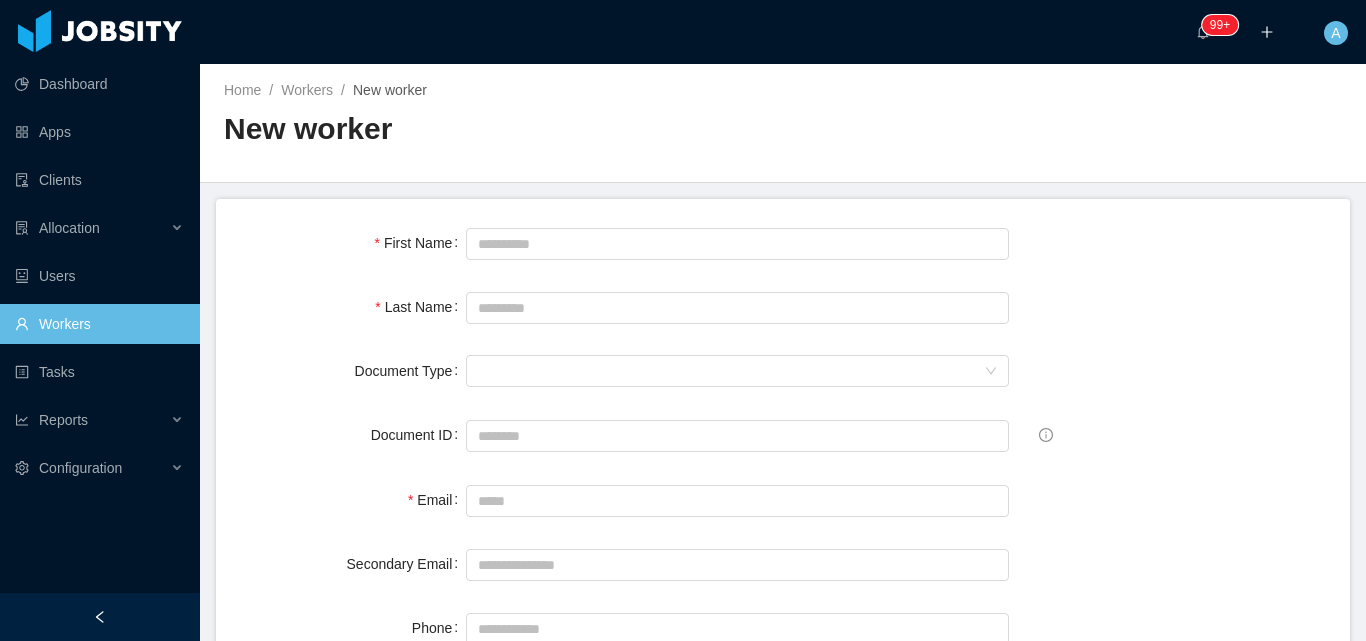 click at bounding box center (737, 243) 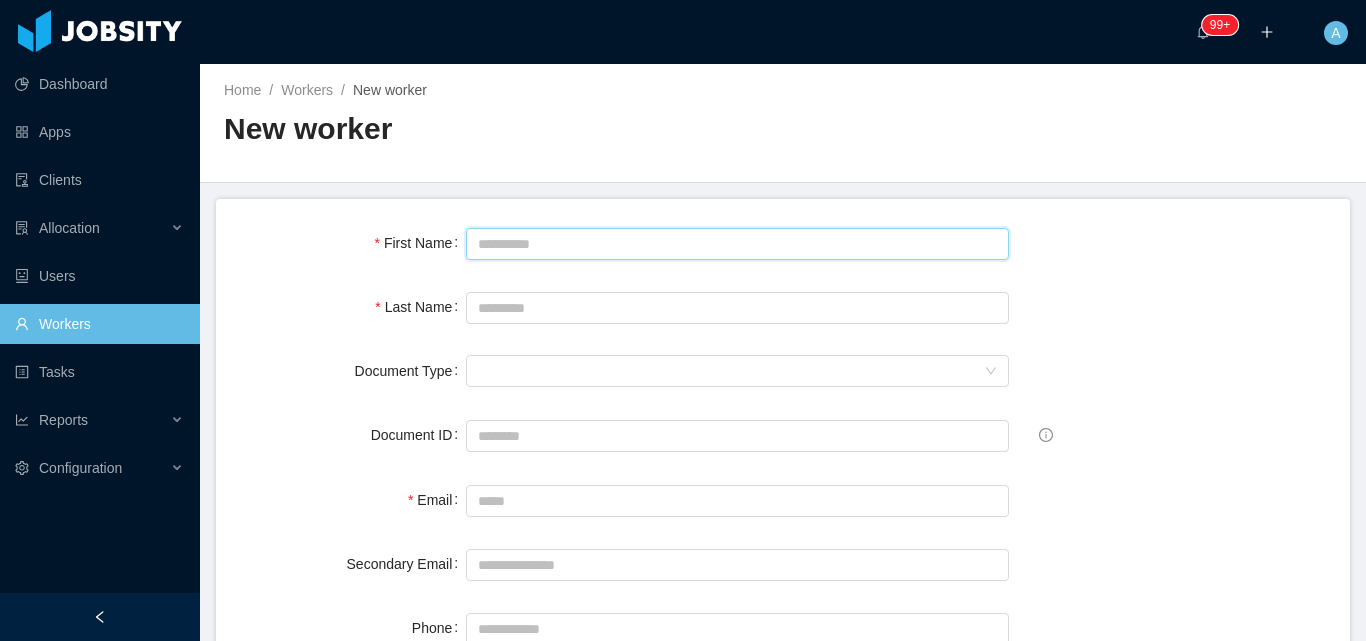 click on "First Name" at bounding box center (737, 244) 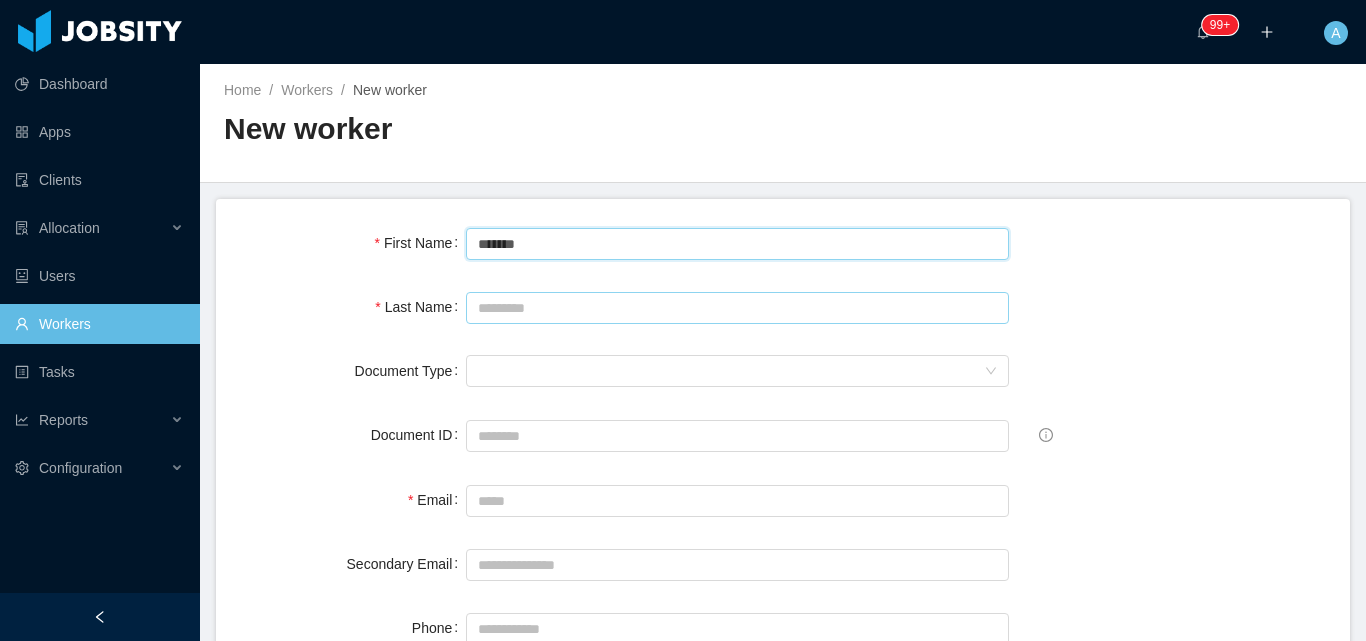 type on "*******" 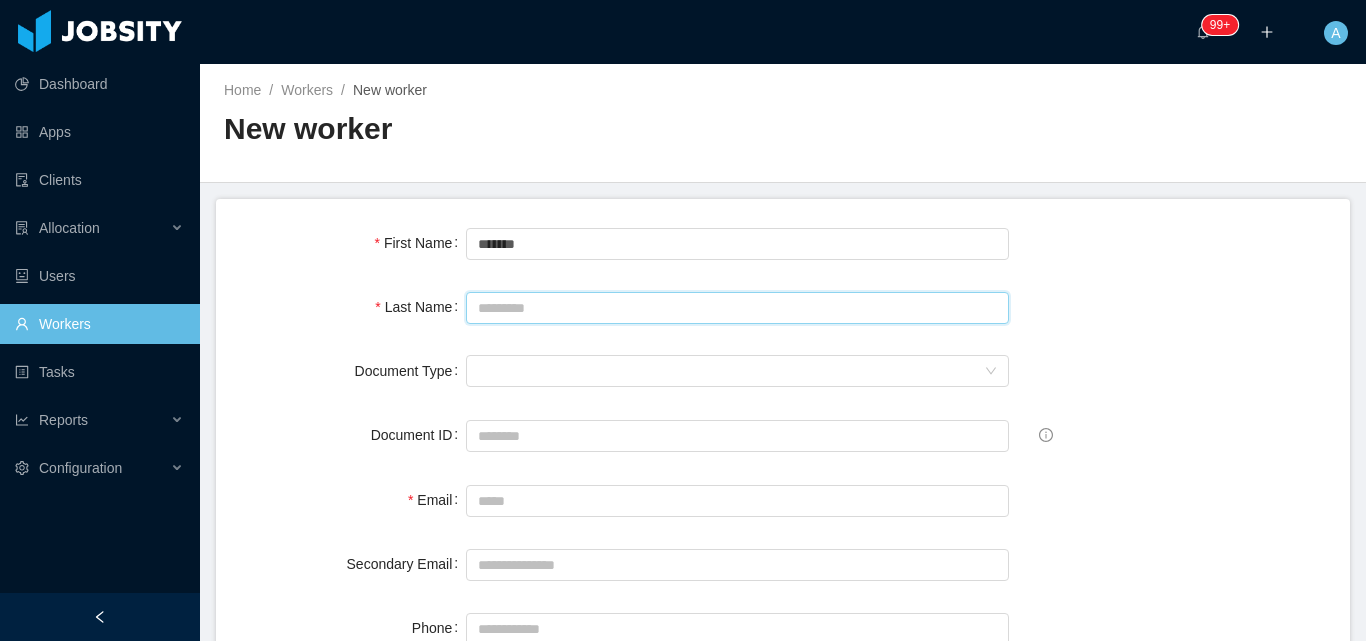 click on "Last Name" at bounding box center (737, 308) 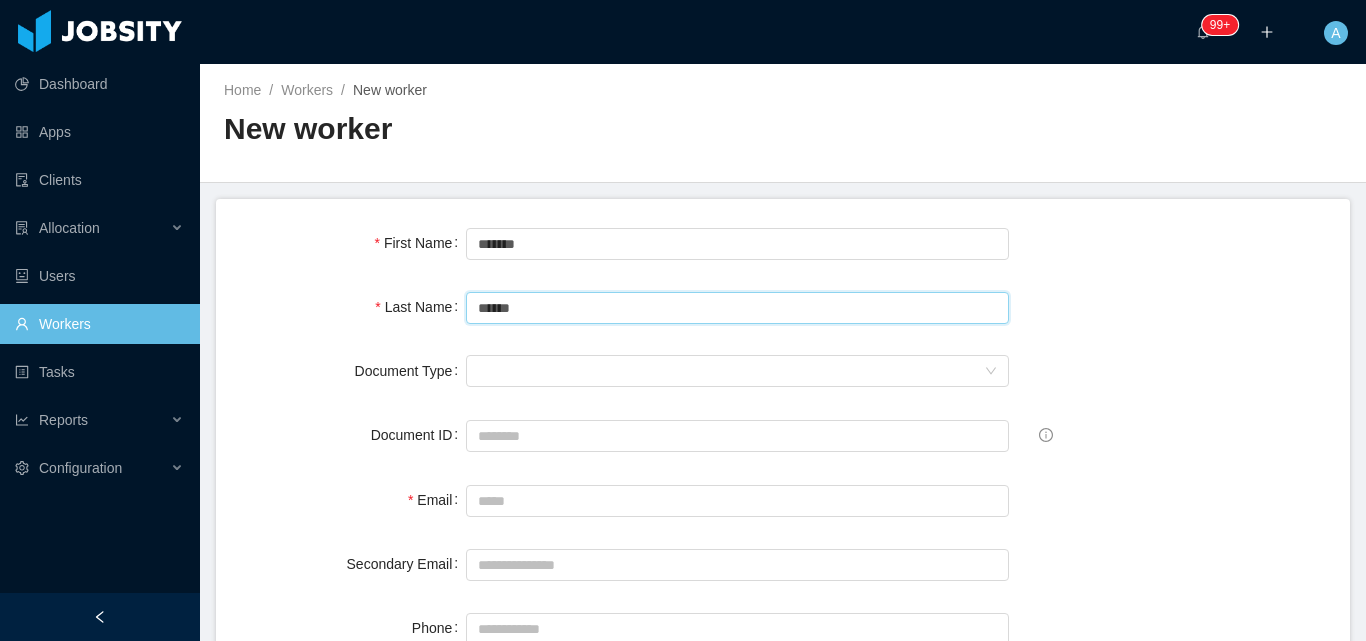 type on "******" 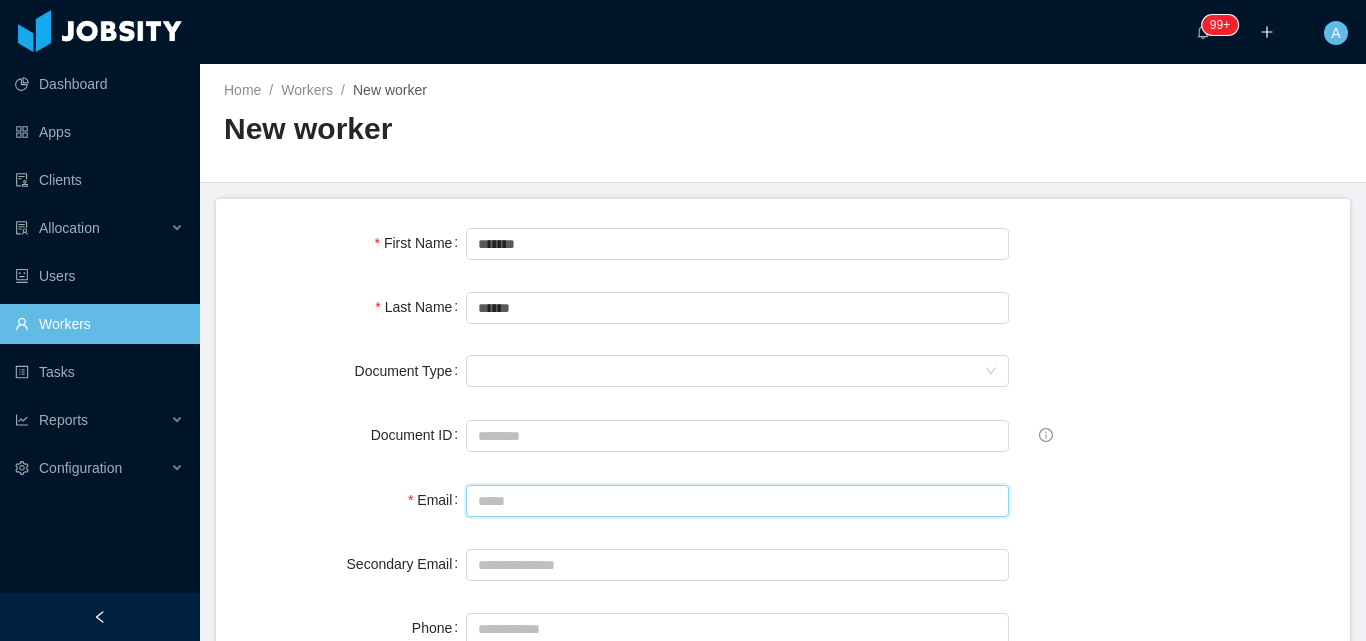 click on "Email" at bounding box center (737, 501) 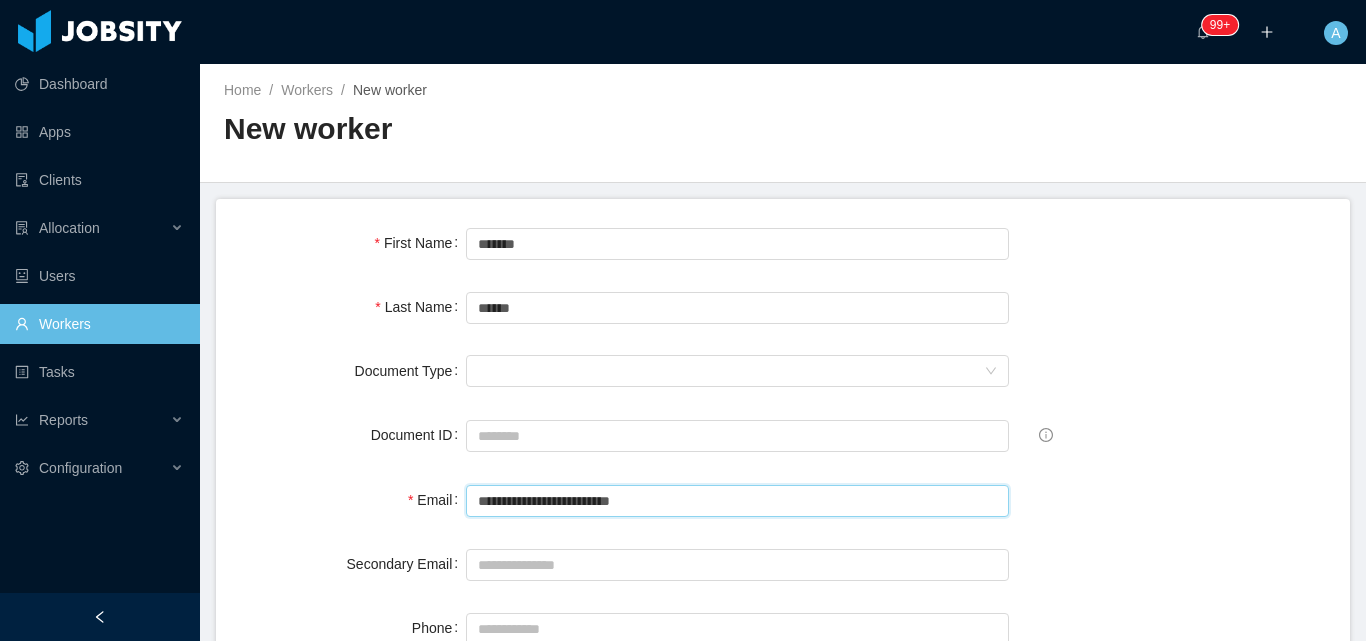 click on "**********" at bounding box center [737, 501] 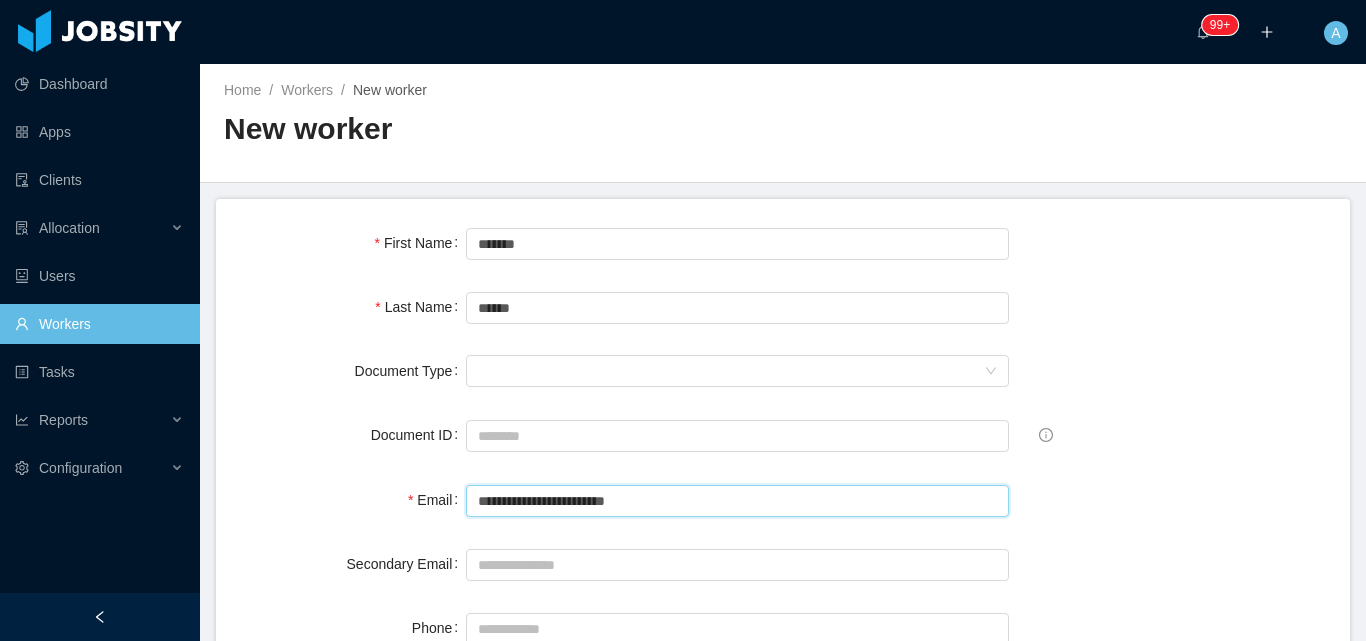 type on "**********" 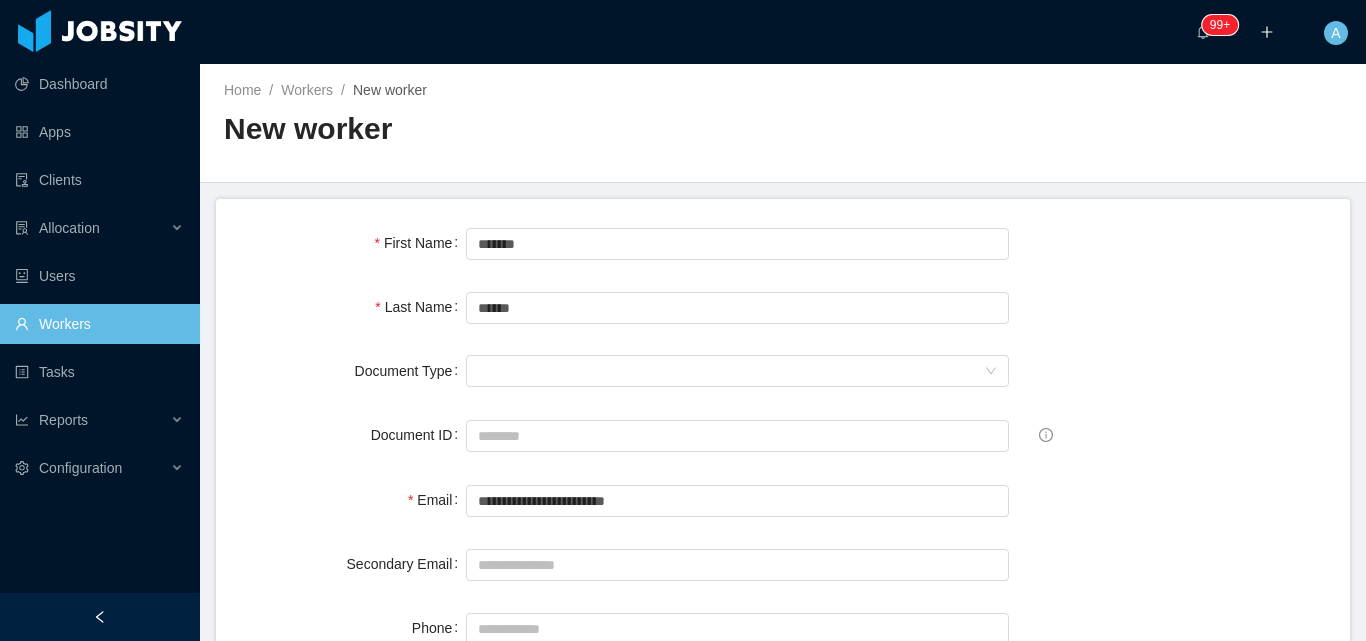 click on "**********" at bounding box center [783, 1405] 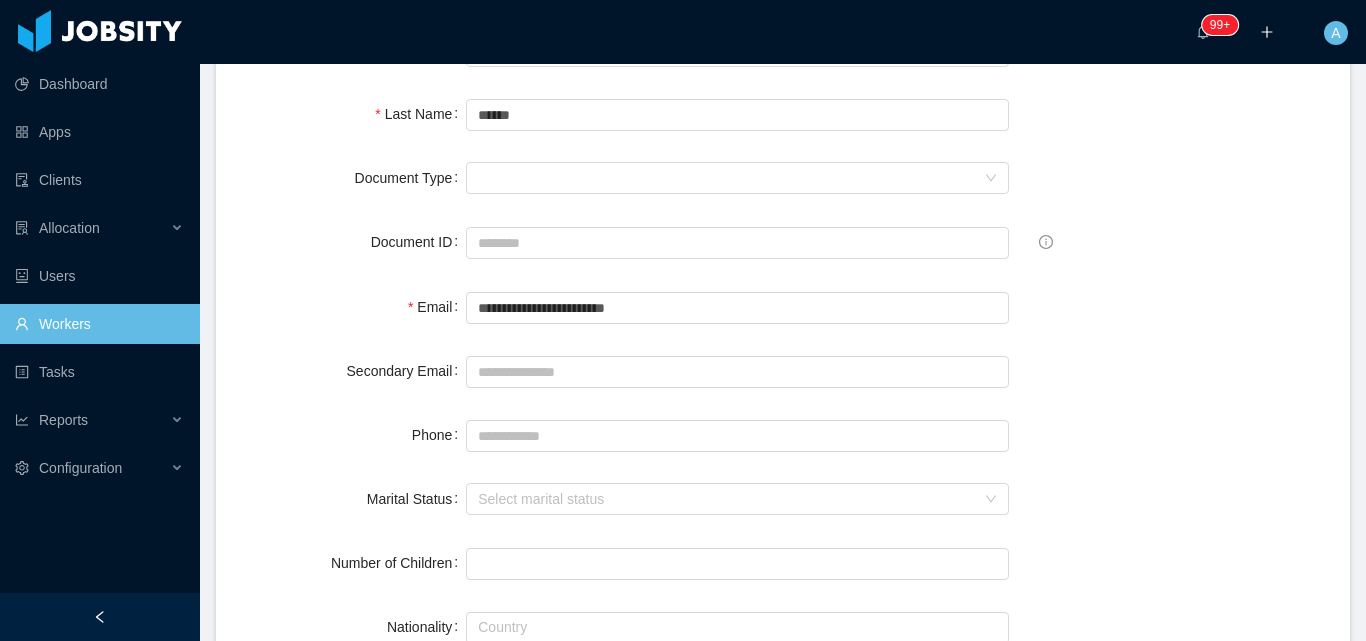 scroll, scrollTop: 200, scrollLeft: 0, axis: vertical 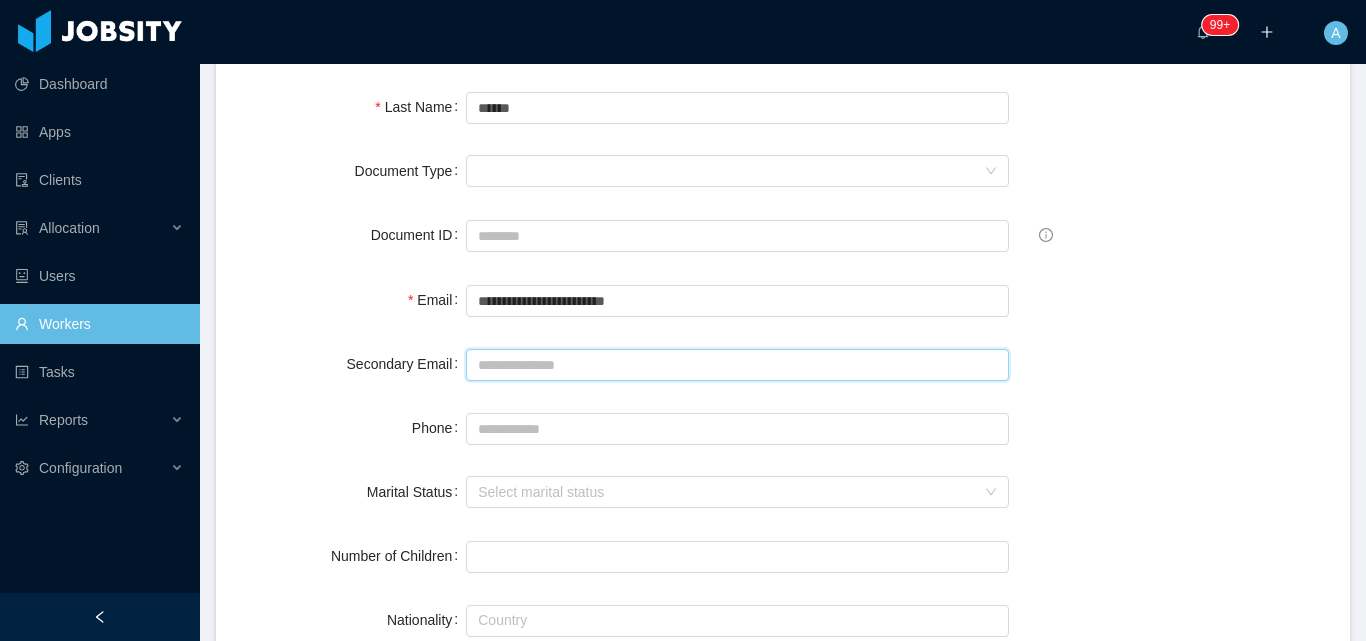 click on "Secondary Email" at bounding box center (737, 365) 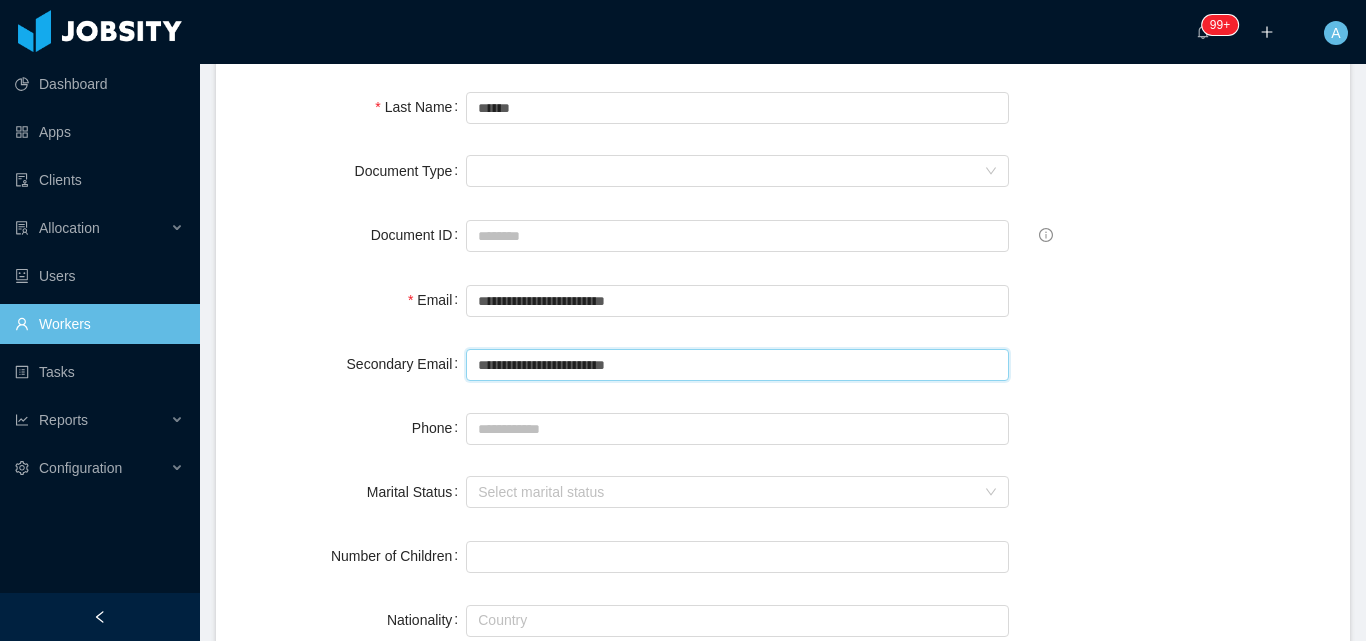 type on "**********" 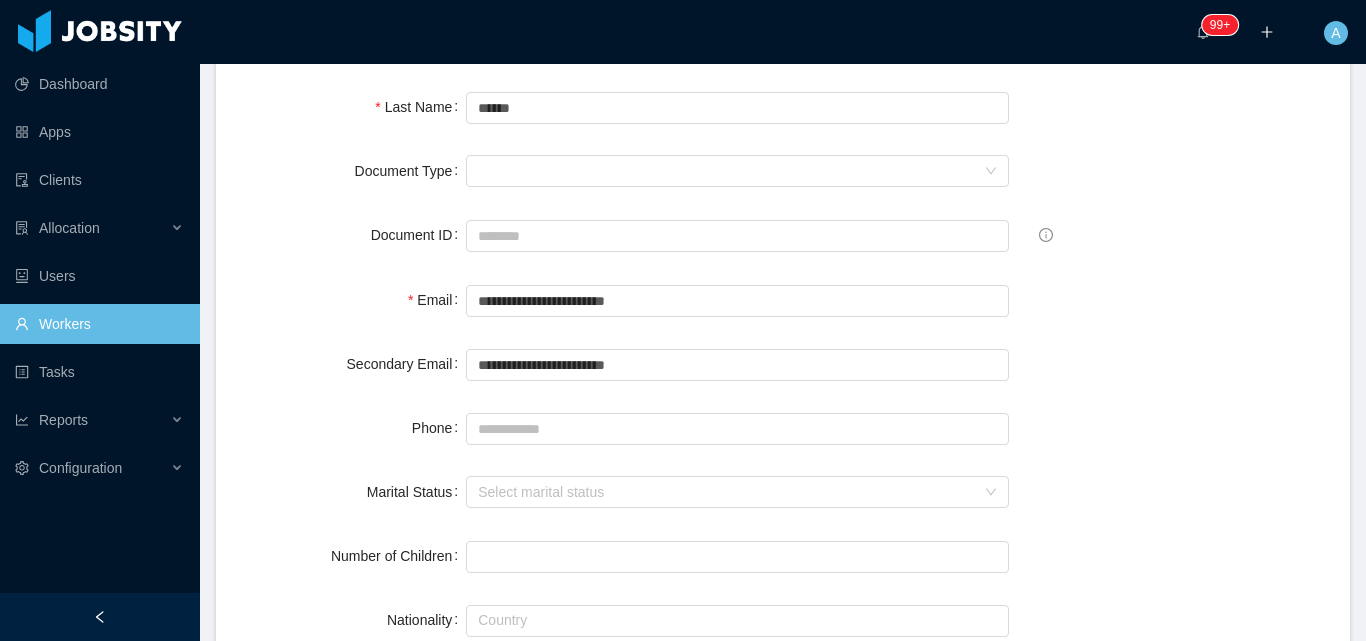 click on "Phone" at bounding box center [783, 428] 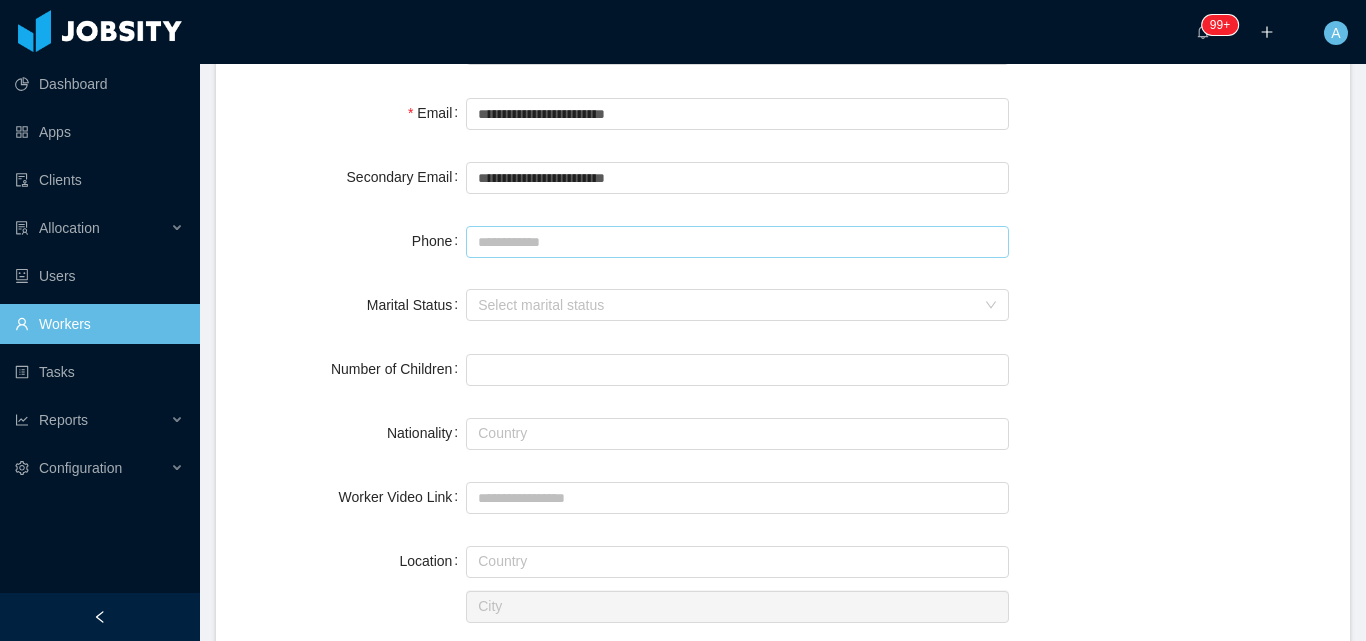 scroll, scrollTop: 345, scrollLeft: 0, axis: vertical 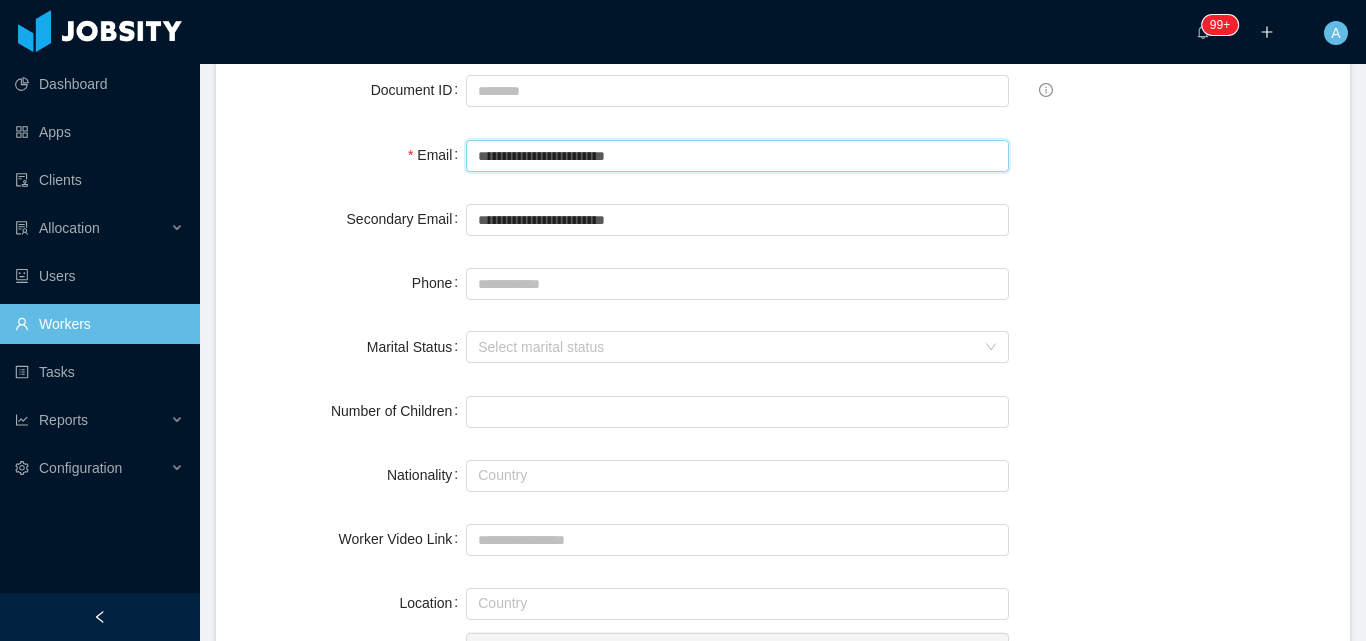 drag, startPoint x: 681, startPoint y: 153, endPoint x: 266, endPoint y: 159, distance: 415.04337 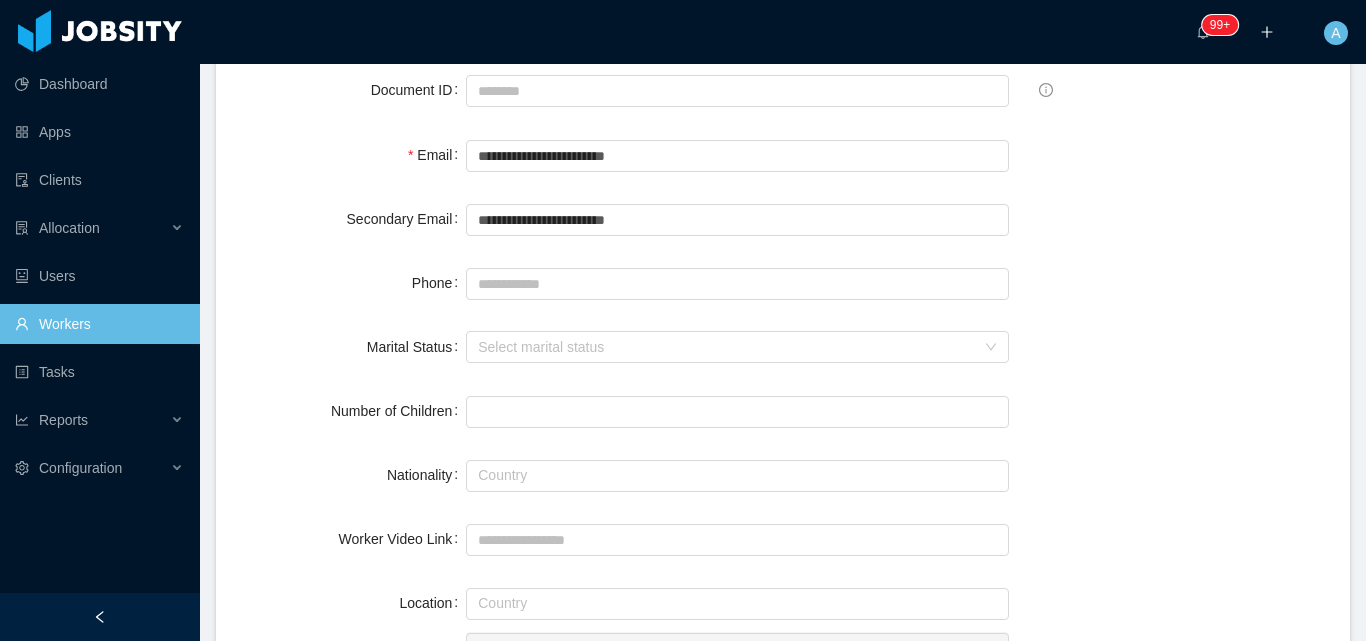click on "**********" at bounding box center (783, 1060) 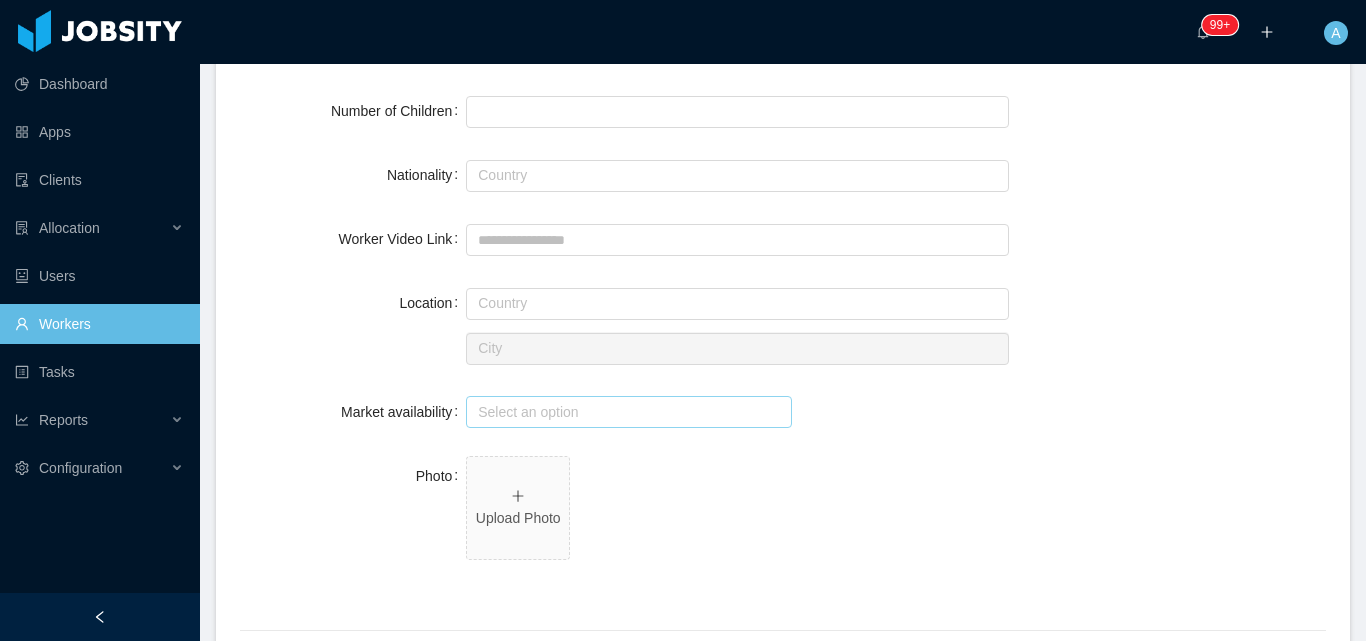 scroll, scrollTop: 745, scrollLeft: 0, axis: vertical 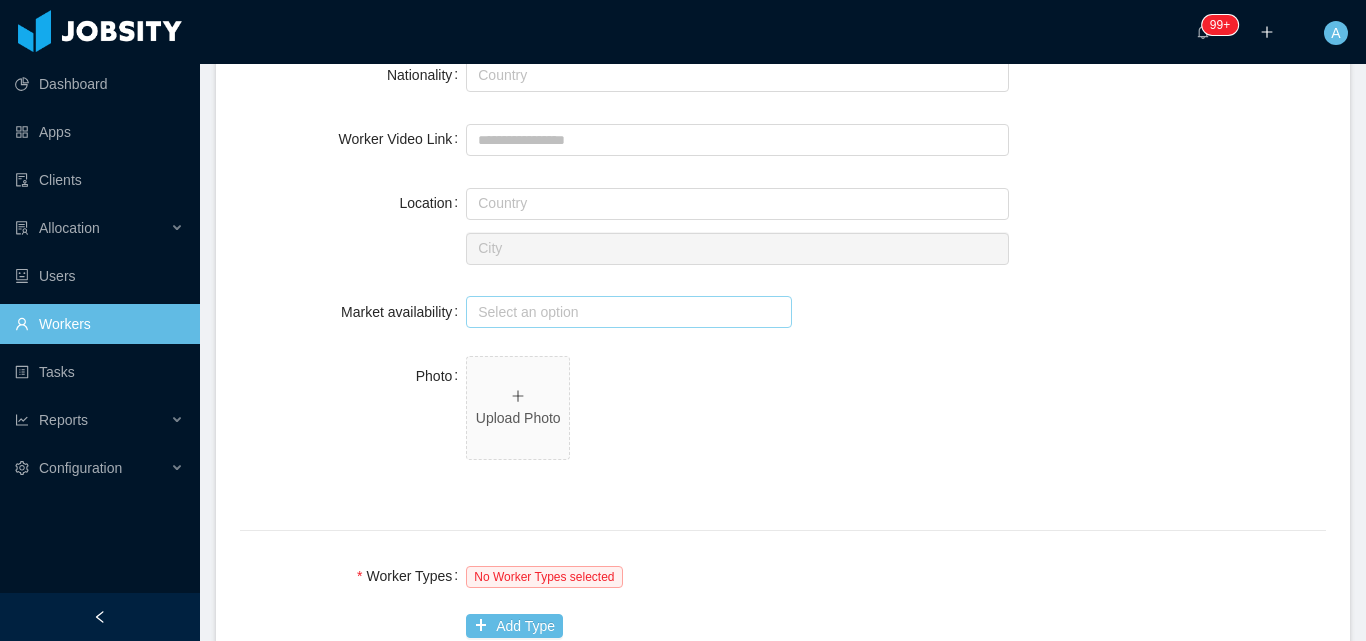 click on "Select an option" at bounding box center [624, 312] 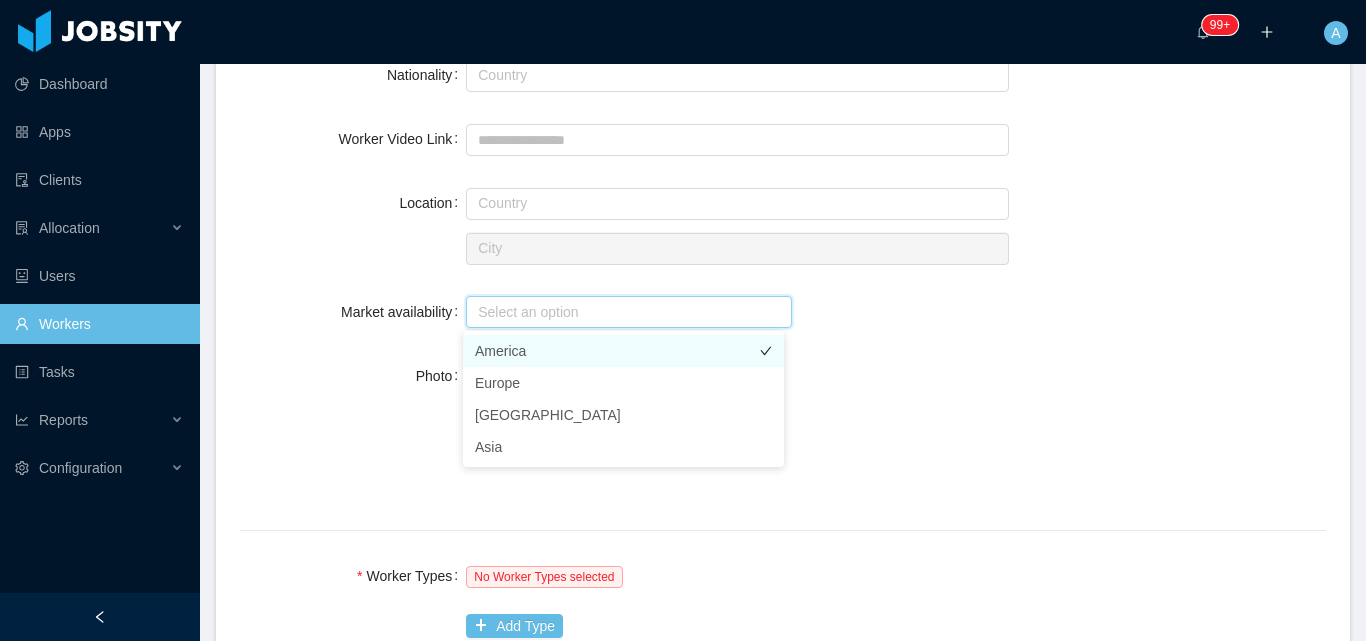 click on "America" at bounding box center [623, 351] 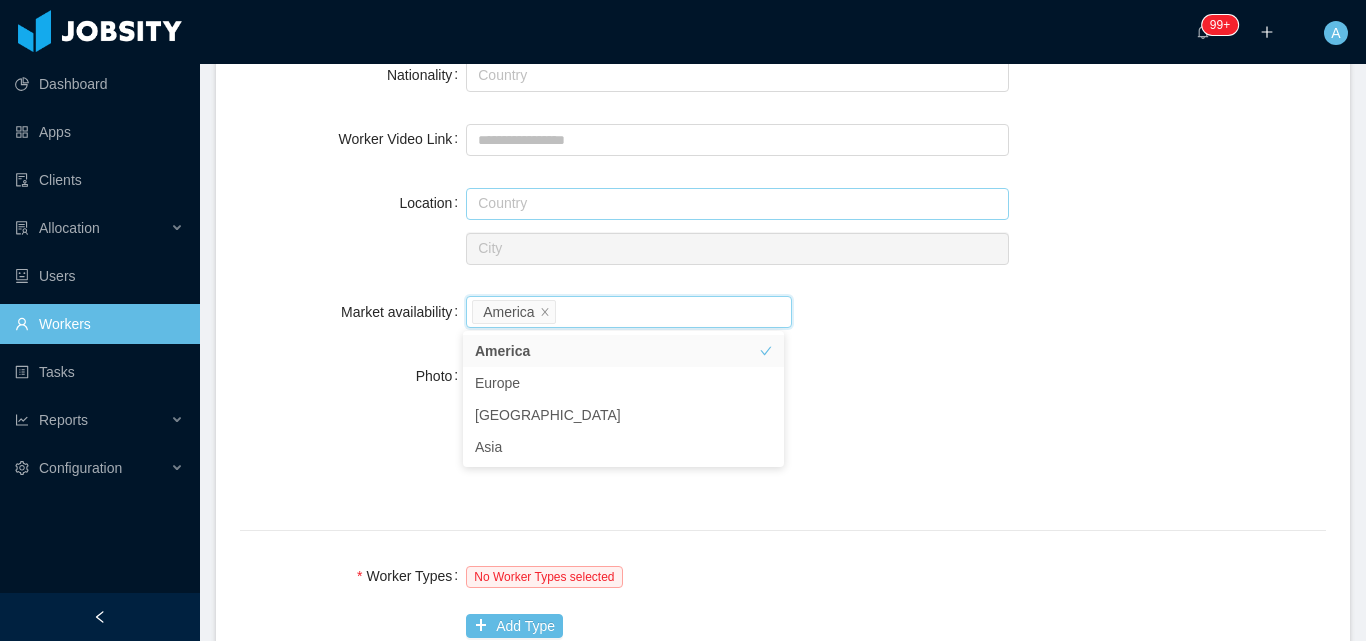 click at bounding box center [737, 204] 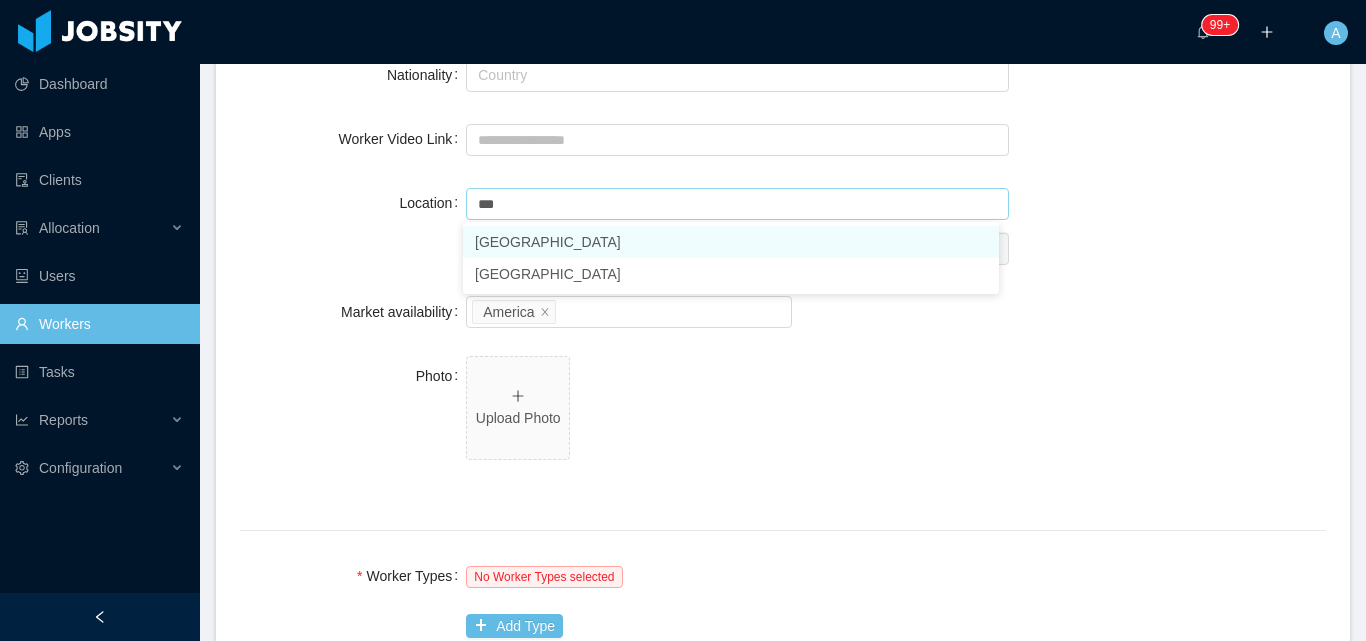 click on "[GEOGRAPHIC_DATA]" at bounding box center [731, 242] 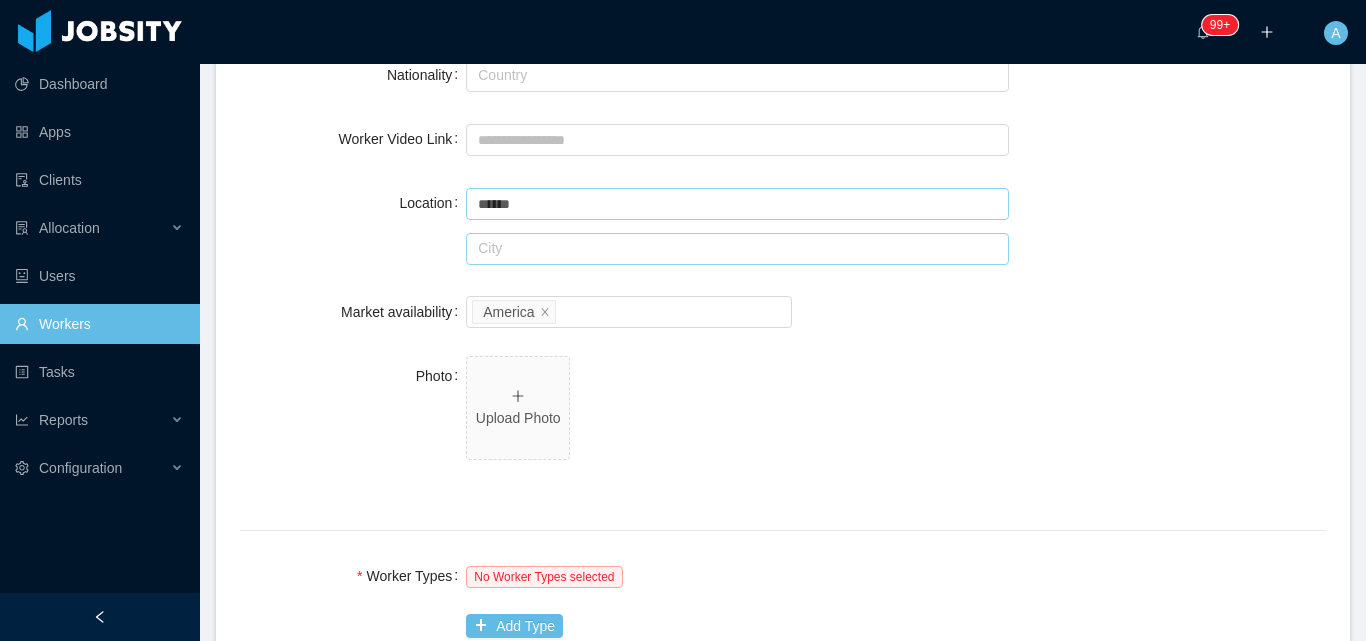 type on "******" 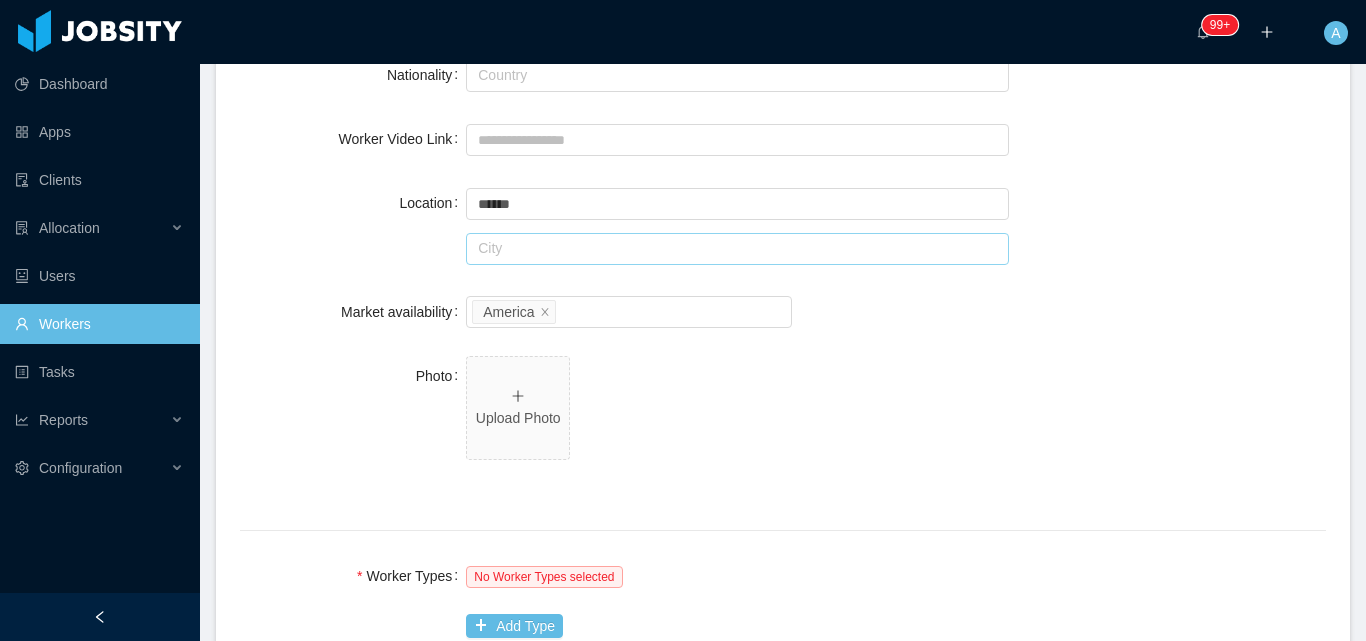 click at bounding box center [737, 249] 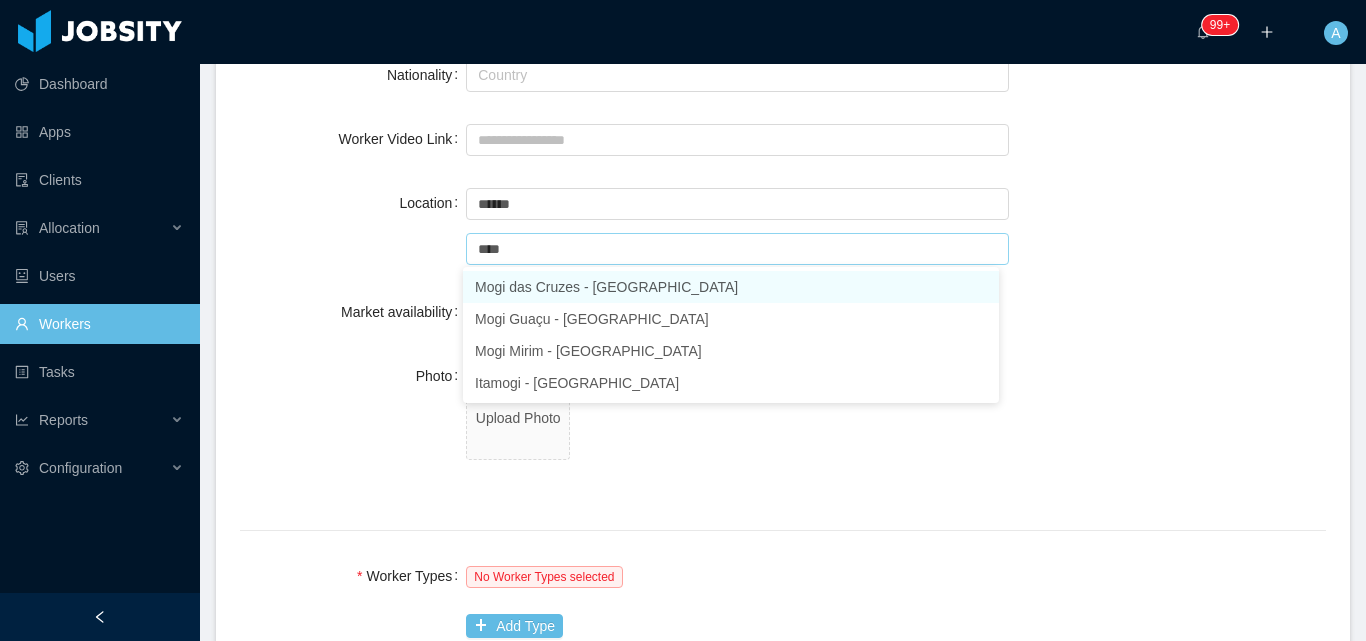 click on "Mogi das Cruzes - [GEOGRAPHIC_DATA]" at bounding box center [731, 287] 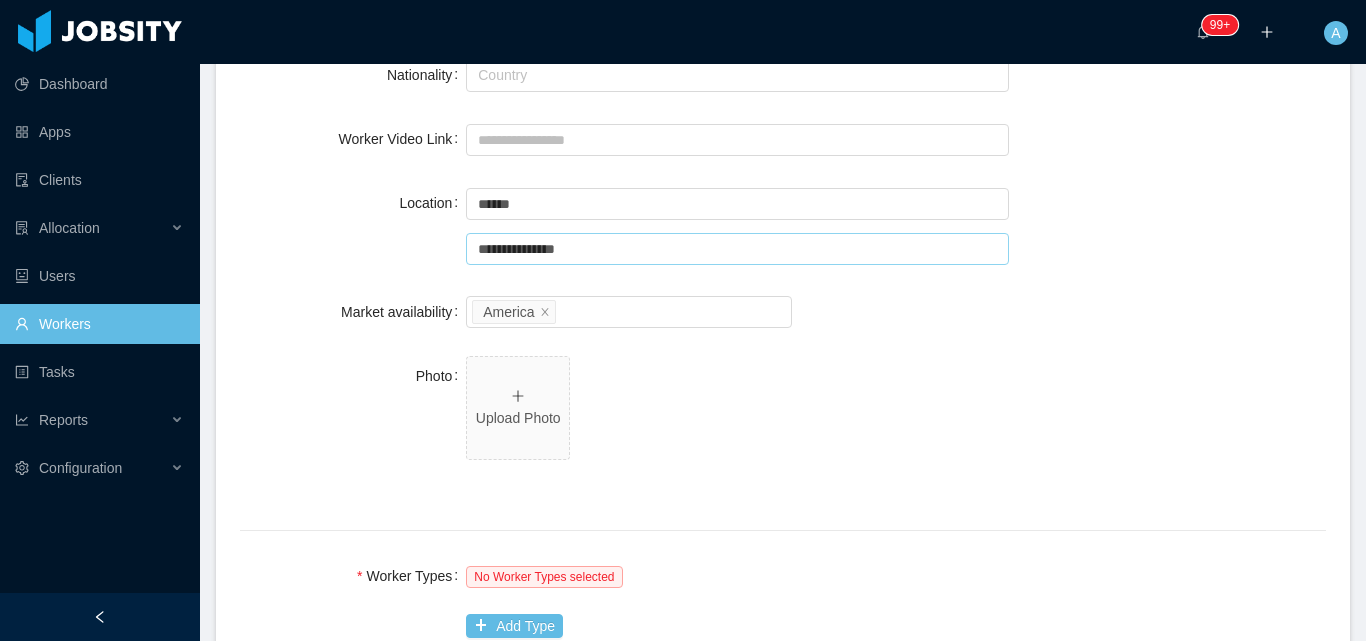 type on "**********" 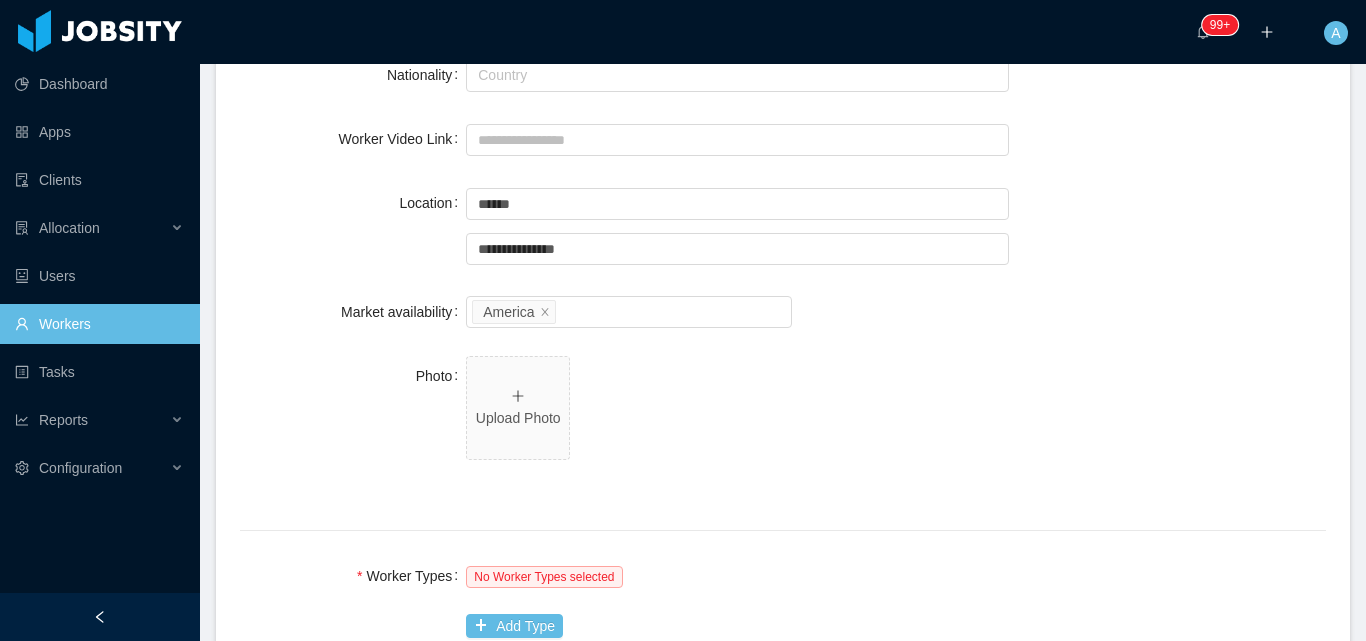 drag, startPoint x: 1177, startPoint y: 420, endPoint x: 1155, endPoint y: 400, distance: 29.732138 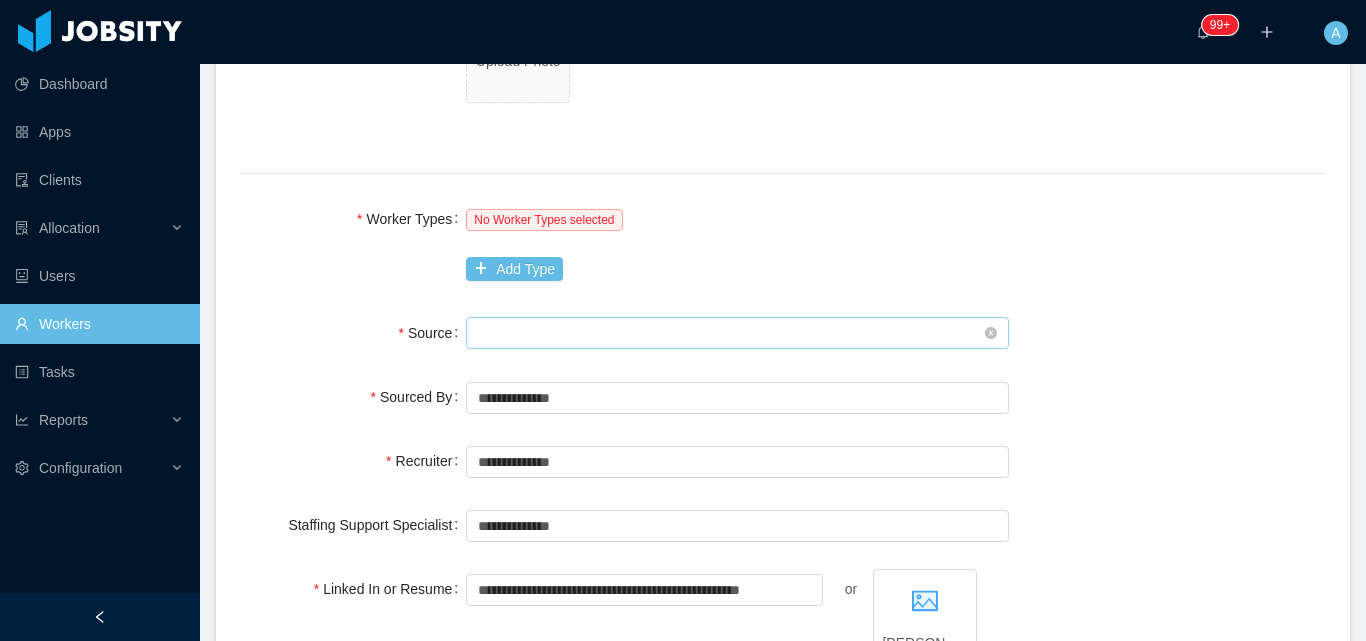 scroll, scrollTop: 1200, scrollLeft: 0, axis: vertical 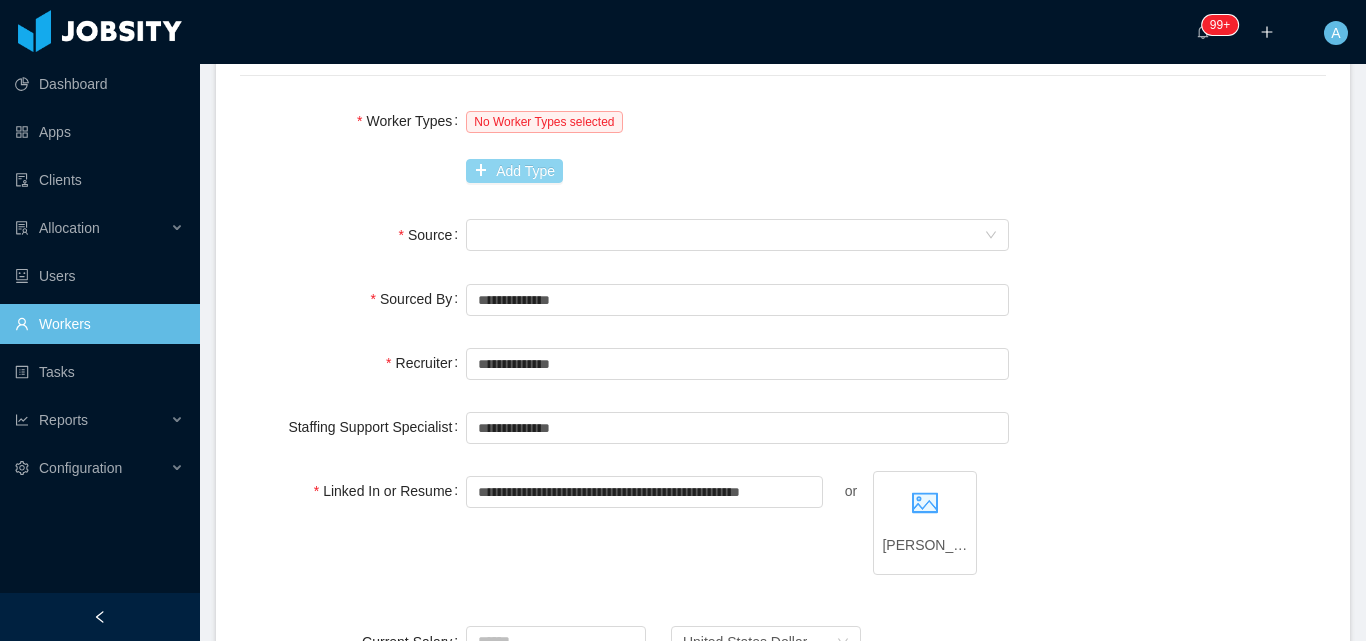 click on "Add Type" at bounding box center [514, 171] 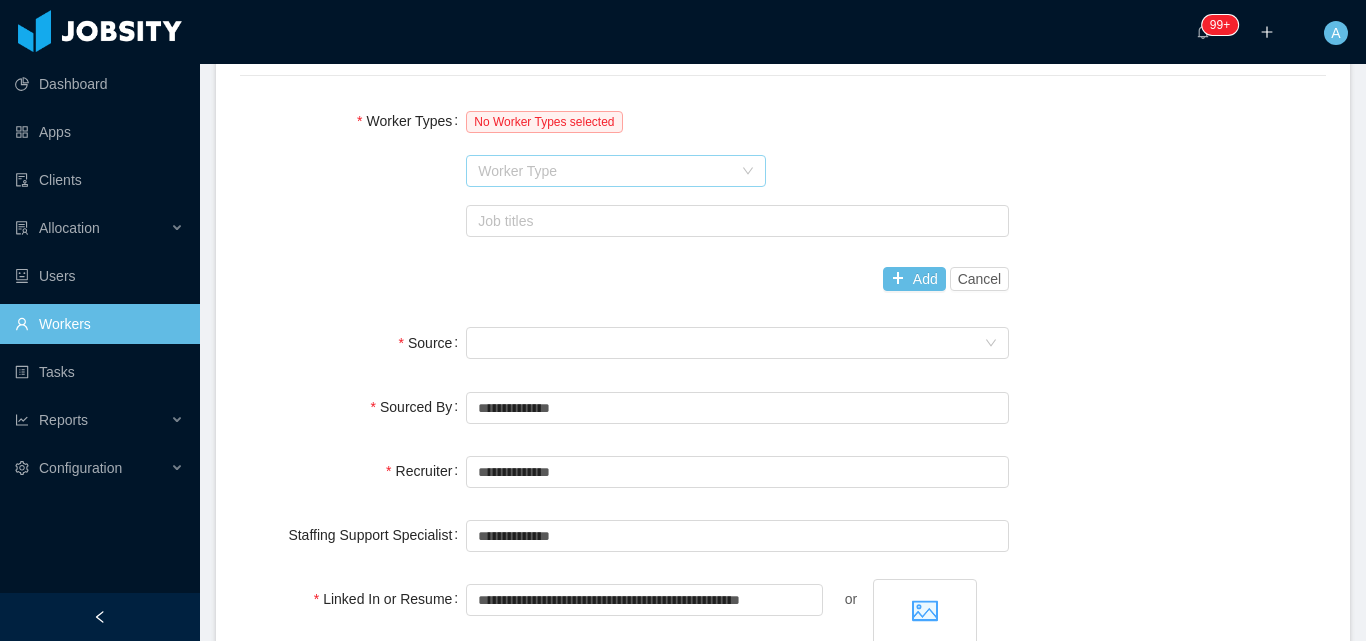 click on "Worker Type" at bounding box center [605, 171] 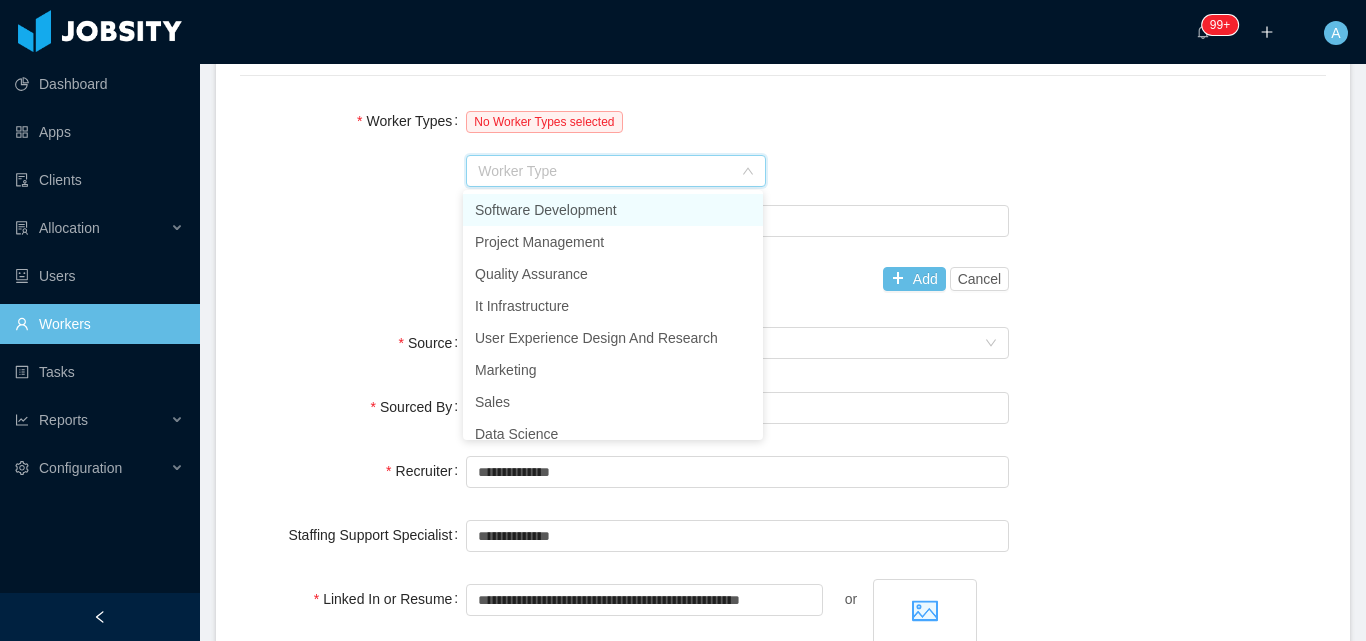 click on "Software Development" at bounding box center (613, 210) 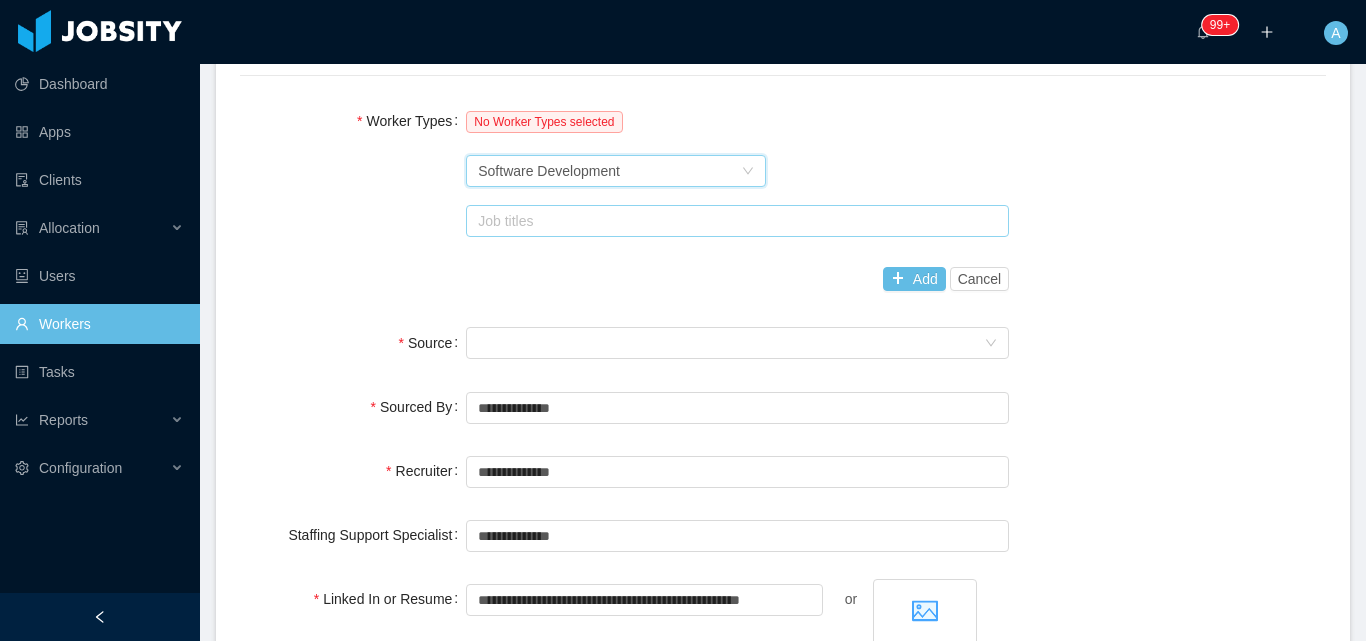 click on "Job titles" at bounding box center (734, 221) 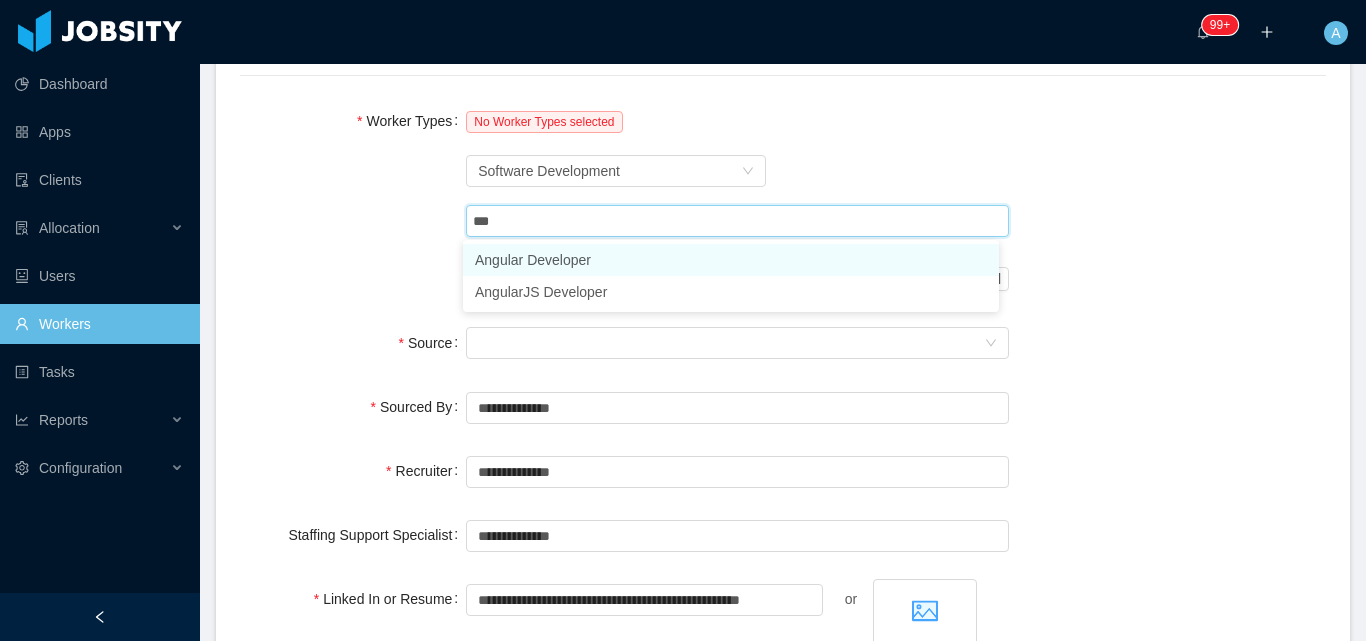 type on "****" 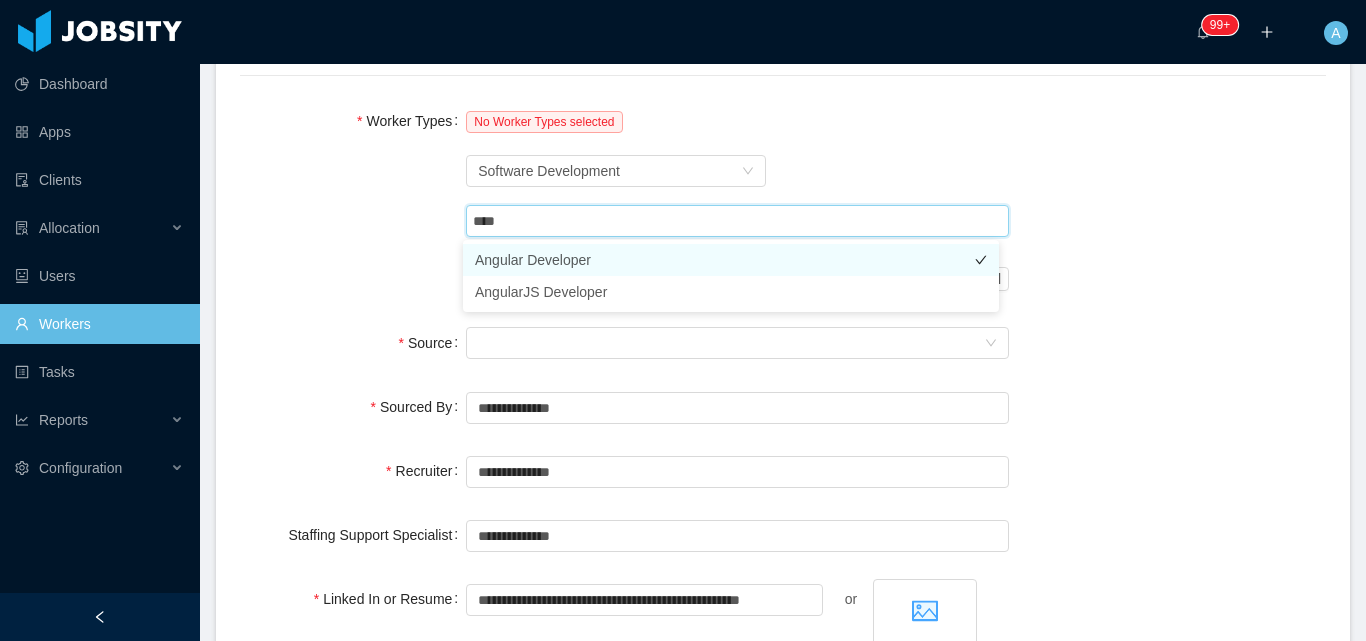 click on "Angular Developer" at bounding box center (731, 260) 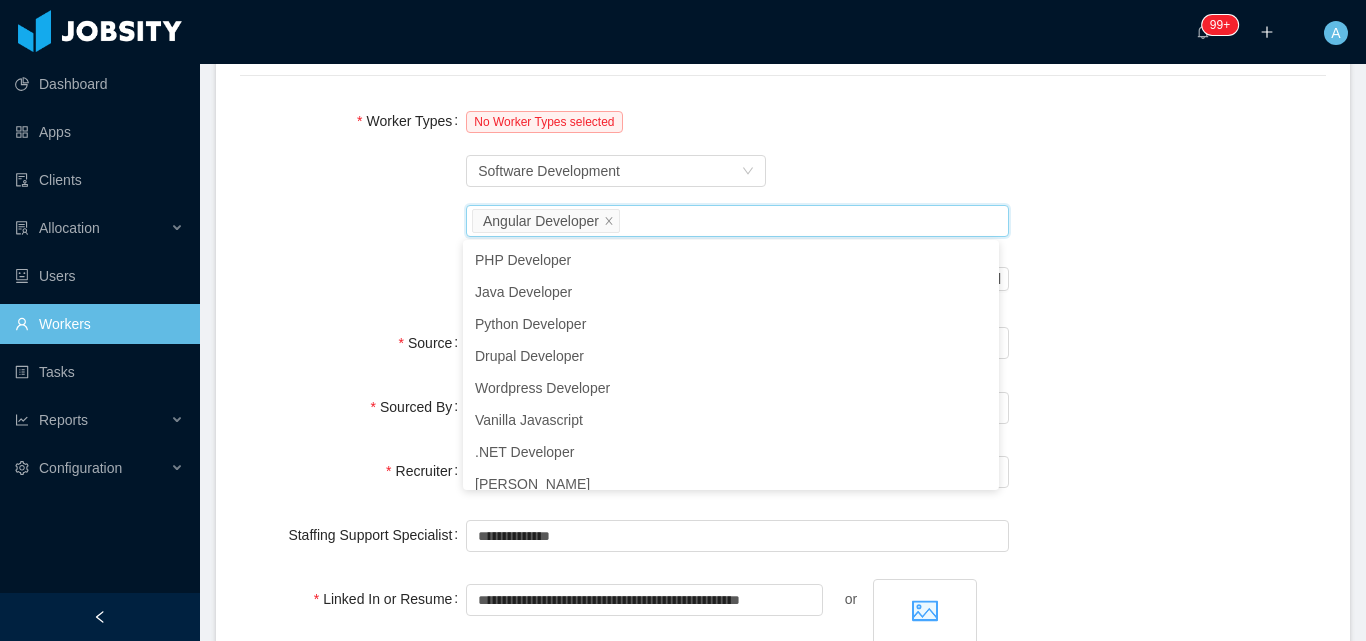 click on "Worker Types No Worker Types selected Worker Type Software Development   Job titles Angular Developer   Add   Cancel" at bounding box center [783, 200] 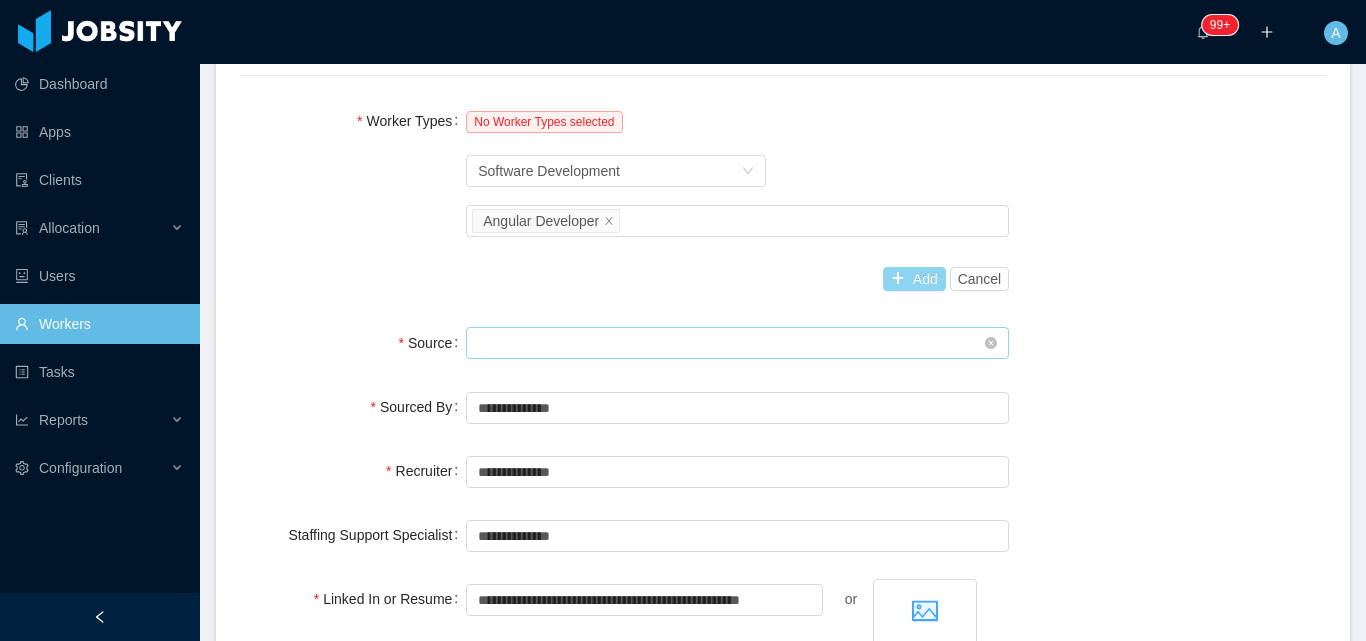 click on "Add" at bounding box center [914, 279] 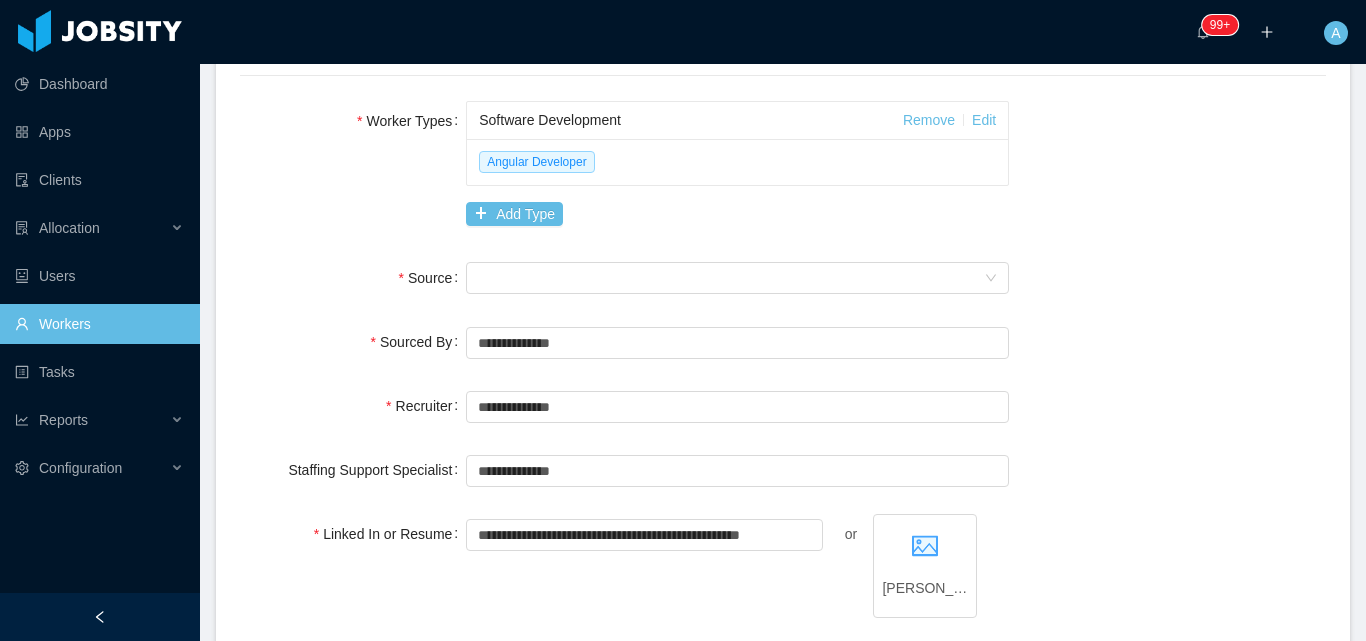 scroll, scrollTop: 2122, scrollLeft: 0, axis: vertical 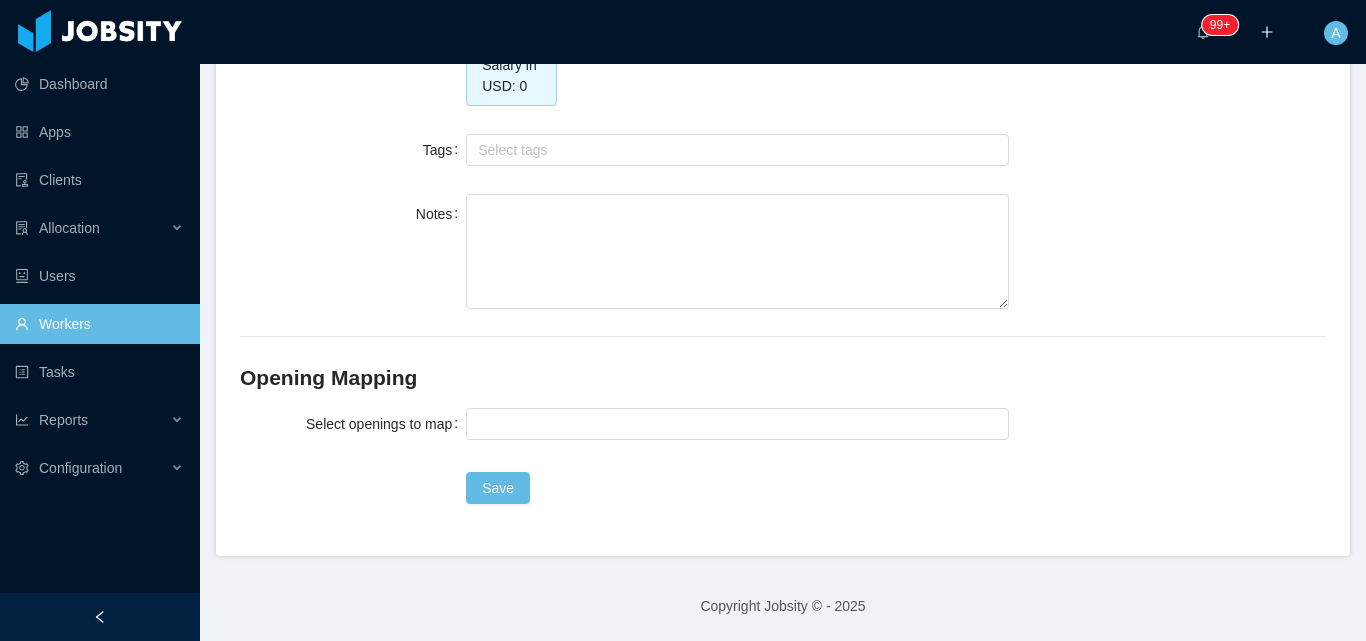 click at bounding box center (737, 424) 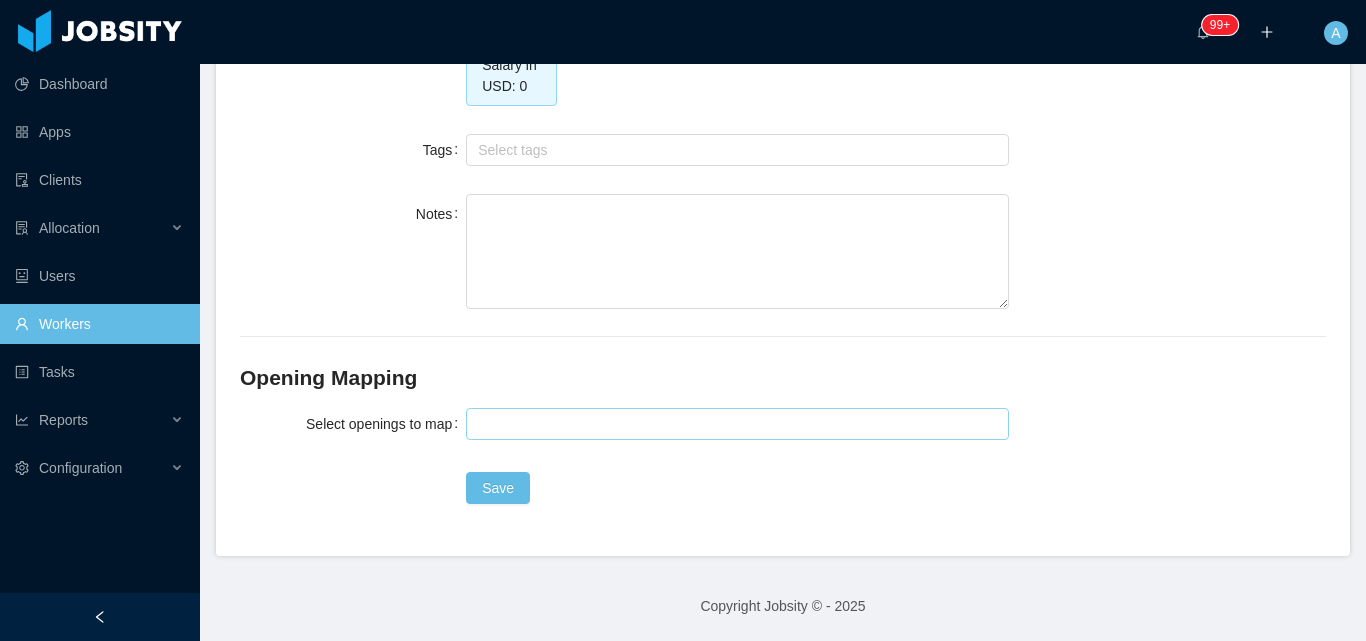 click at bounding box center (737, 424) 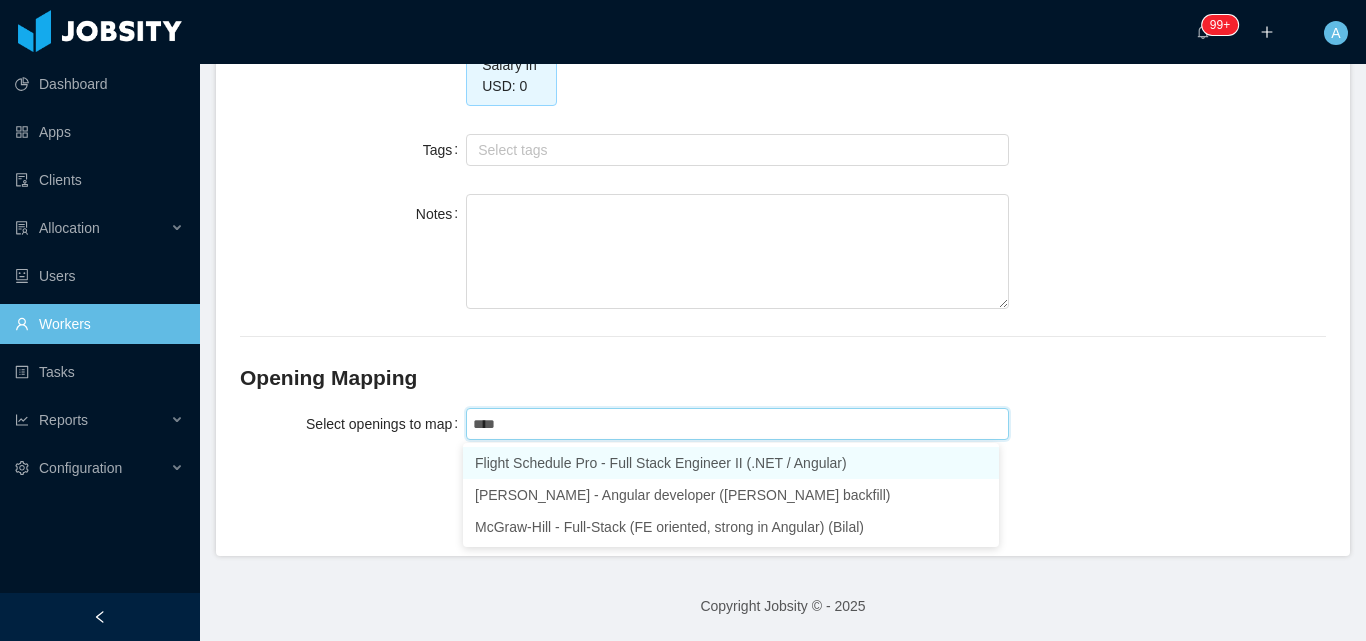 type on "*****" 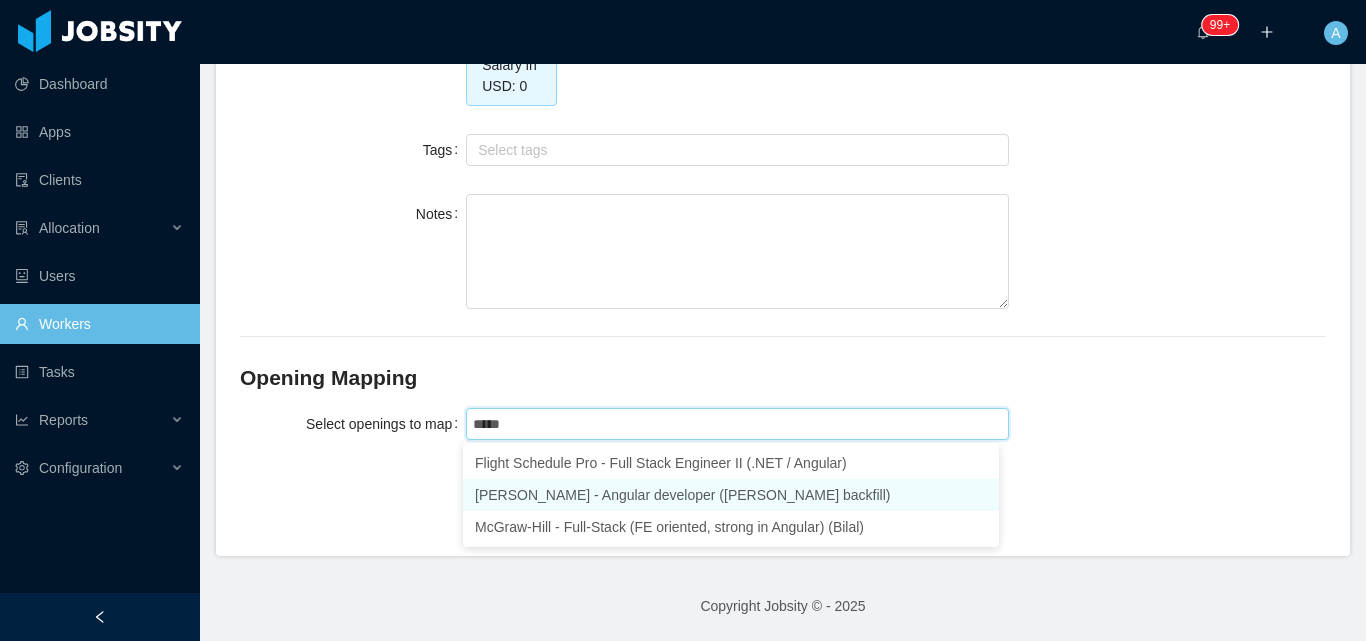 drag, startPoint x: 594, startPoint y: 487, endPoint x: 317, endPoint y: 327, distance: 319.88904 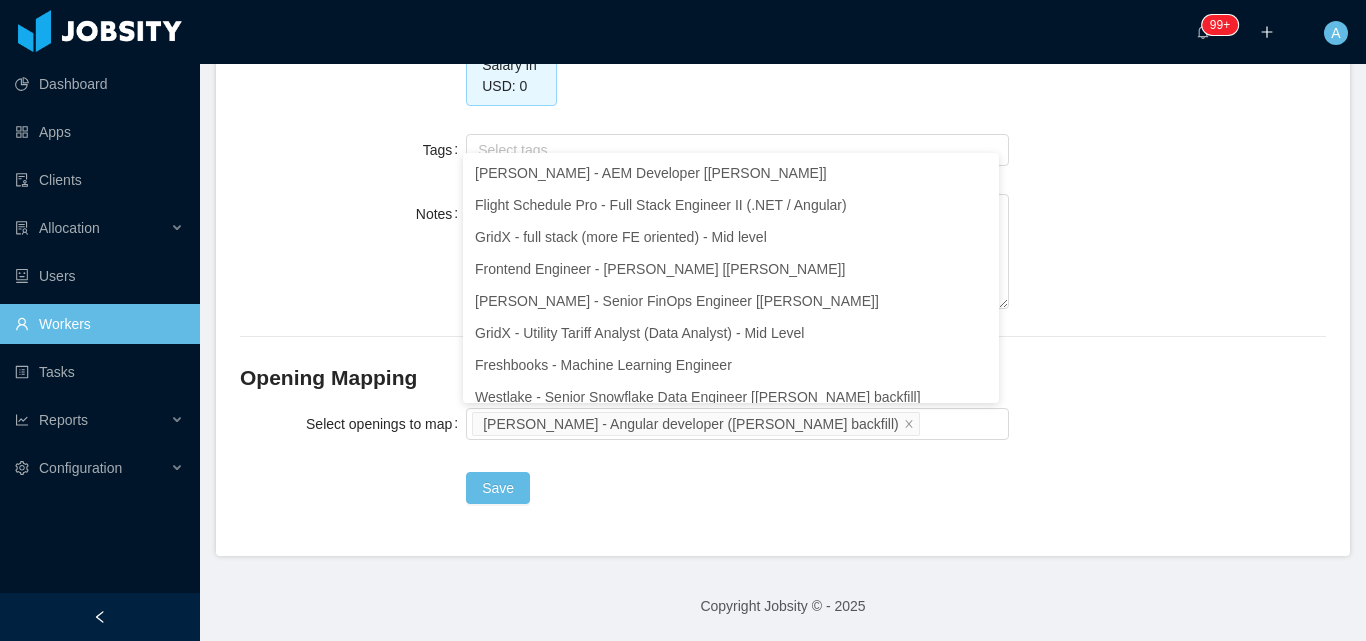 click on "Notes" at bounding box center (783, 253) 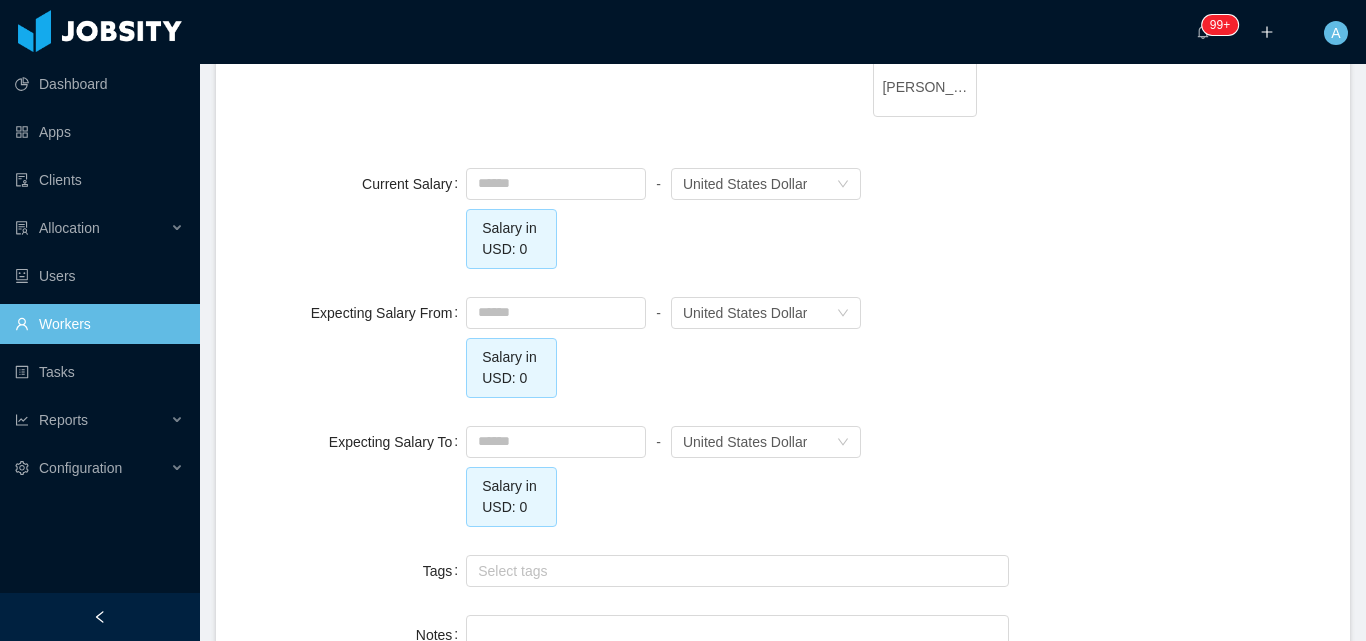 scroll, scrollTop: 1522, scrollLeft: 0, axis: vertical 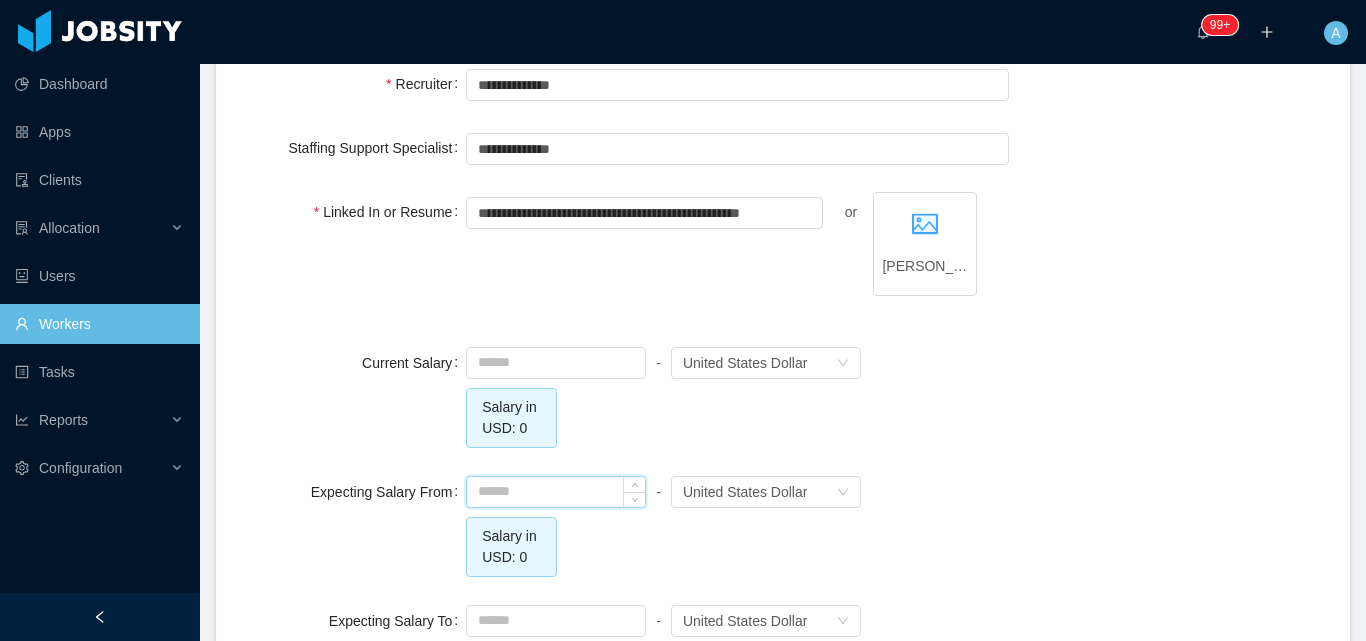 click at bounding box center (556, 492) 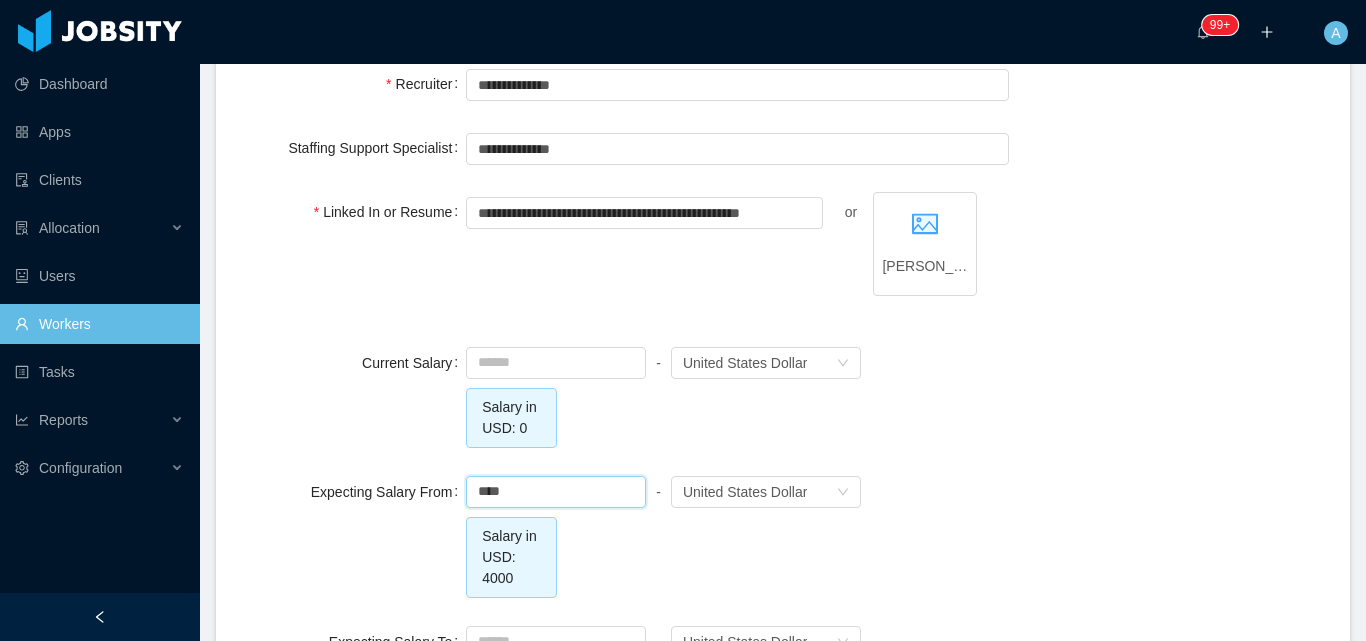 type on "*******" 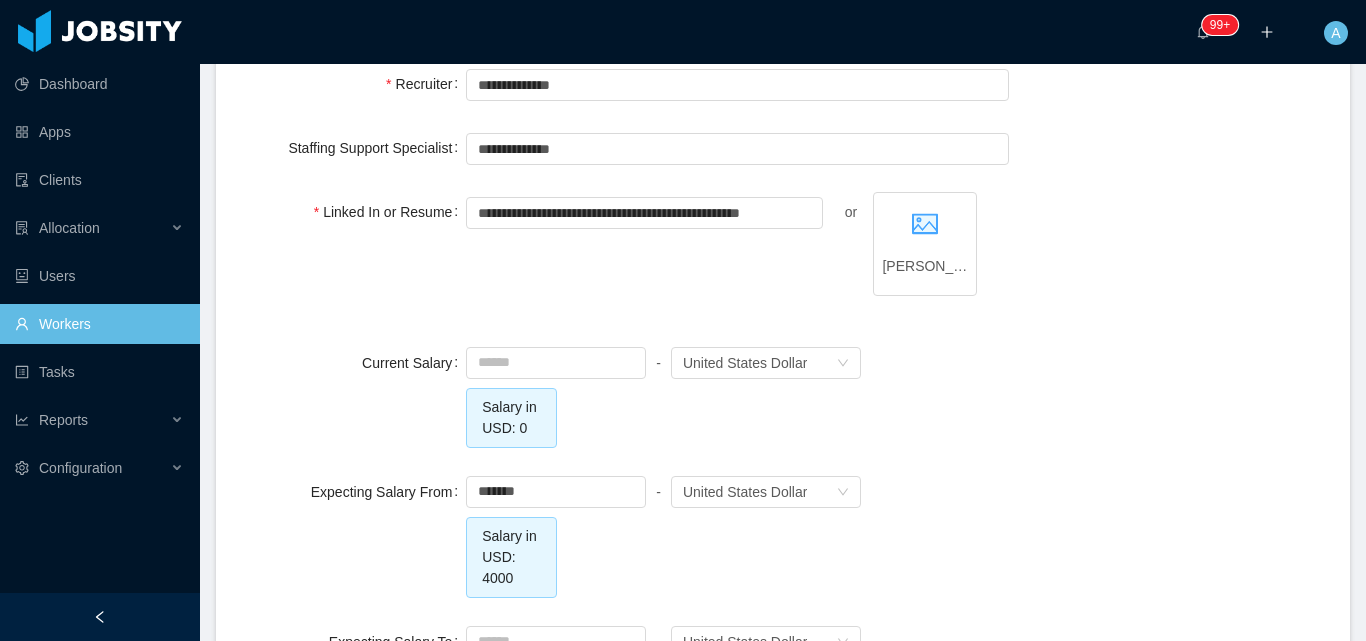 click on "Expecting Salary From ******* - Currency United States Dollar   Salary in USD: 4000" at bounding box center (783, 535) 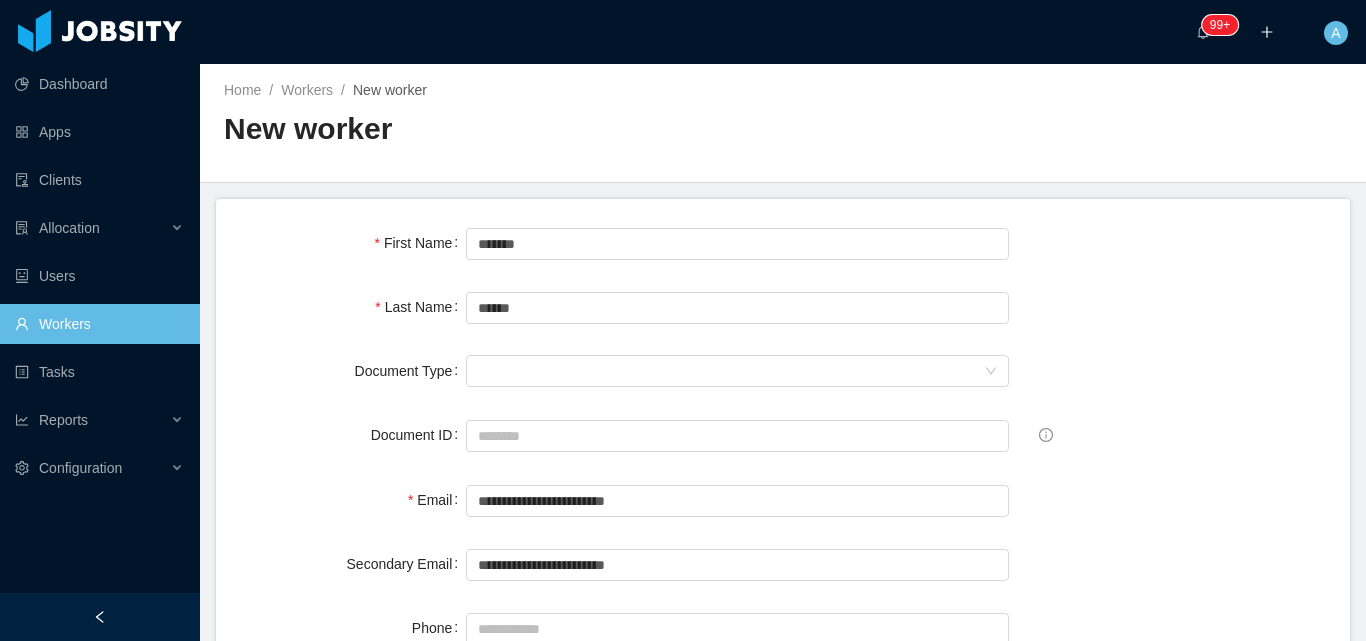 scroll, scrollTop: 2143, scrollLeft: 0, axis: vertical 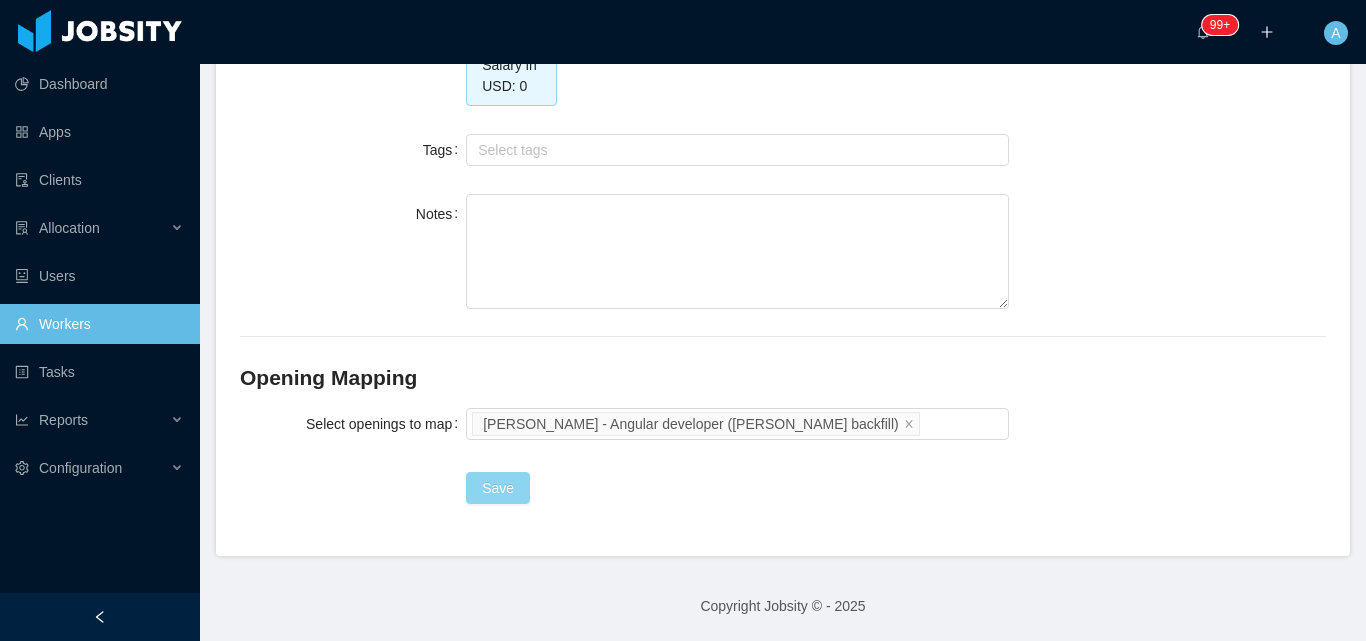 click on "Save" at bounding box center (737, 488) 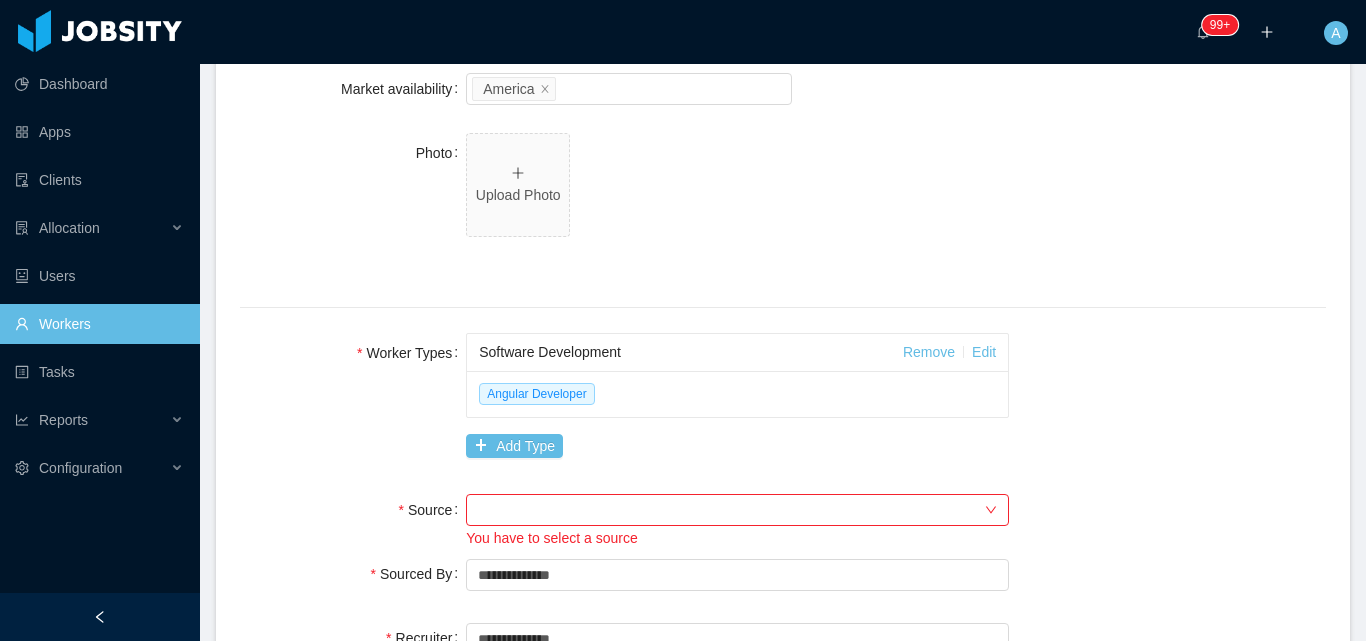 scroll, scrollTop: 1143, scrollLeft: 0, axis: vertical 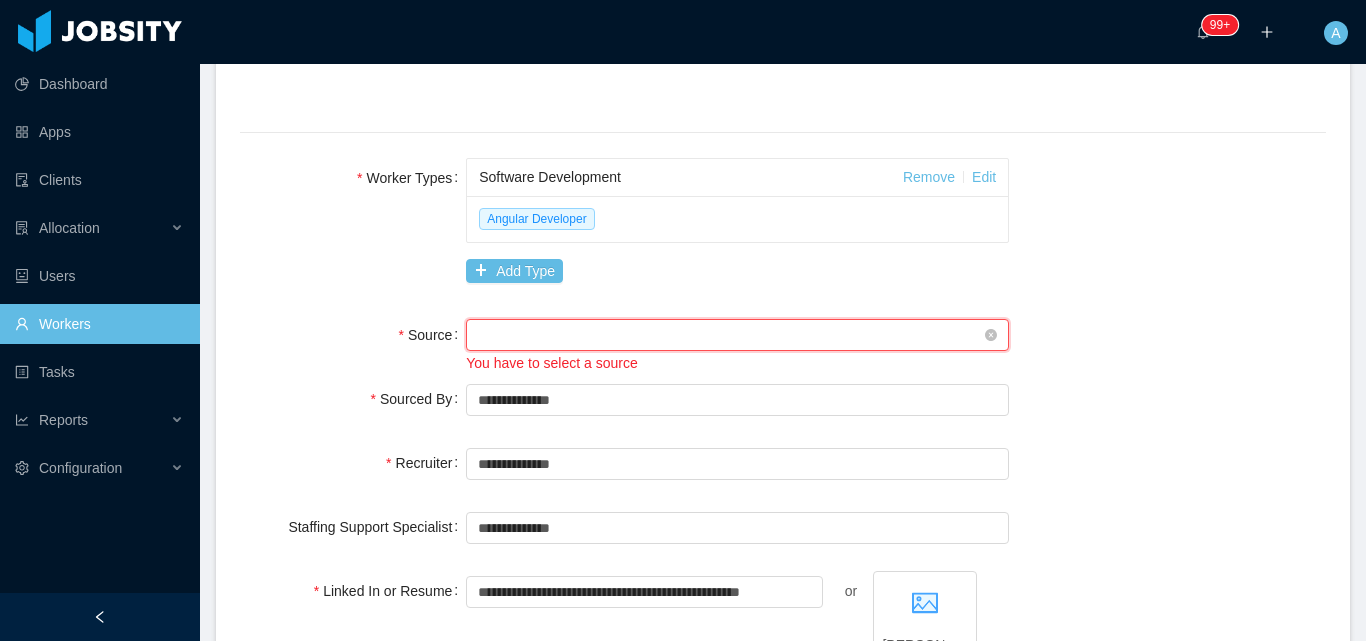 click on "Seniority" at bounding box center (731, 335) 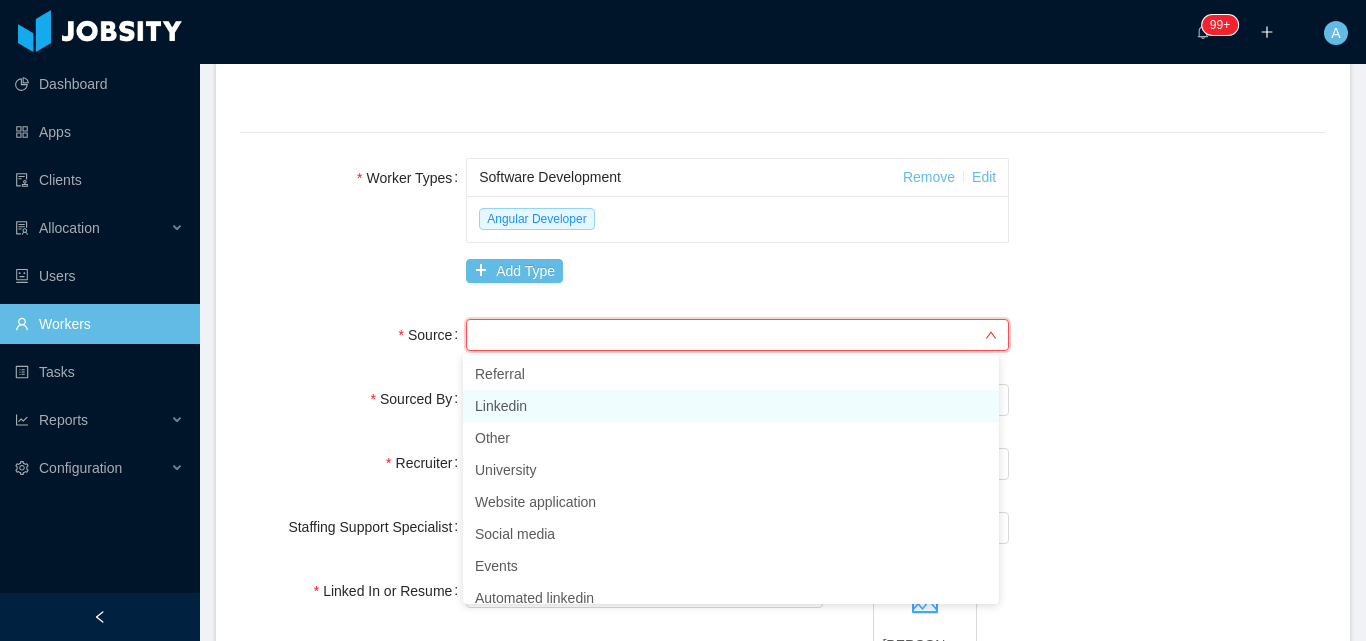 click on "Linkedin" at bounding box center (731, 406) 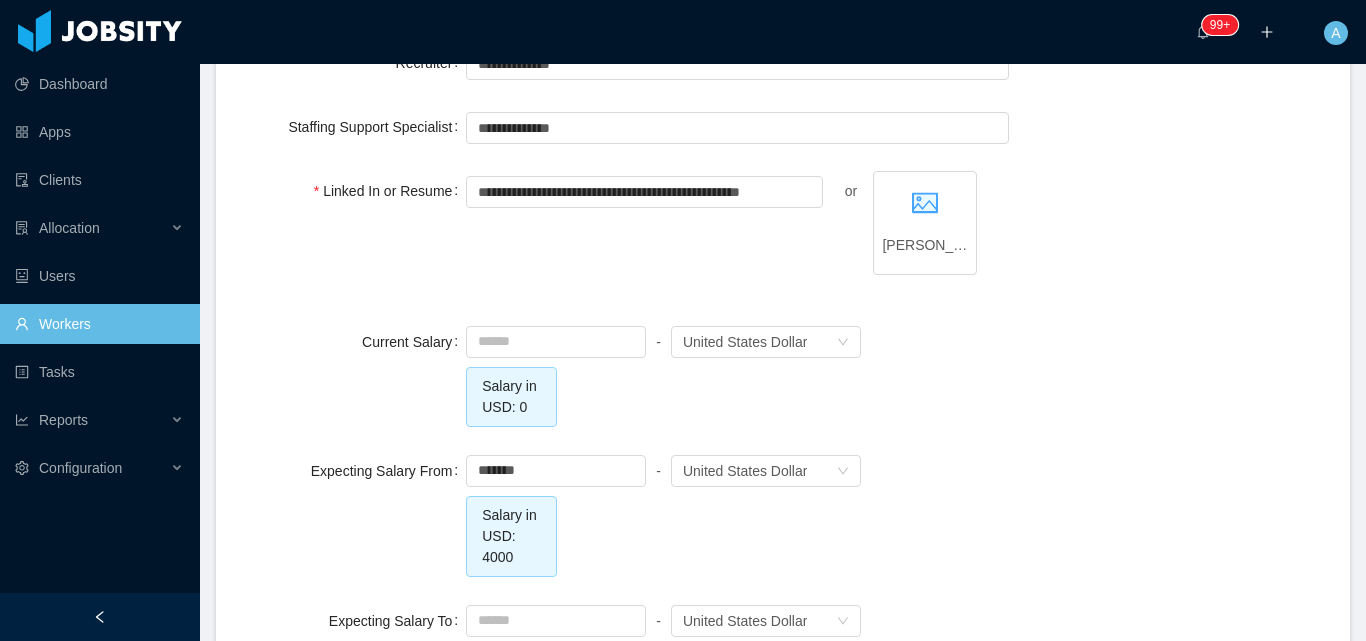 scroll, scrollTop: 2143, scrollLeft: 0, axis: vertical 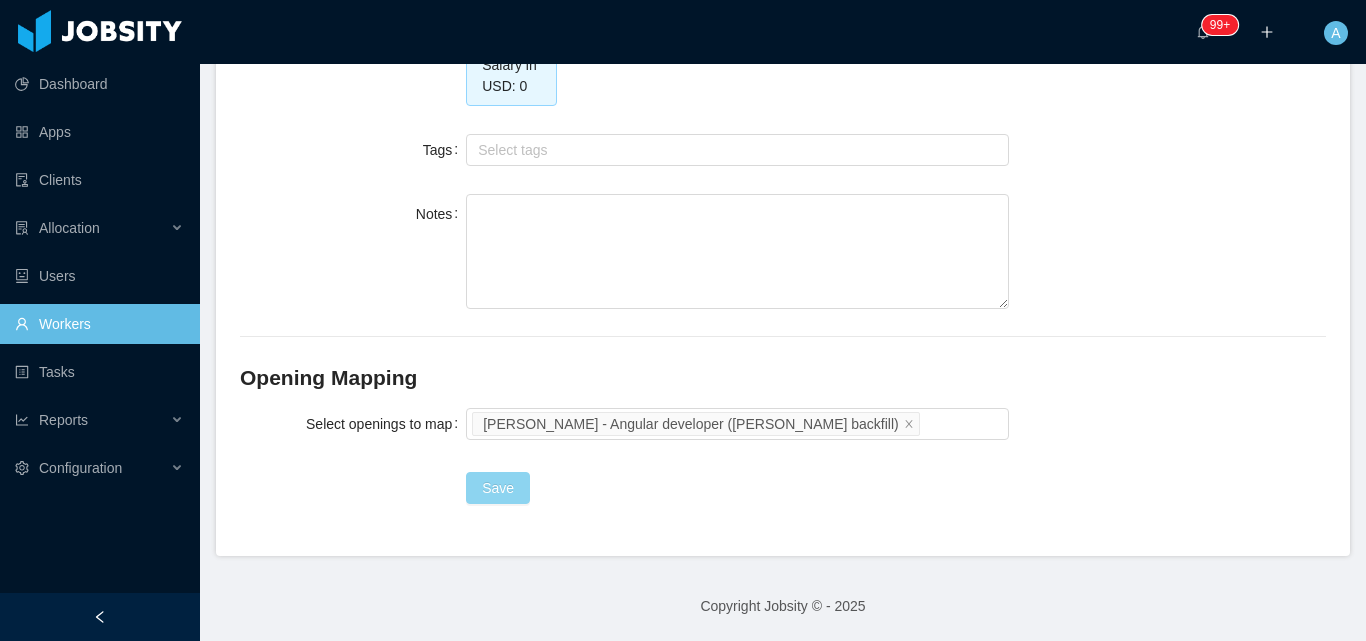 drag, startPoint x: 476, startPoint y: 512, endPoint x: 482, endPoint y: 485, distance: 27.658634 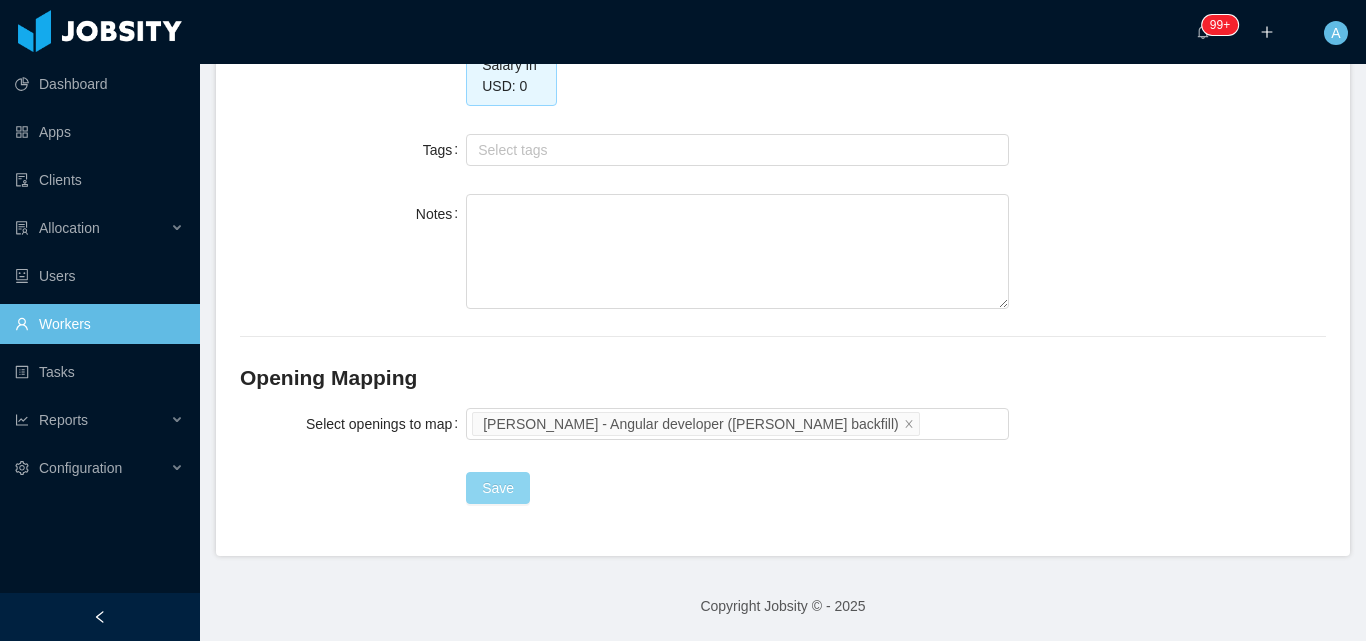 click on "Save" at bounding box center (498, 488) 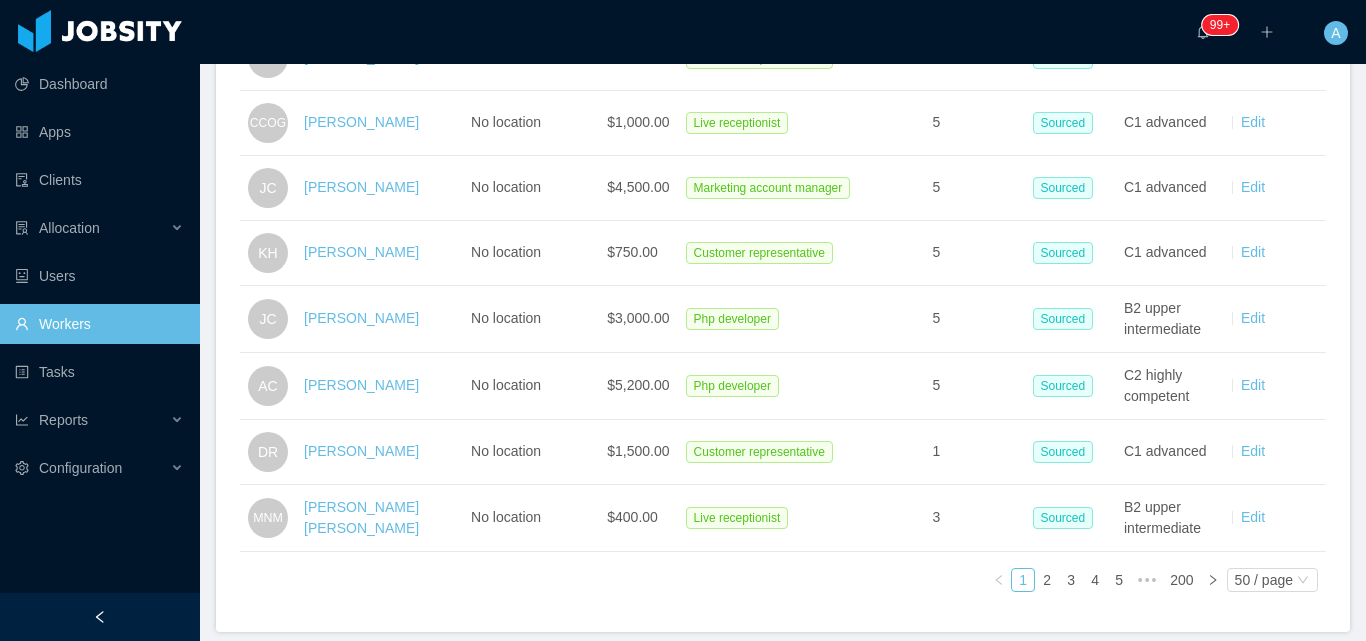 scroll, scrollTop: 3280, scrollLeft: 0, axis: vertical 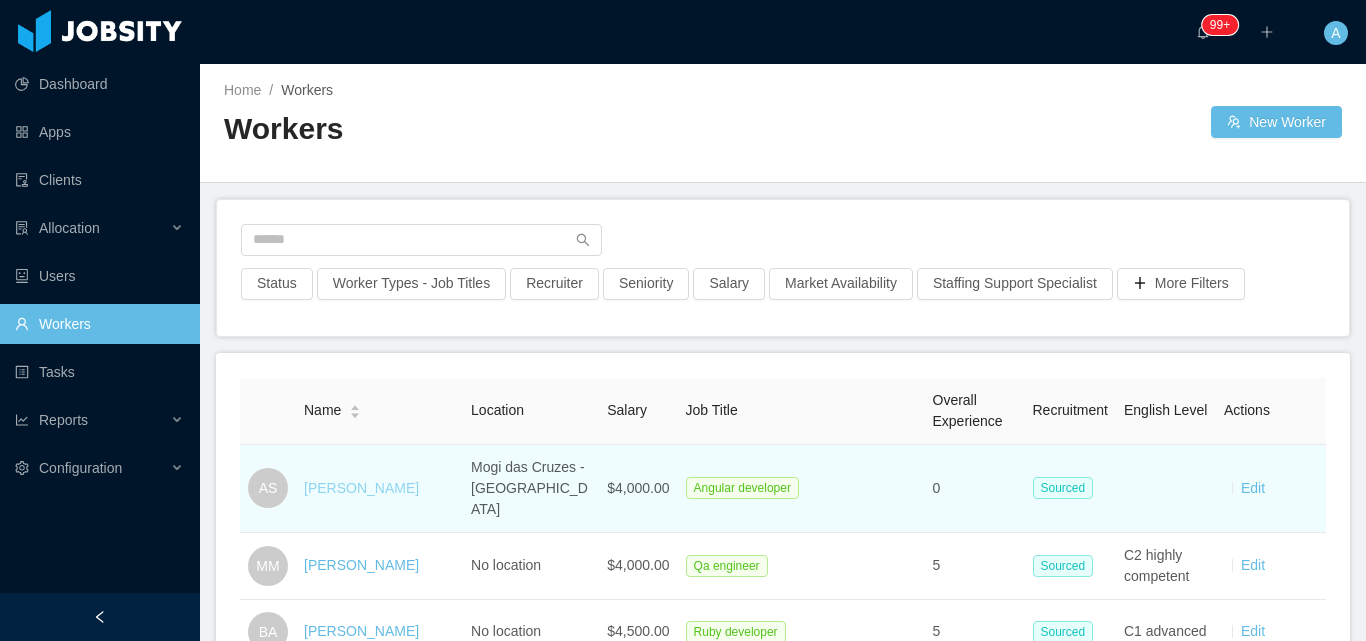 click on "[PERSON_NAME]" at bounding box center [361, 488] 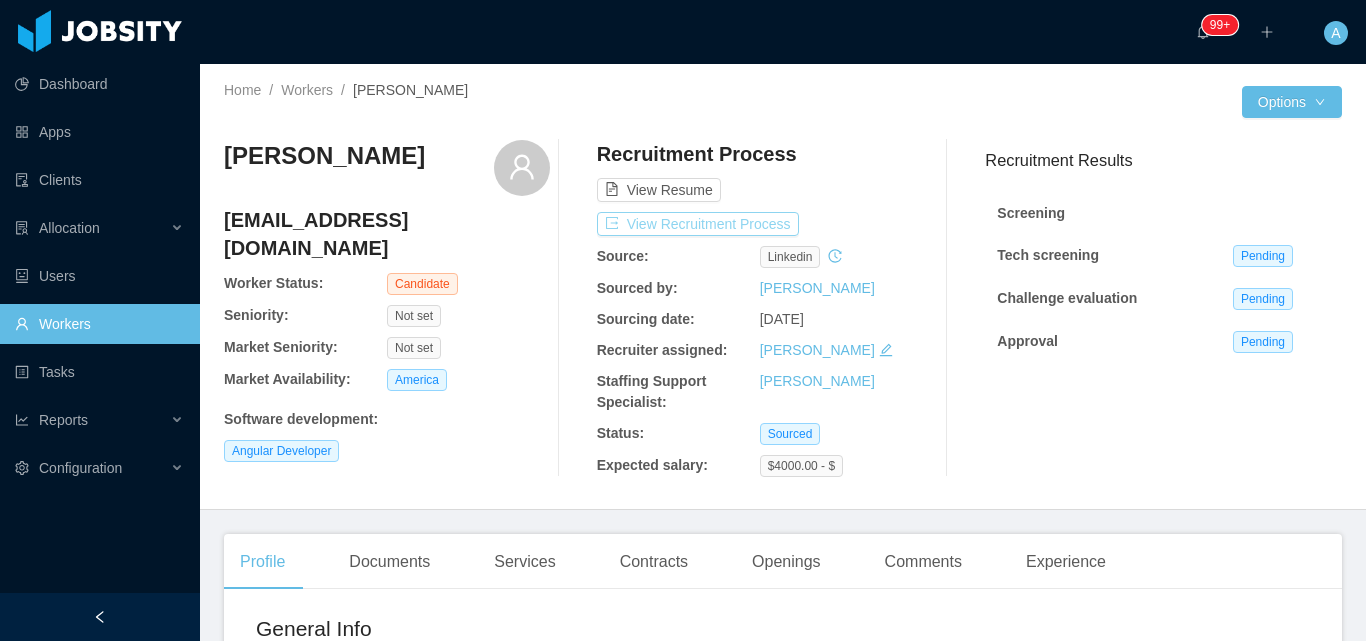 click on "View Recruitment Process" at bounding box center [698, 224] 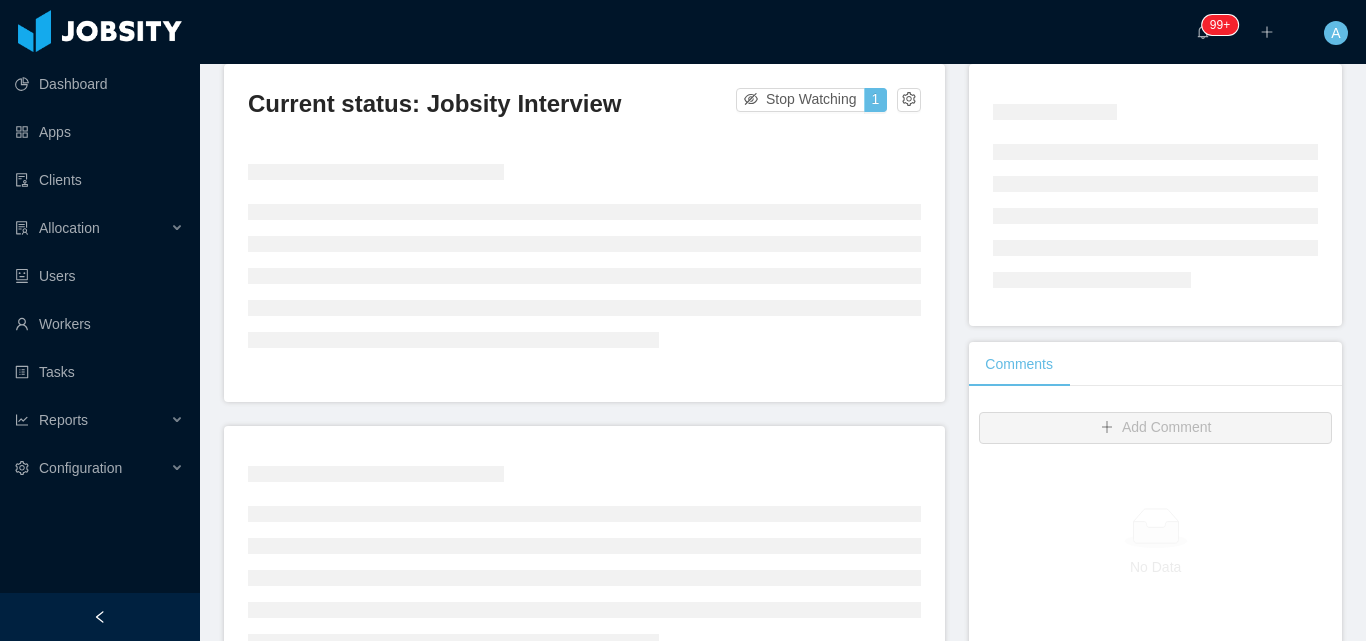 scroll, scrollTop: 203, scrollLeft: 0, axis: vertical 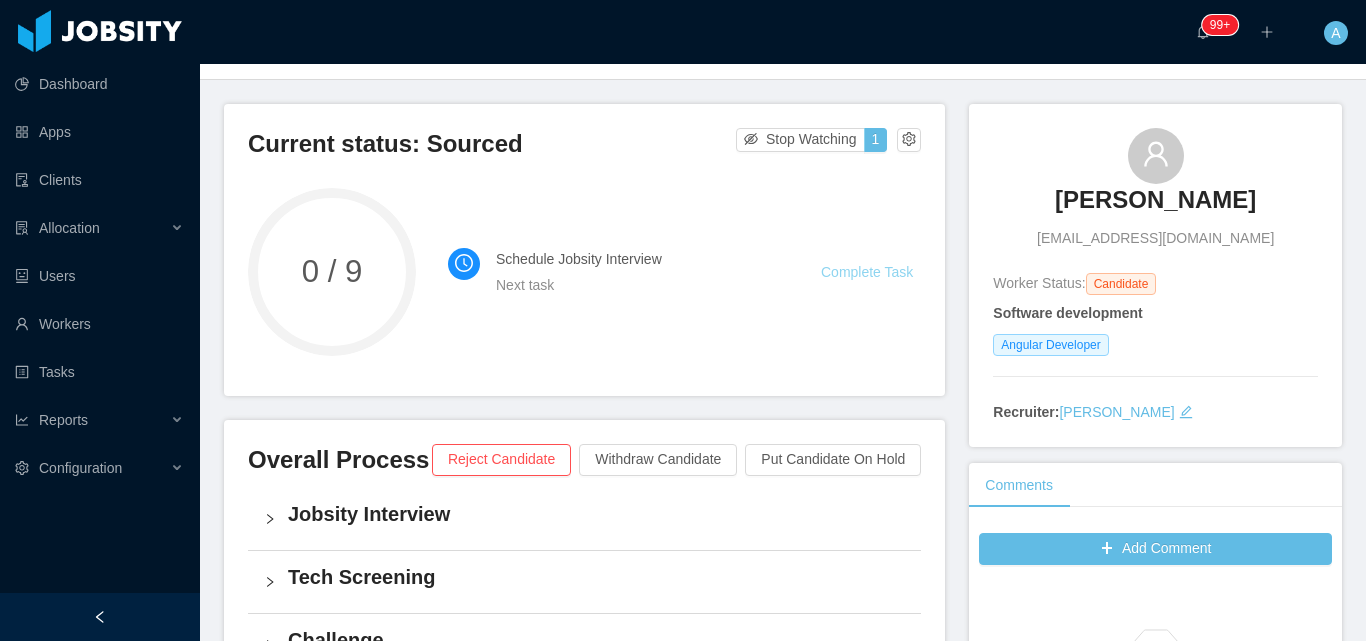 click on "Complete Task" at bounding box center [867, 272] 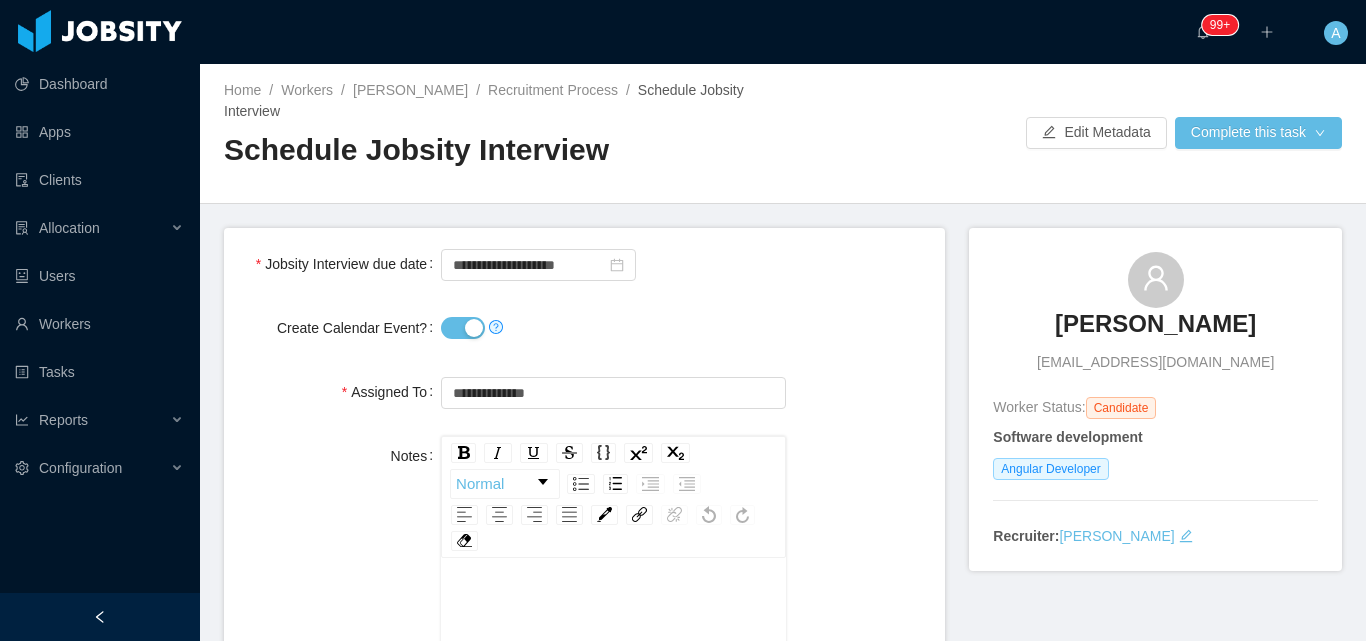 click on "Create Calendar Event?" at bounding box center (463, 328) 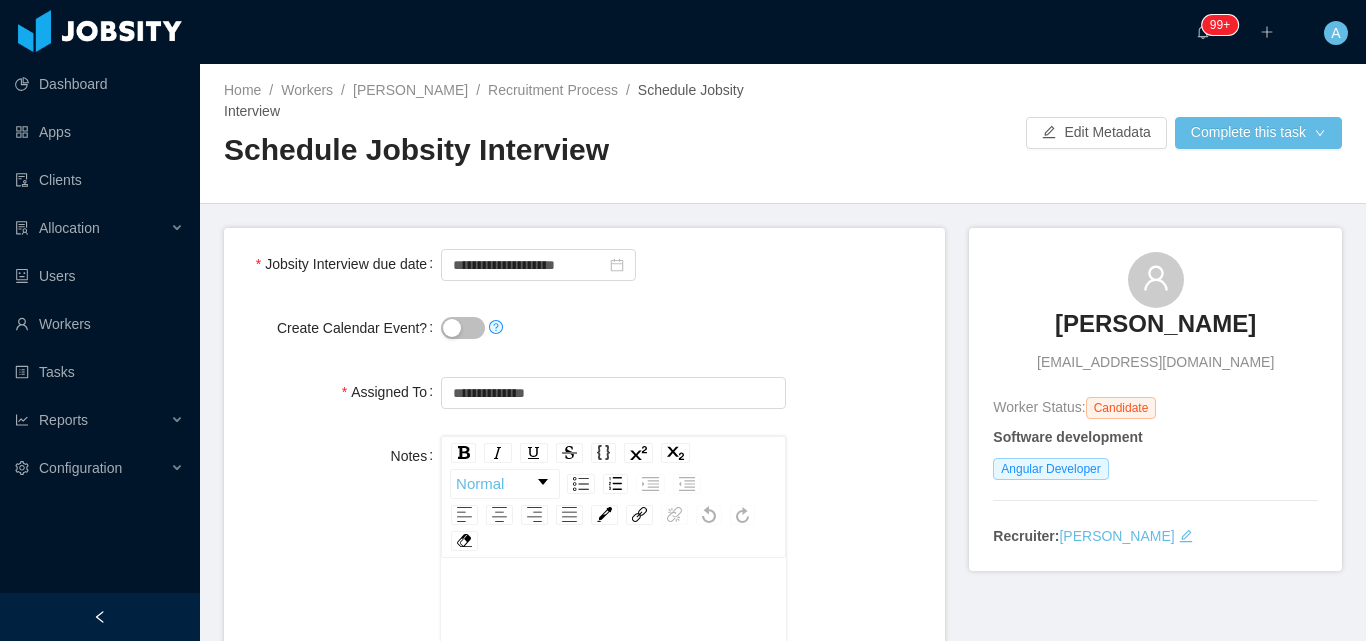 click at bounding box center [613, 328] 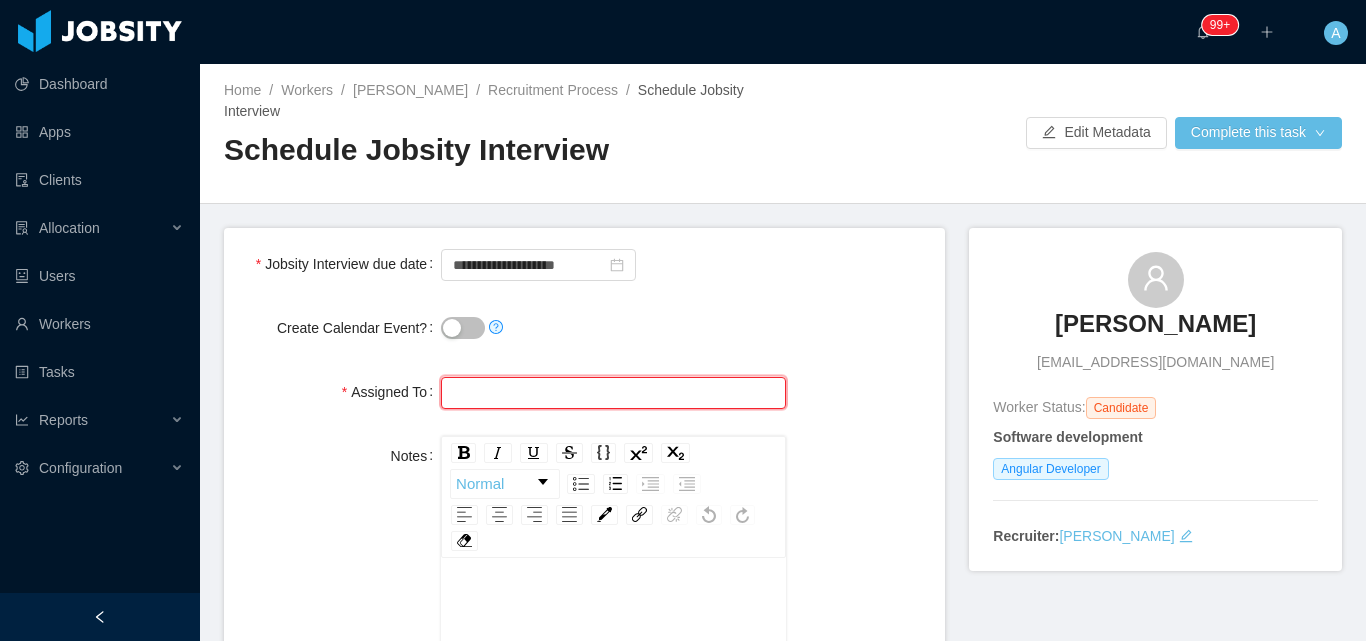 click at bounding box center [613, 393] 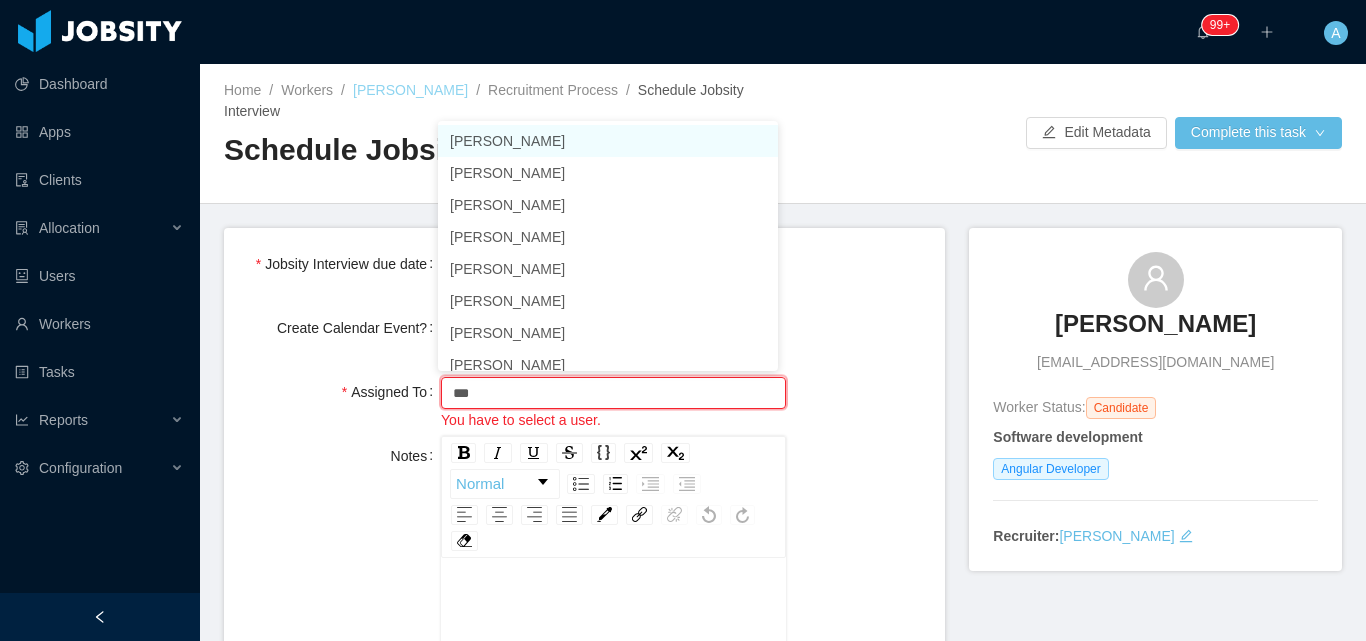type on "***" 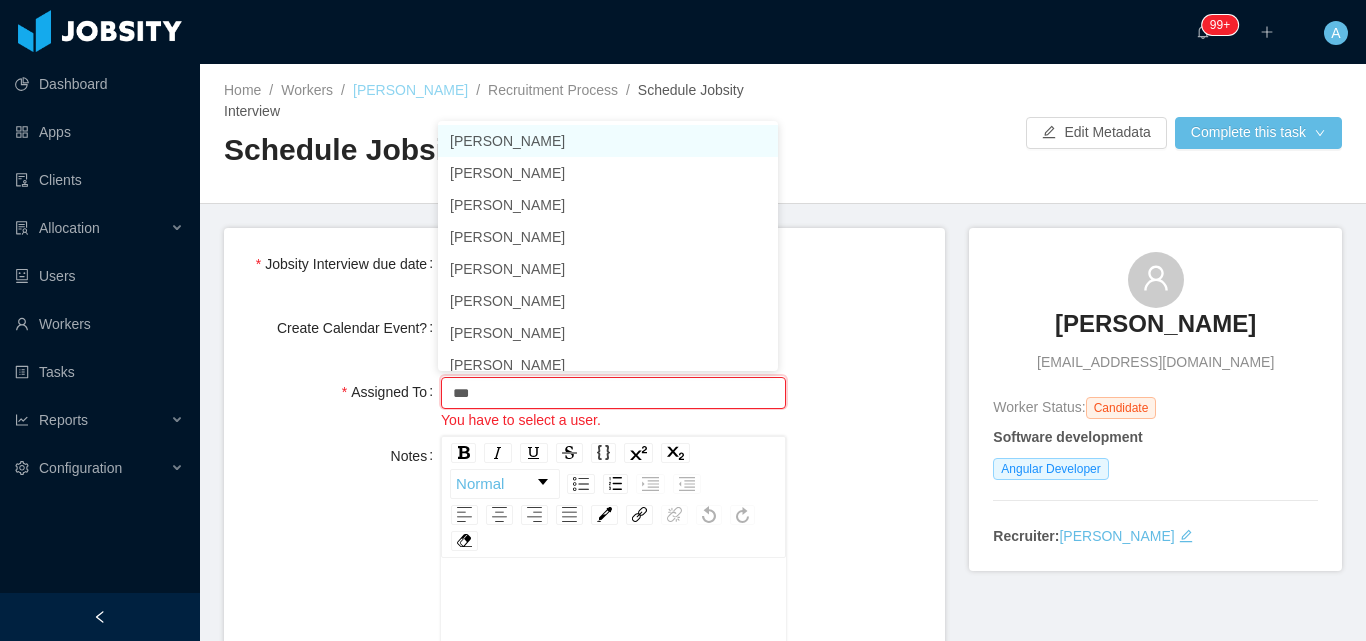 click on "[PERSON_NAME]" at bounding box center (410, 90) 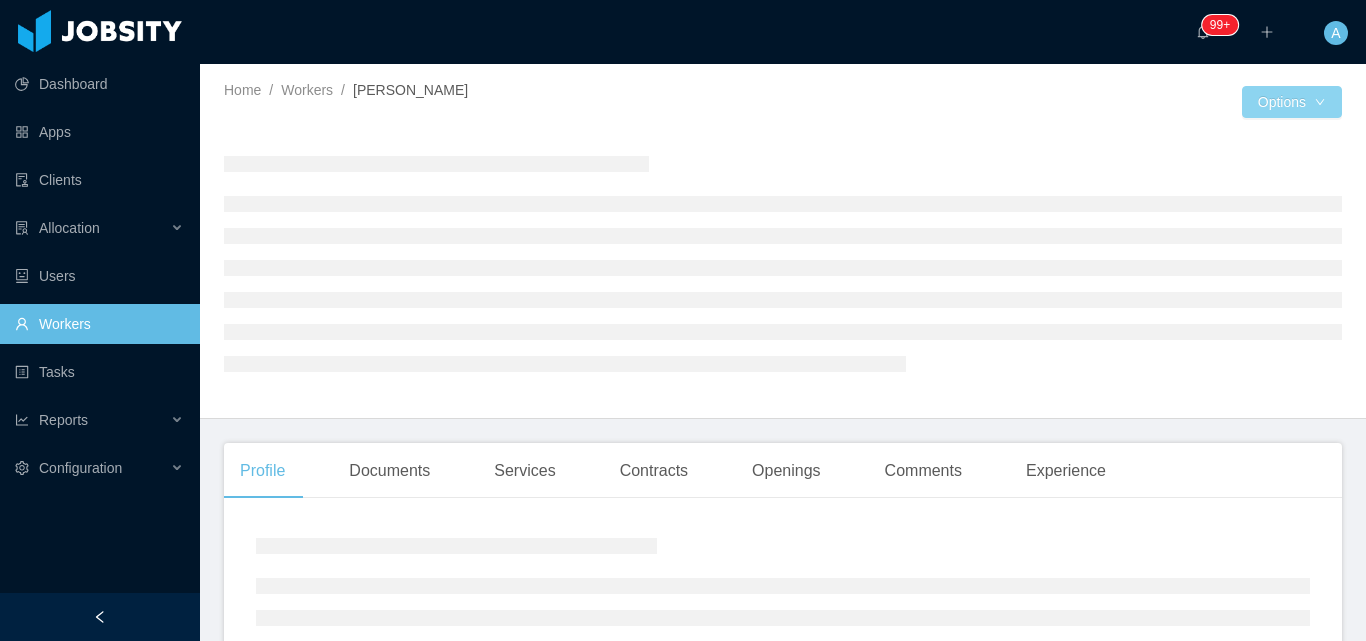 click on "Options" at bounding box center (1292, 102) 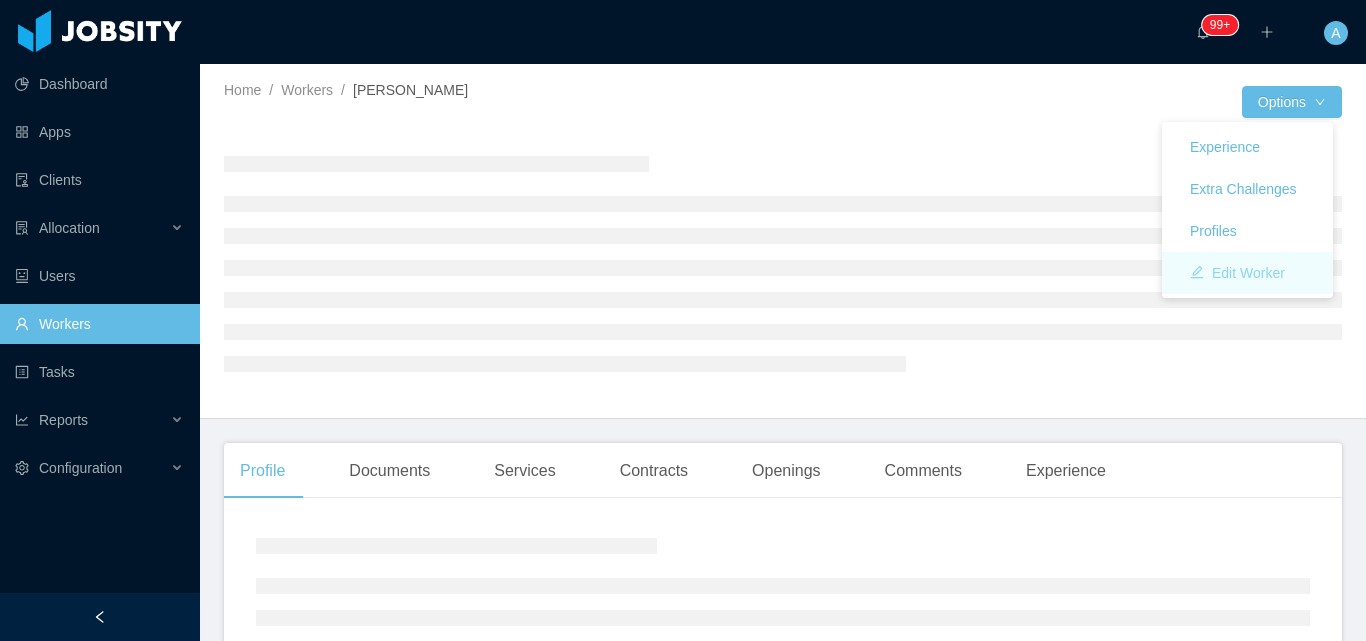 click on "Edit Worker" at bounding box center (1237, 273) 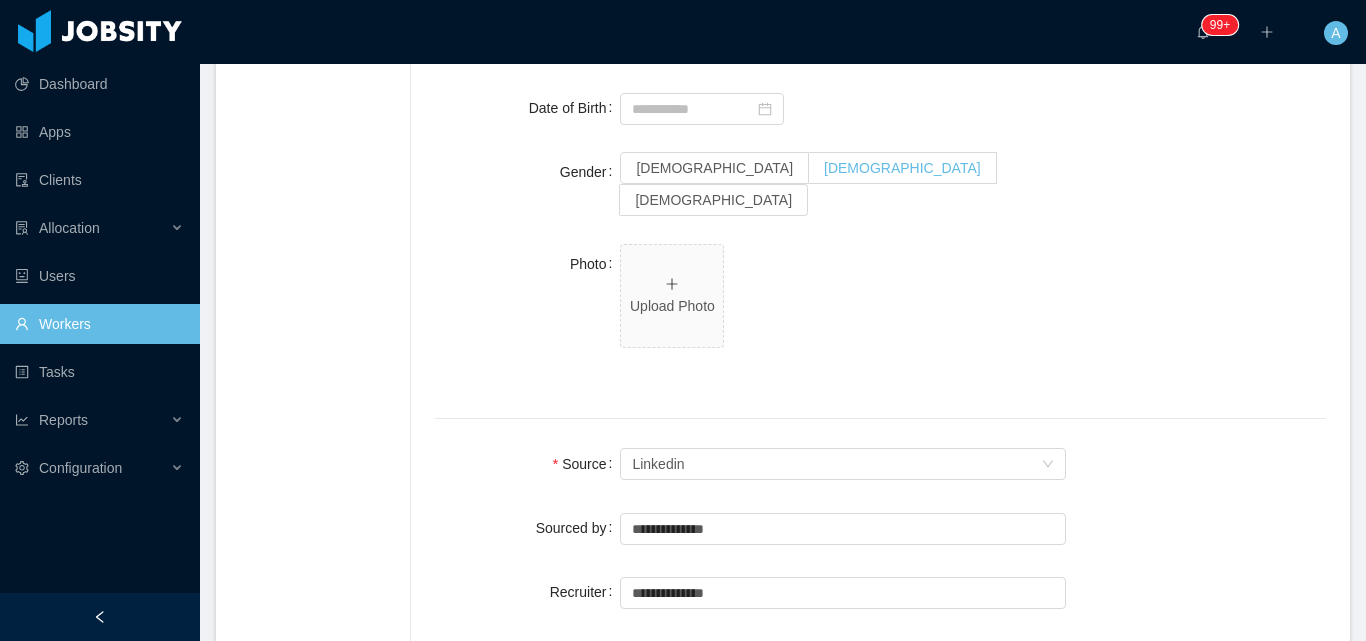 click on "[DEMOGRAPHIC_DATA]" at bounding box center (902, 168) 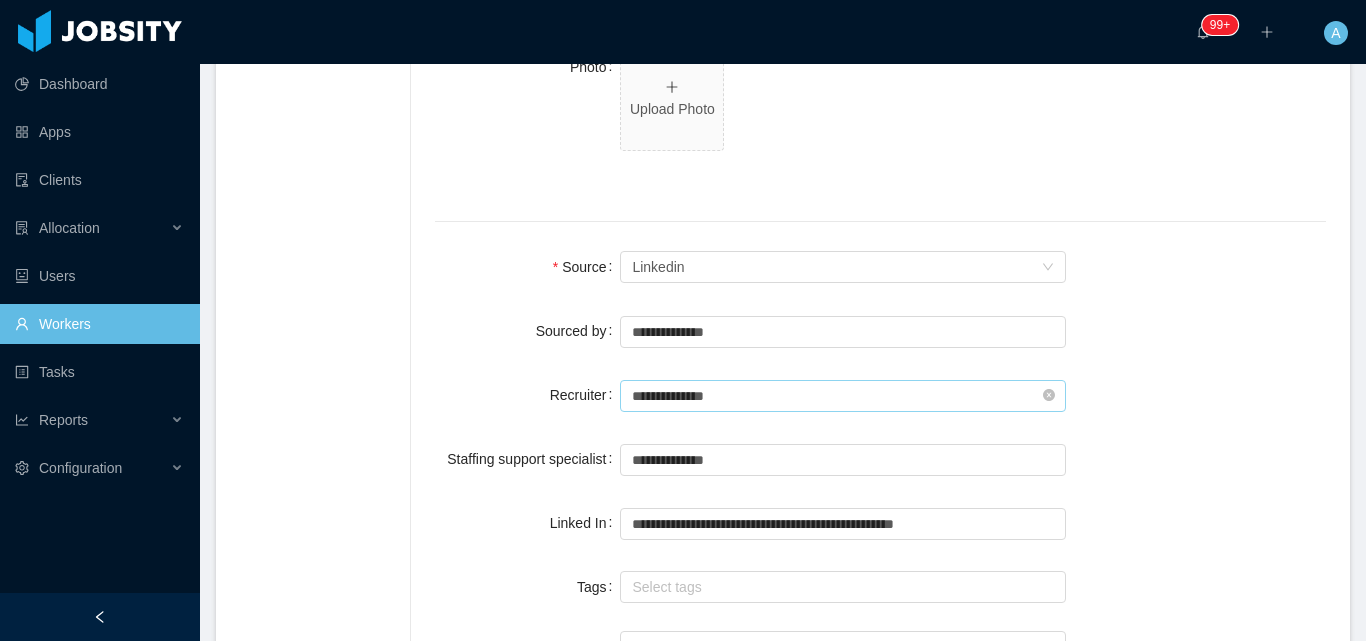 scroll, scrollTop: 1276, scrollLeft: 0, axis: vertical 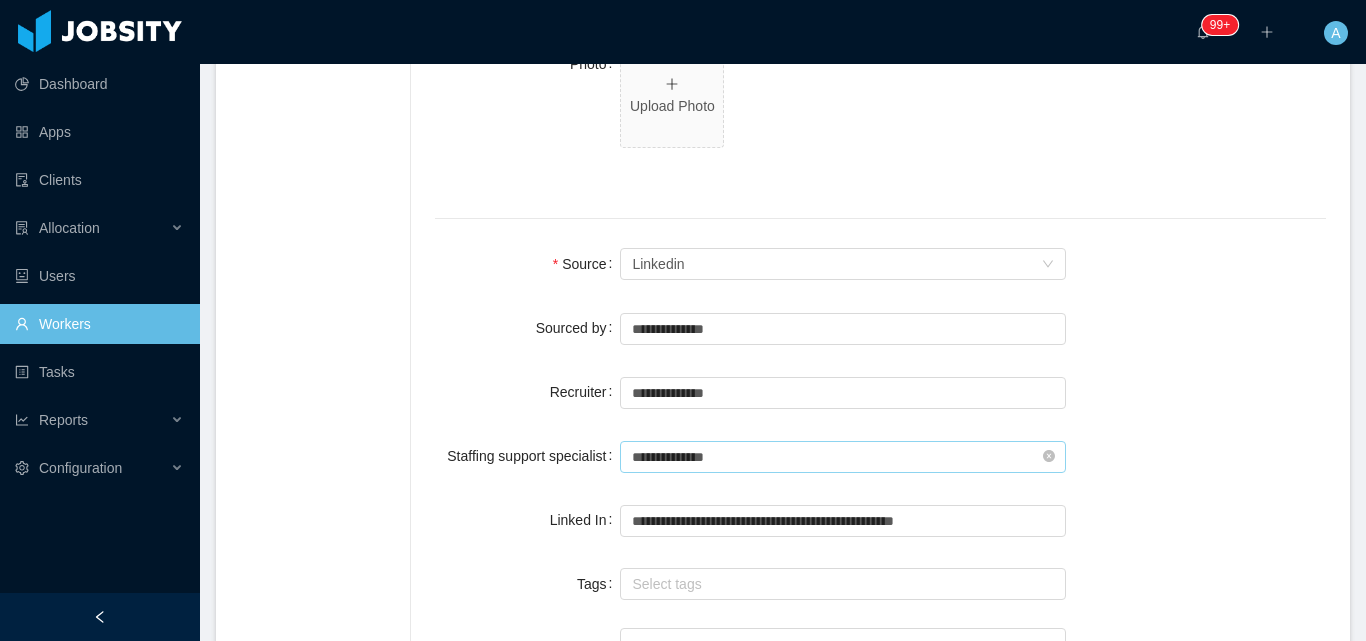type 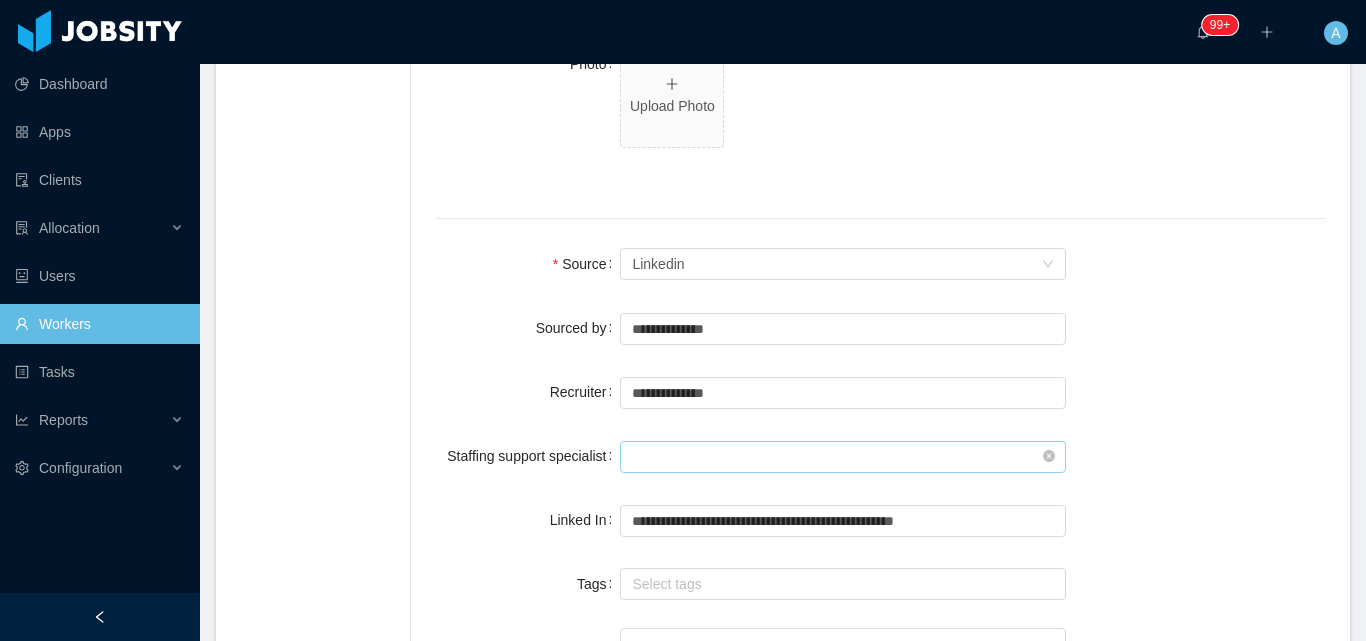 click at bounding box center [843, 457] 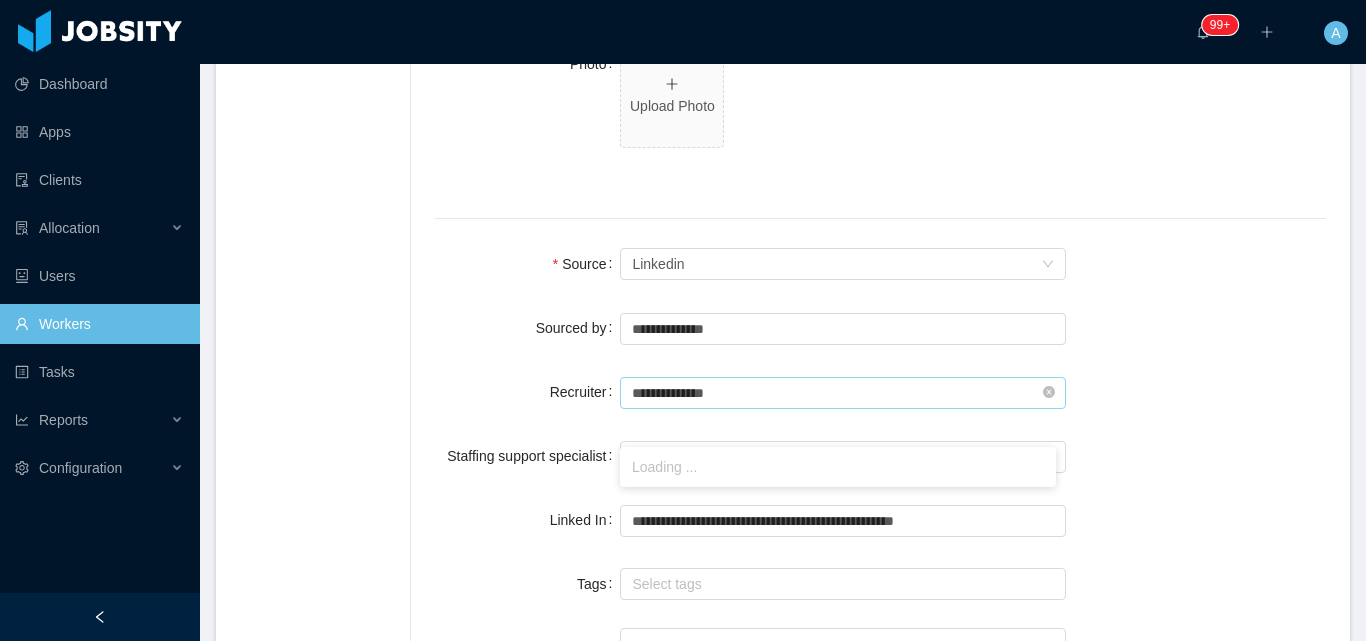 click on "**********" at bounding box center [843, 393] 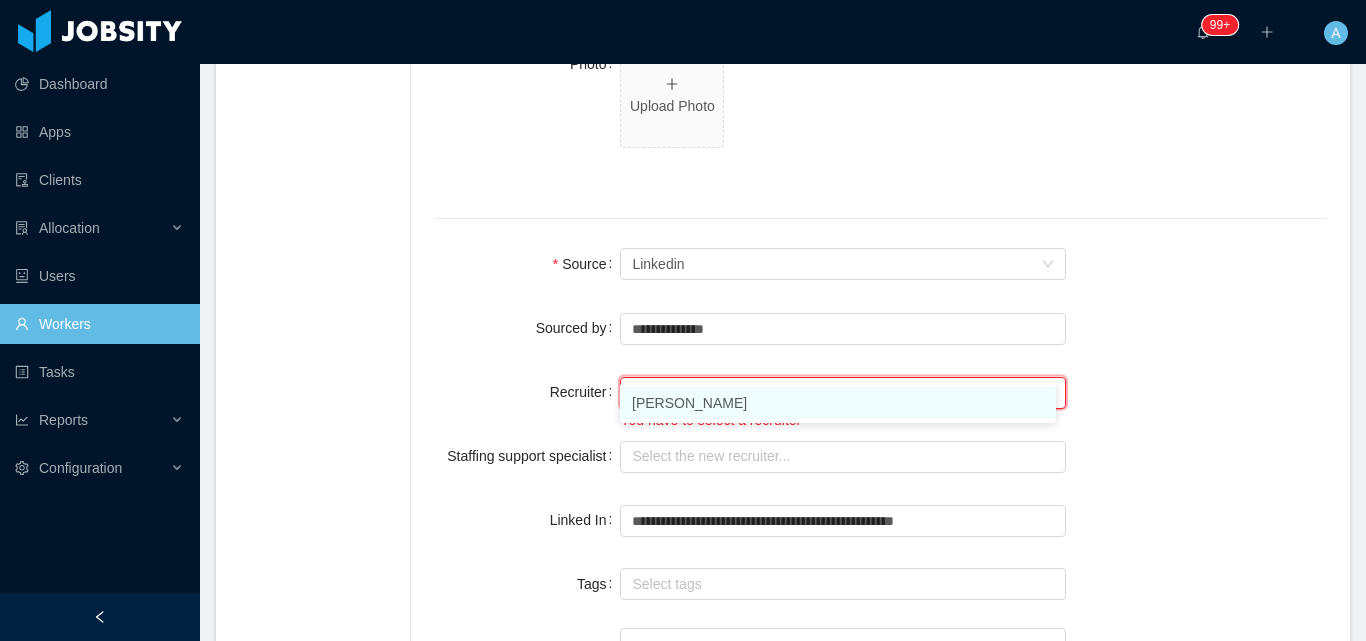 click on "[PERSON_NAME]" at bounding box center [838, 403] 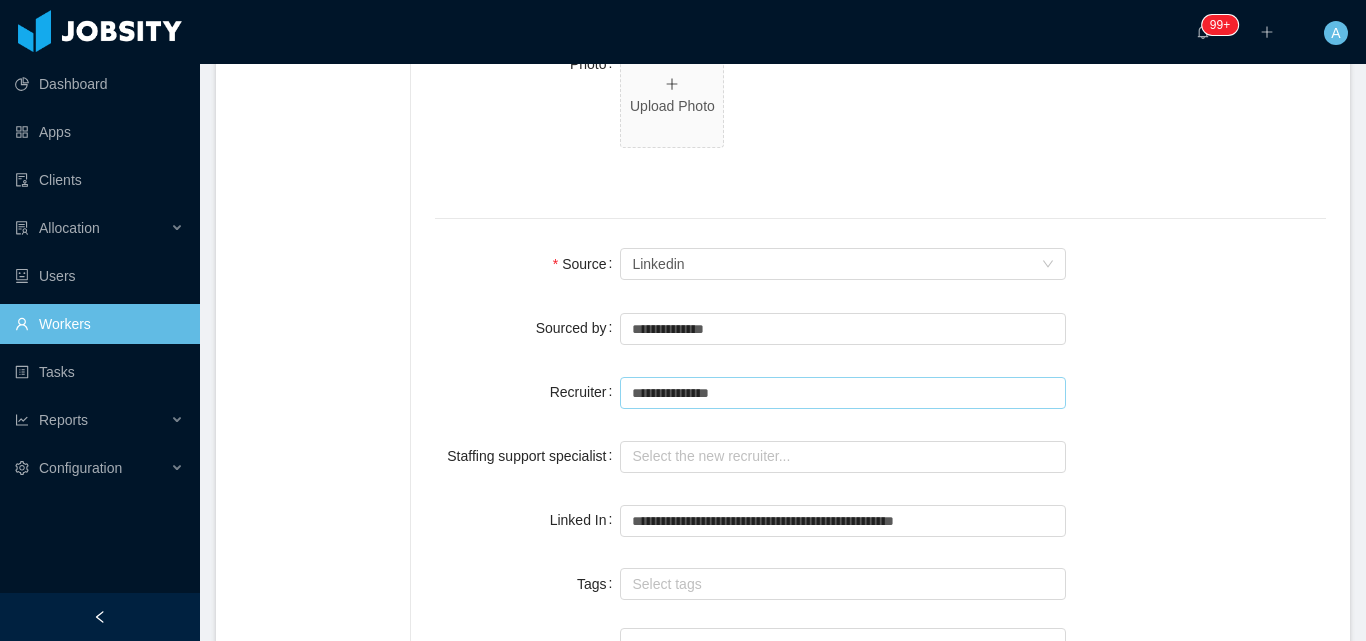 scroll, scrollTop: 0, scrollLeft: 0, axis: both 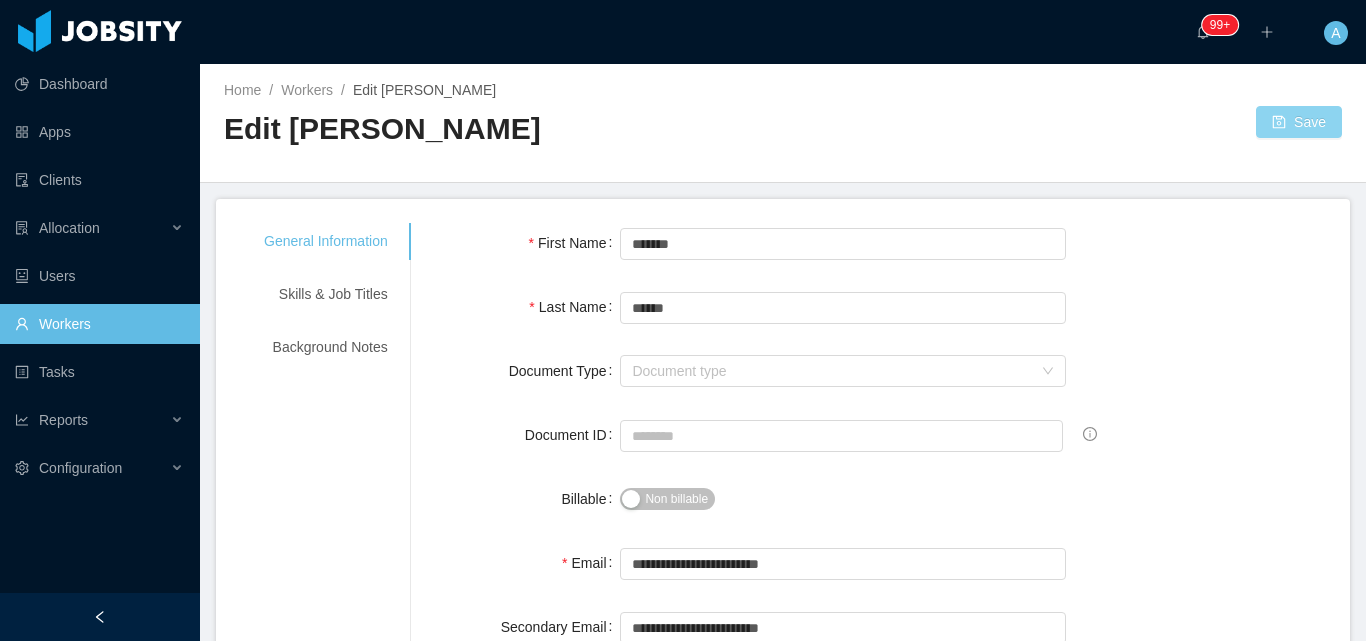 type on "**********" 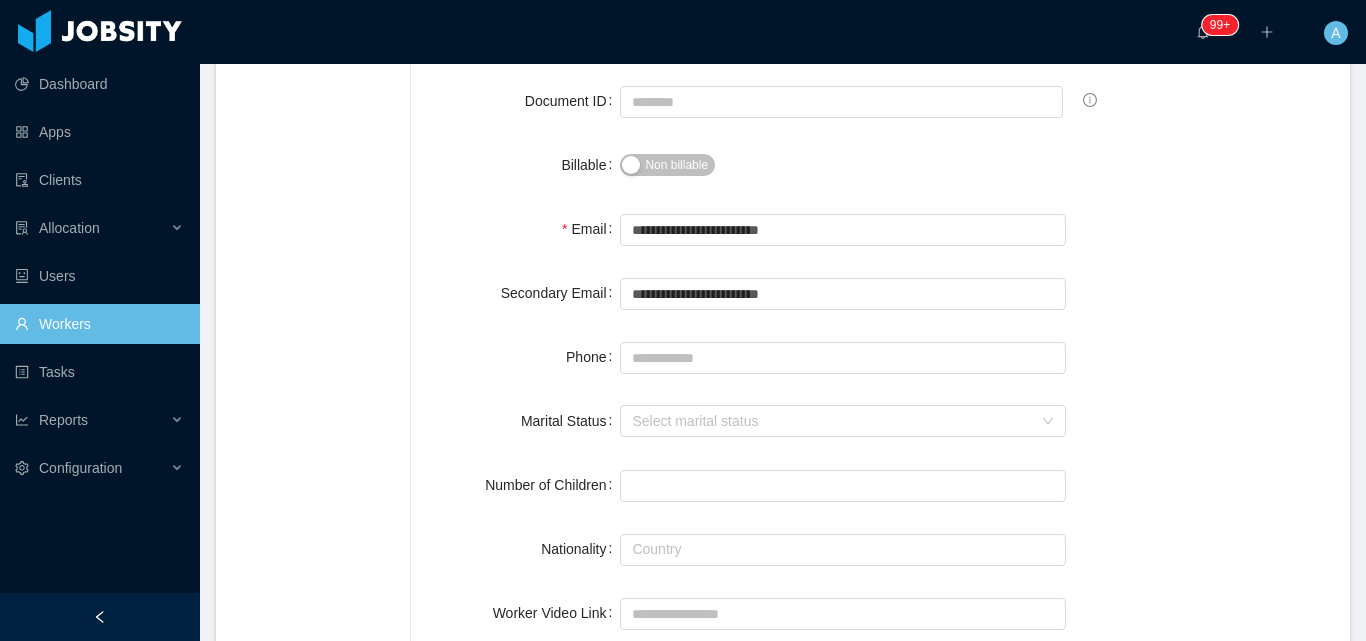 scroll, scrollTop: 400, scrollLeft: 0, axis: vertical 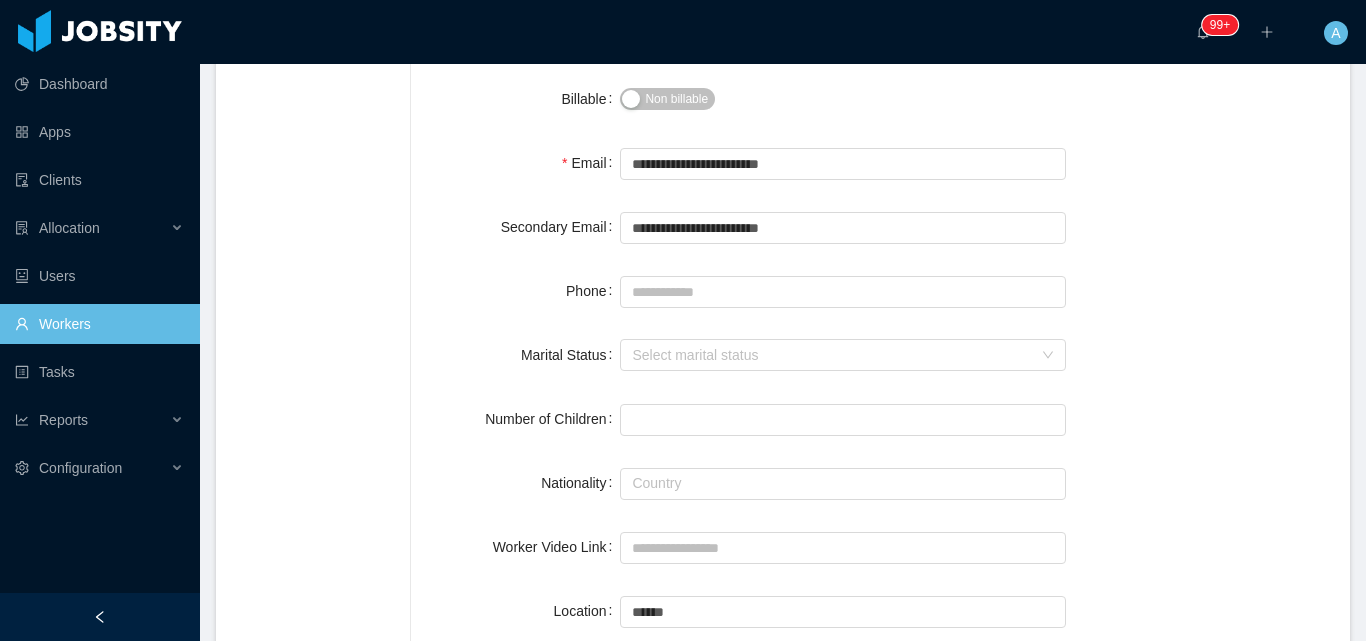 click on "Non billable" at bounding box center (667, 99) 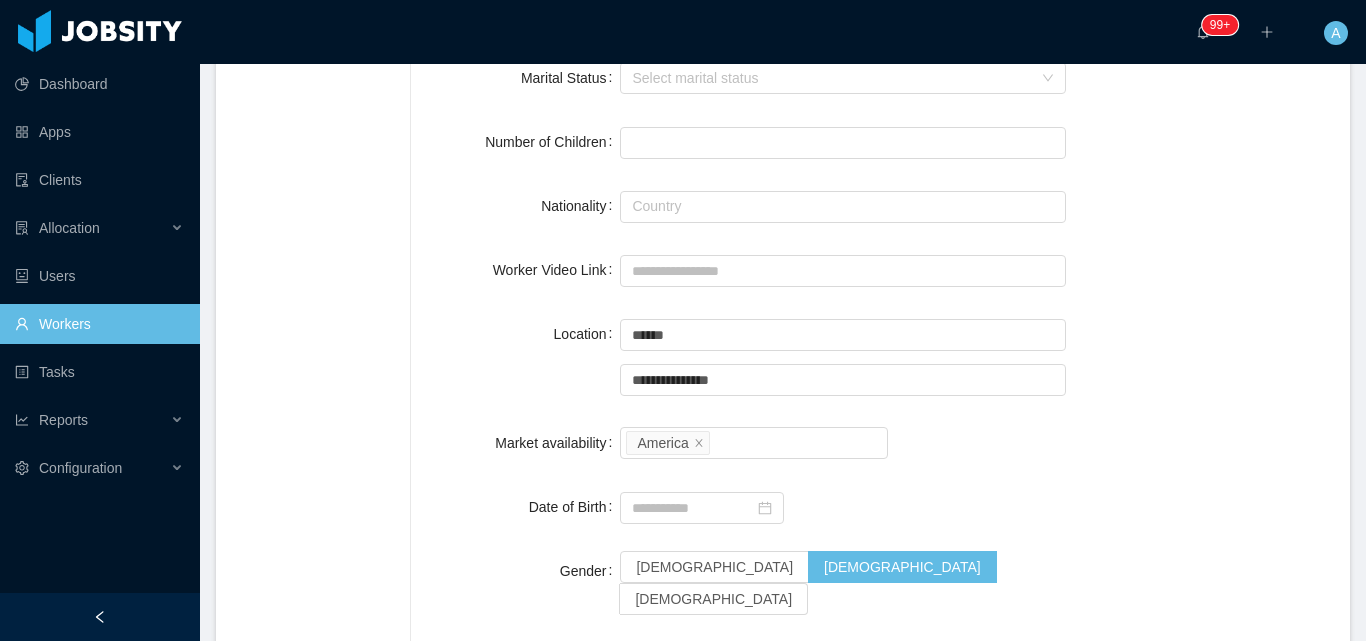 scroll, scrollTop: 400, scrollLeft: 0, axis: vertical 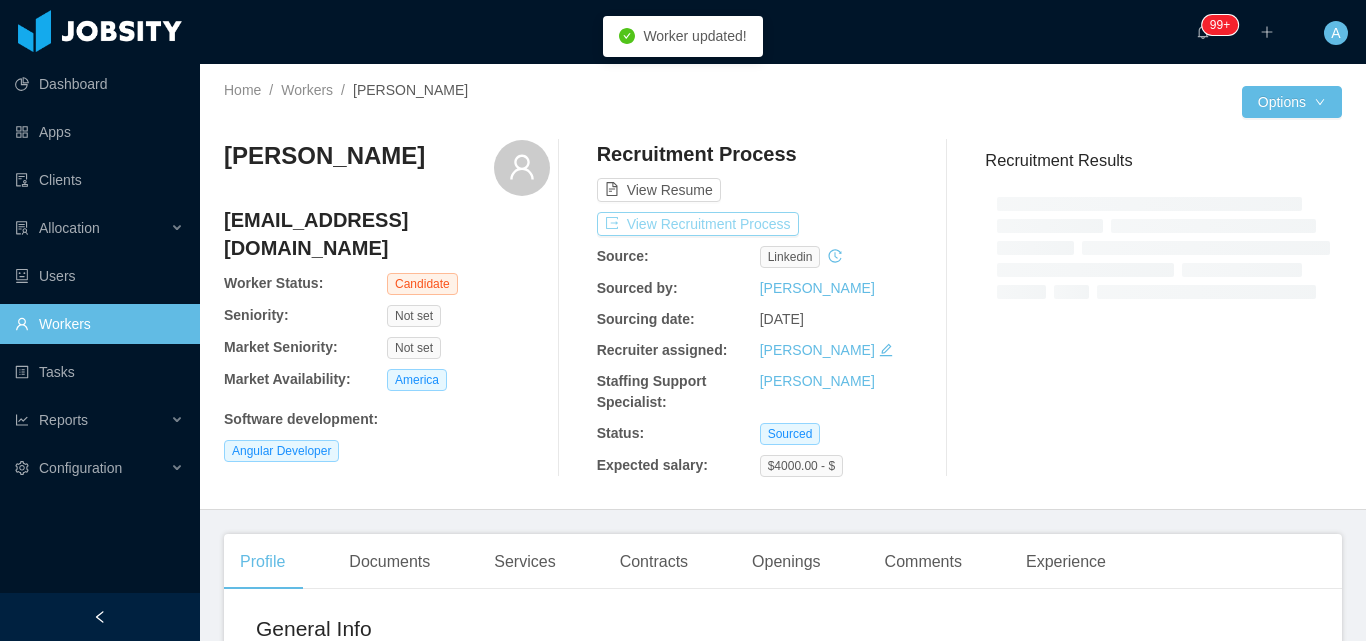 click on "View Recruitment Process" at bounding box center [698, 224] 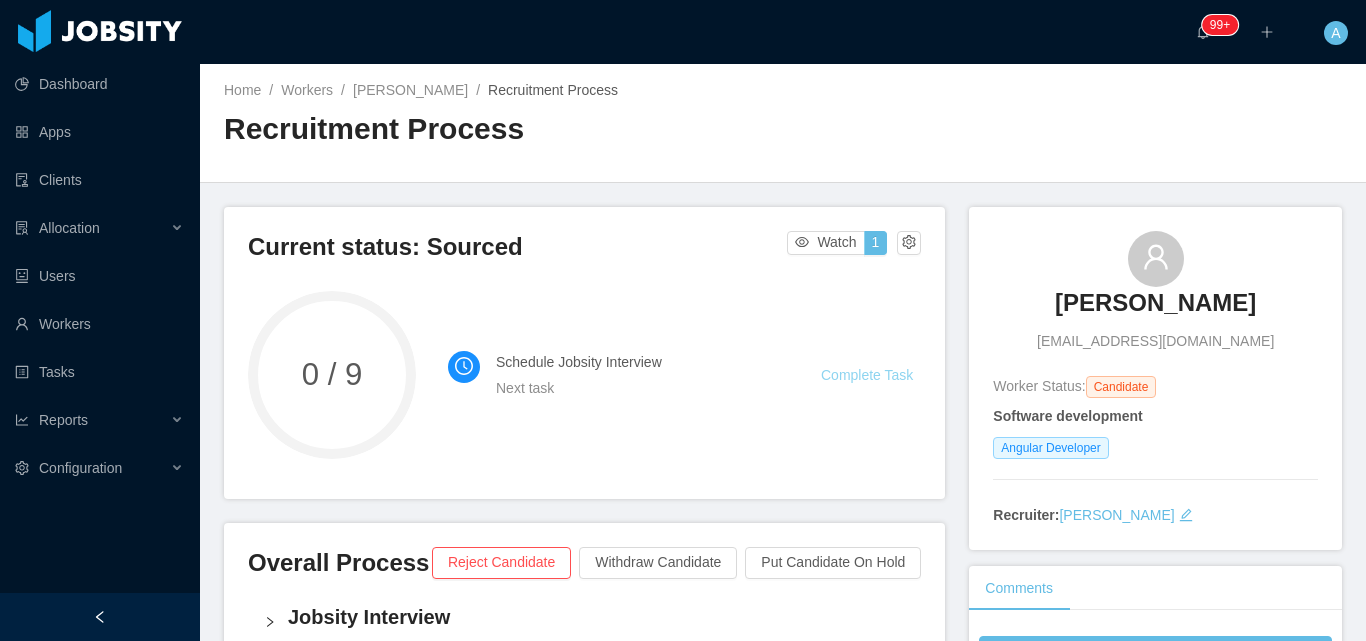 click on "Complete Task" at bounding box center [867, 375] 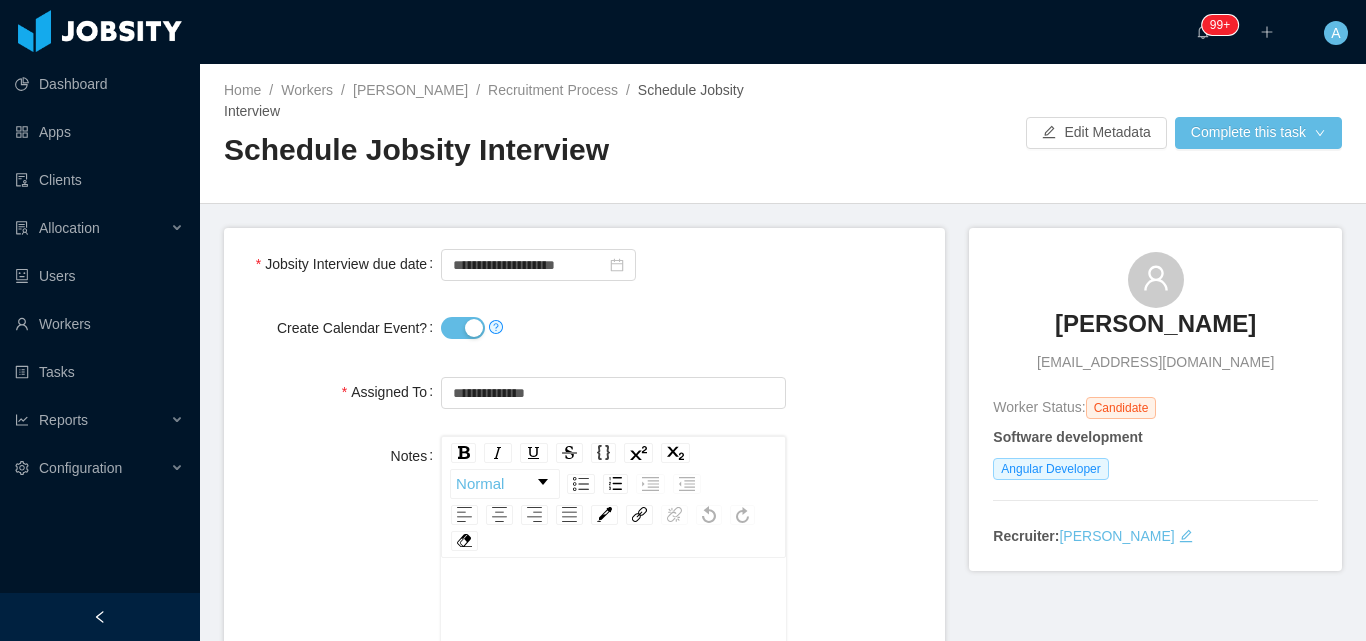 click on "Create Calendar Event?" at bounding box center [463, 328] 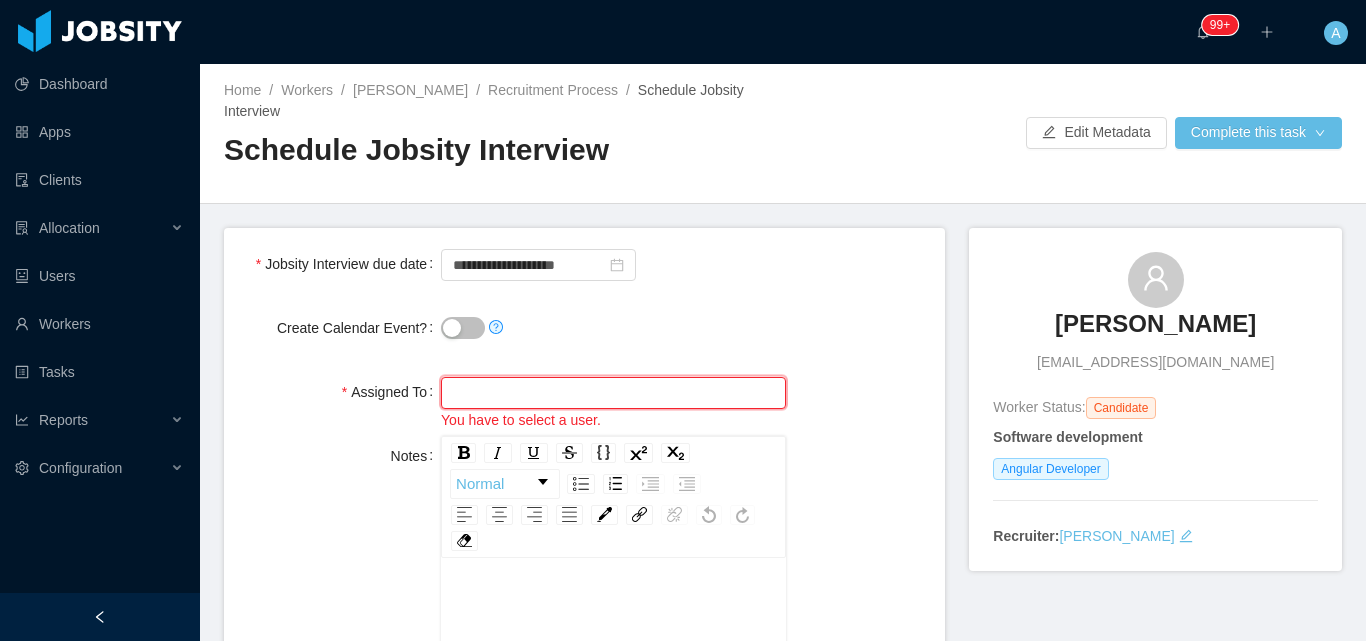 click at bounding box center [613, 393] 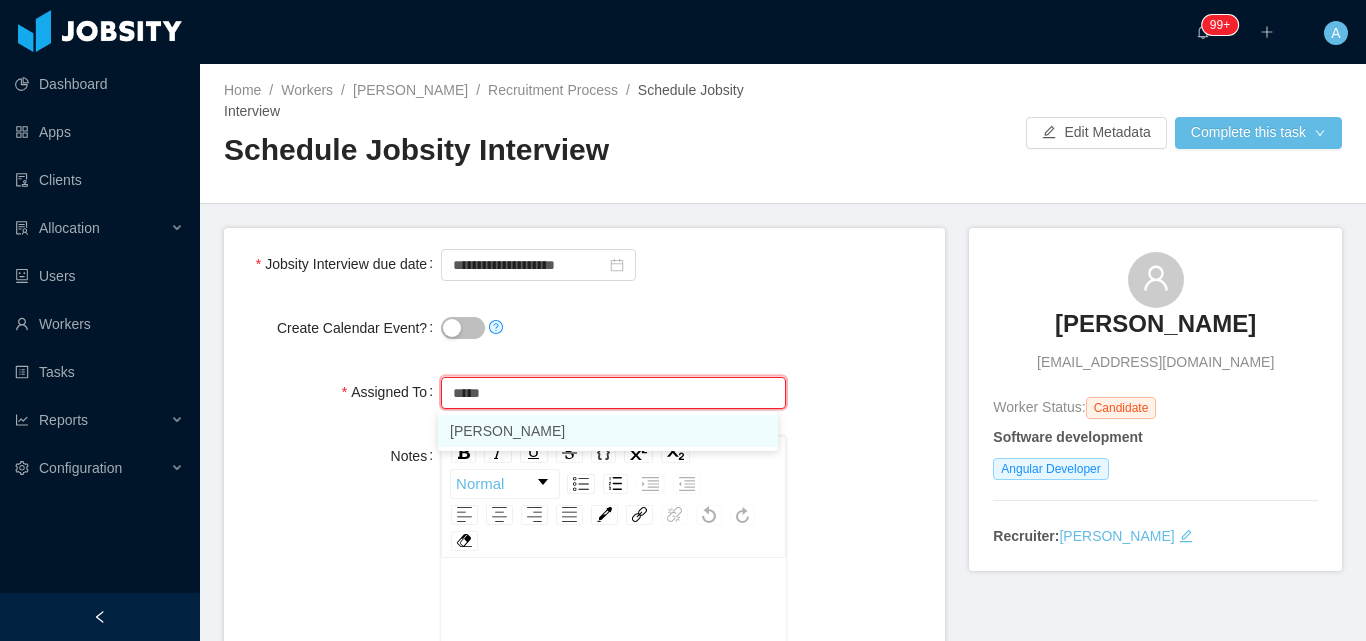 click on "[PERSON_NAME]" at bounding box center (608, 431) 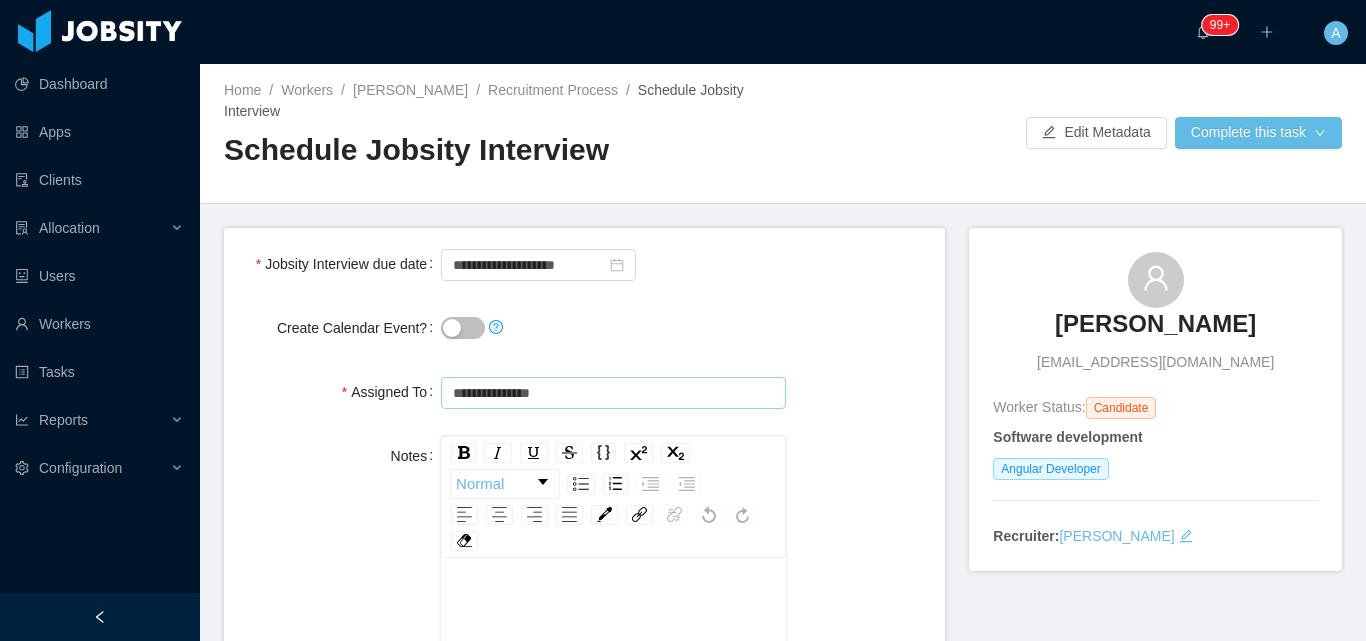 type on "**********" 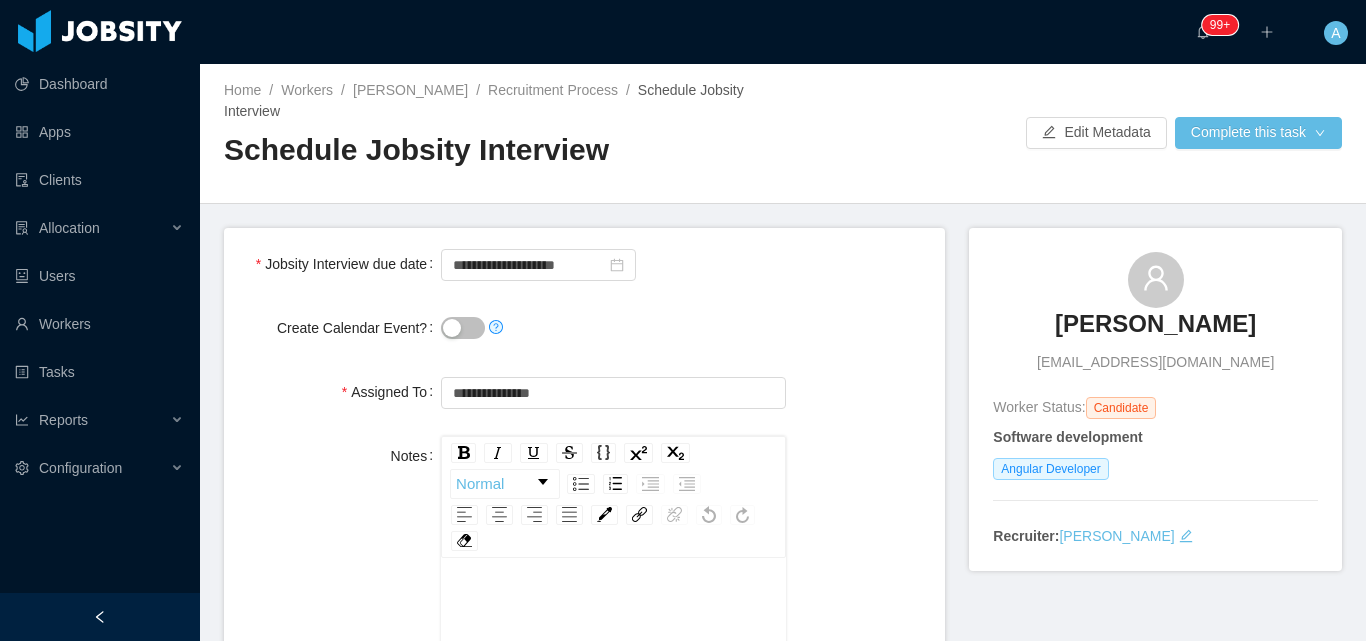 click on "**********" at bounding box center [584, 264] 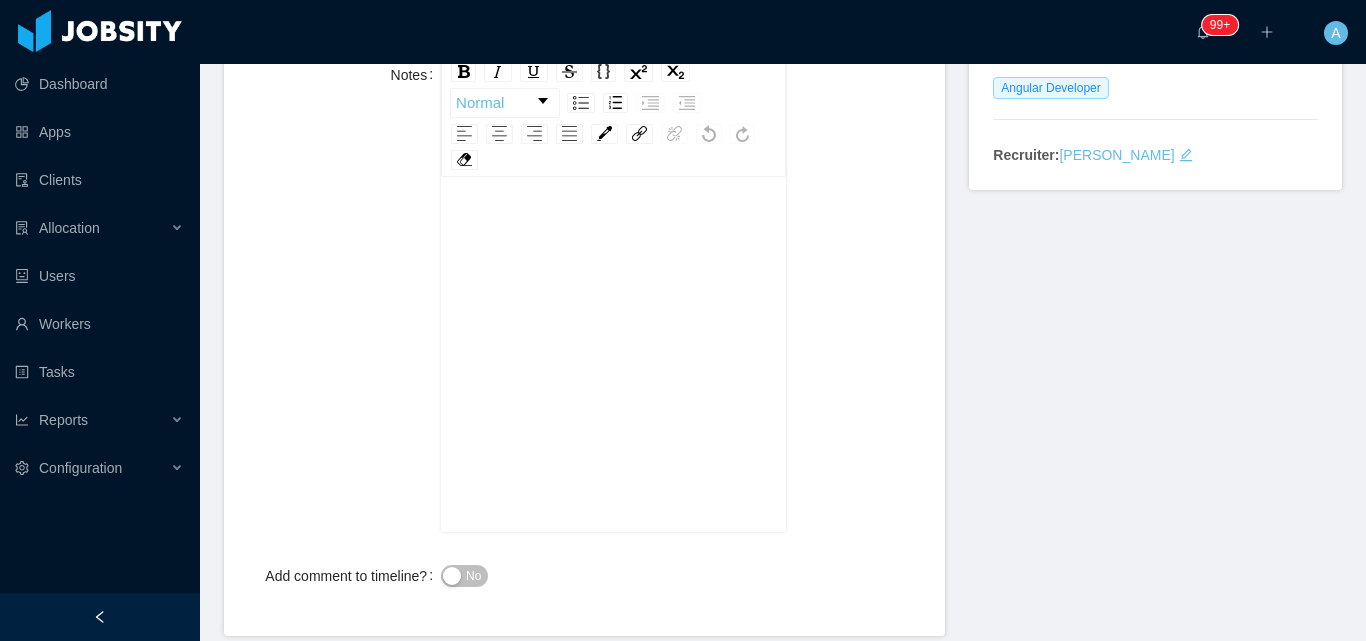 scroll, scrollTop: 379, scrollLeft: 0, axis: vertical 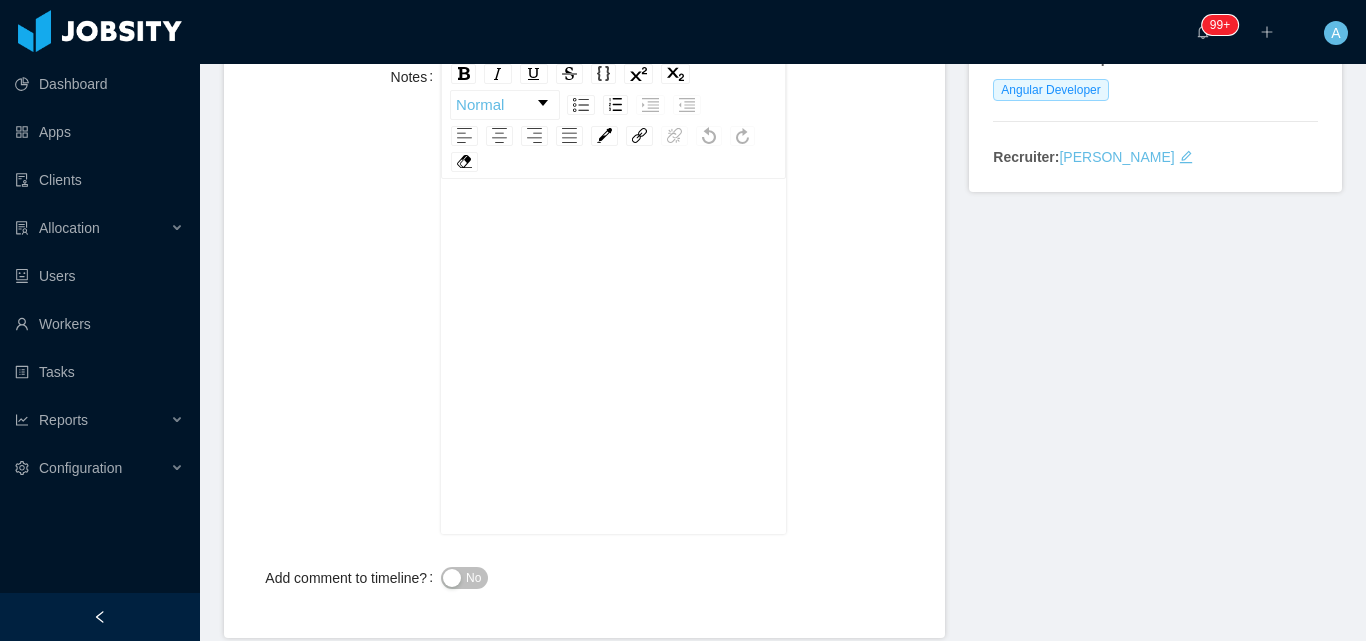 click at bounding box center (614, 233) 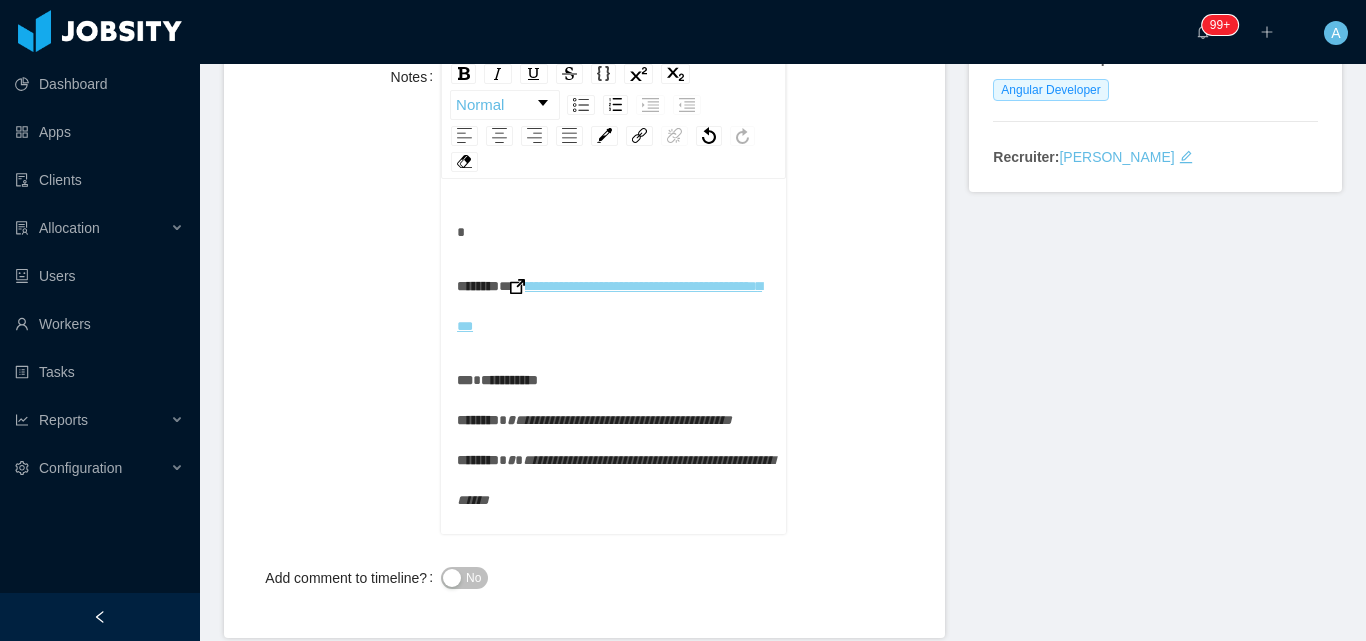 scroll, scrollTop: 0, scrollLeft: 0, axis: both 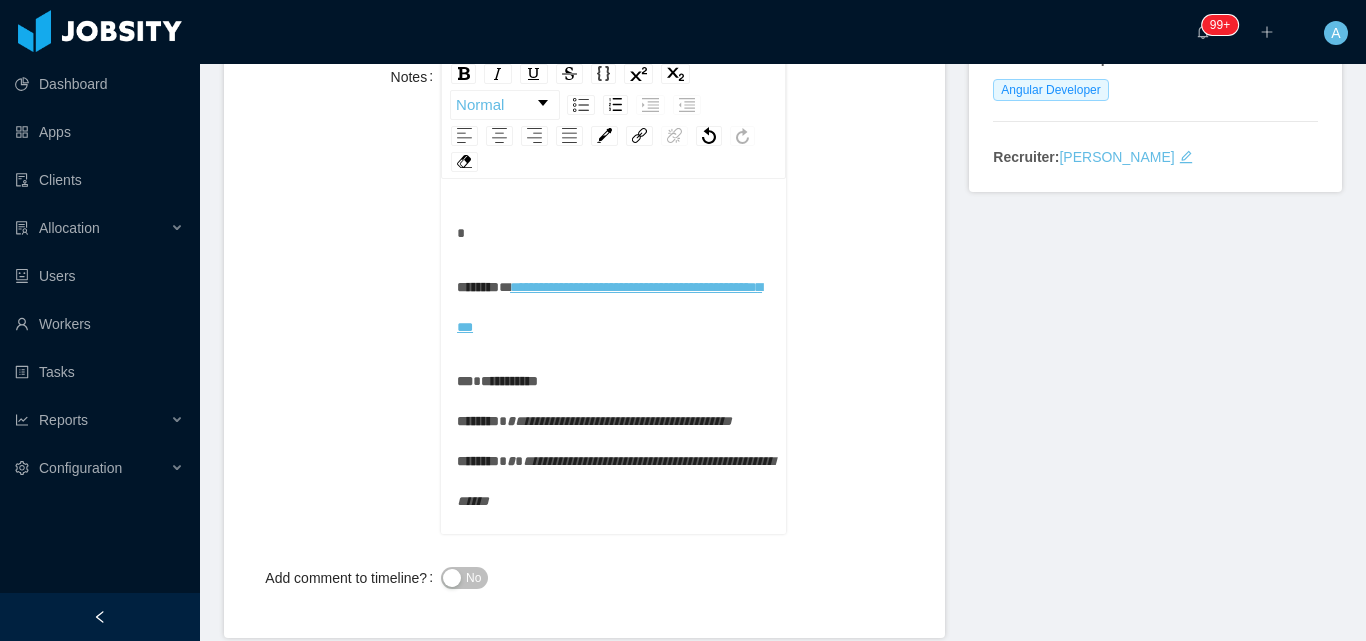 click on "********" at bounding box center [478, 287] 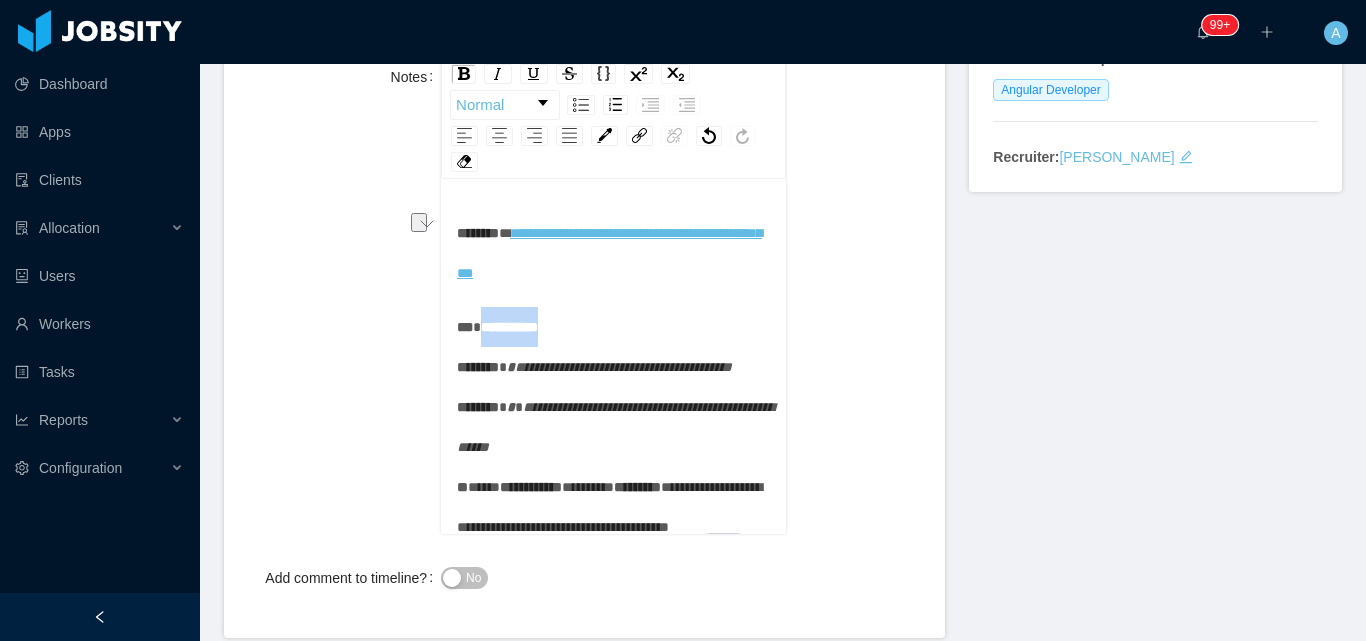 drag, startPoint x: 479, startPoint y: 323, endPoint x: 802, endPoint y: 325, distance: 323.0062 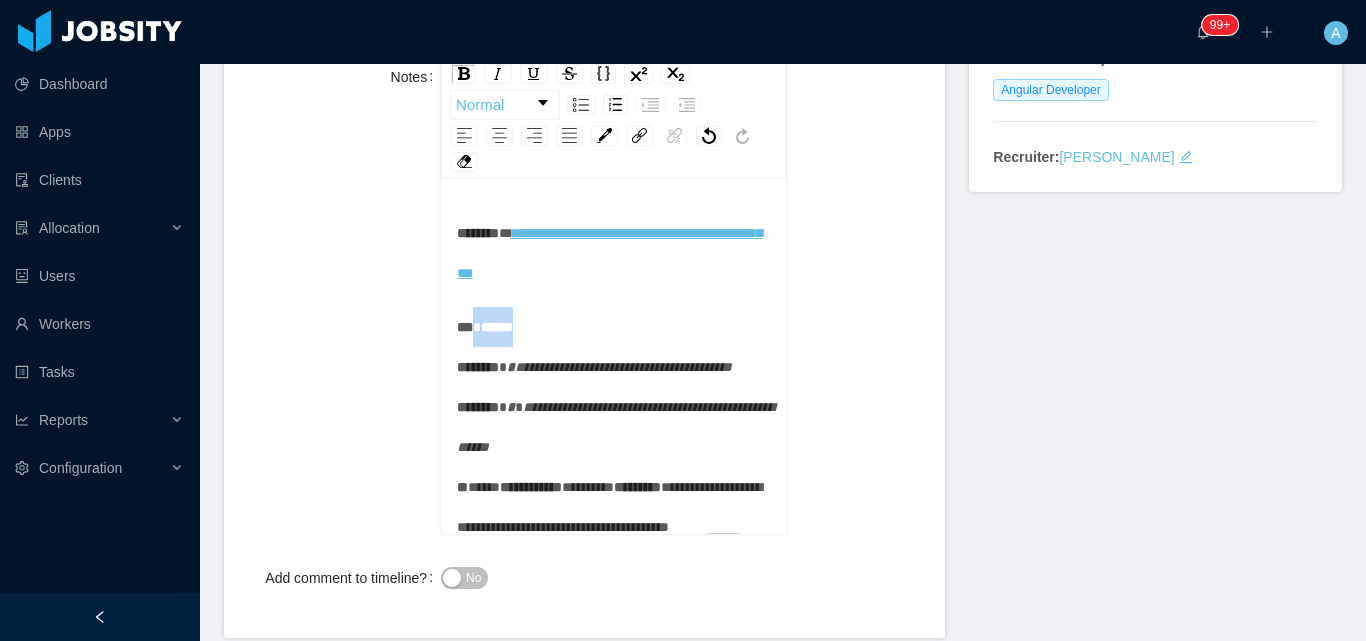 drag, startPoint x: 474, startPoint y: 329, endPoint x: 611, endPoint y: 326, distance: 137.03284 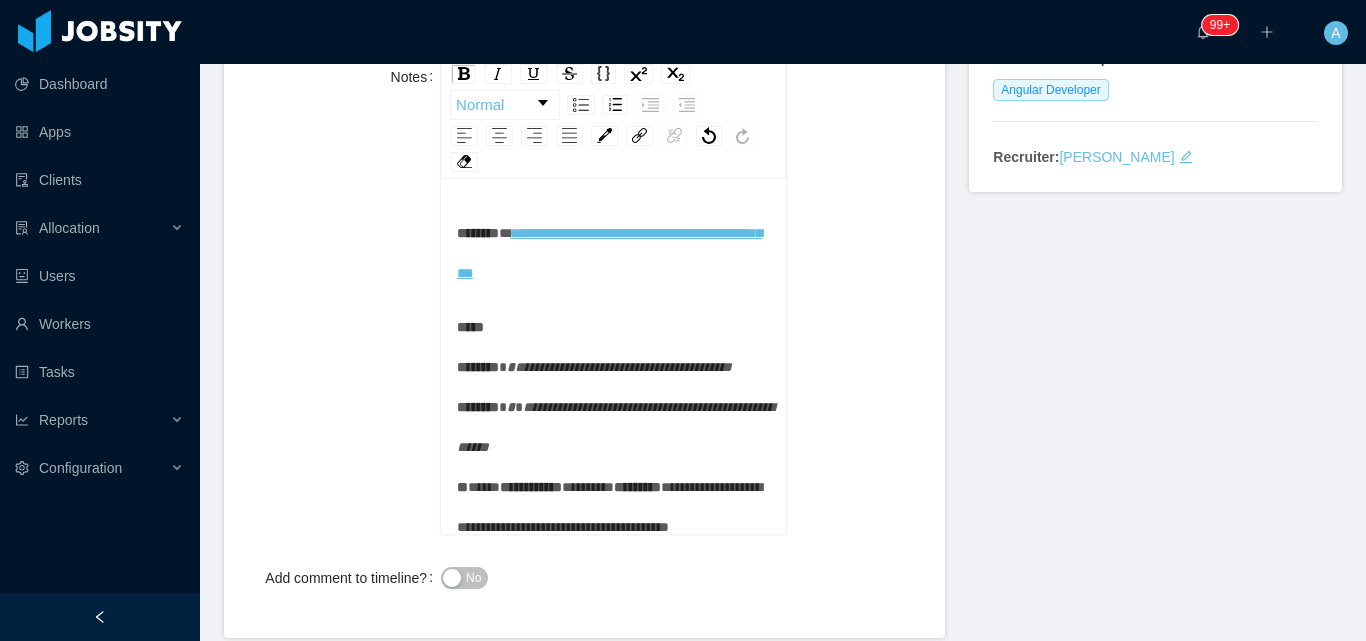 paste 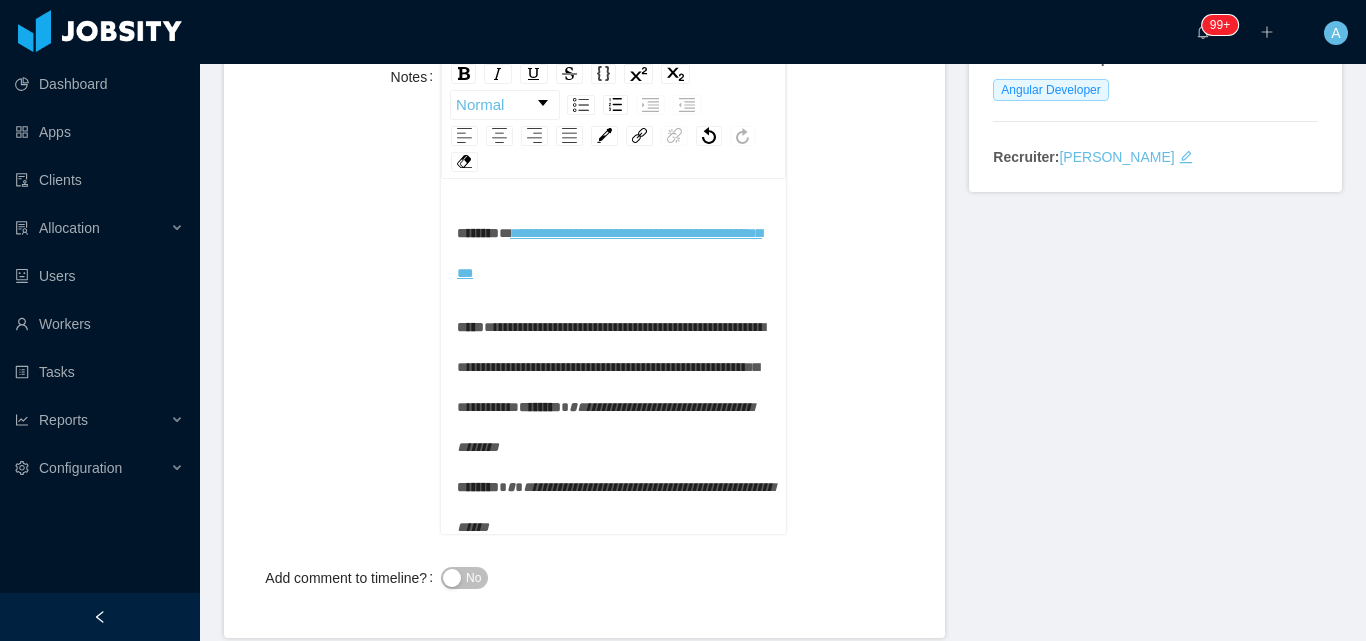 type 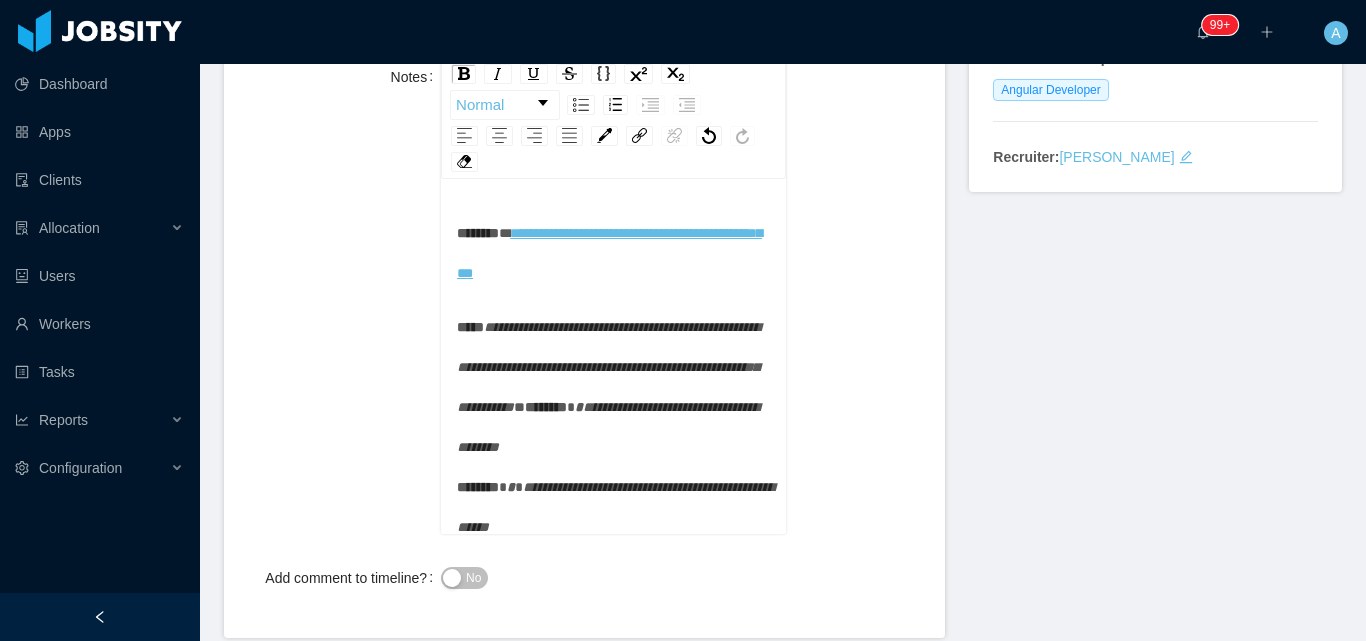 scroll, scrollTop: 65, scrollLeft: 0, axis: vertical 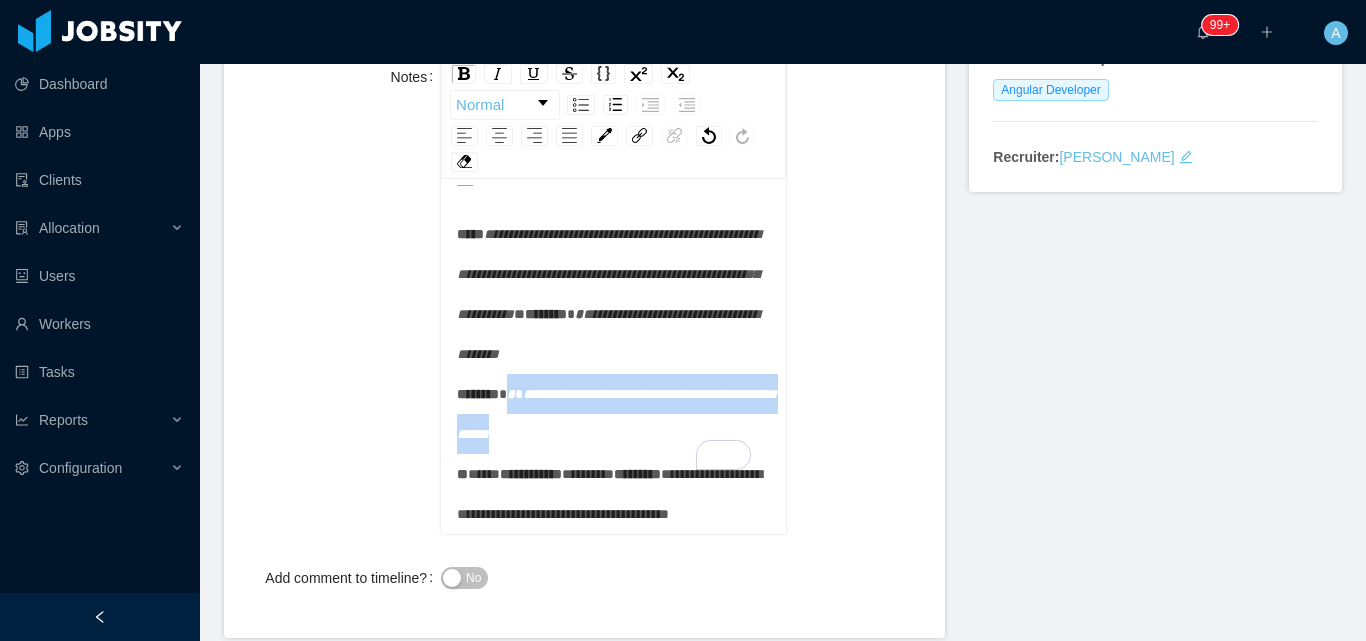 drag, startPoint x: 521, startPoint y: 423, endPoint x: 616, endPoint y: 462, distance: 102.69372 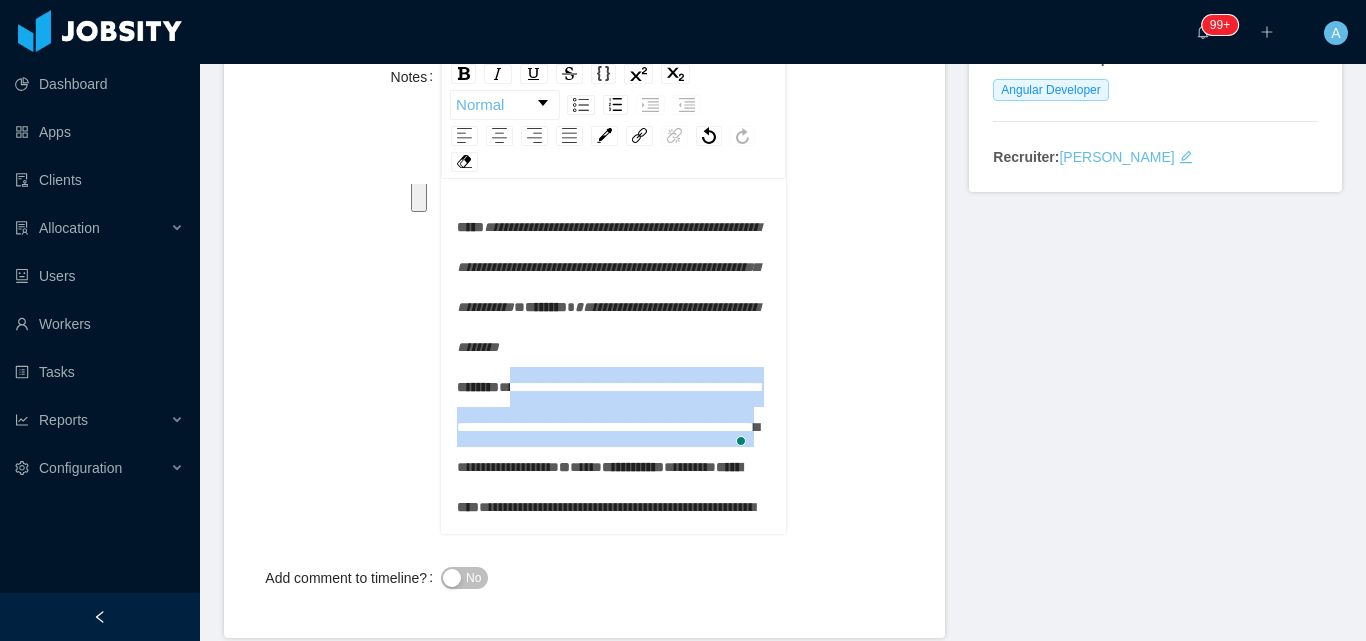 scroll, scrollTop: 144, scrollLeft: 0, axis: vertical 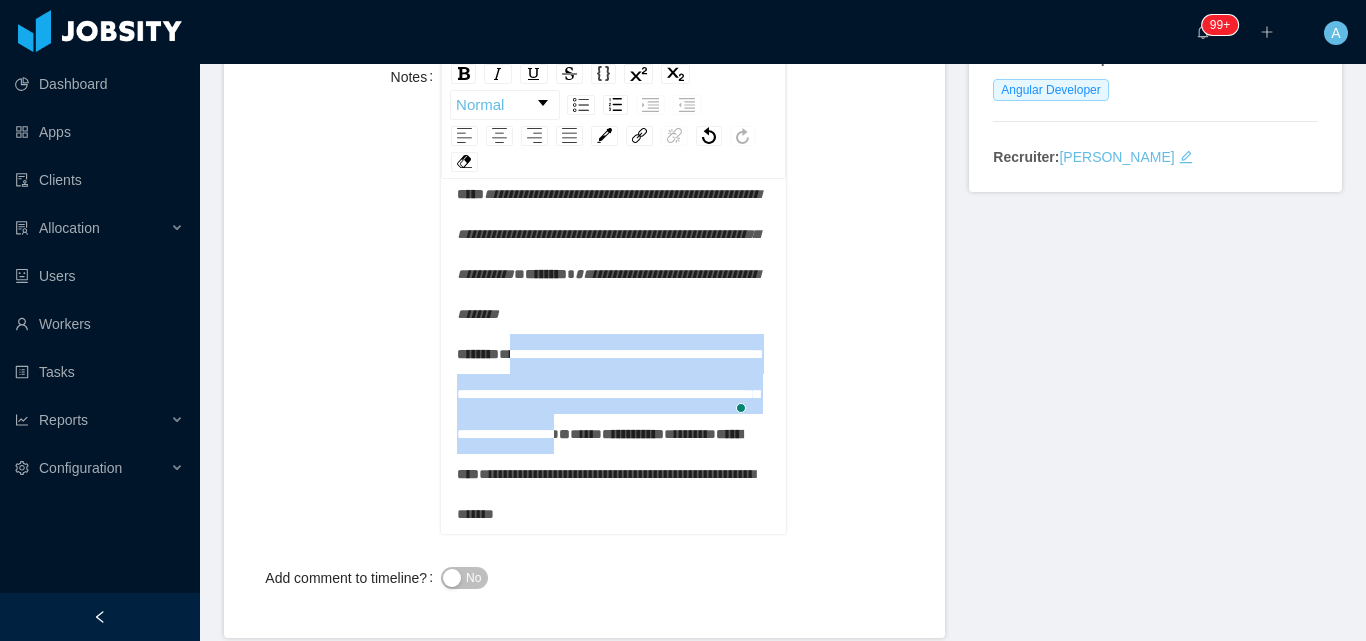 drag, startPoint x: 523, startPoint y: 427, endPoint x: 683, endPoint y: 394, distance: 163.36769 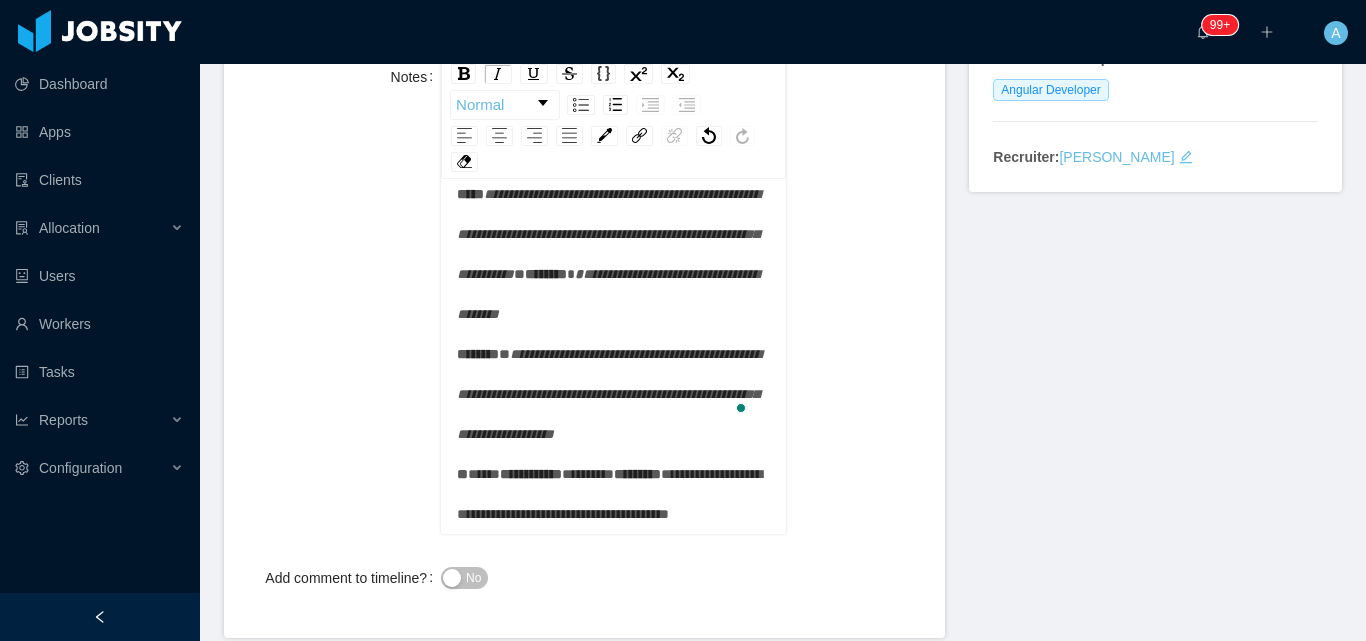 drag, startPoint x: 513, startPoint y: 290, endPoint x: 527, endPoint y: 290, distance: 14 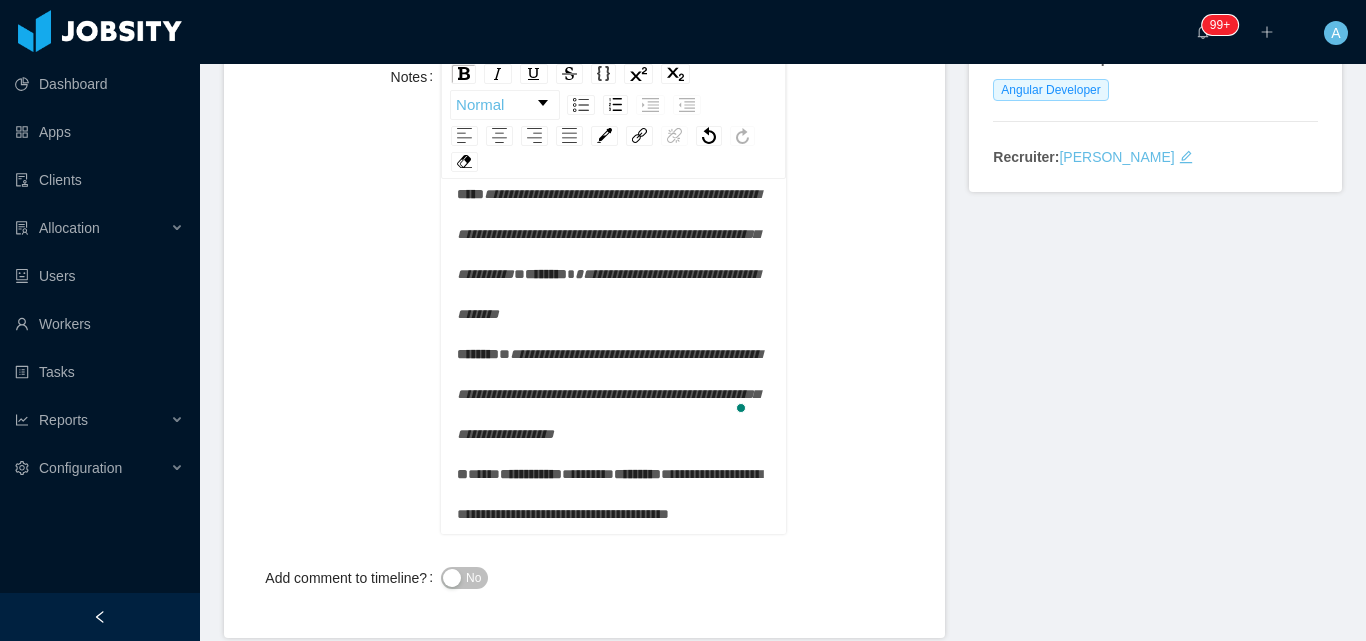 click on "**********" at bounding box center [609, 394] 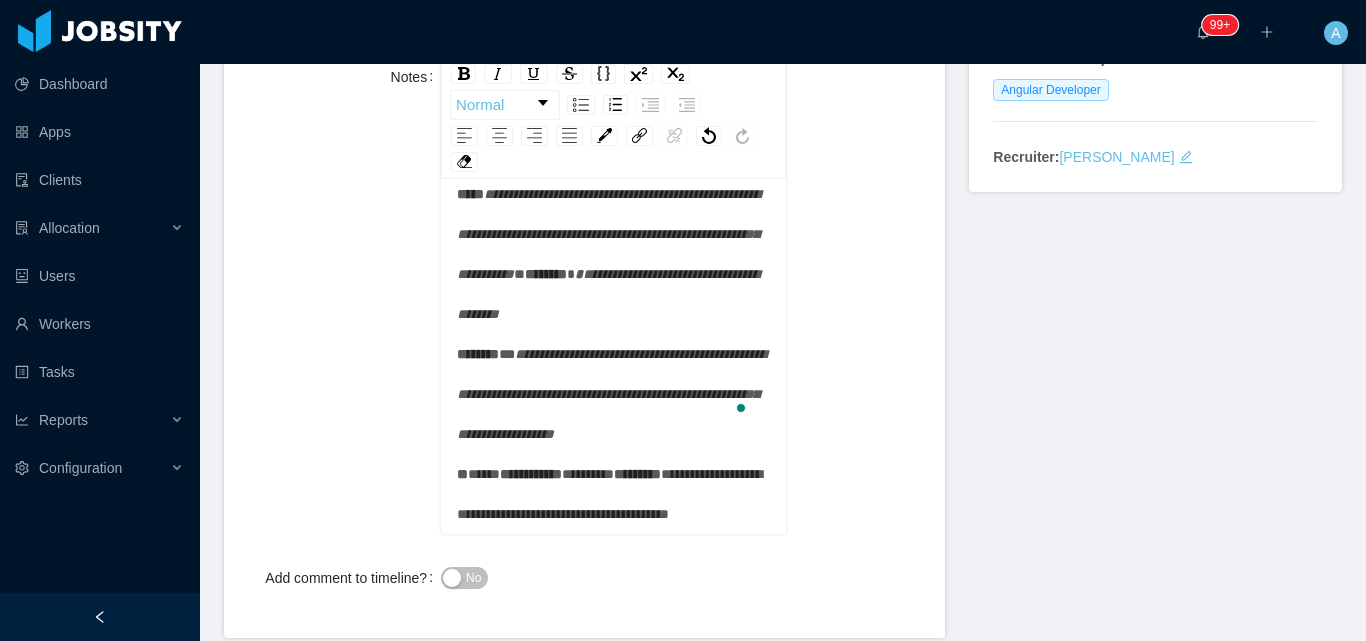 click on "**********" at bounding box center [614, 354] 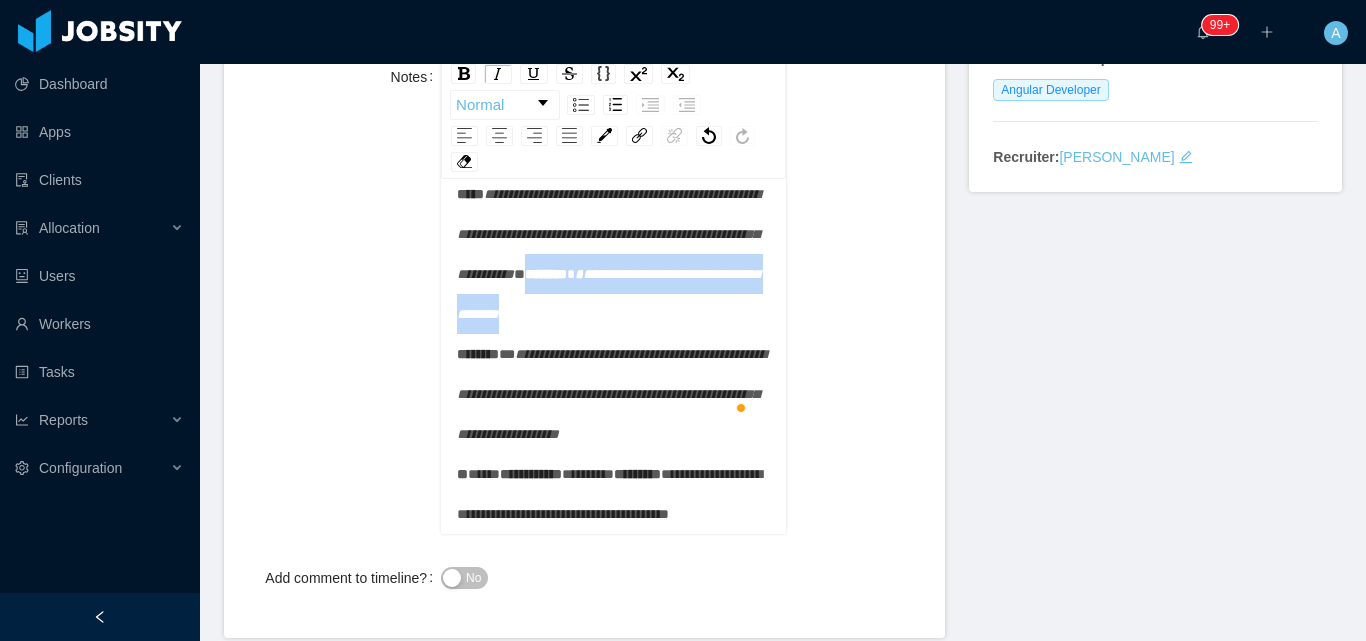 drag, startPoint x: 517, startPoint y: 243, endPoint x: 449, endPoint y: 221, distance: 71.470276 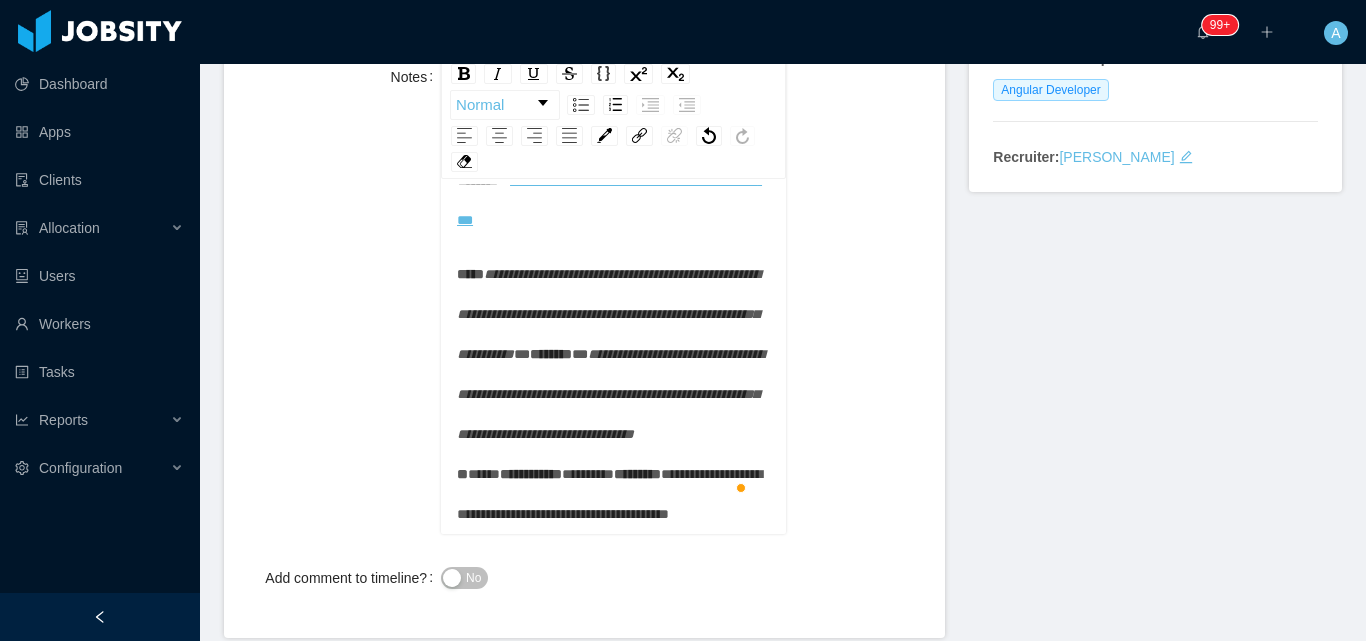 scroll, scrollTop: 213, scrollLeft: 0, axis: vertical 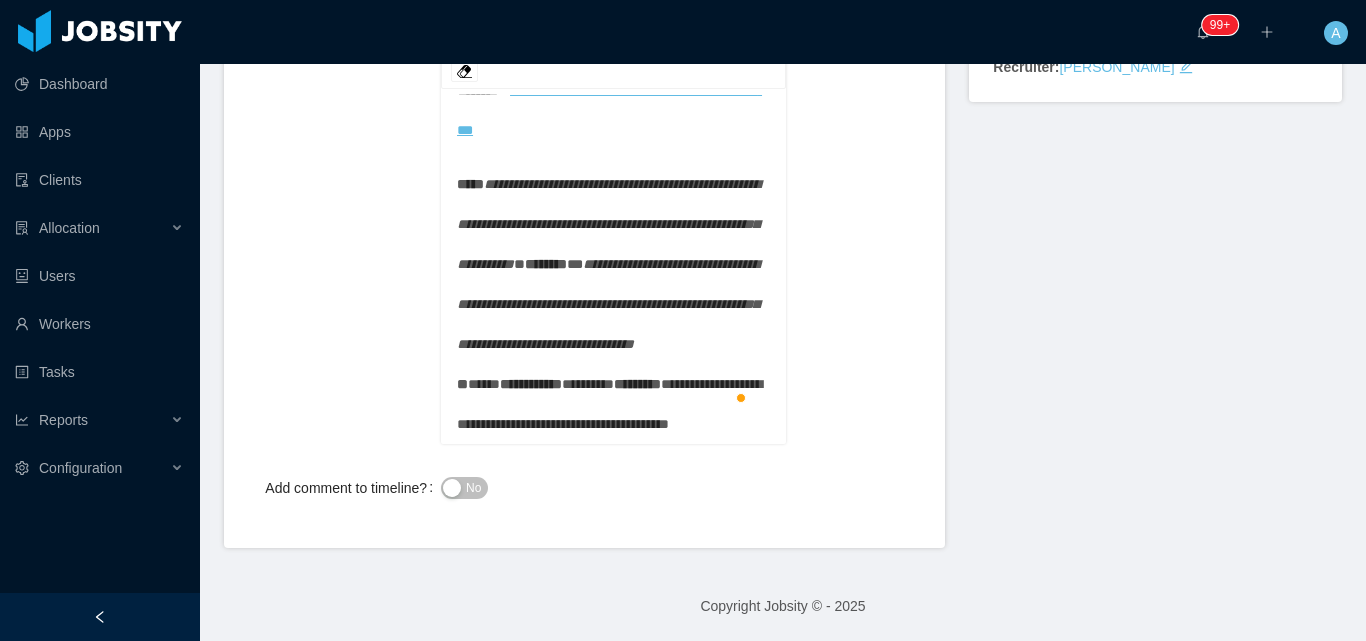 click on "Add comment to timeline?" at bounding box center (353, 488) 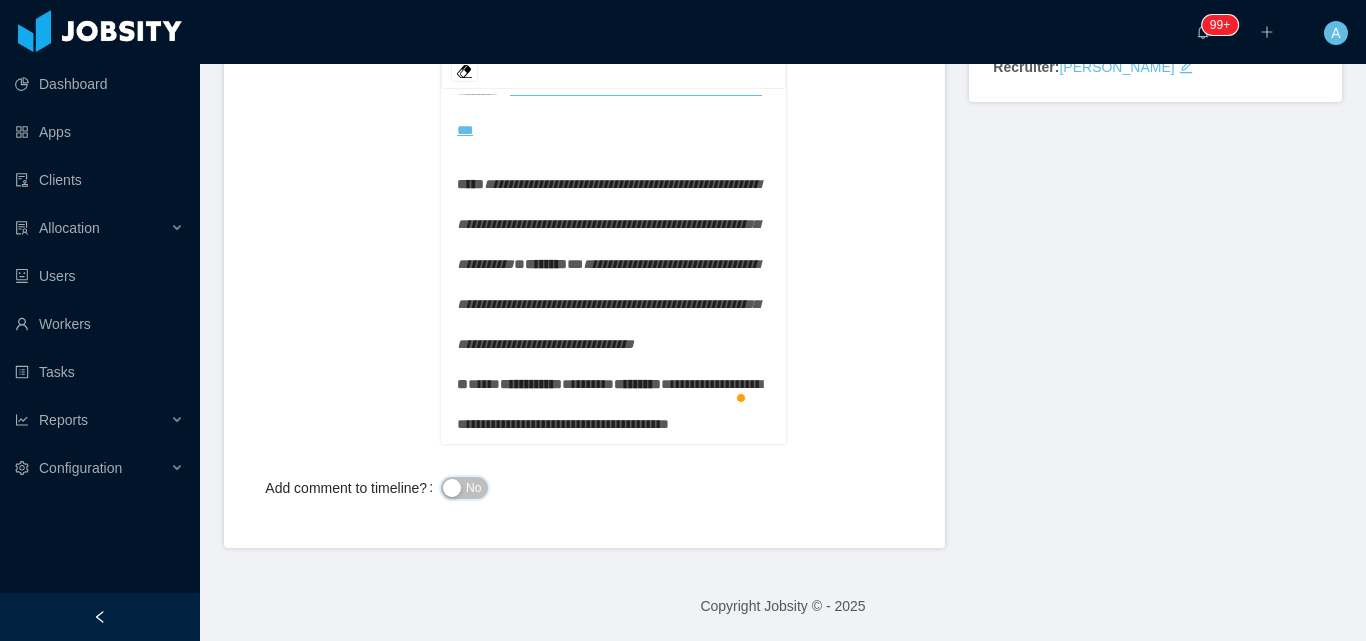 drag, startPoint x: 452, startPoint y: 487, endPoint x: 458, endPoint y: 512, distance: 25.70992 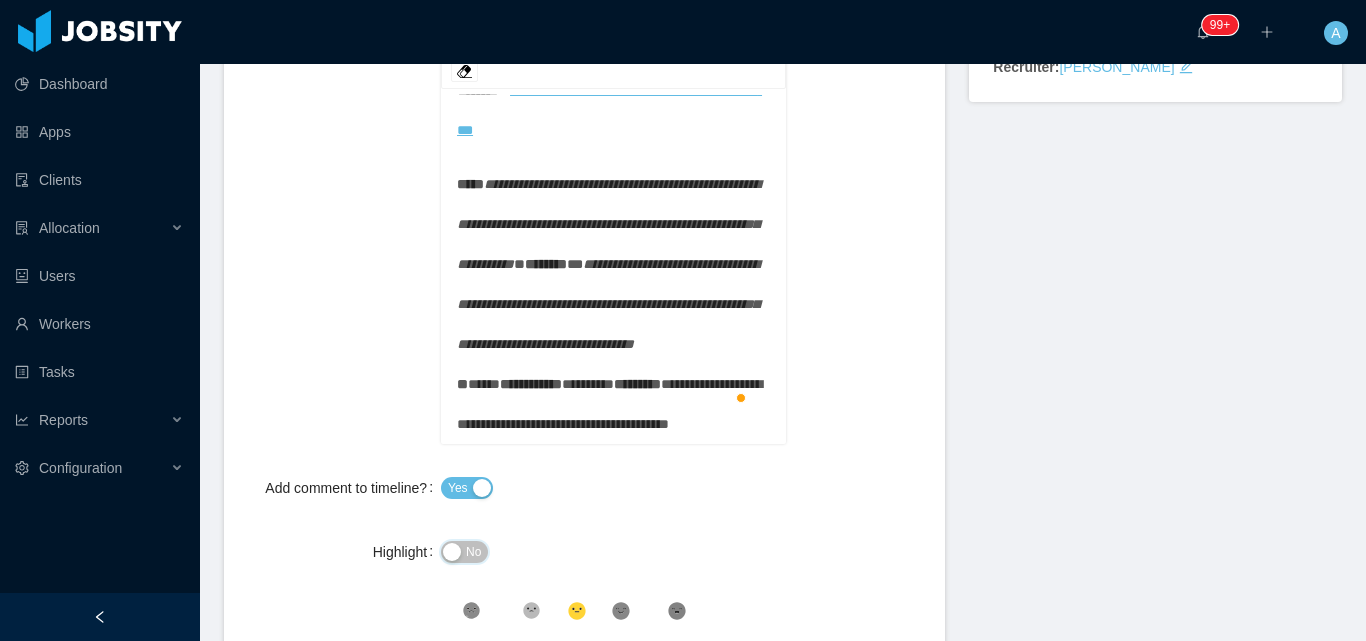 drag, startPoint x: 467, startPoint y: 550, endPoint x: 524, endPoint y: 465, distance: 102.34256 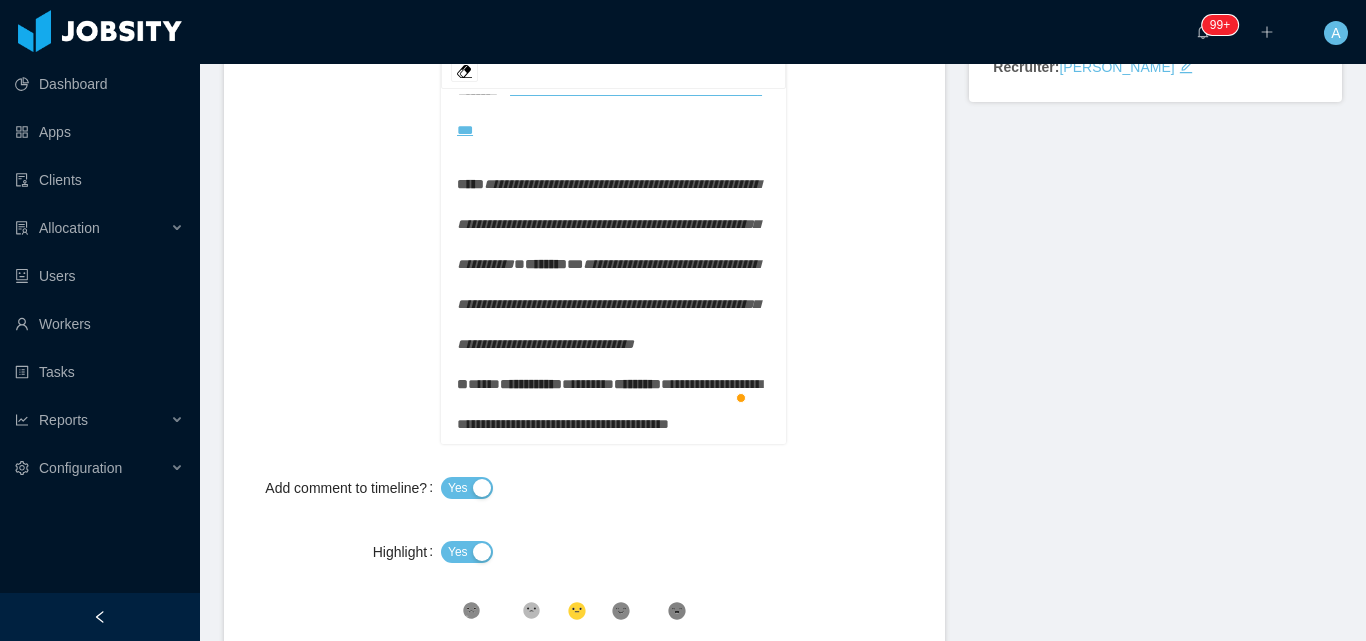 click on "*********" at bounding box center (588, 384) 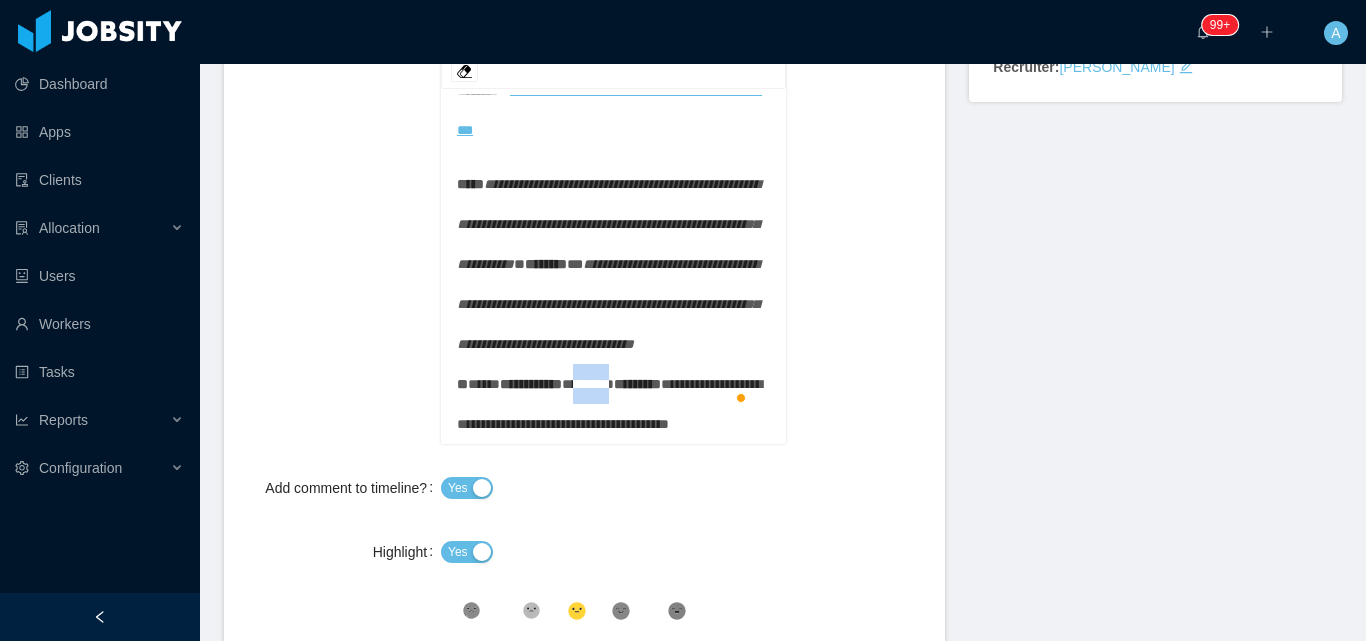 click on "*********" at bounding box center [588, 384] 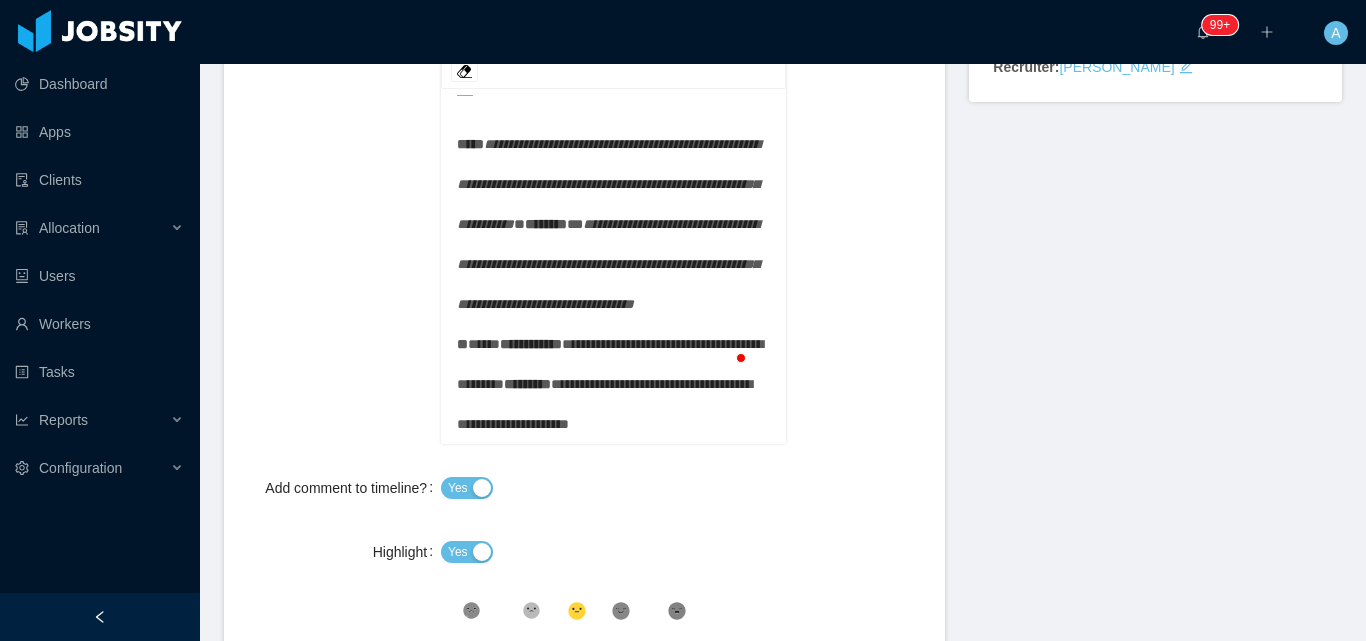 scroll, scrollTop: 158, scrollLeft: 0, axis: vertical 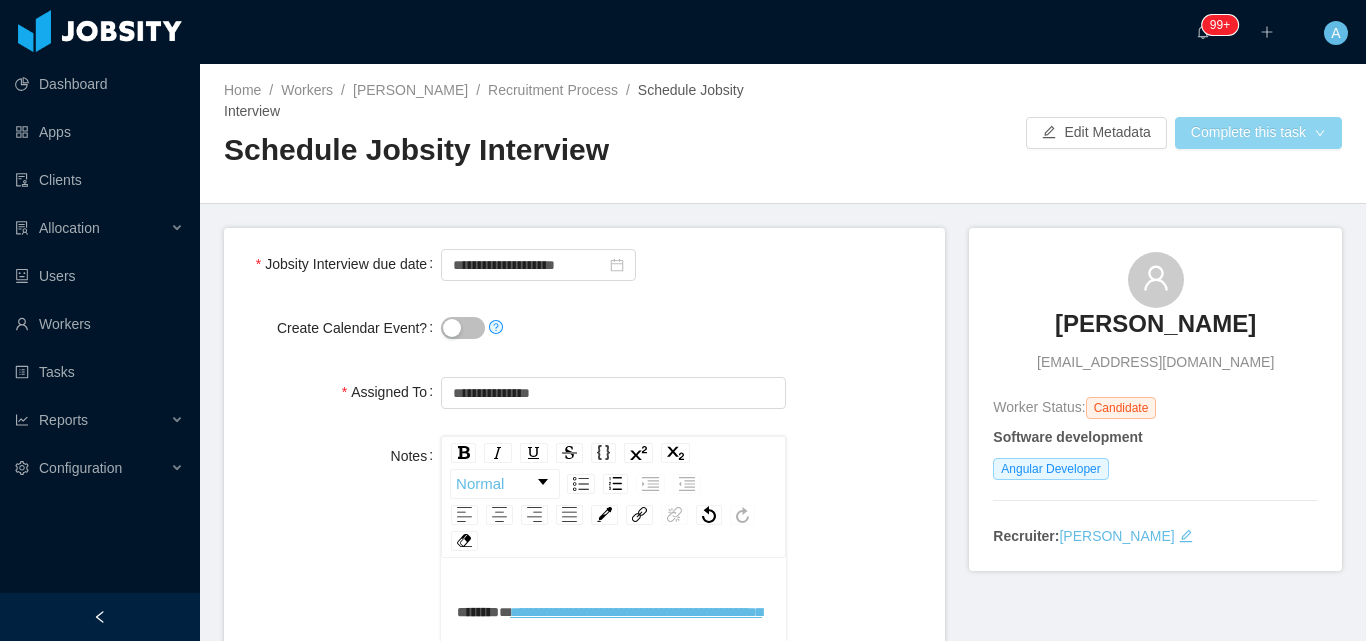click on "Complete this task" at bounding box center (1258, 133) 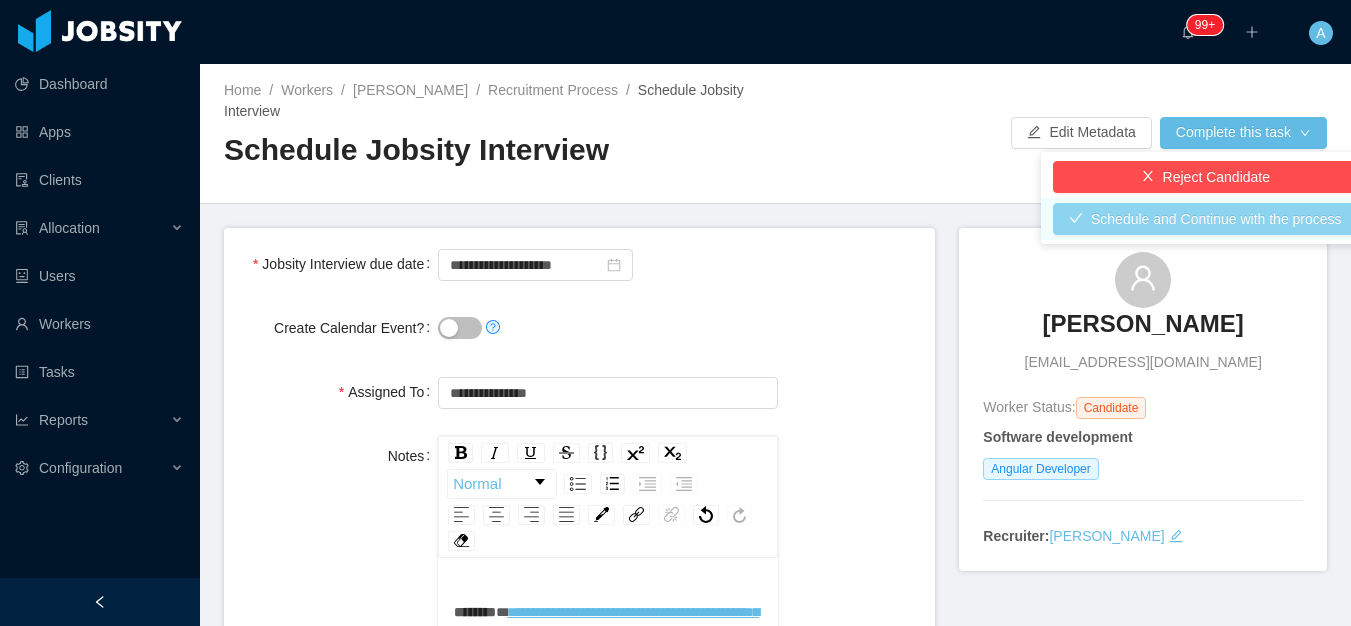 click on "Schedule and Continue with the process" at bounding box center (1205, 219) 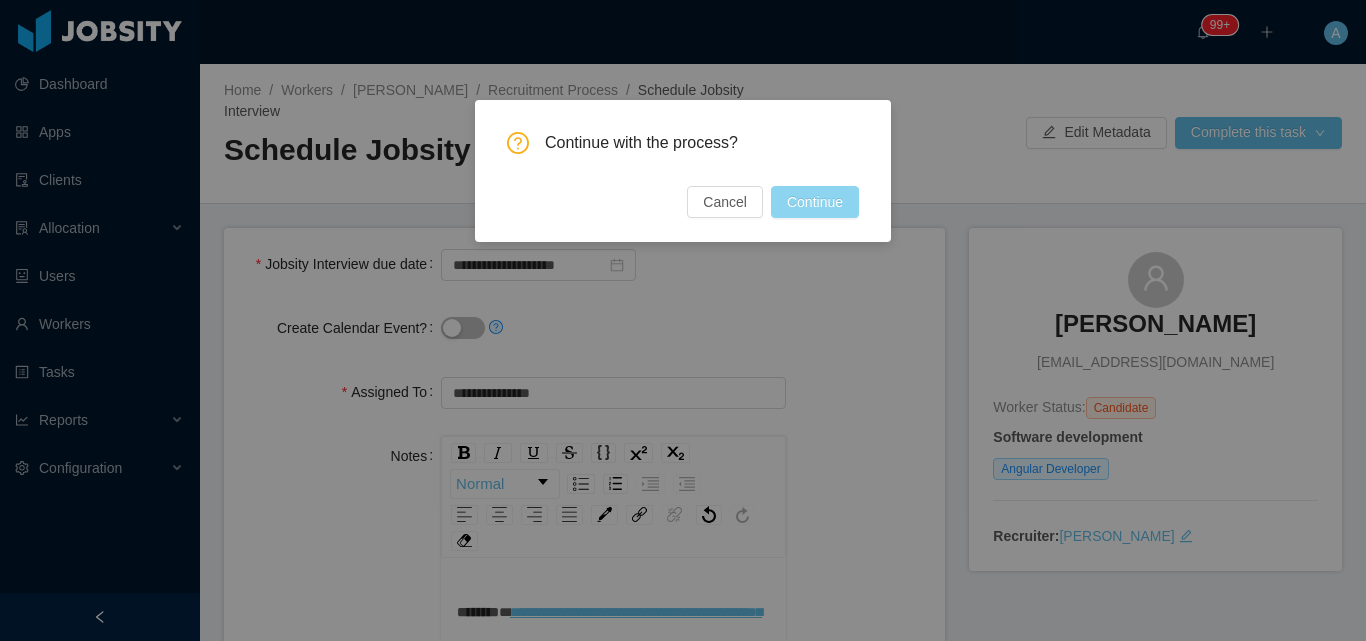 click on "Continue" at bounding box center (815, 202) 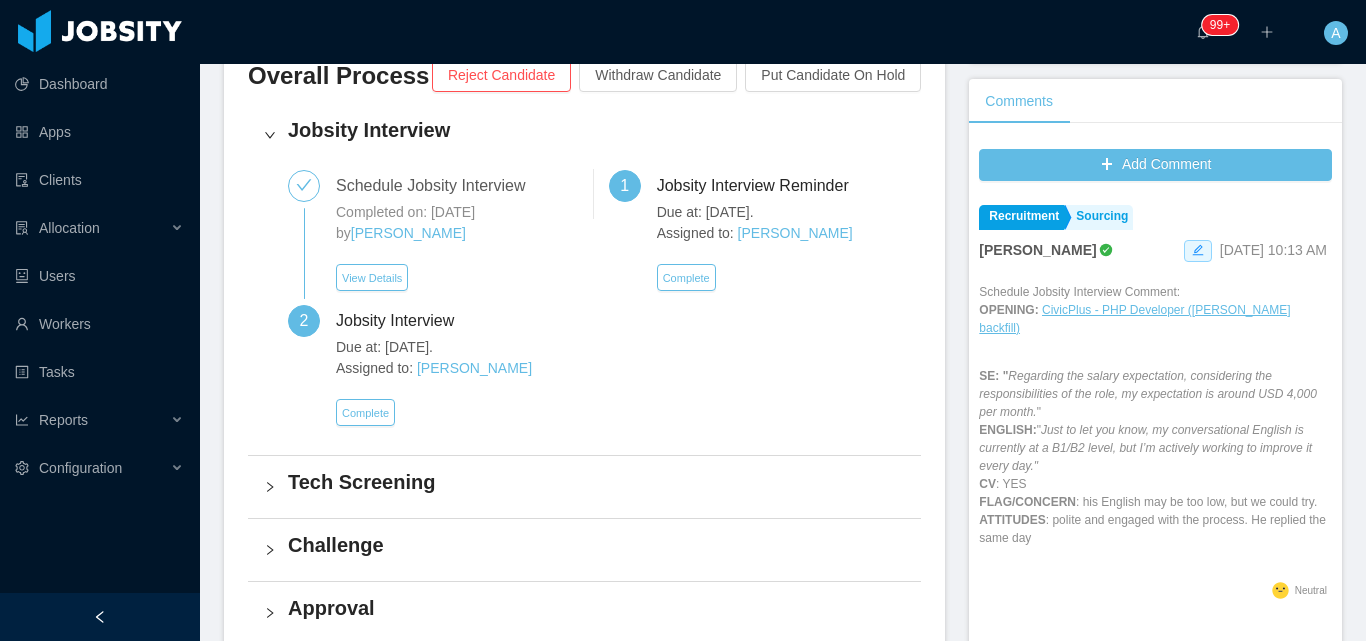 scroll, scrollTop: 573, scrollLeft: 0, axis: vertical 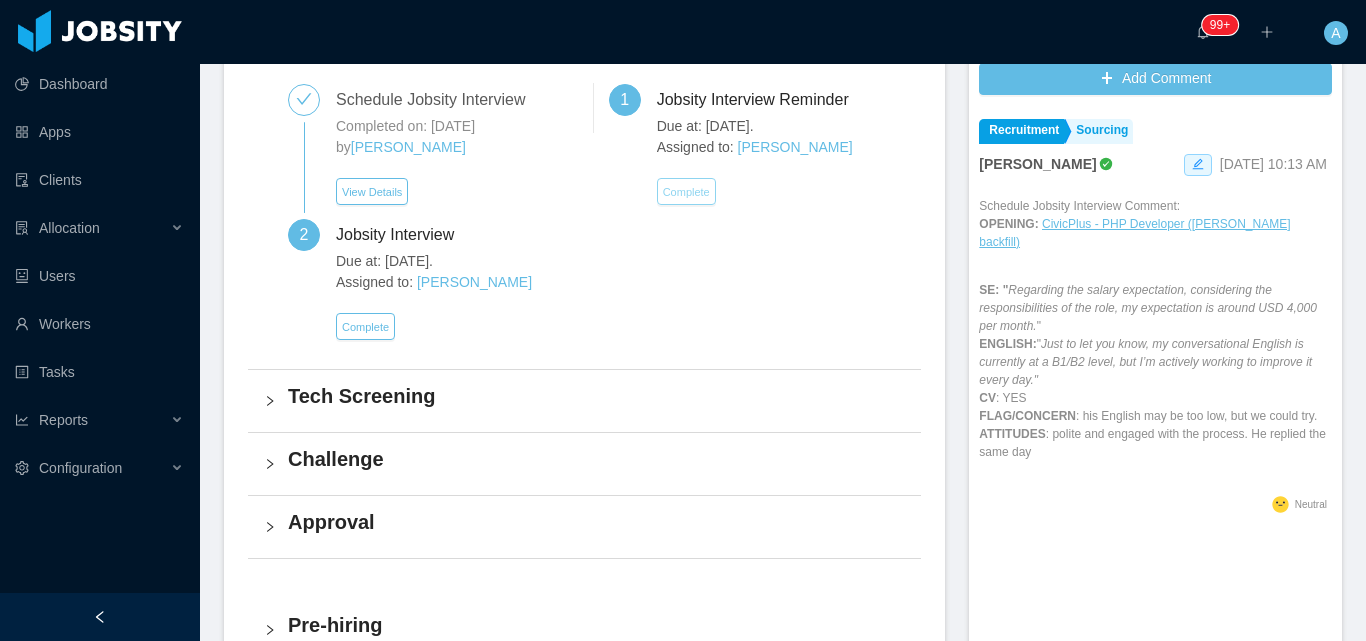 click on "Complete" at bounding box center [686, 191] 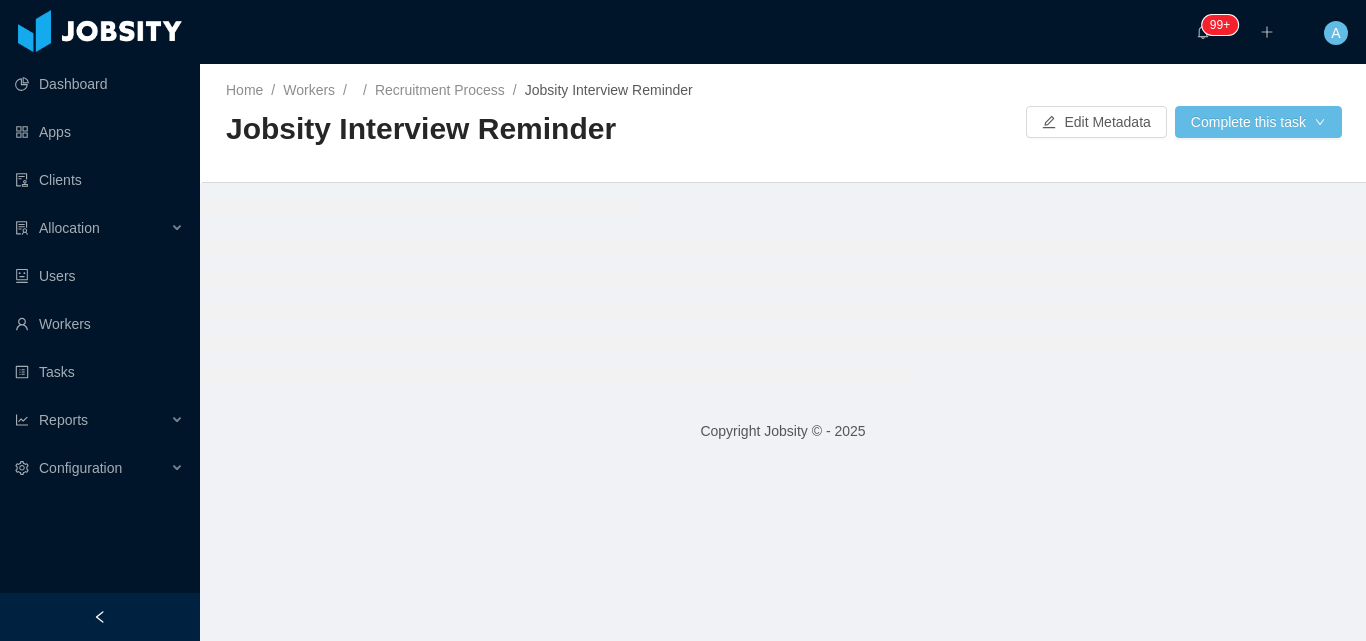 scroll, scrollTop: 0, scrollLeft: 0, axis: both 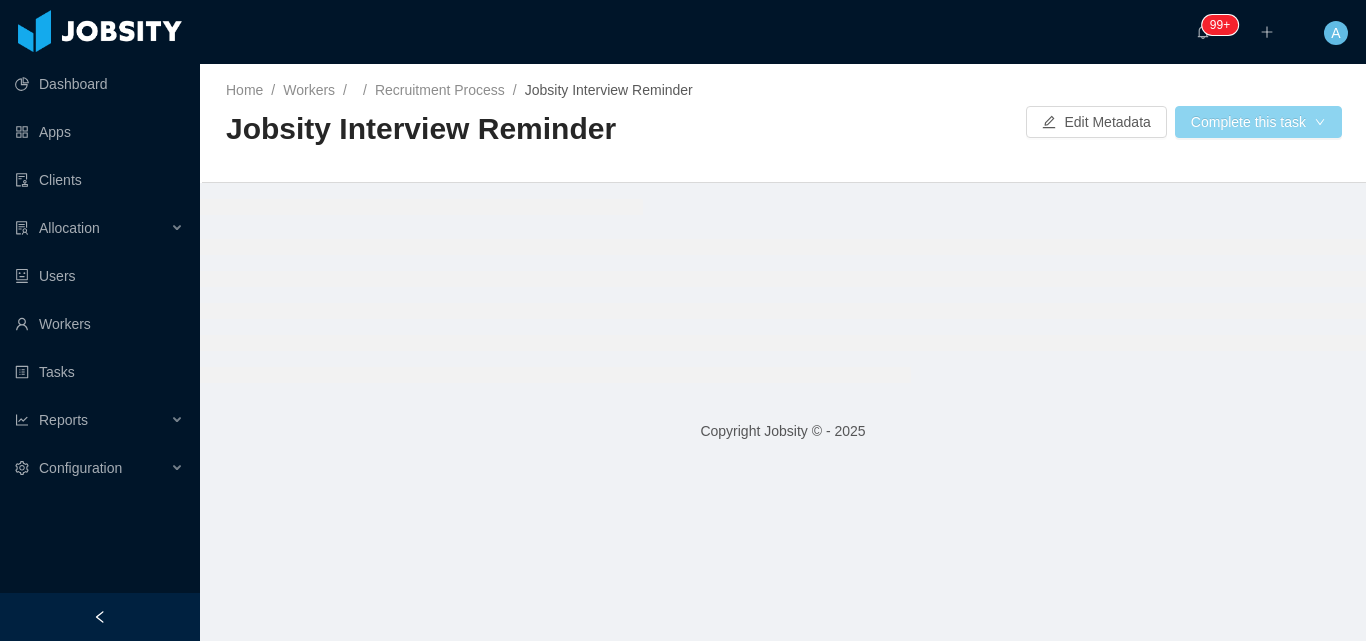click on "Complete this task" at bounding box center [1258, 122] 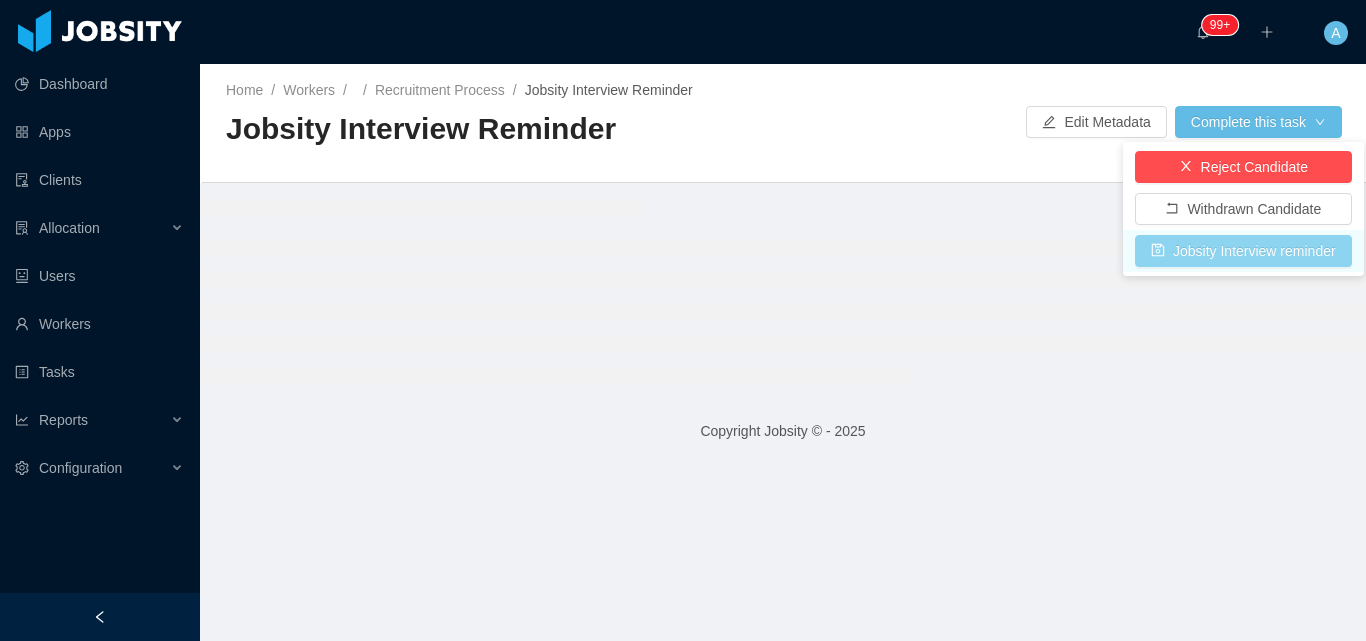 click on "Jobsity Interview reminder" at bounding box center (1243, 251) 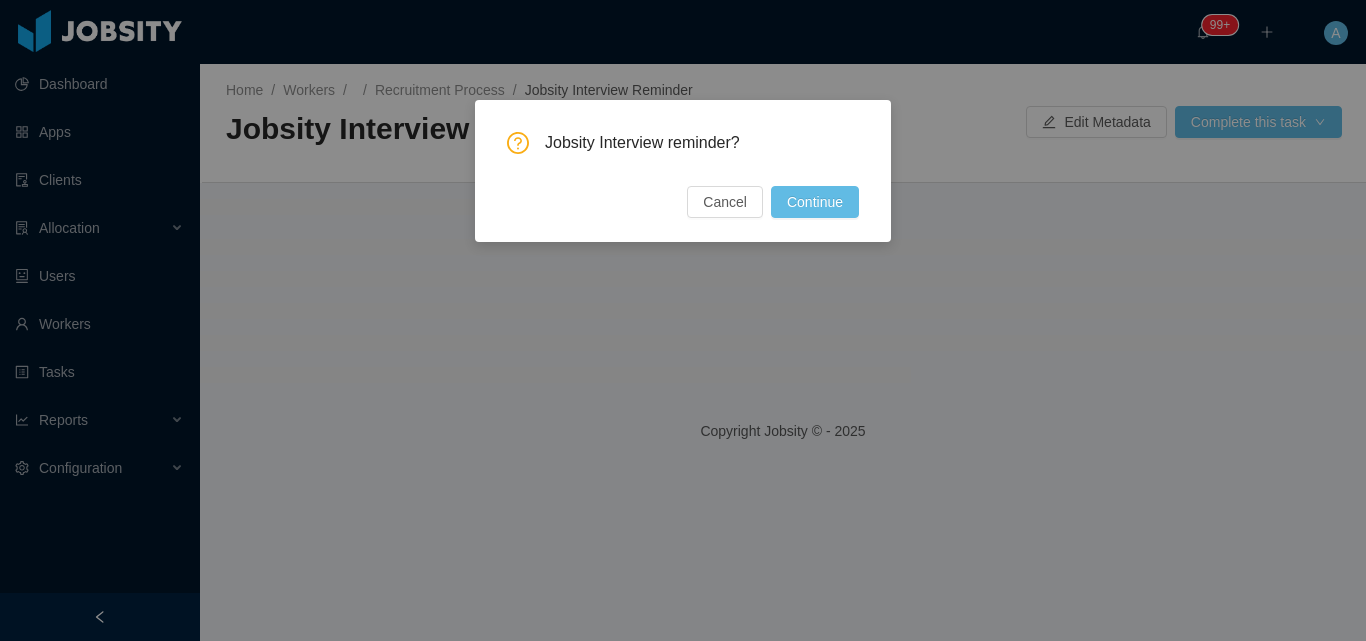 click on "Continue" at bounding box center [815, 202] 